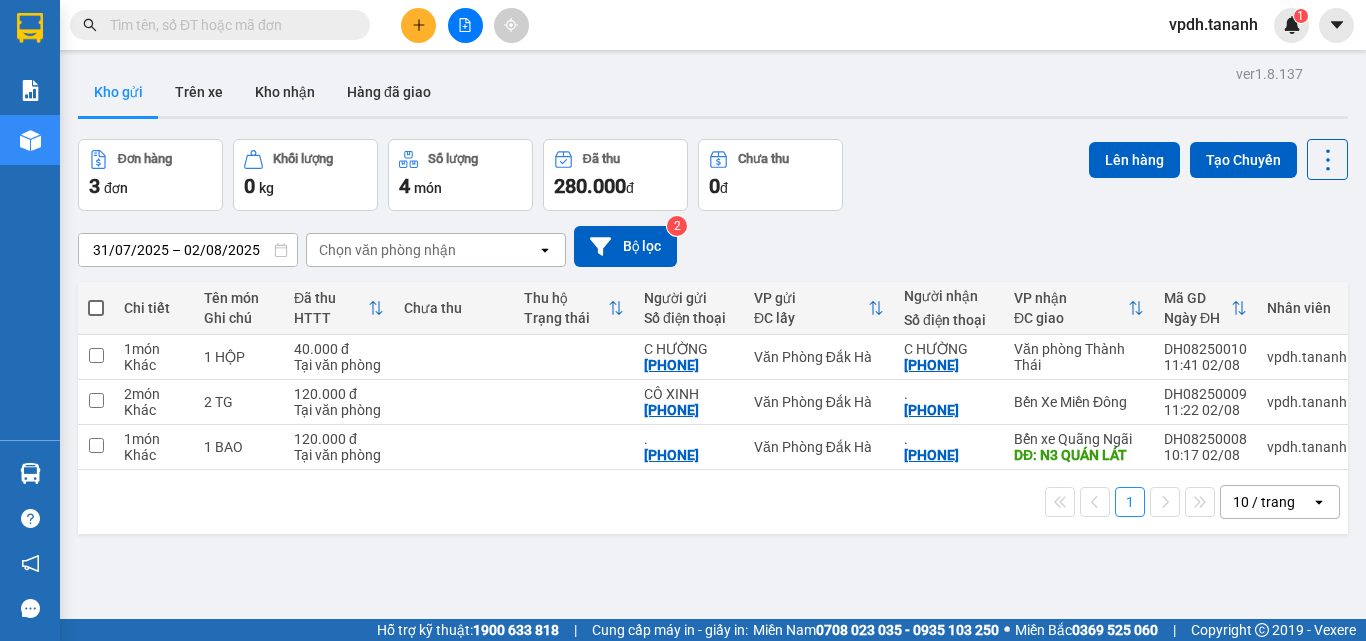 scroll, scrollTop: 0, scrollLeft: 0, axis: both 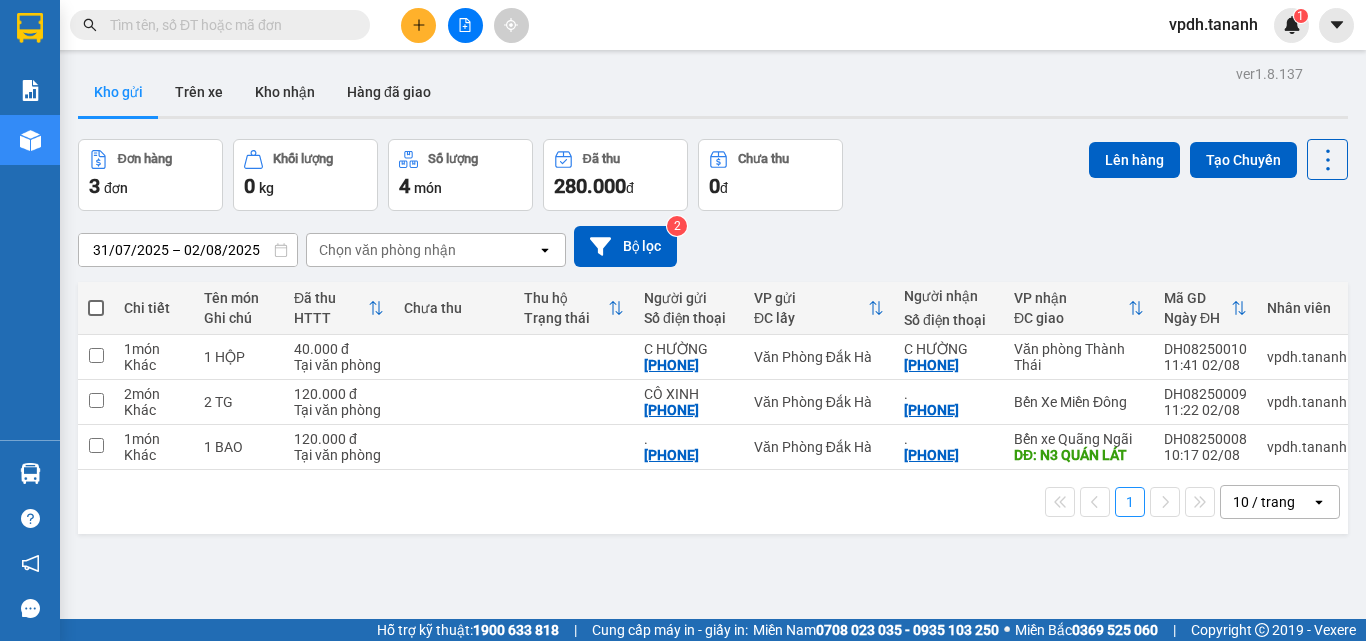 click 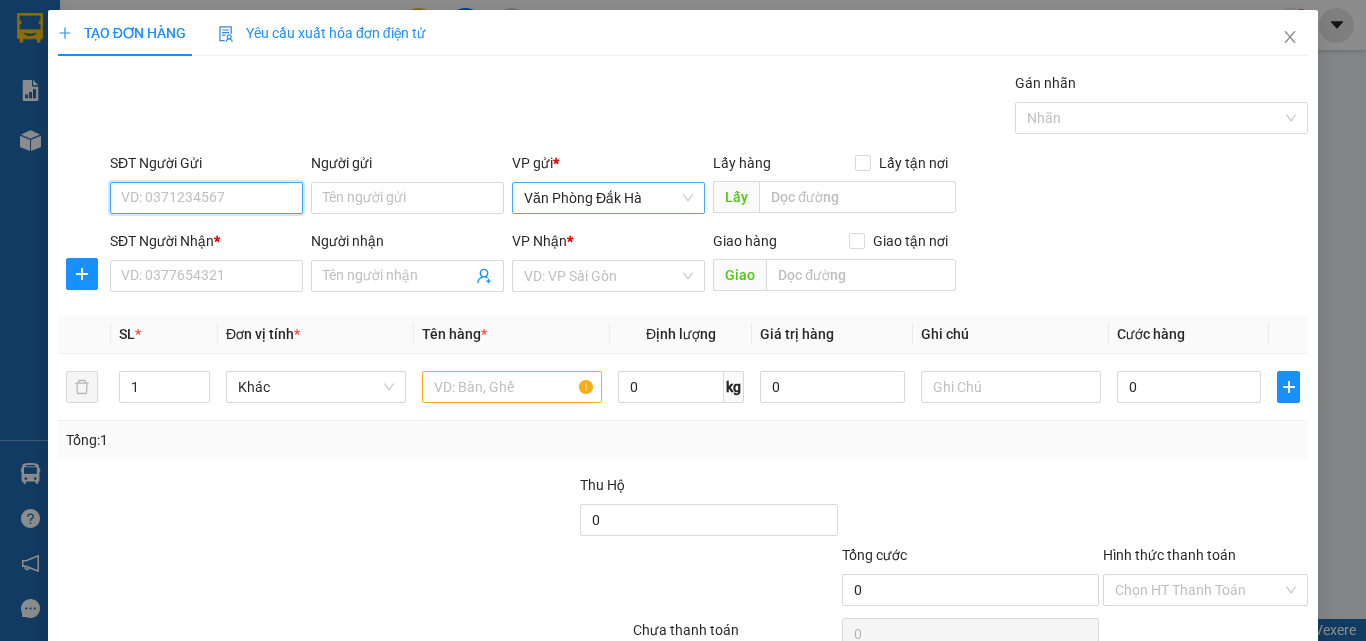 type on "0" 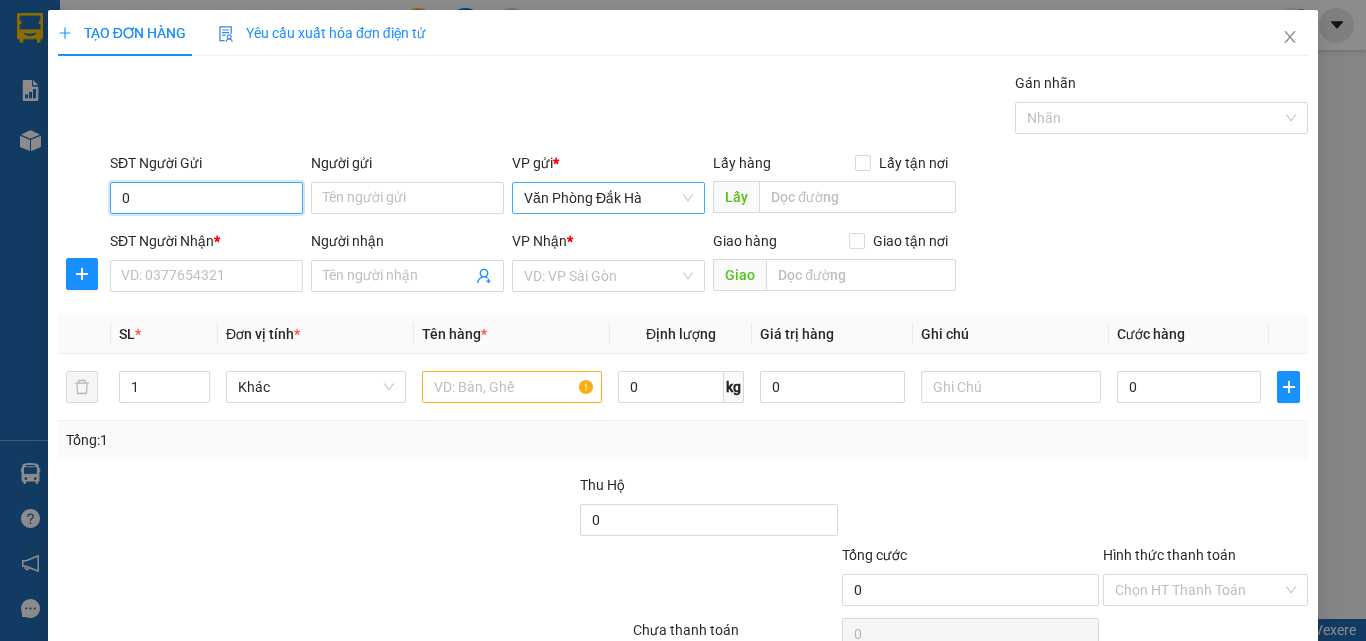 type 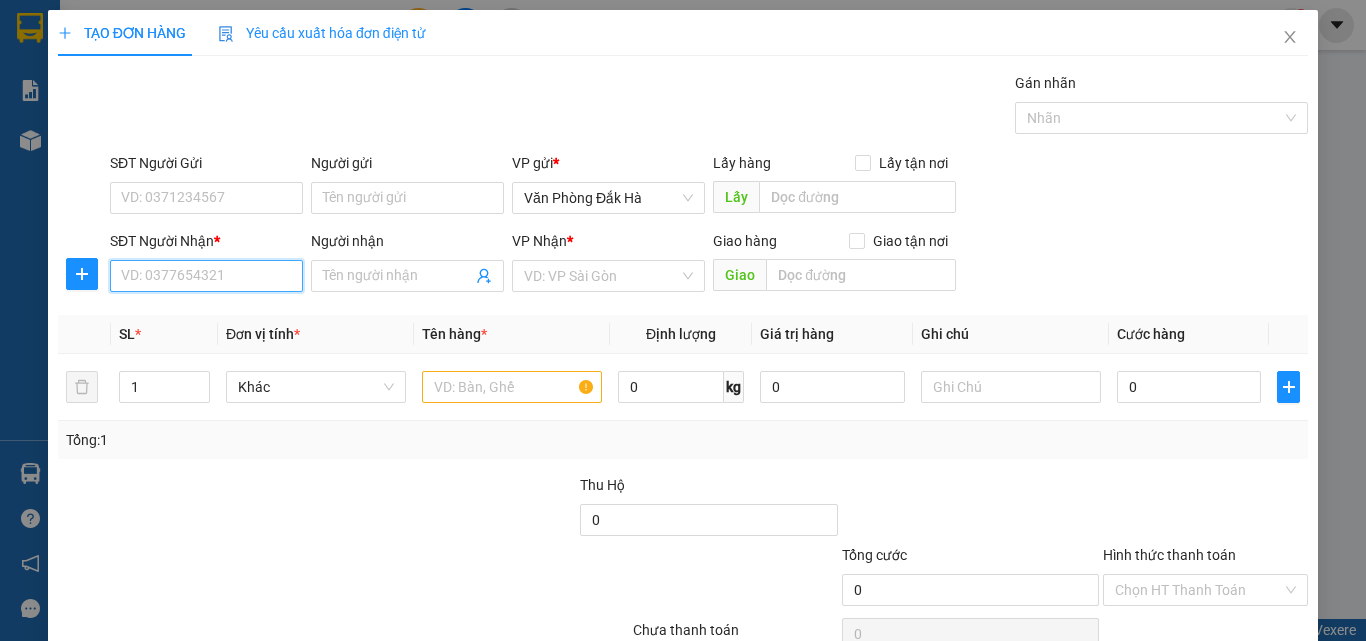 click on "SĐT Người Nhận  *" at bounding box center [206, 276] 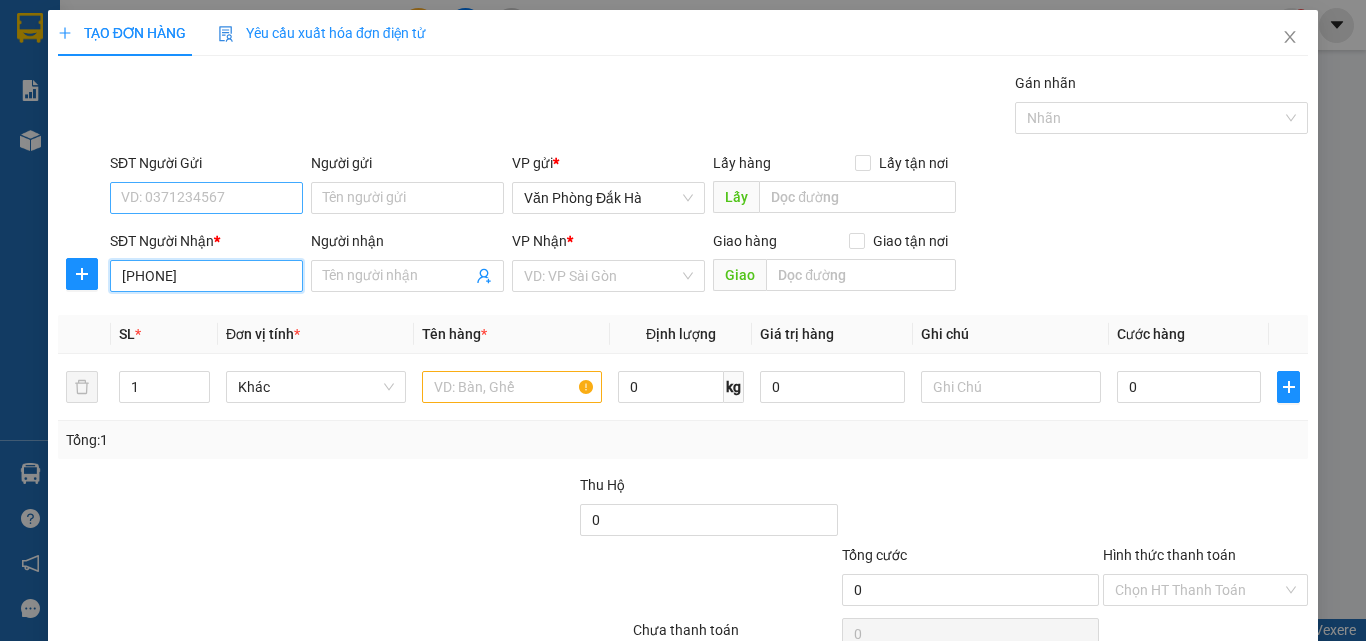 type on "[PHONE]" 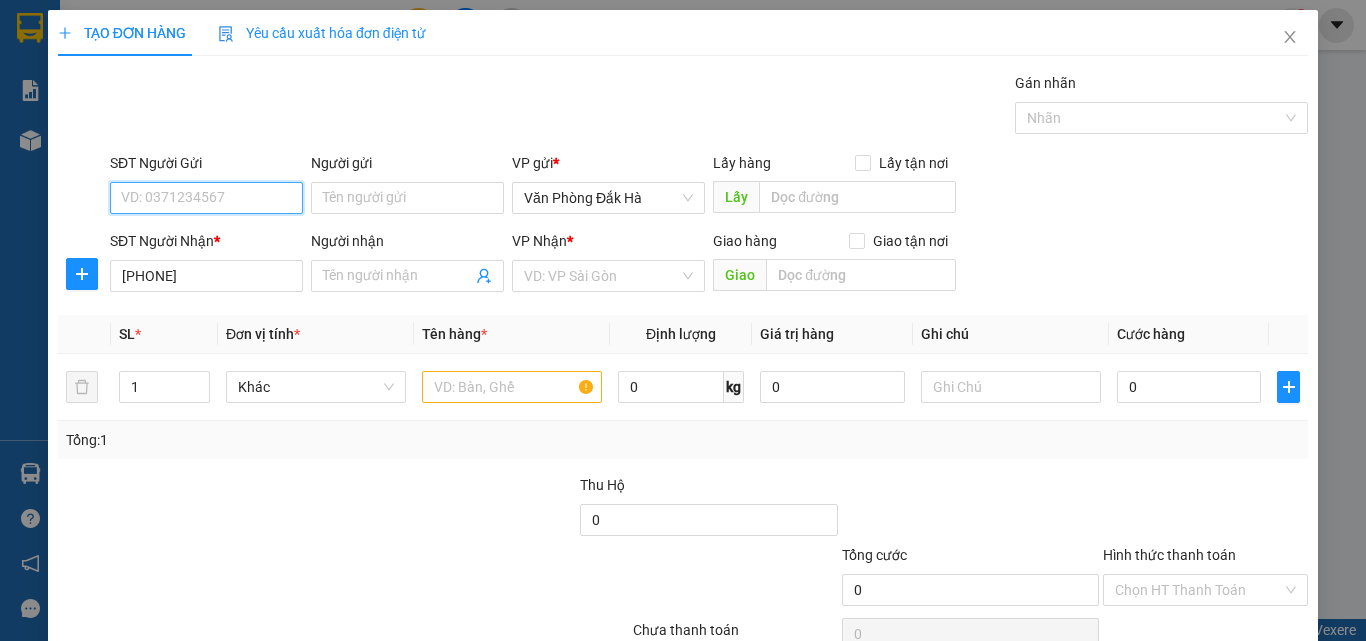 click on "SĐT Người Gửi" at bounding box center (206, 198) 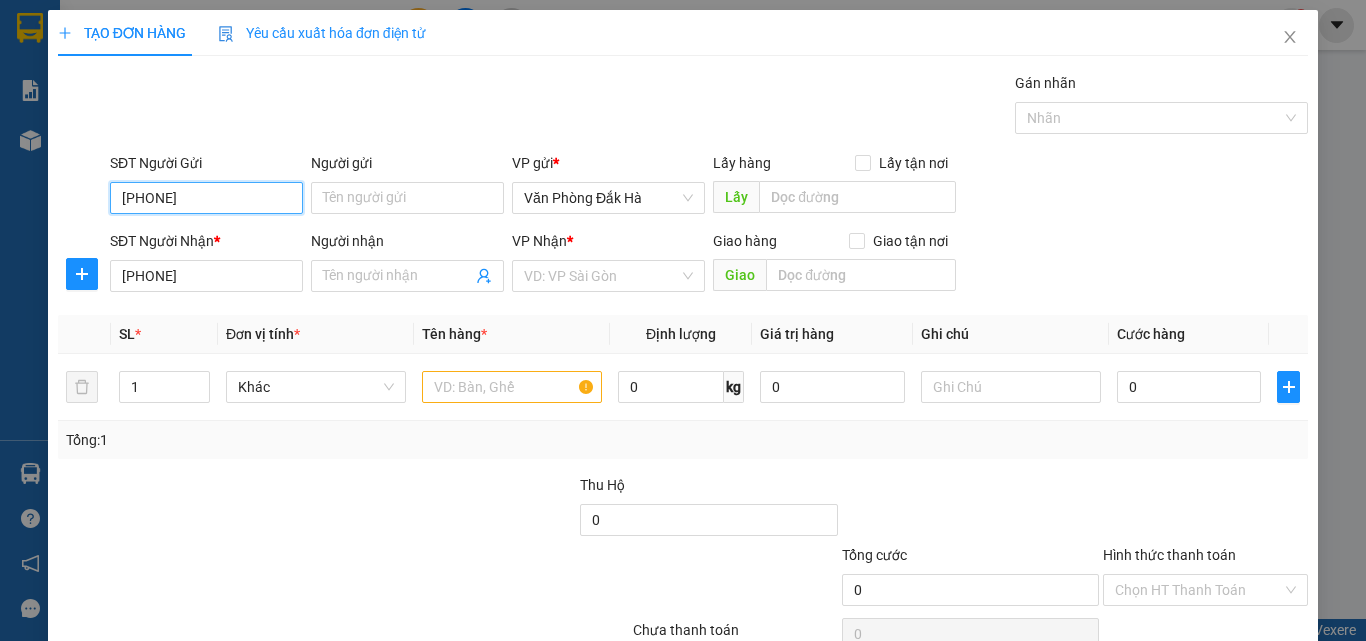 type on "[PHONE]" 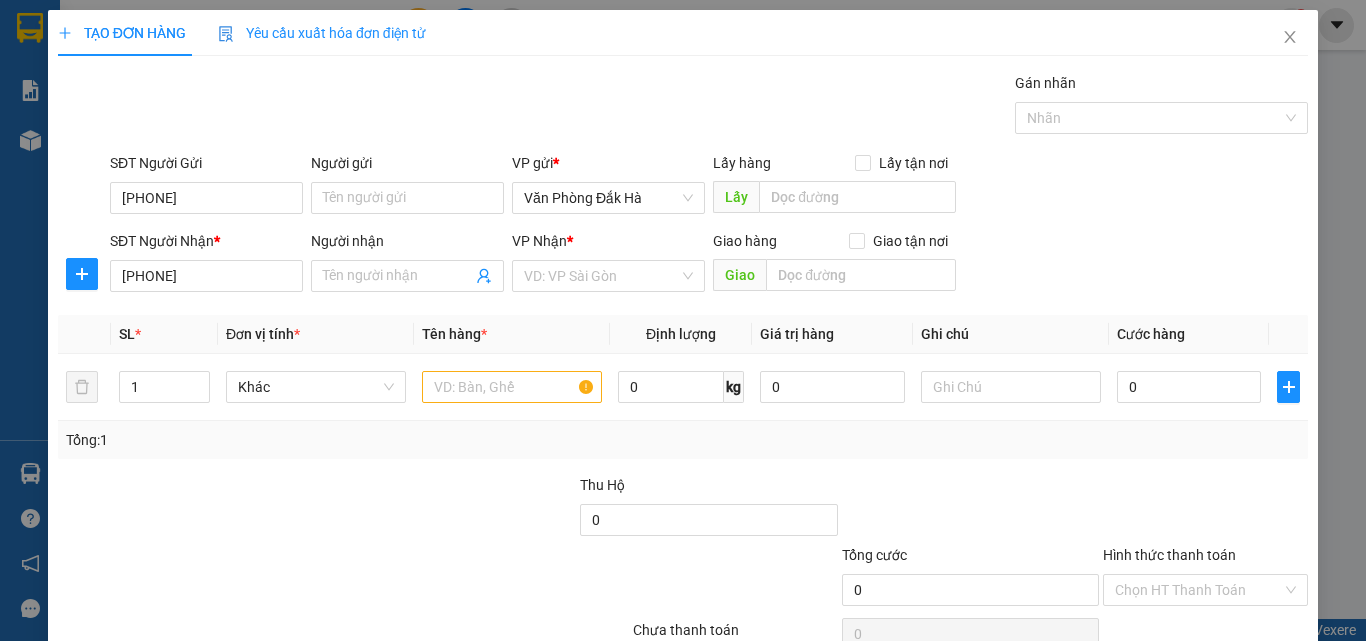 click on "Định lượng" at bounding box center [681, 334] 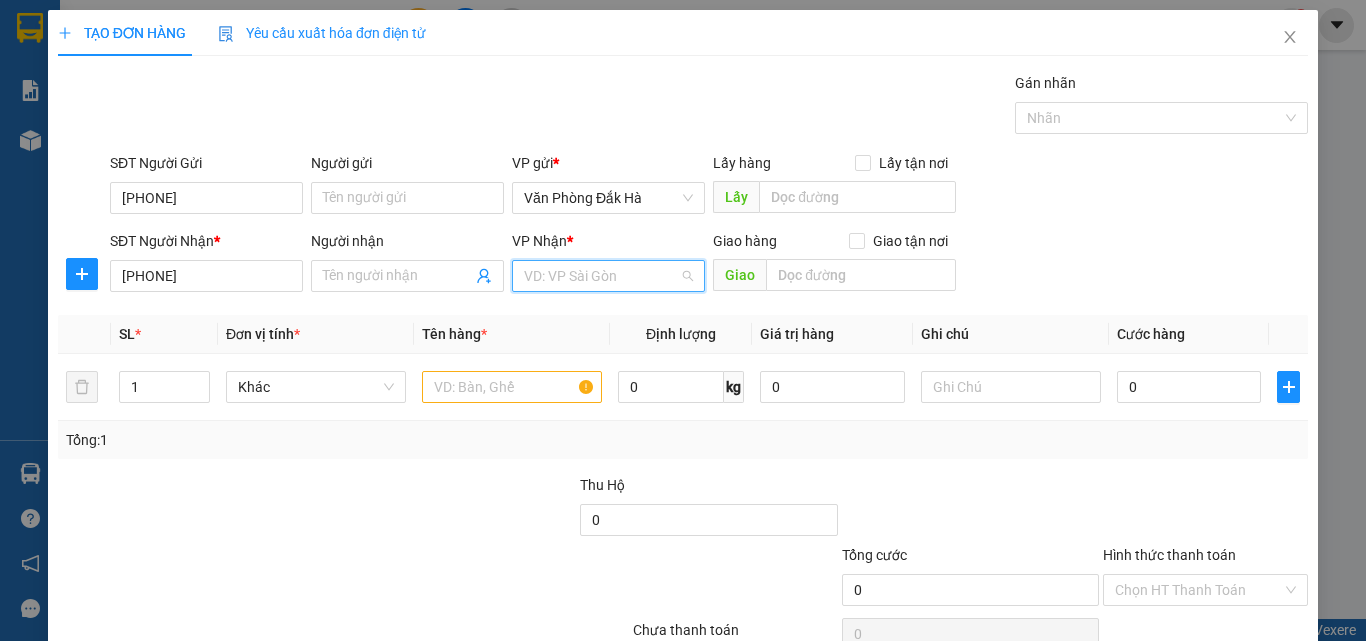 click at bounding box center (601, 276) 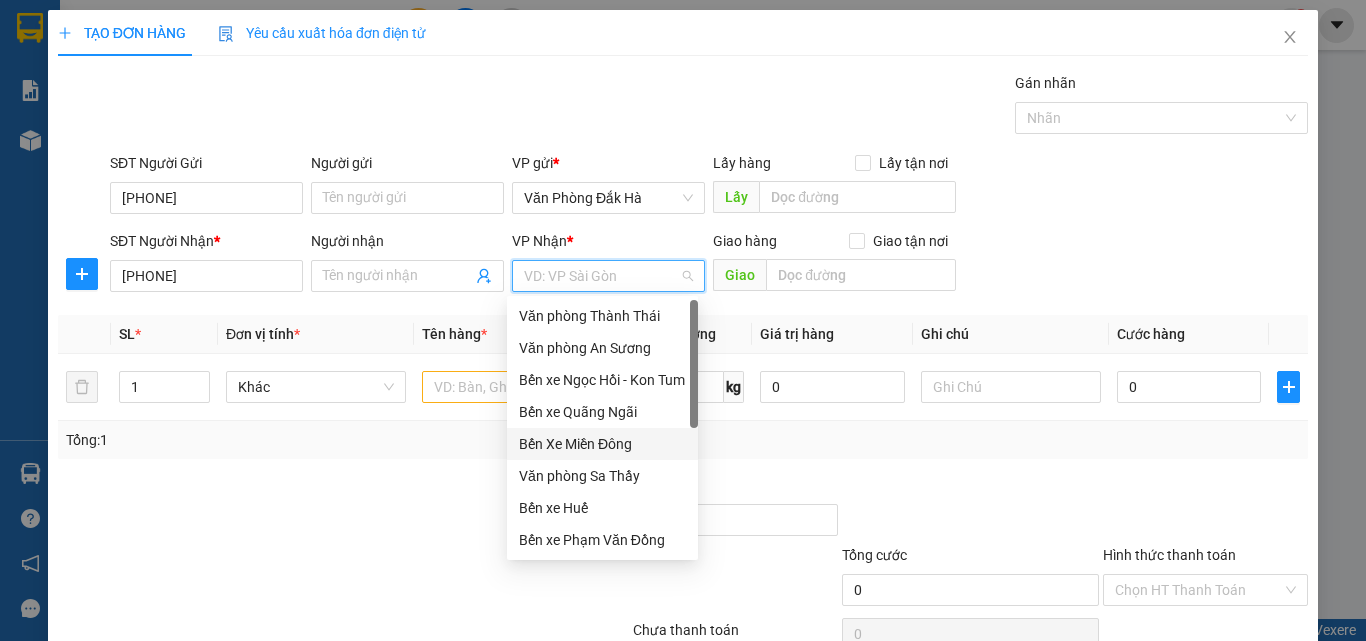 click on "Bến Xe Miền Đông" at bounding box center [602, 444] 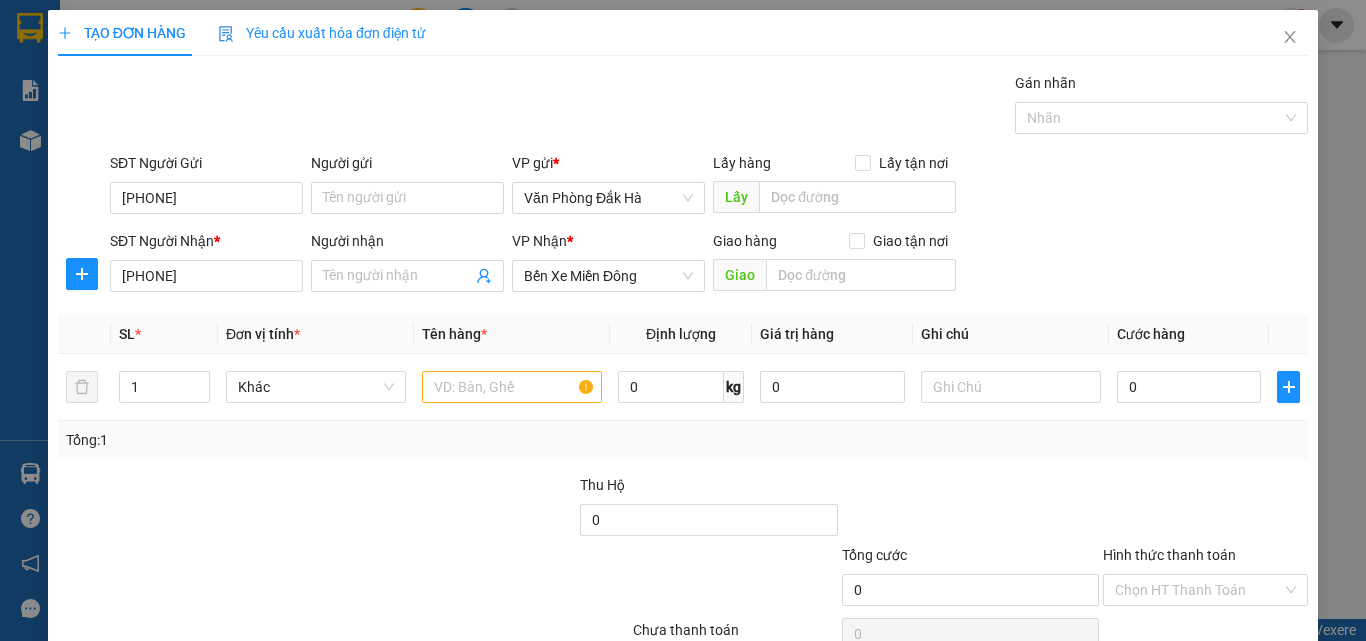 click on "Giao hàng Giao tận nơi" at bounding box center (834, 245) 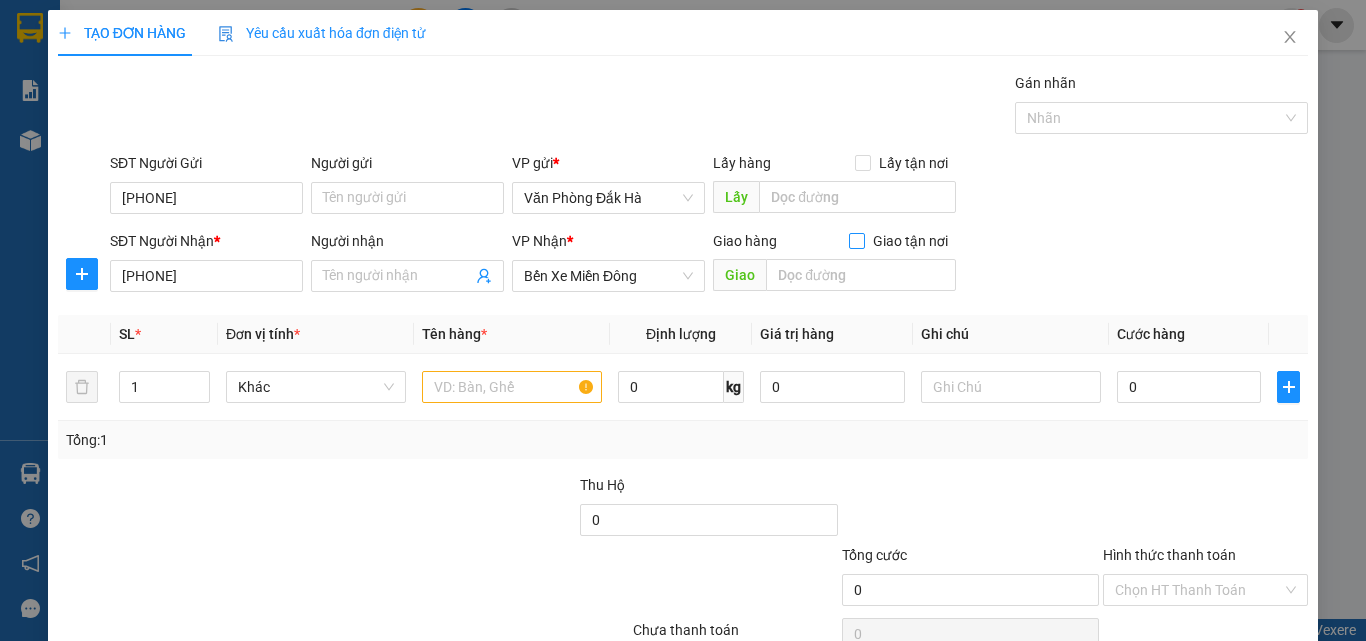 click on "Giao tận nơi" at bounding box center [856, 240] 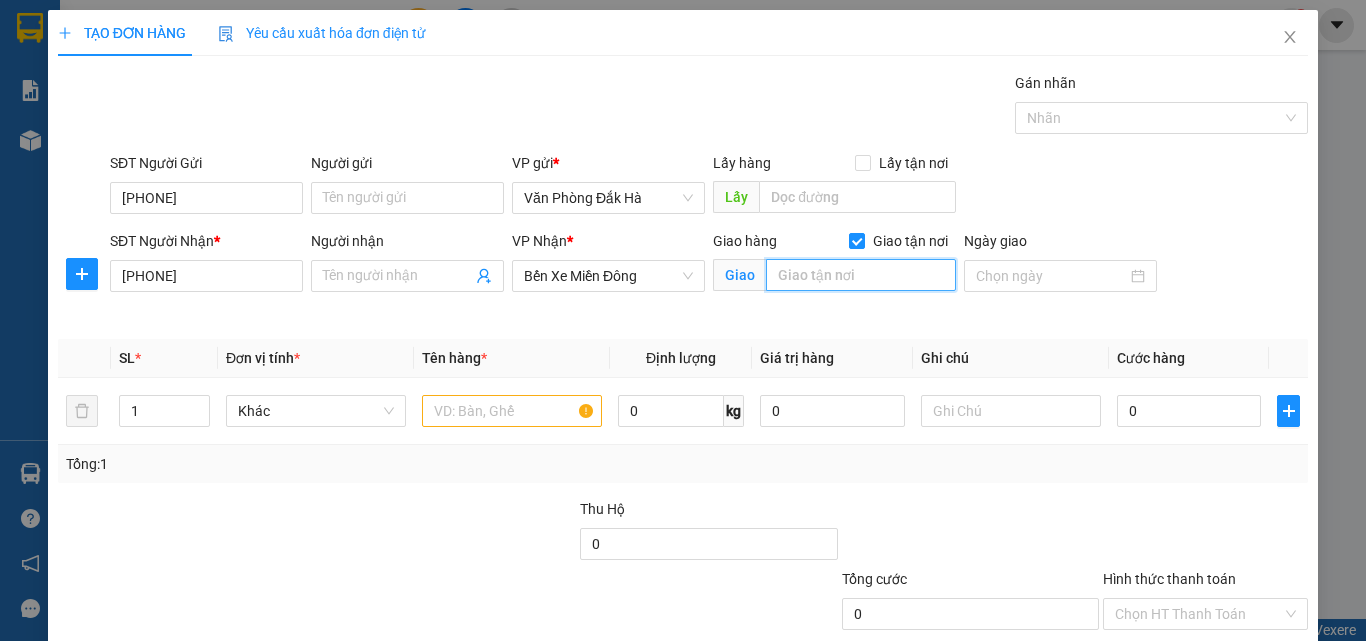 click at bounding box center (861, 275) 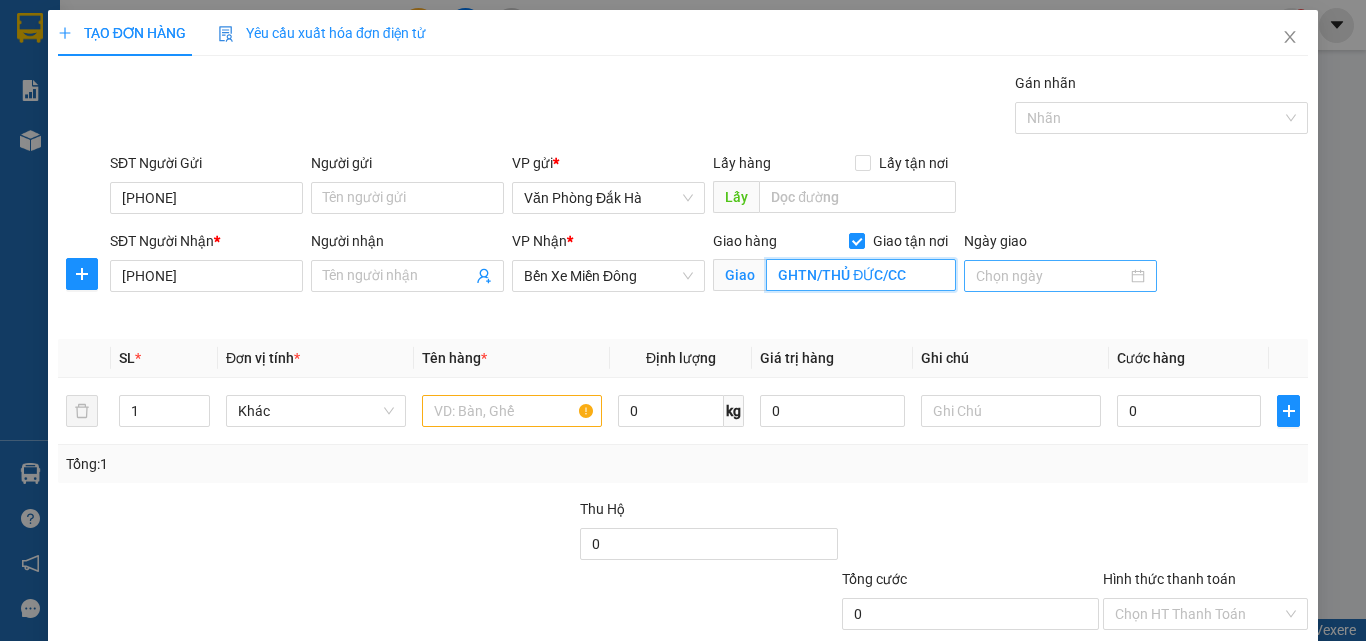 type on "GHTN/THỦ ĐỨC/CC" 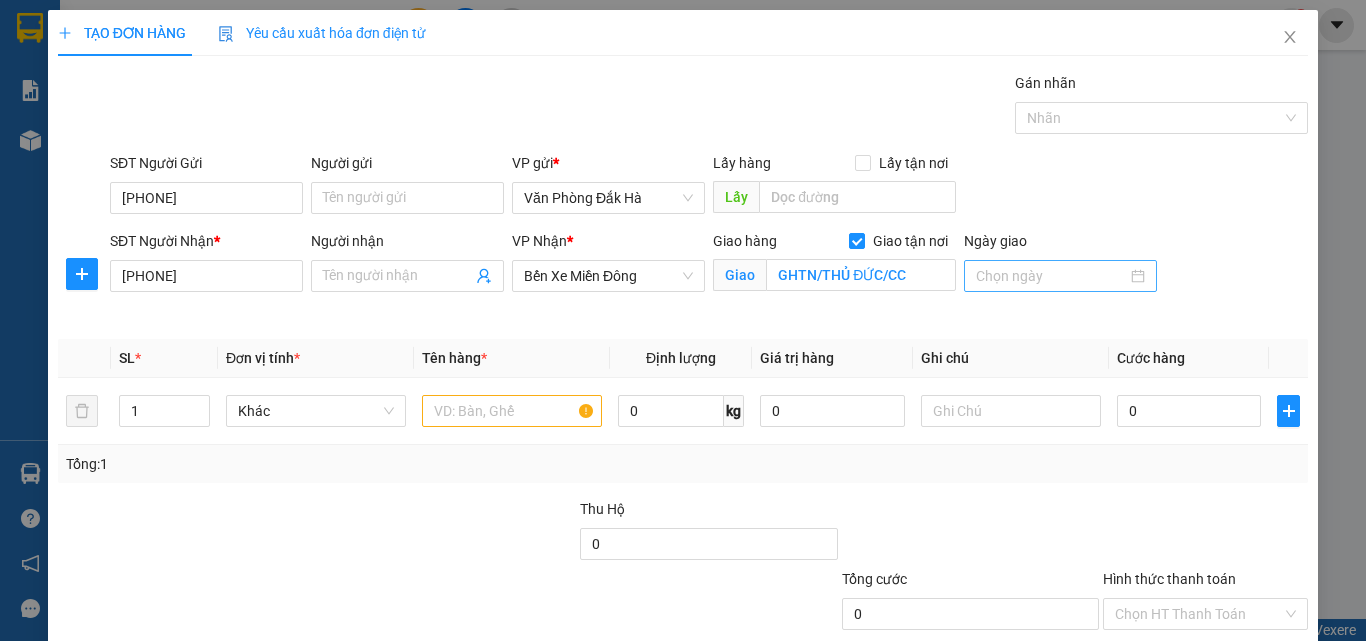 drag, startPoint x: 1018, startPoint y: 287, endPoint x: 1026, endPoint y: 278, distance: 12.0415945 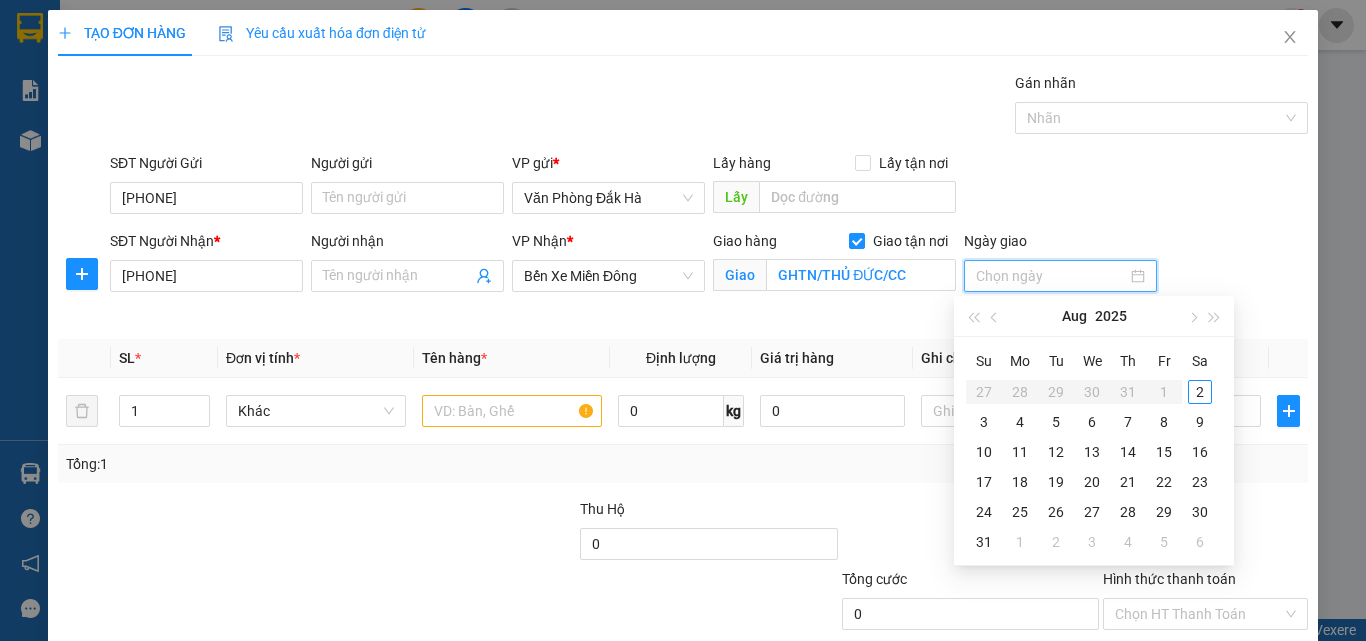 drag, startPoint x: 1026, startPoint y: 278, endPoint x: 1082, endPoint y: 277, distance: 56.008926 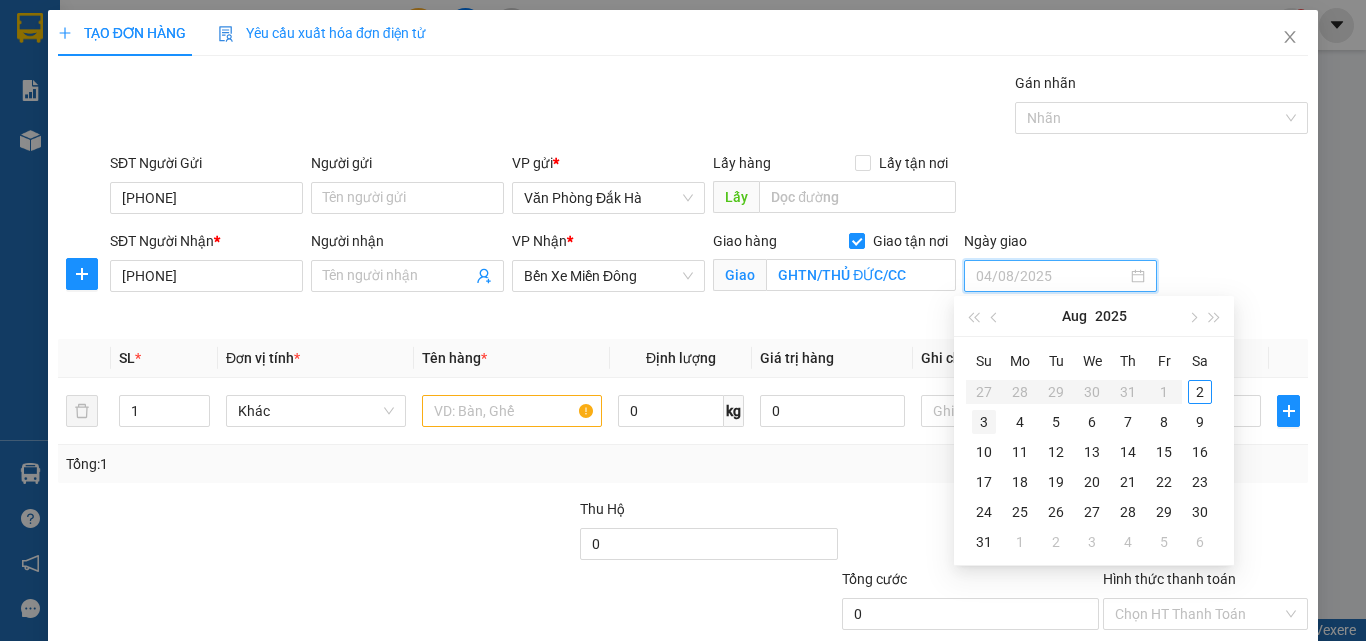 type on "03/08/2025" 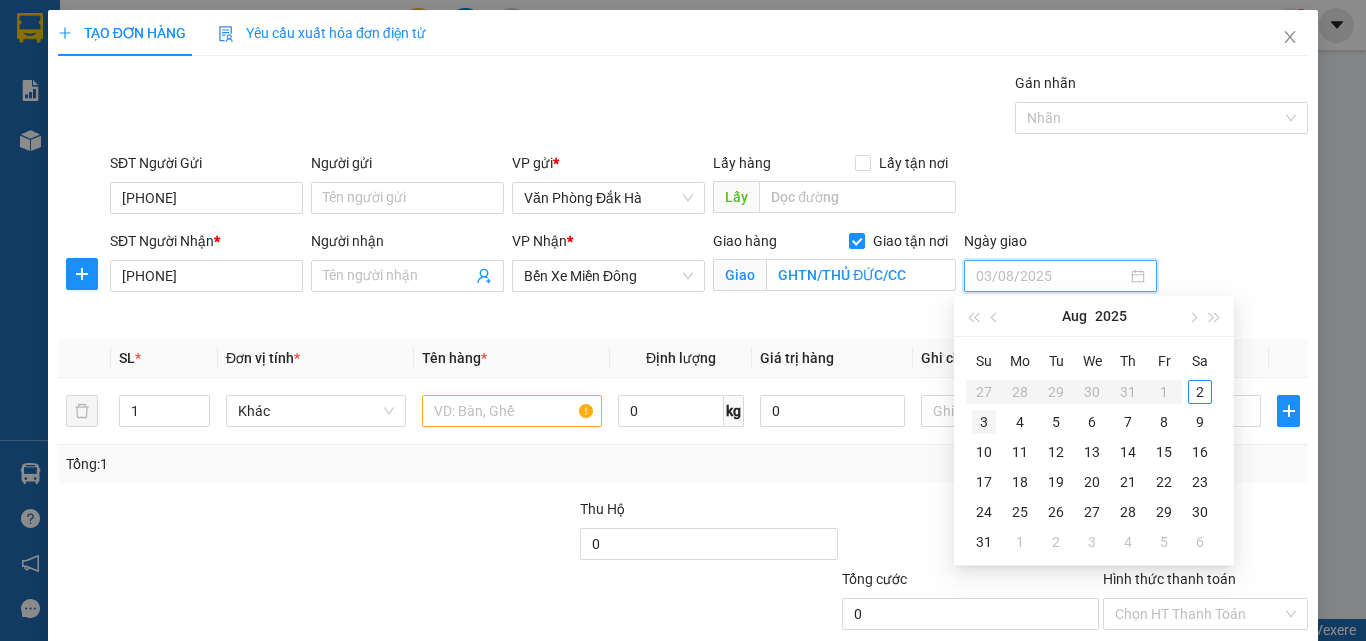 click on "3" at bounding box center (984, 422) 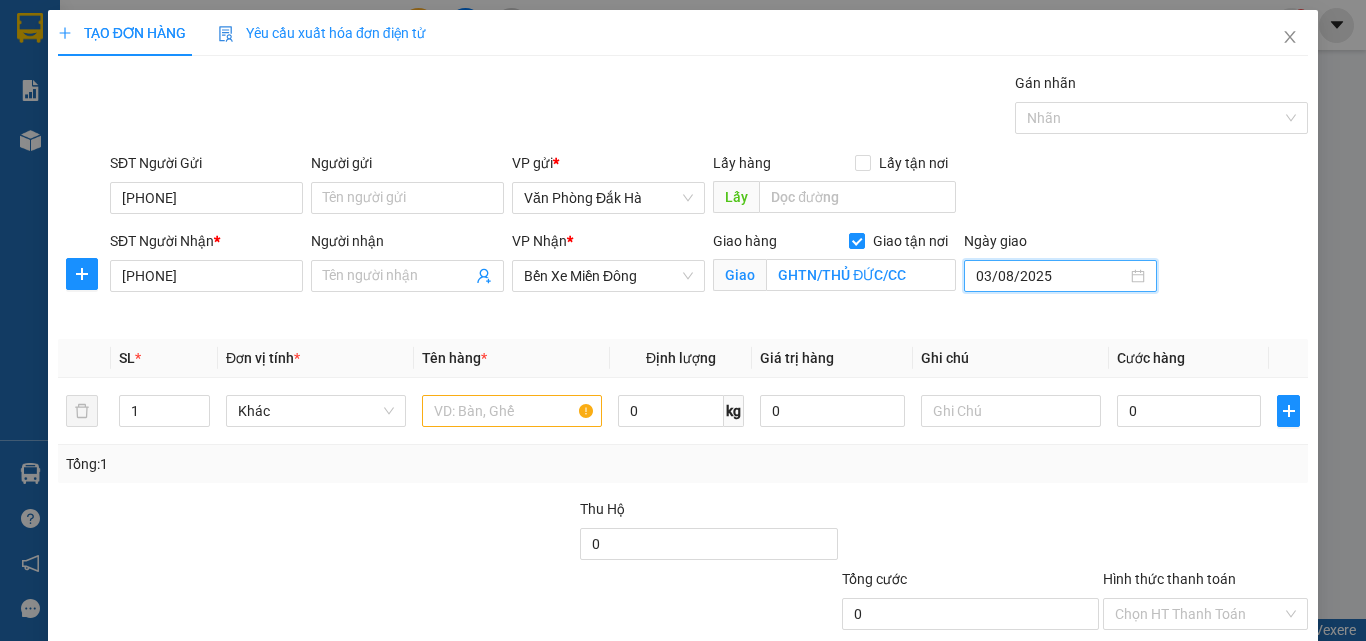 click on "Transit Pickup Surcharge Ids Transit Deliver Surcharge Ids Transit Deliver Surcharge Transit Deliver Surcharge Gán nhãn   Nhãn SĐT Người Gửi [PHONE] Người gửi Tên người gửi VP gửi  * Văn Phòng Đắk Hà Lấy hàng Lấy tận nơi Lấy SĐT Người Nhận  * [PHONE] Người nhận Tên người nhận VP Nhận  * Bến Xe Miền Đông Giao hàng Giao tận nơi Giao GHTN/THỦ ĐỨC/CC Ngày giao [DATE] SL  * Đơn vị tính  * Tên hàng  * Định lượng Giá trị hàng Ghi chú Cước hàng                   1 Khác 0 kg 0 0 Tổng:  1 Thu Hộ 0 Tổng cước 0 Hình thức thanh toán Chọn HT Thanh ToánSố tiền thu trước 0 Chưa thanh toán 0 Chọn HT Thanh Toán Lưu nháp Xóa Thông tin Lưu Lưu và In" at bounding box center [683, 398] 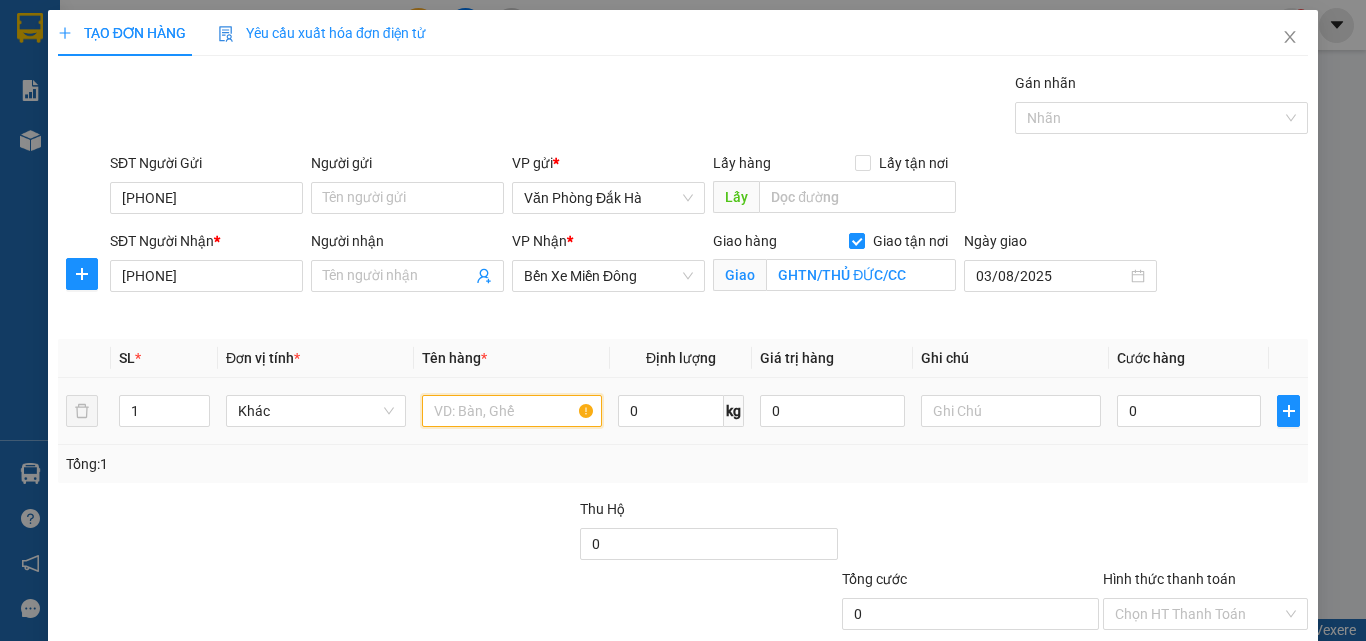 click at bounding box center (512, 411) 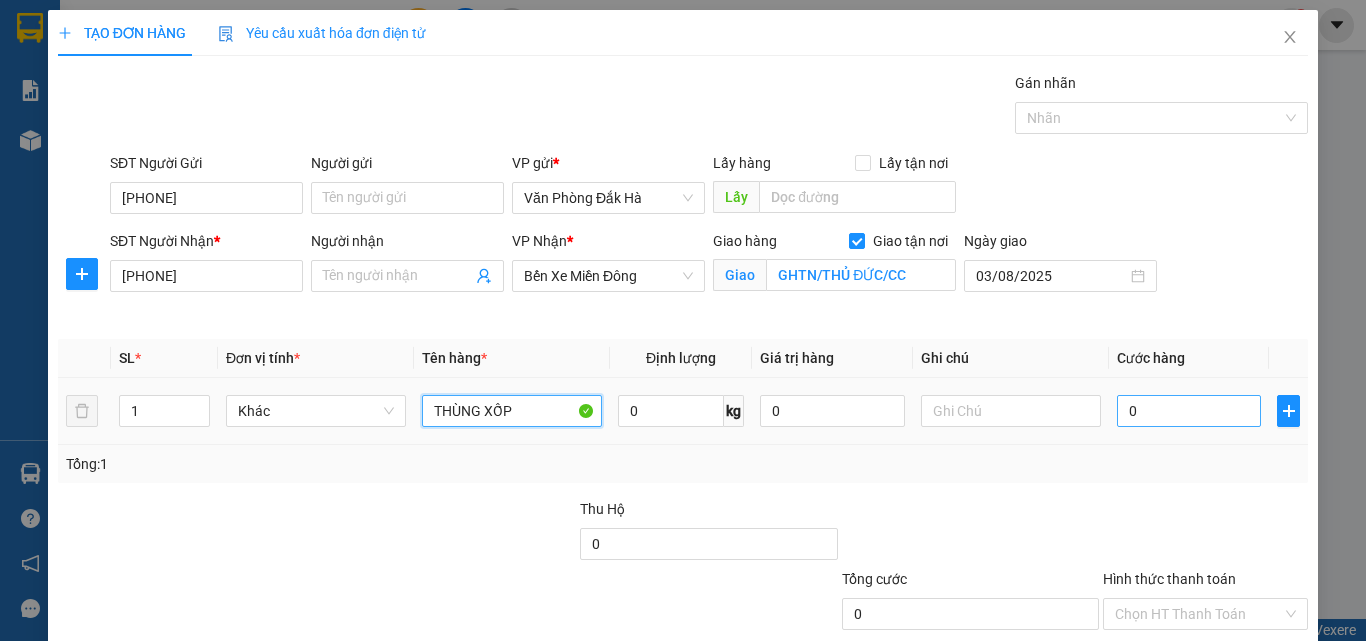 type on "THÙNG XỐP" 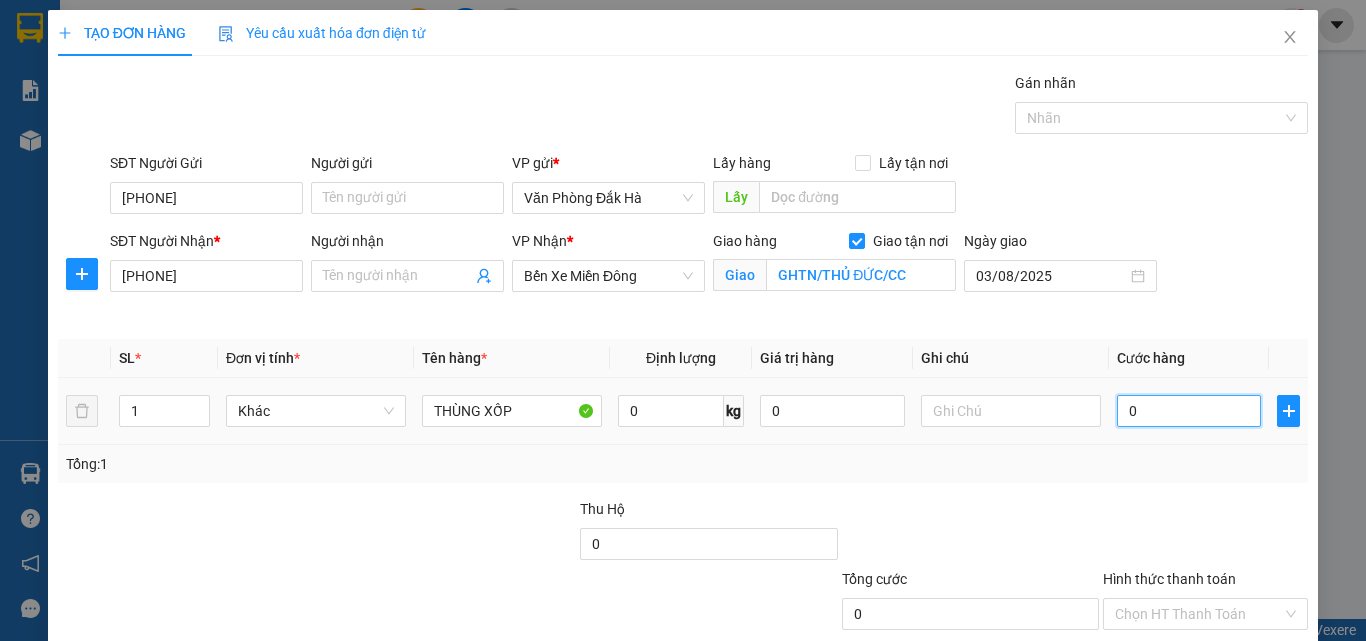 click on "0" at bounding box center [1189, 411] 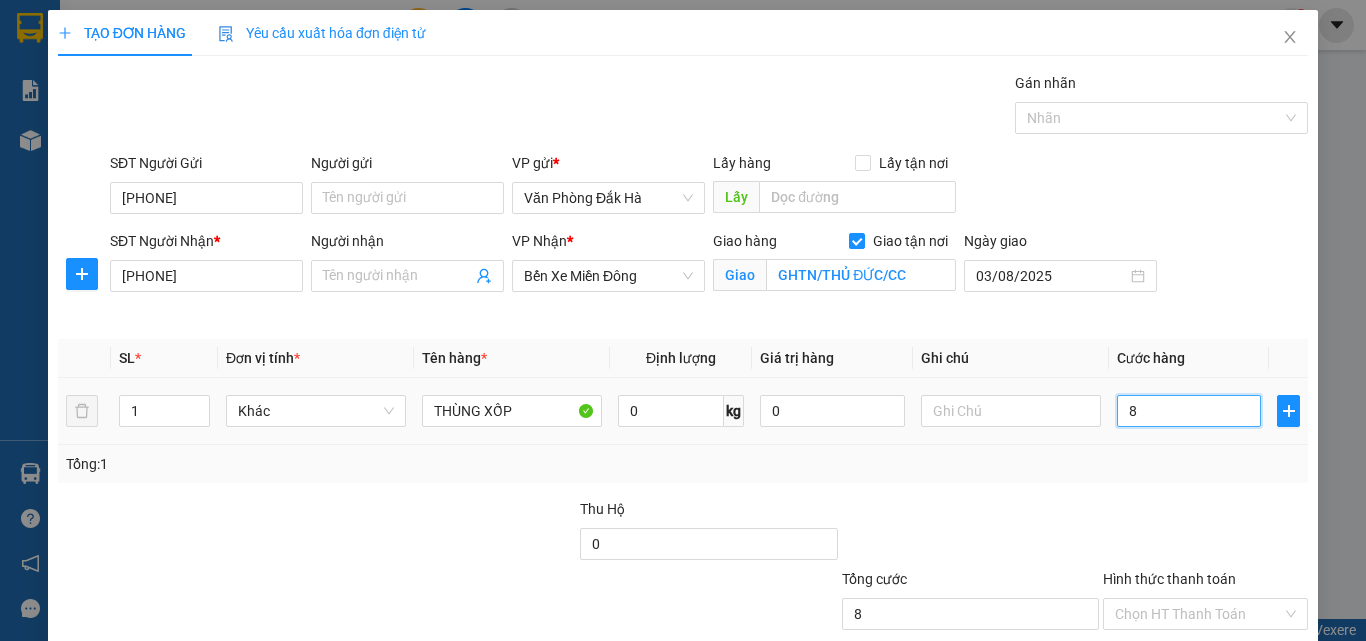 type on "80" 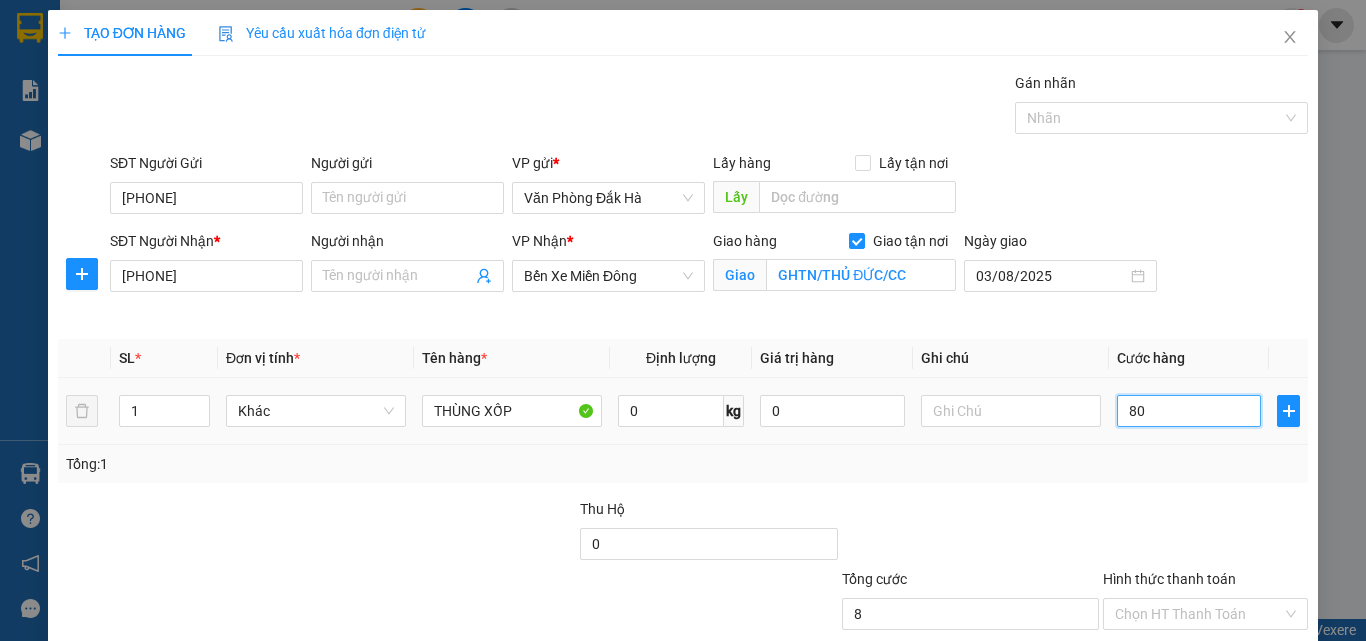 type on "80" 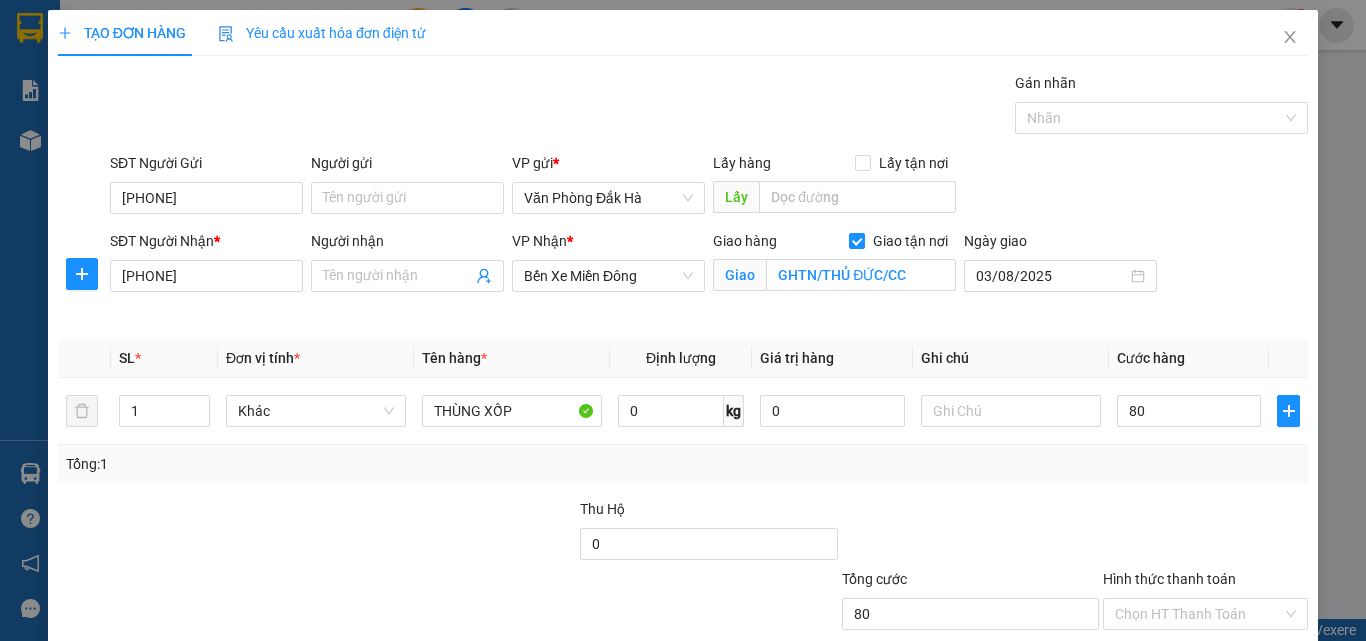click at bounding box center [970, 533] 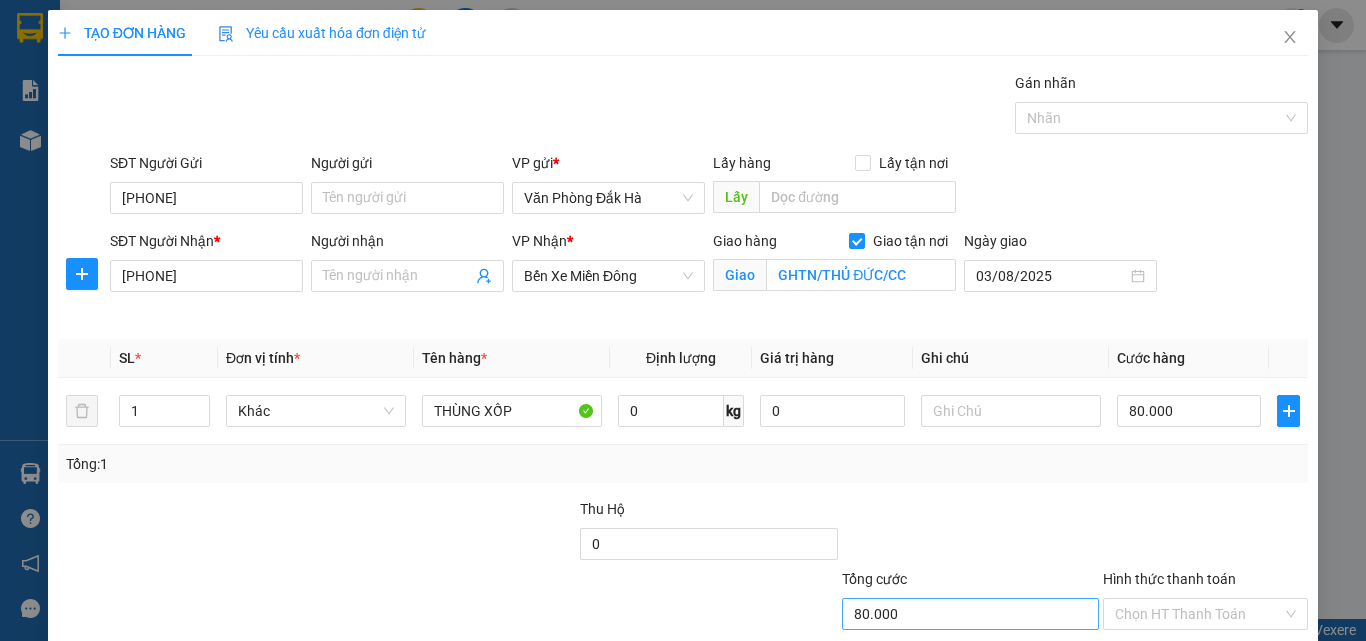 scroll, scrollTop: 123, scrollLeft: 0, axis: vertical 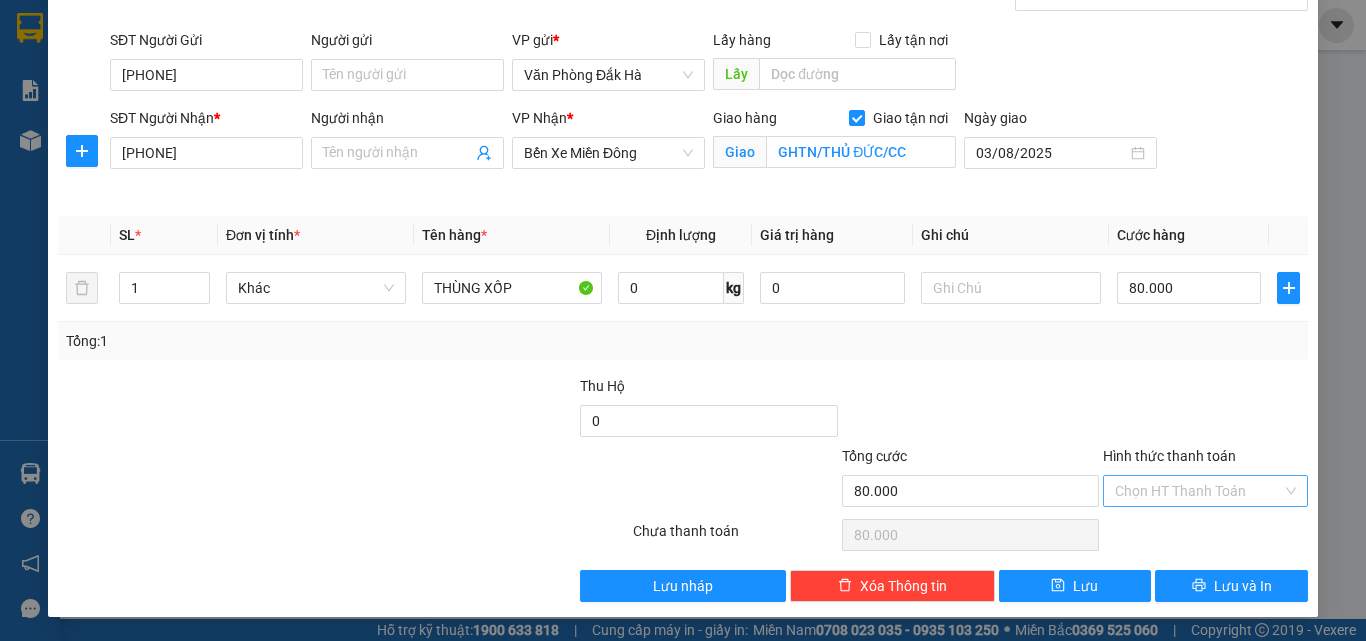 click on "Hình thức thanh toán" at bounding box center [1198, 491] 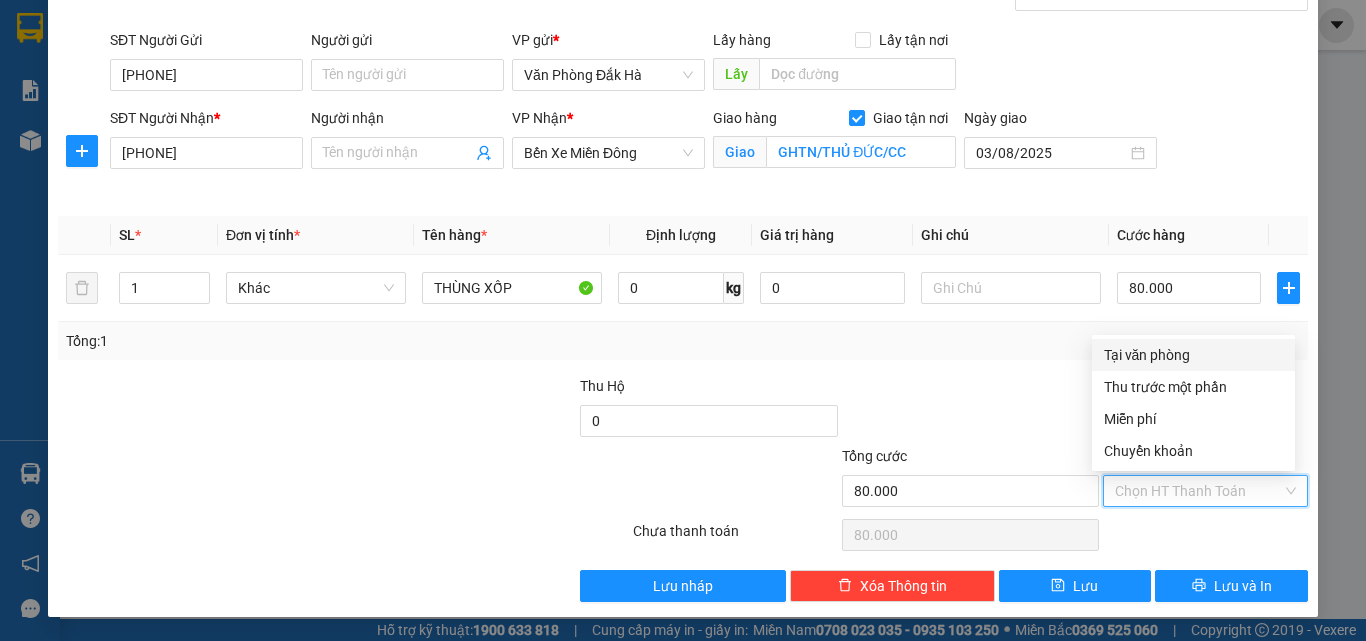 click on "Tại văn phòng" at bounding box center [1193, 355] 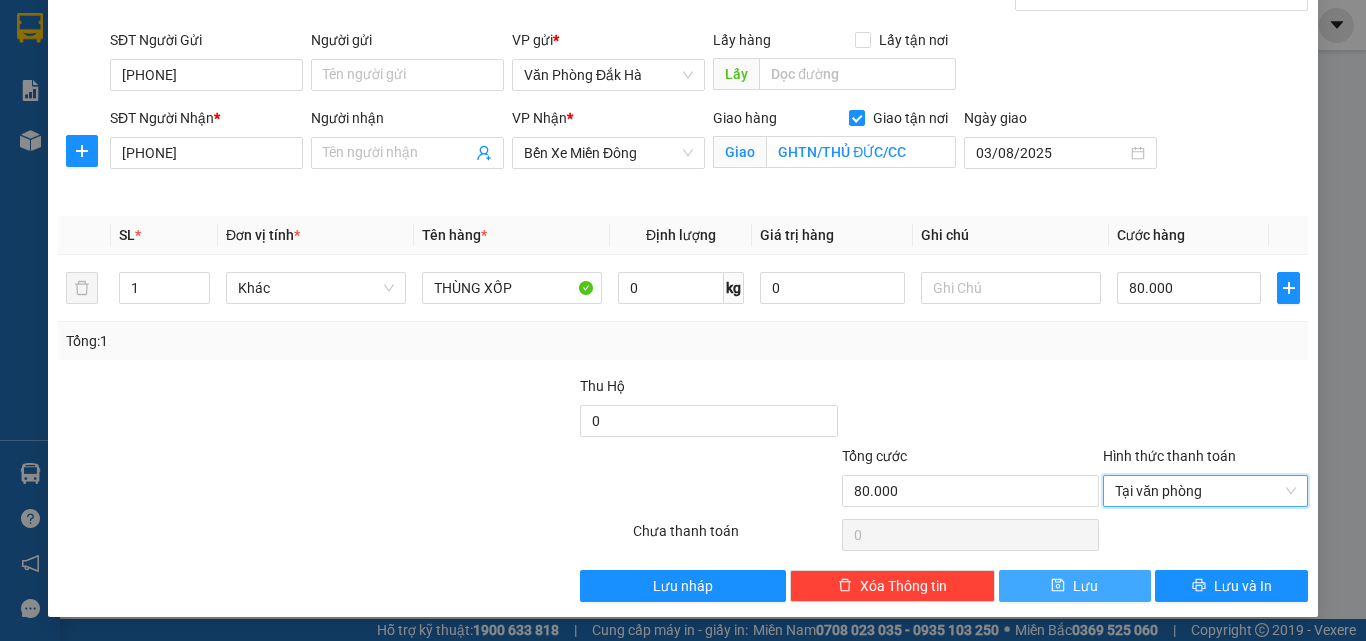click on "Lưu" at bounding box center [1085, 586] 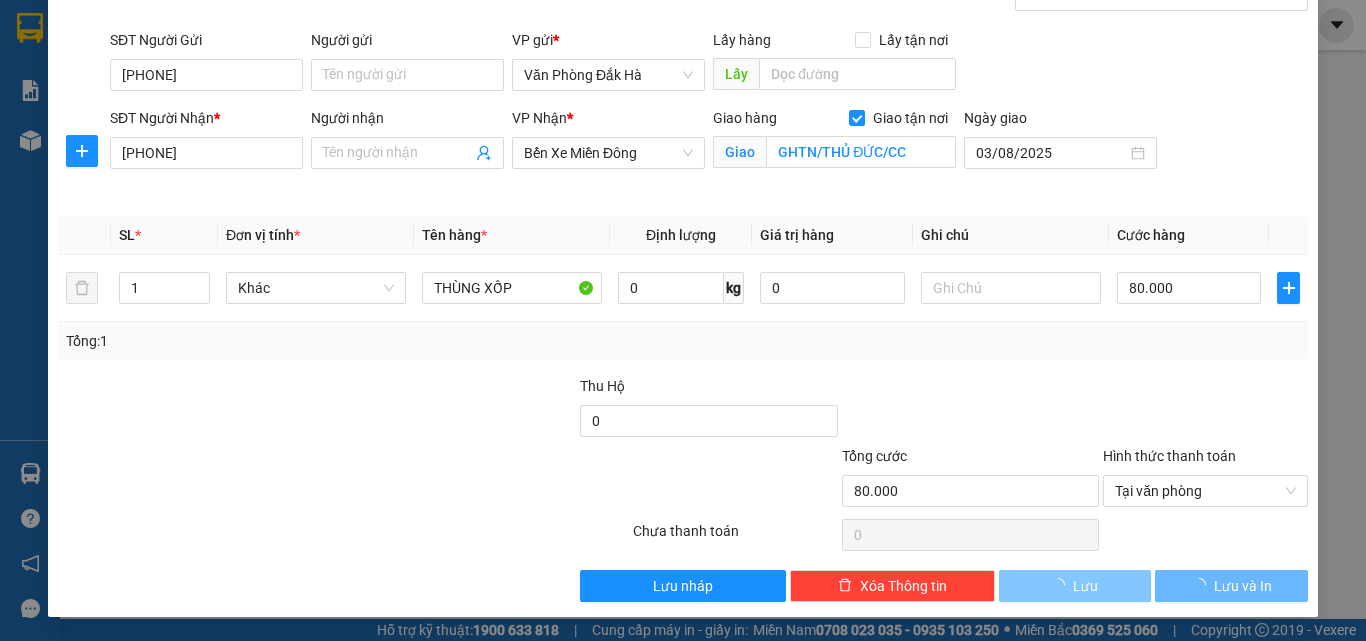 type 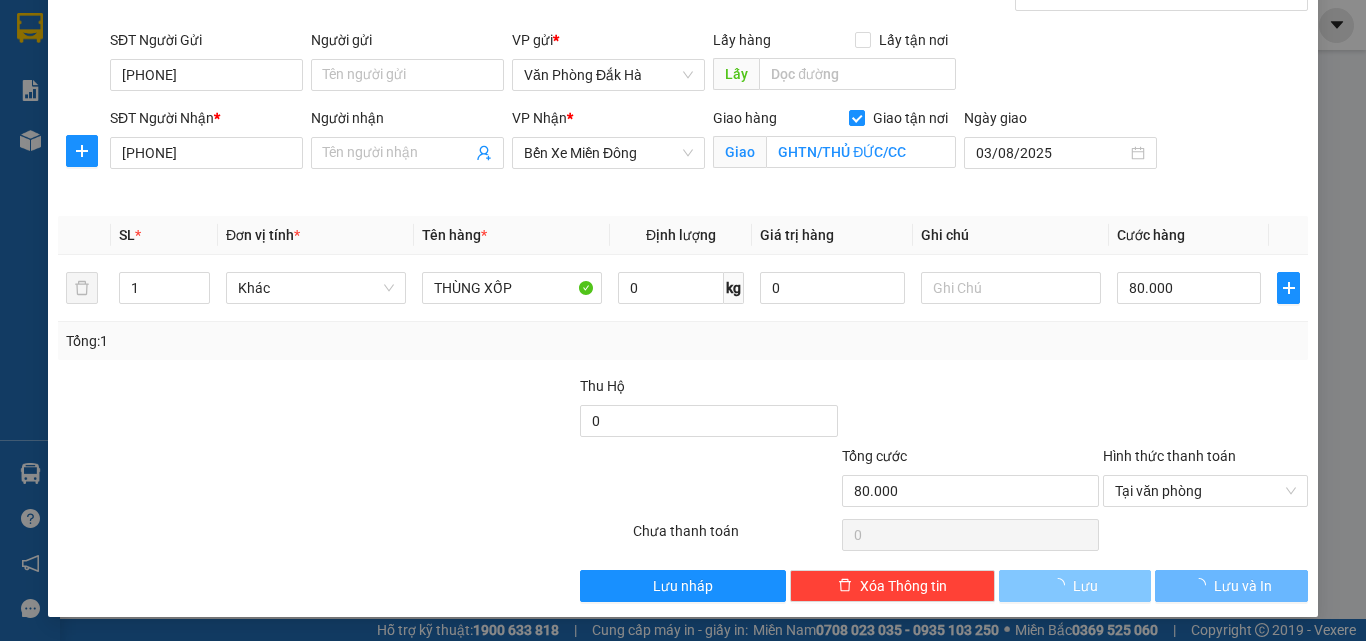 type 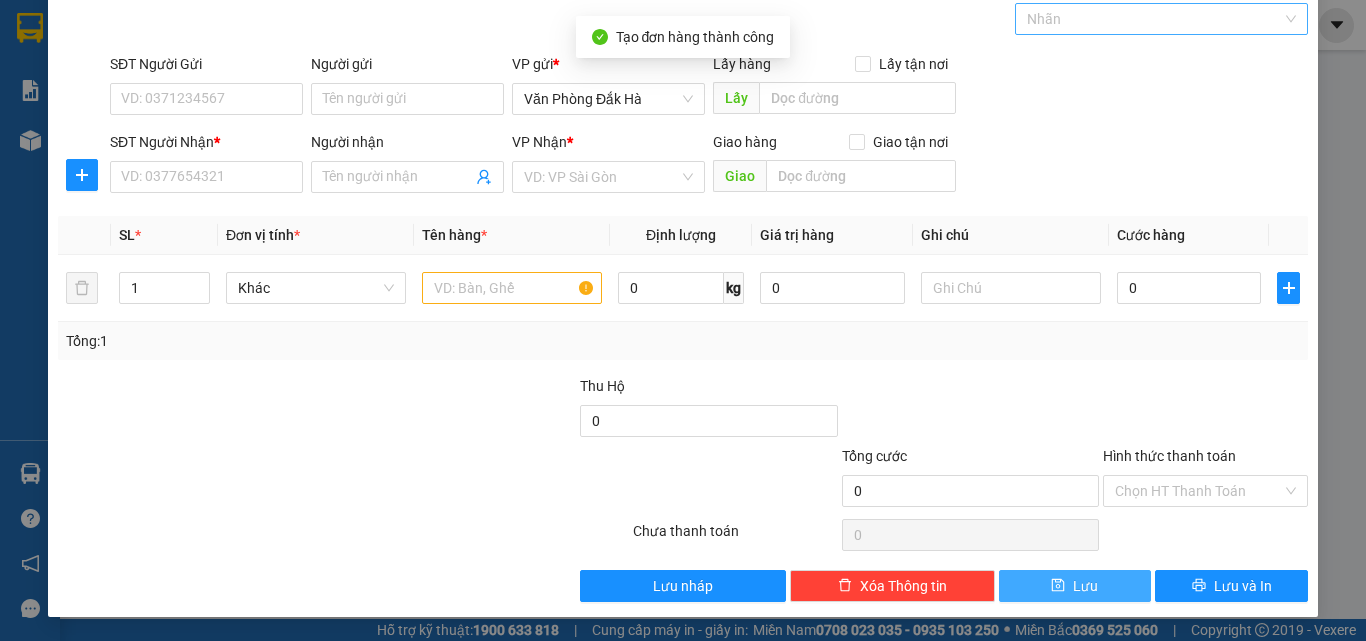 scroll, scrollTop: 0, scrollLeft: 0, axis: both 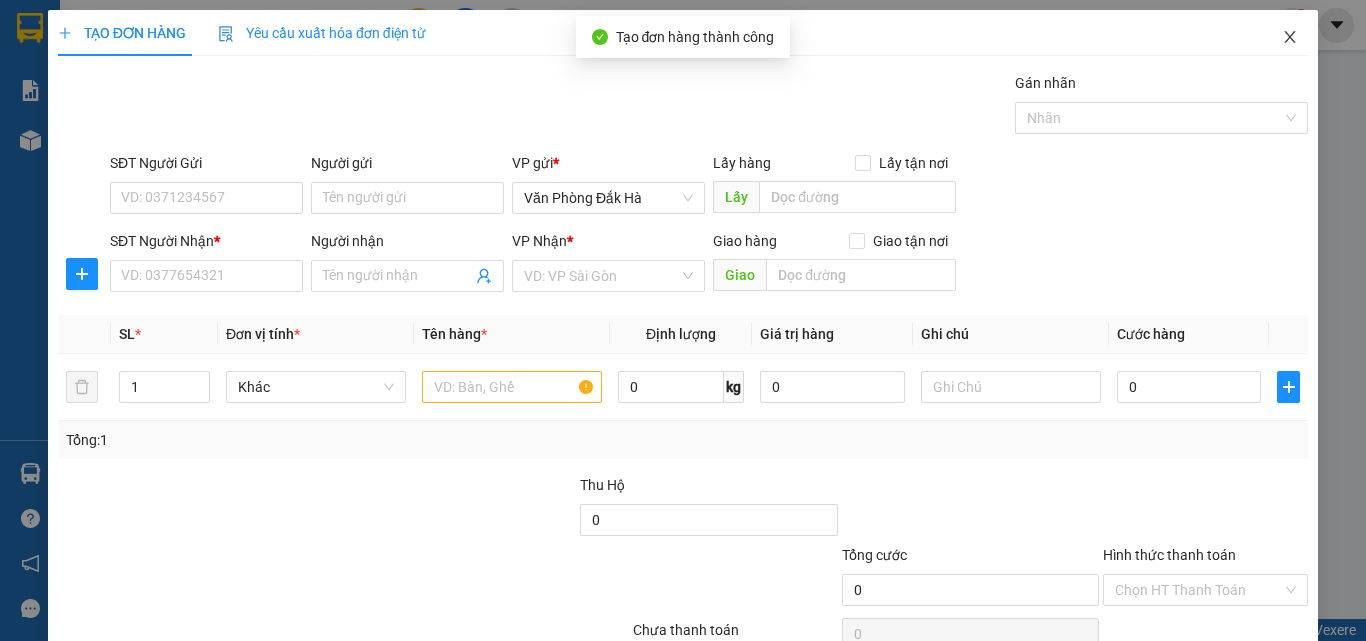 click 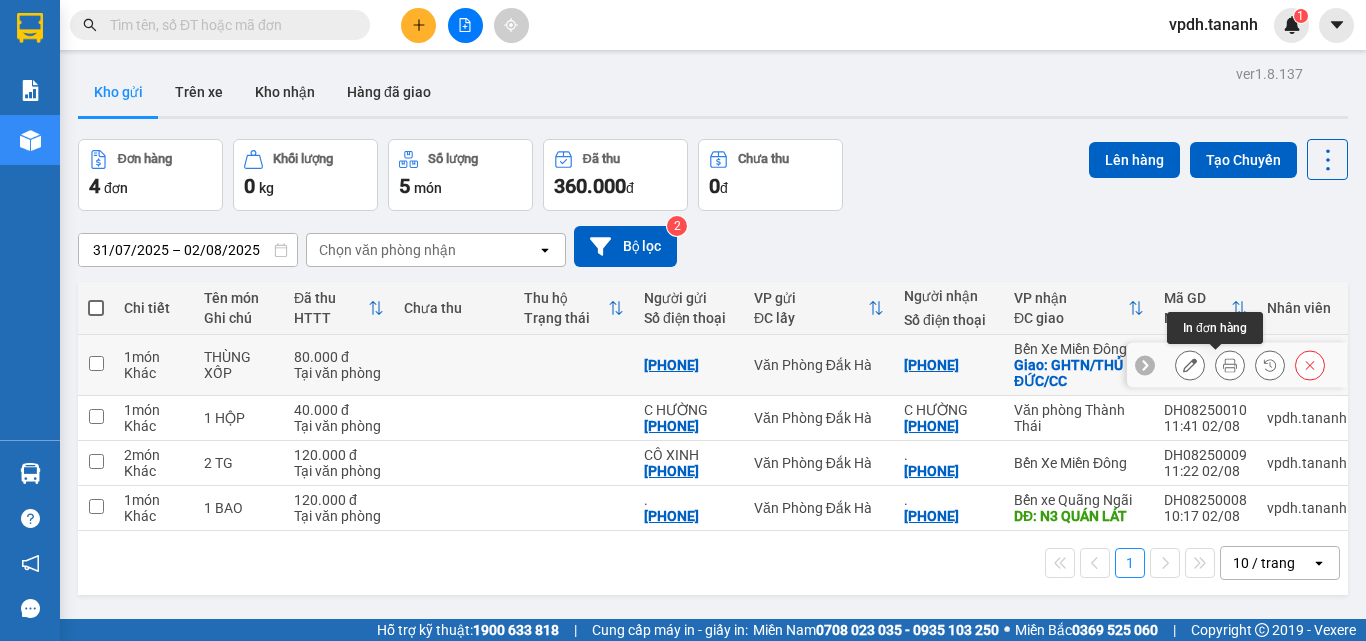 click 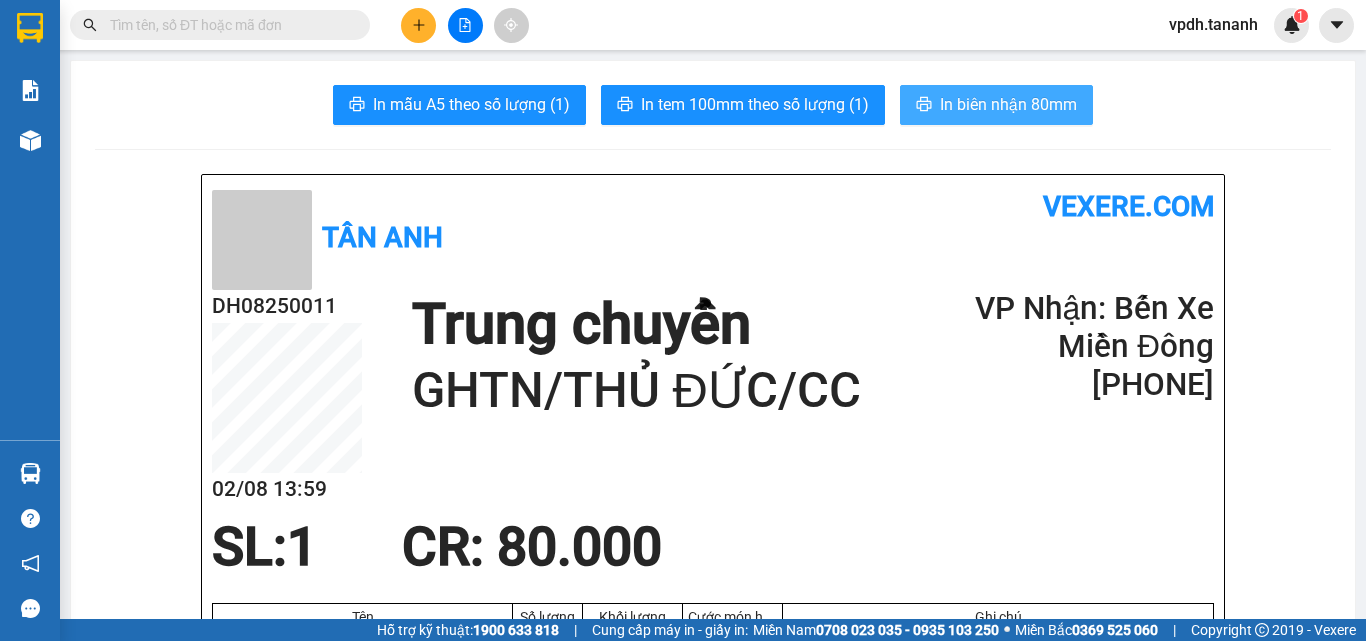 click on "In biên nhận 80mm" at bounding box center [1008, 104] 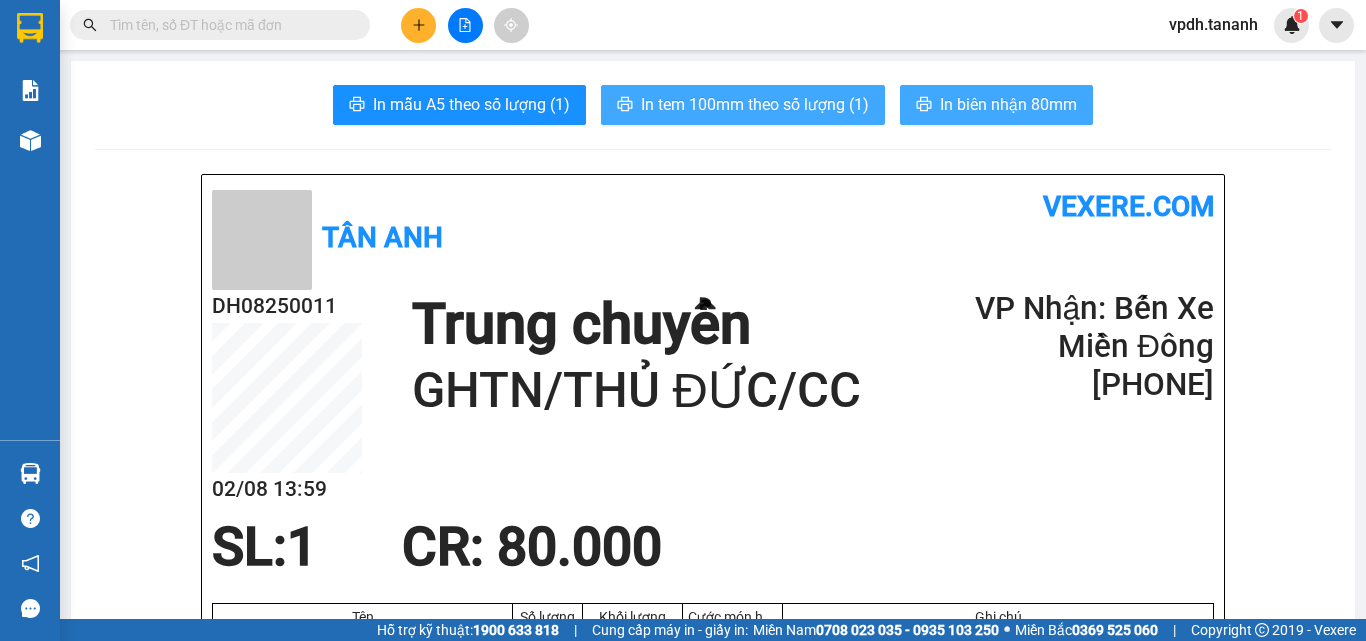 scroll, scrollTop: 0, scrollLeft: 0, axis: both 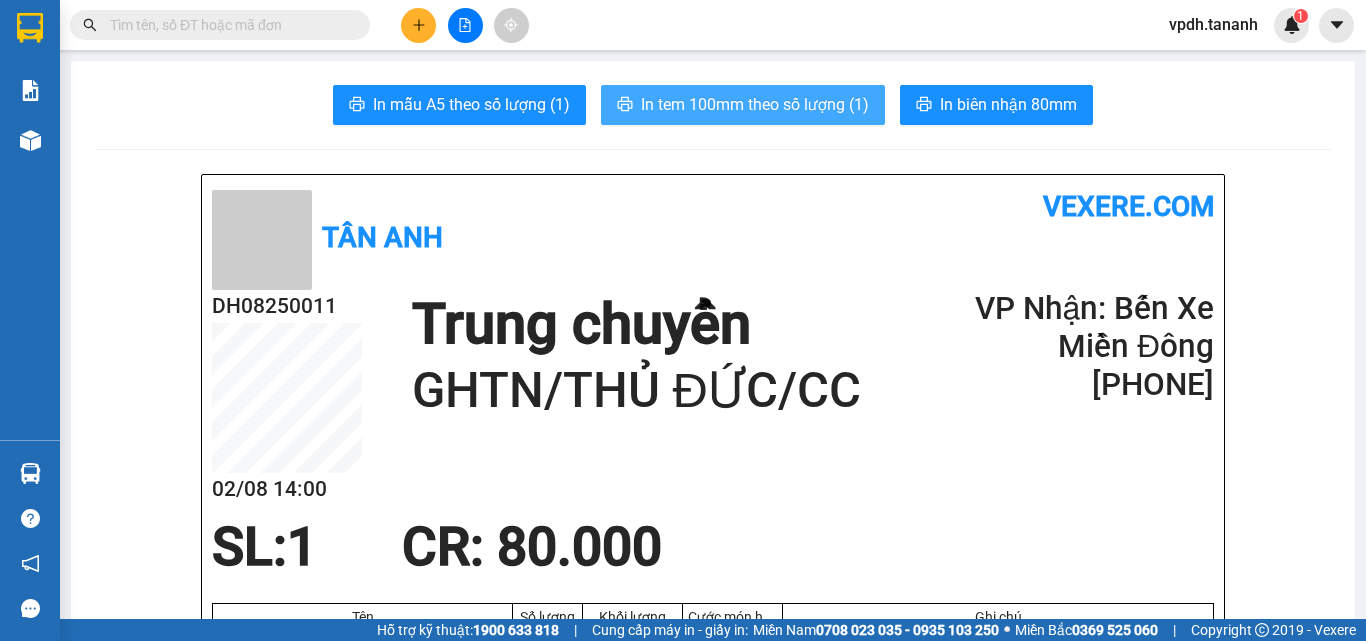 click on "In tem 100mm theo số lượng
(1)" at bounding box center (755, 104) 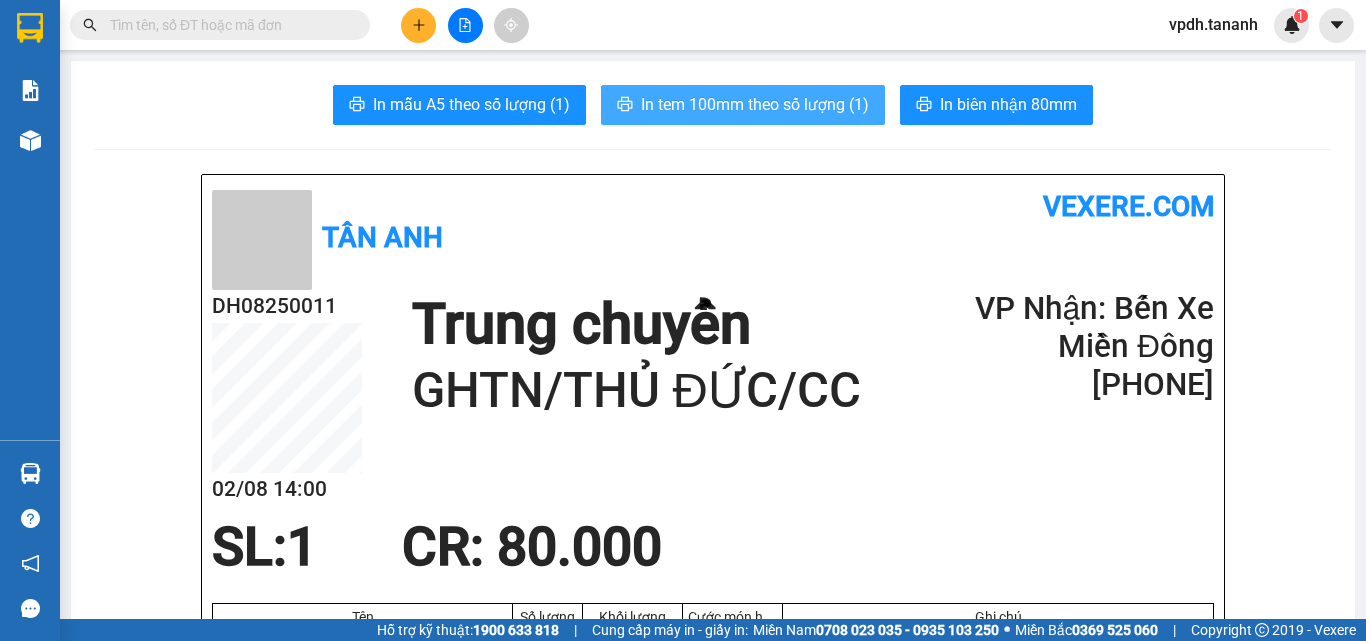 scroll, scrollTop: 0, scrollLeft: 0, axis: both 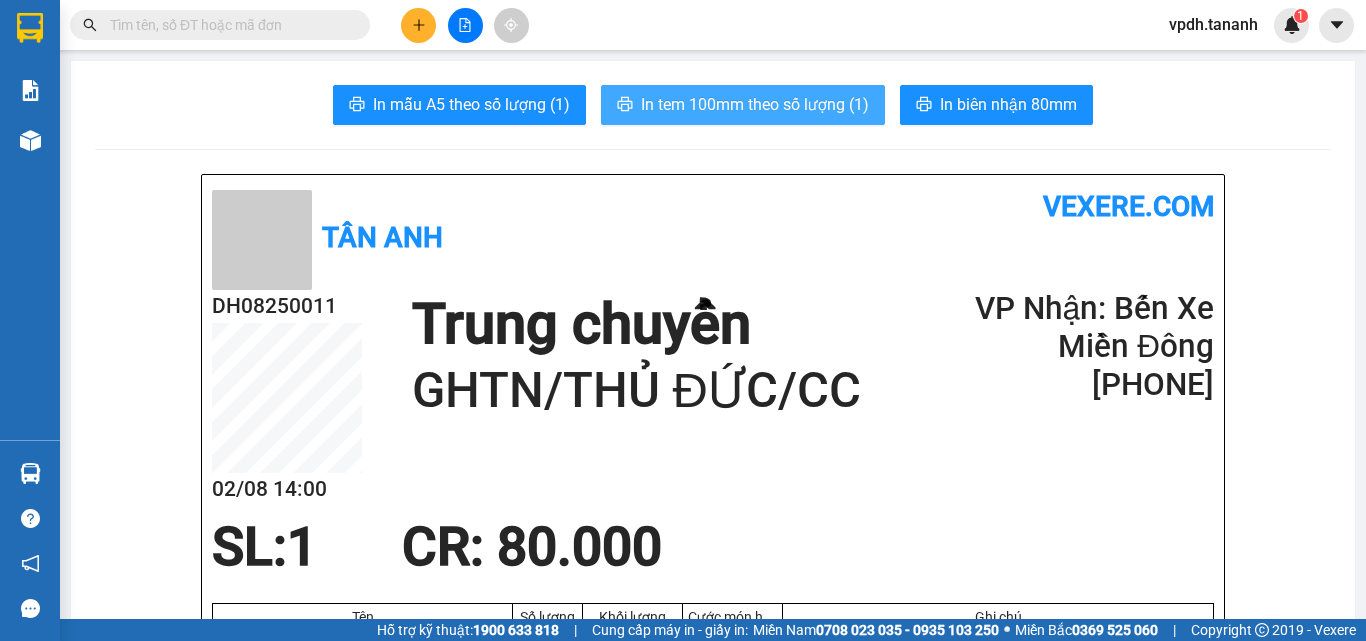 click on "In tem 100mm theo số lượng
(1)" at bounding box center [755, 104] 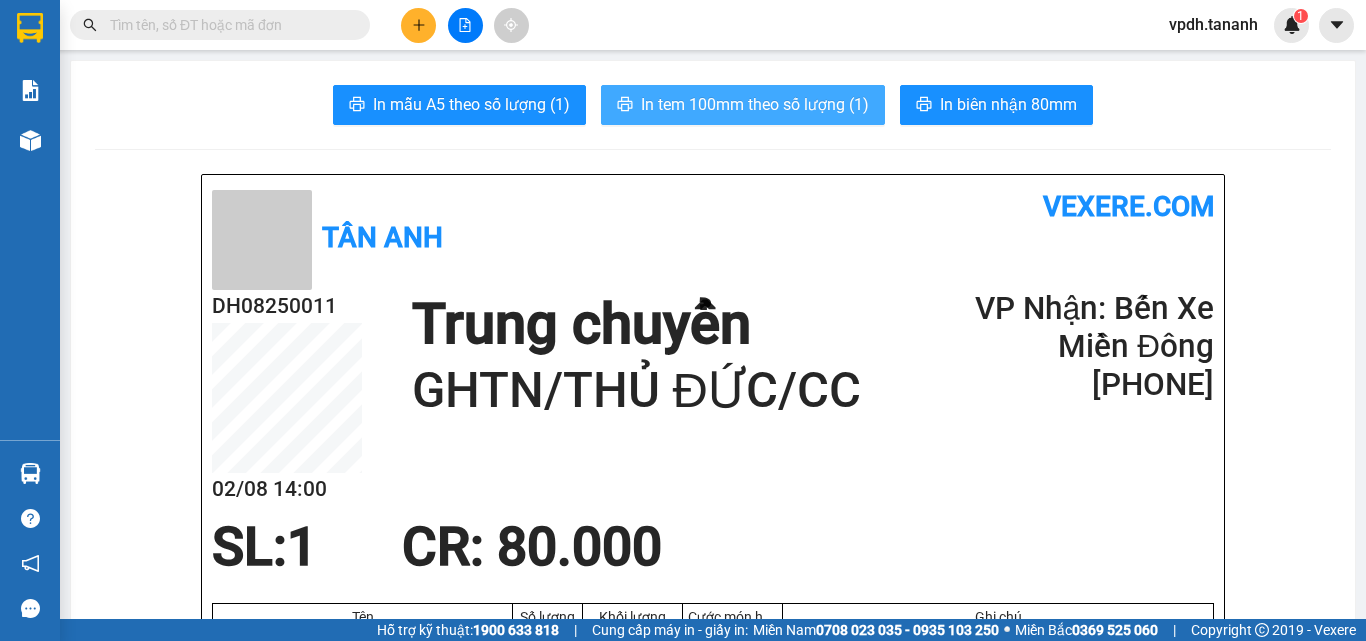 scroll, scrollTop: 0, scrollLeft: 0, axis: both 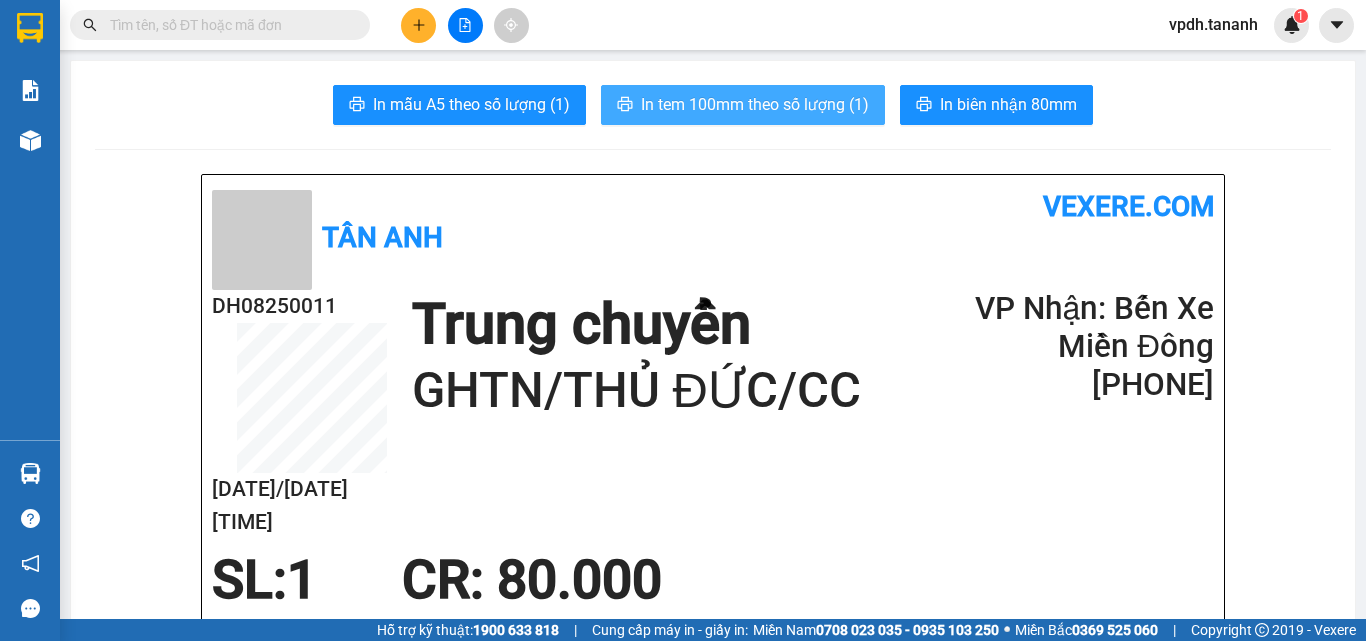 click on "In tem 100mm theo số lượng
(1)" at bounding box center (755, 104) 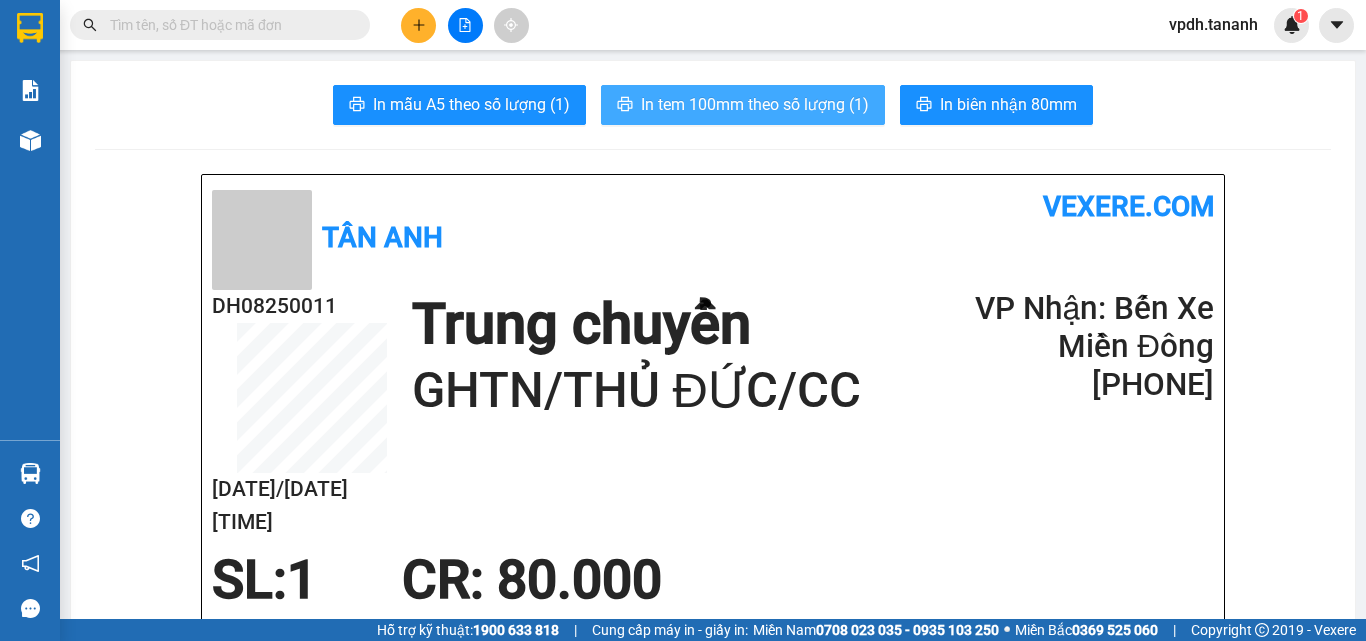 scroll, scrollTop: 0, scrollLeft: 0, axis: both 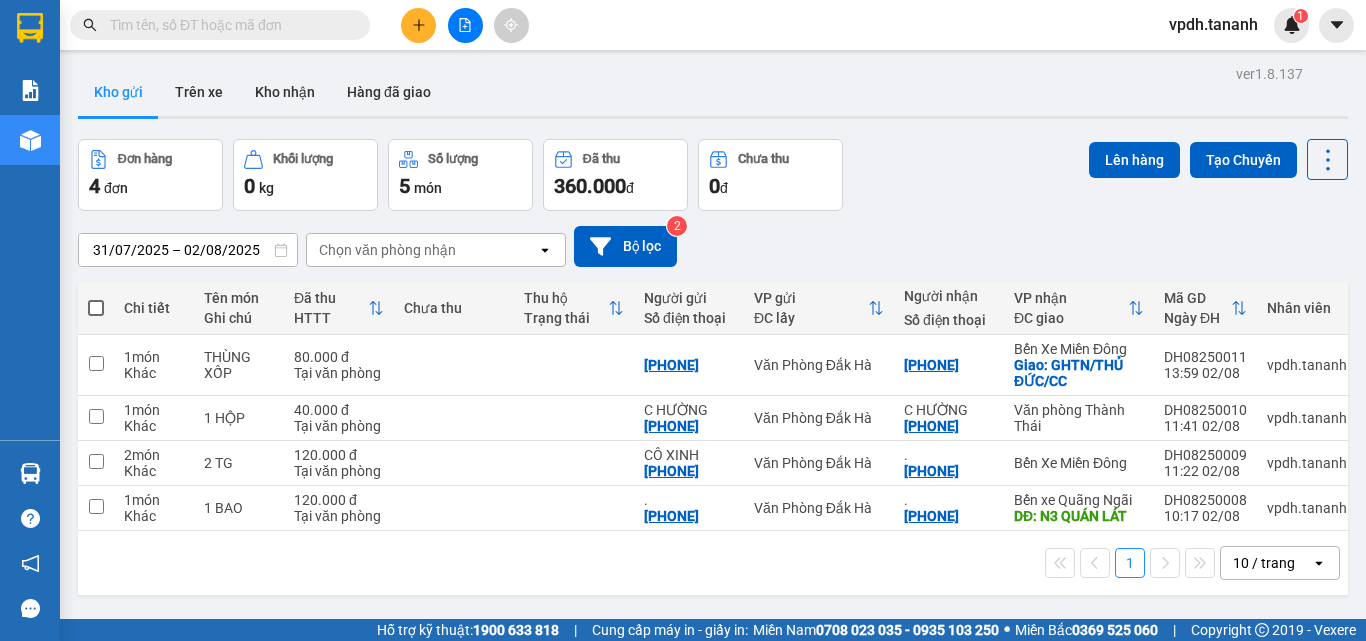 click at bounding box center [418, 25] 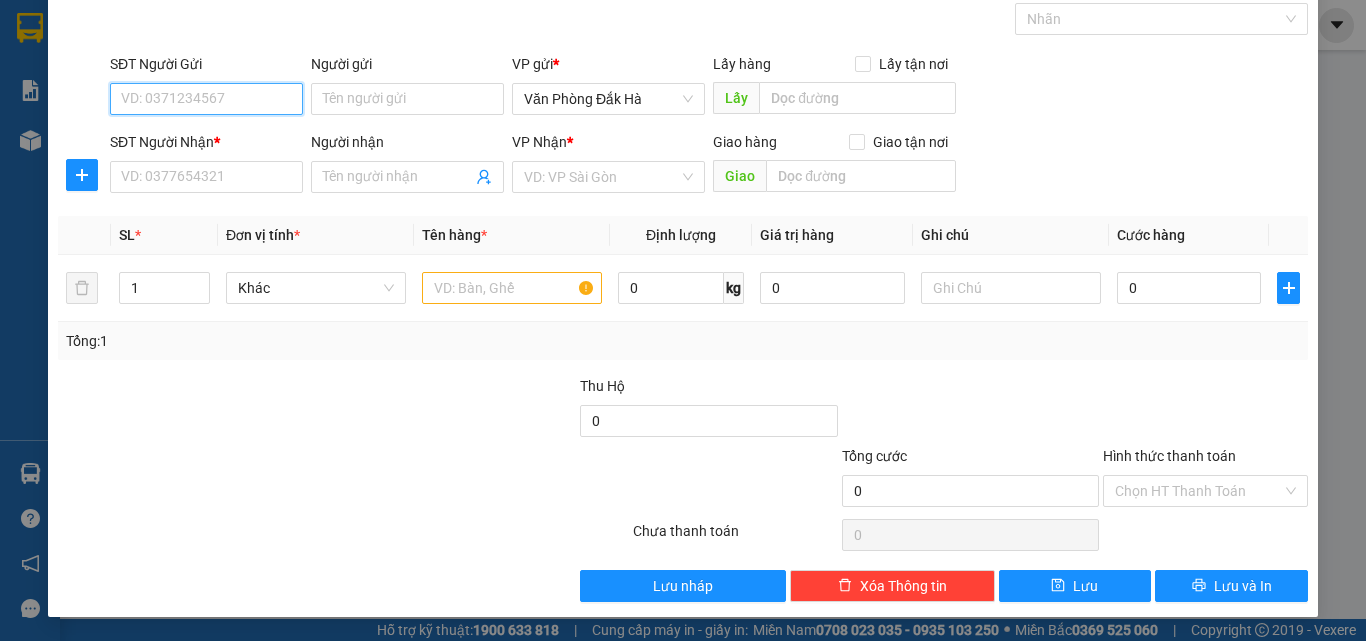 scroll, scrollTop: 0, scrollLeft: 0, axis: both 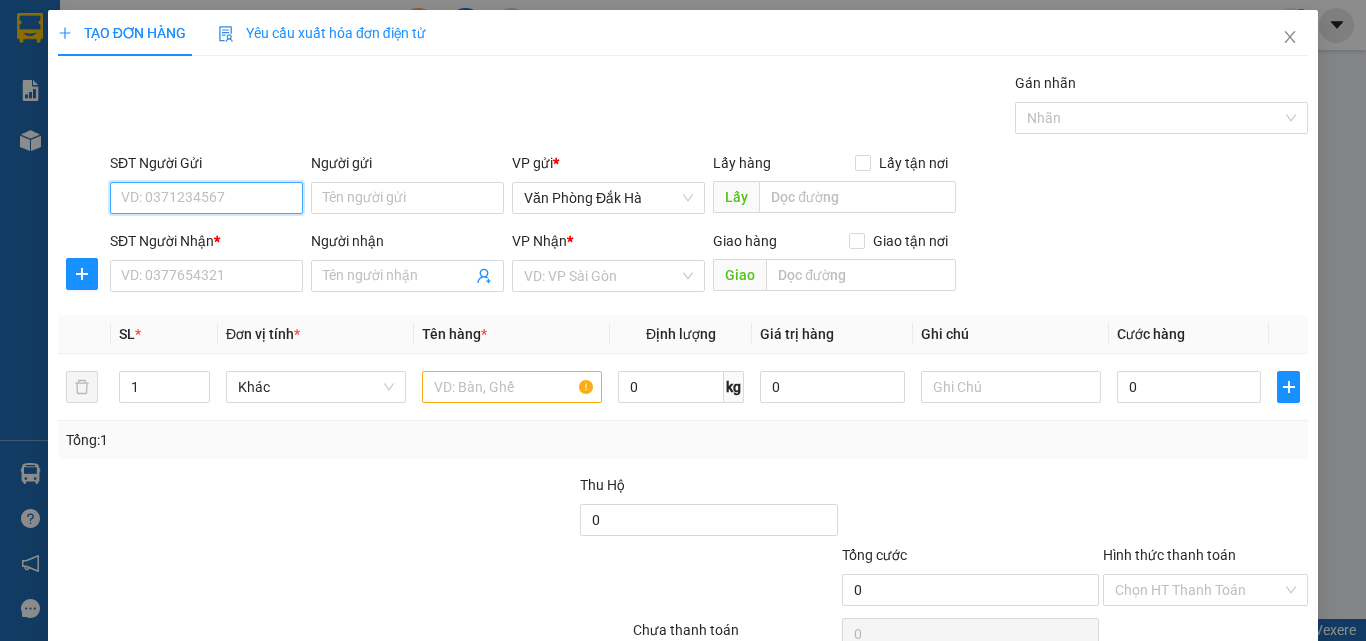 click on "SĐT Người Gửi" at bounding box center [206, 198] 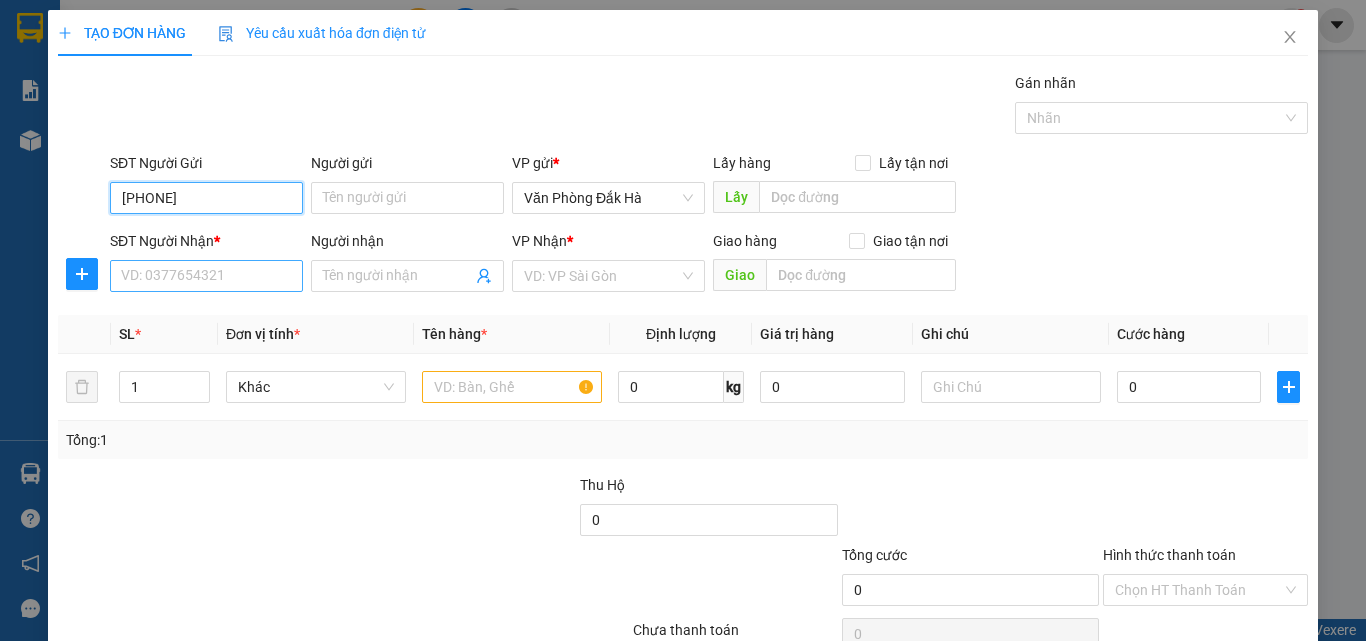 type on "[PHONE]" 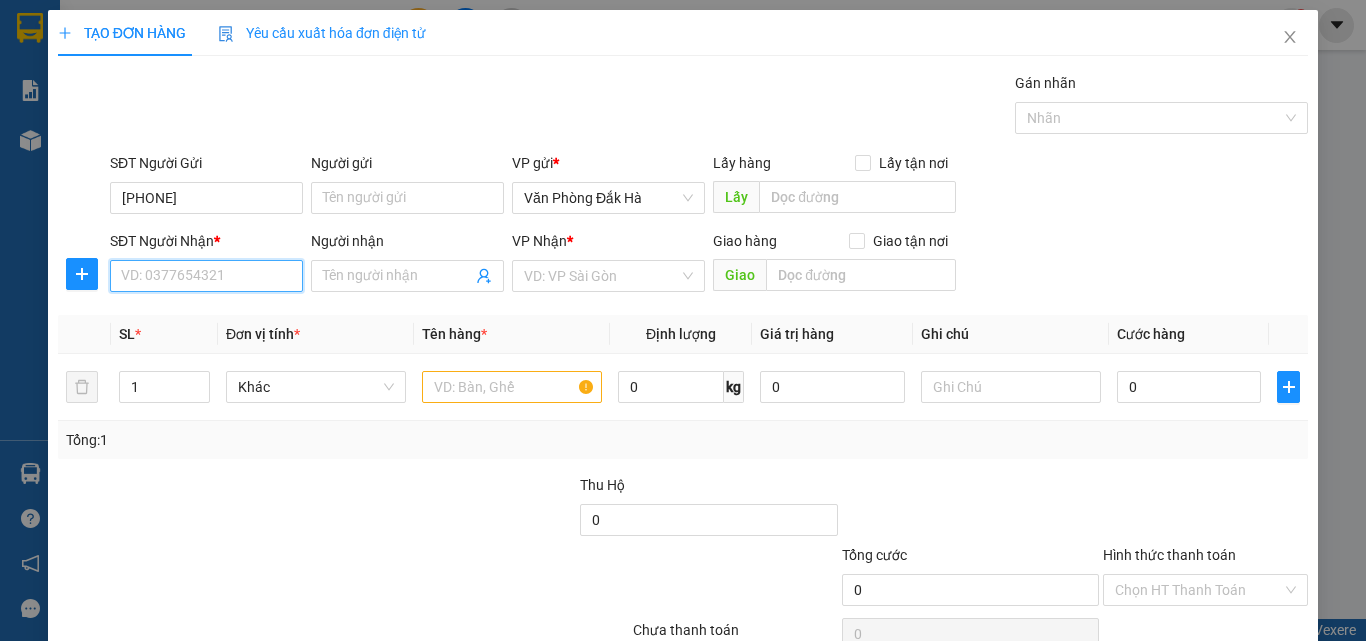 click on "SĐT Người Nhận  *" at bounding box center [206, 276] 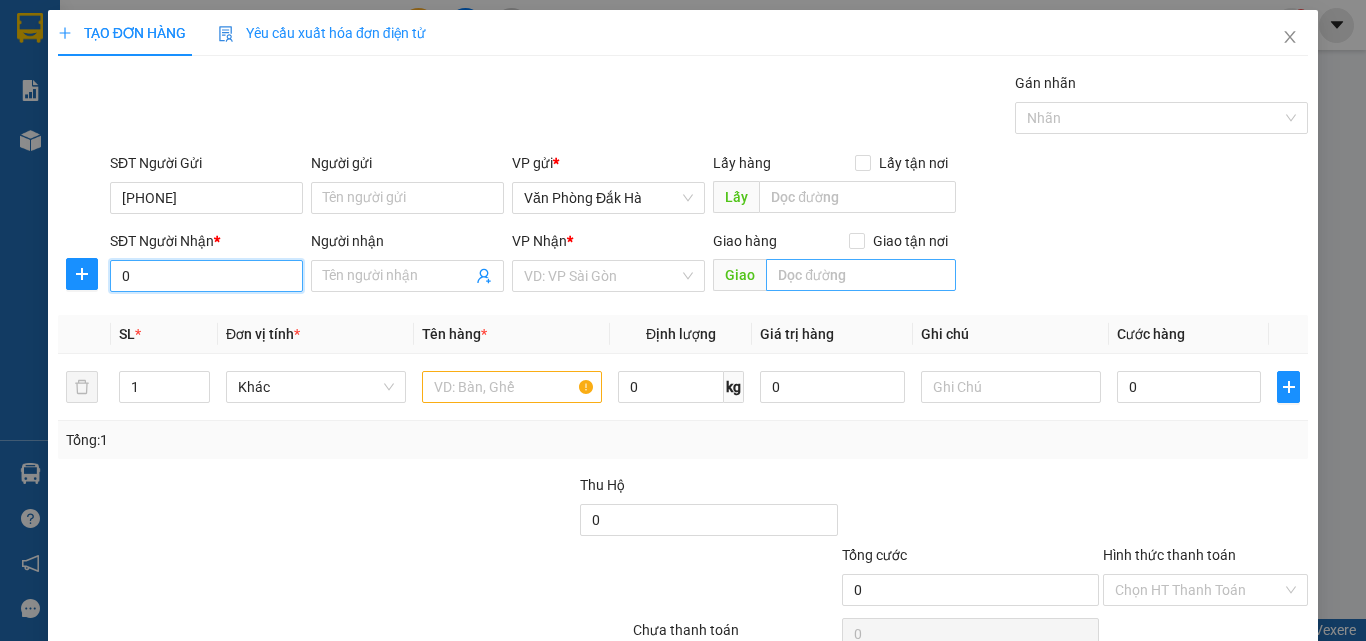type on "0" 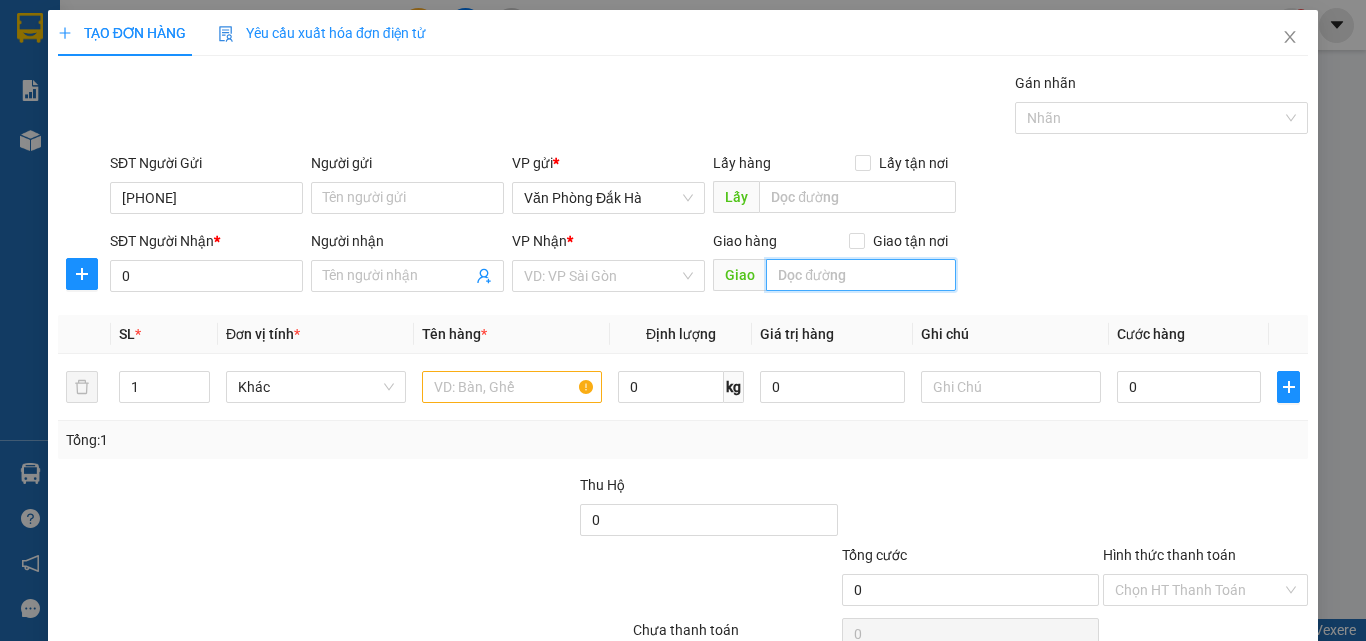 drag, startPoint x: 877, startPoint y: 269, endPoint x: 880, endPoint y: 258, distance: 11.401754 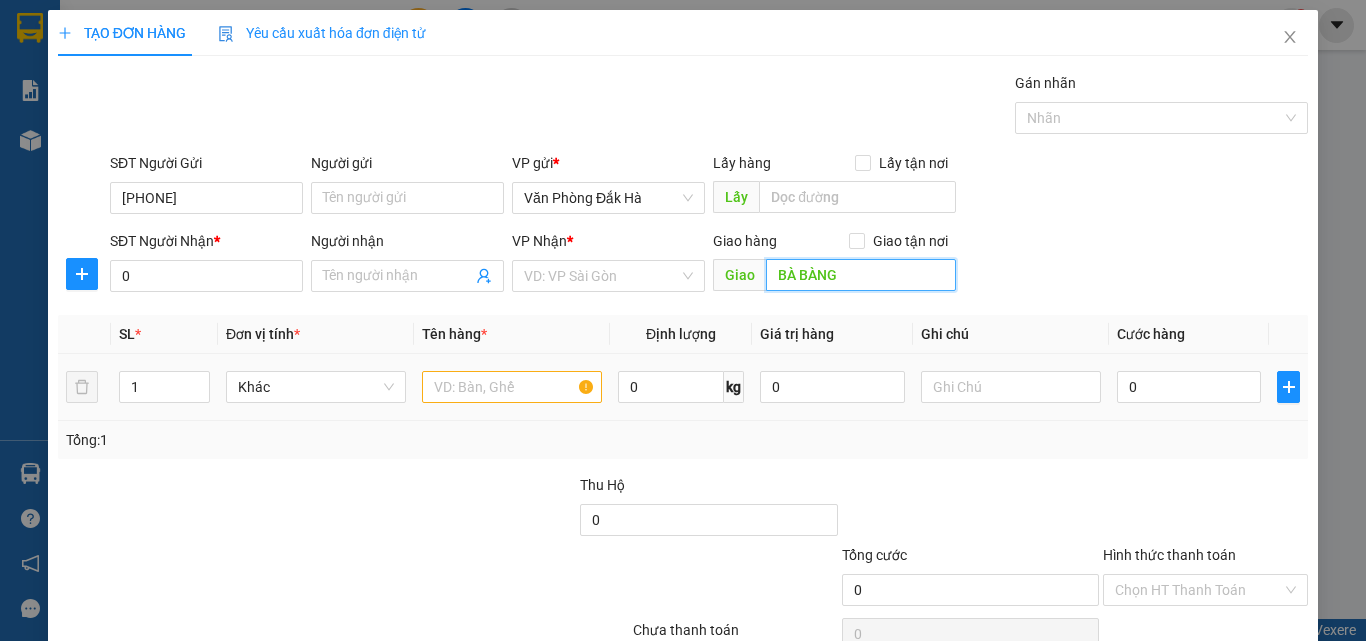 scroll, scrollTop: 99, scrollLeft: 0, axis: vertical 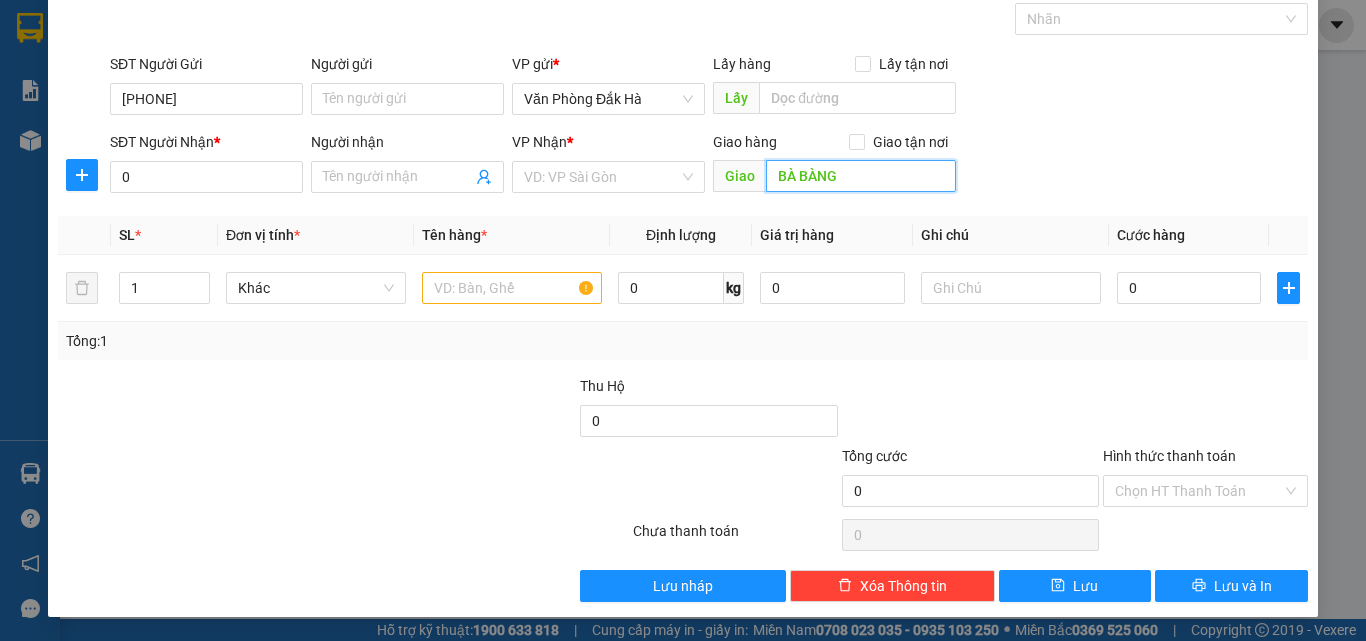 click on "BÀ BÀNG" at bounding box center [861, 176] 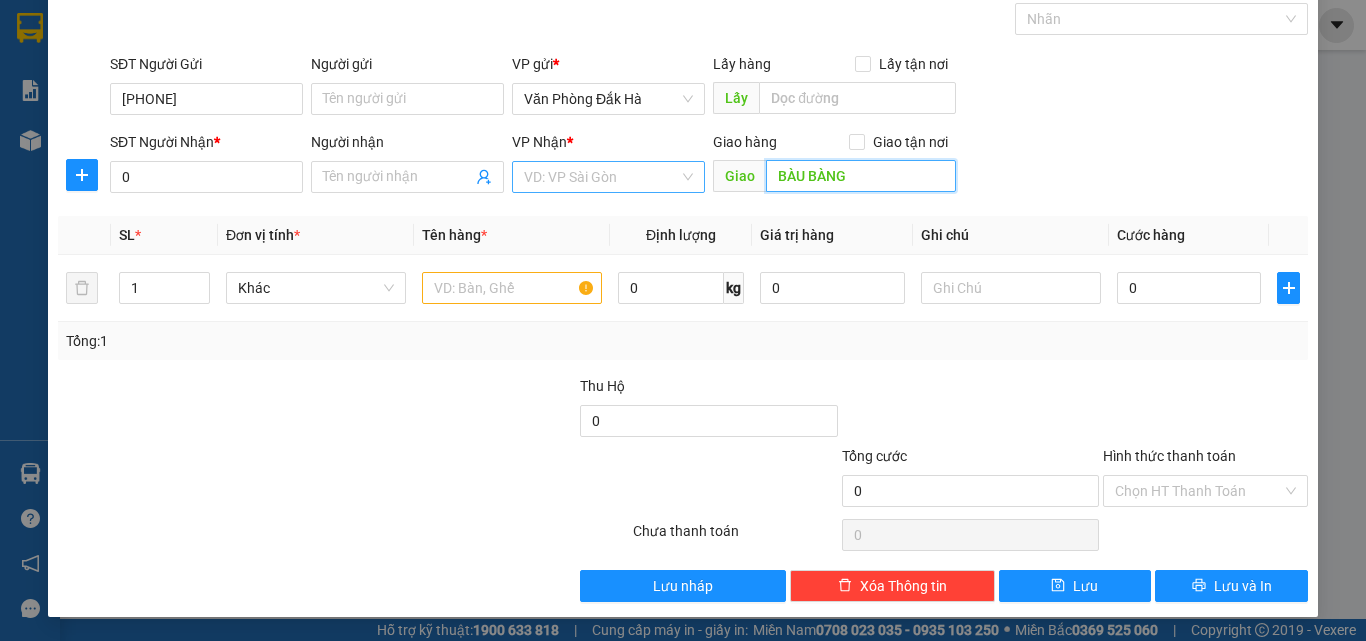 type on "BÀU BÀNG" 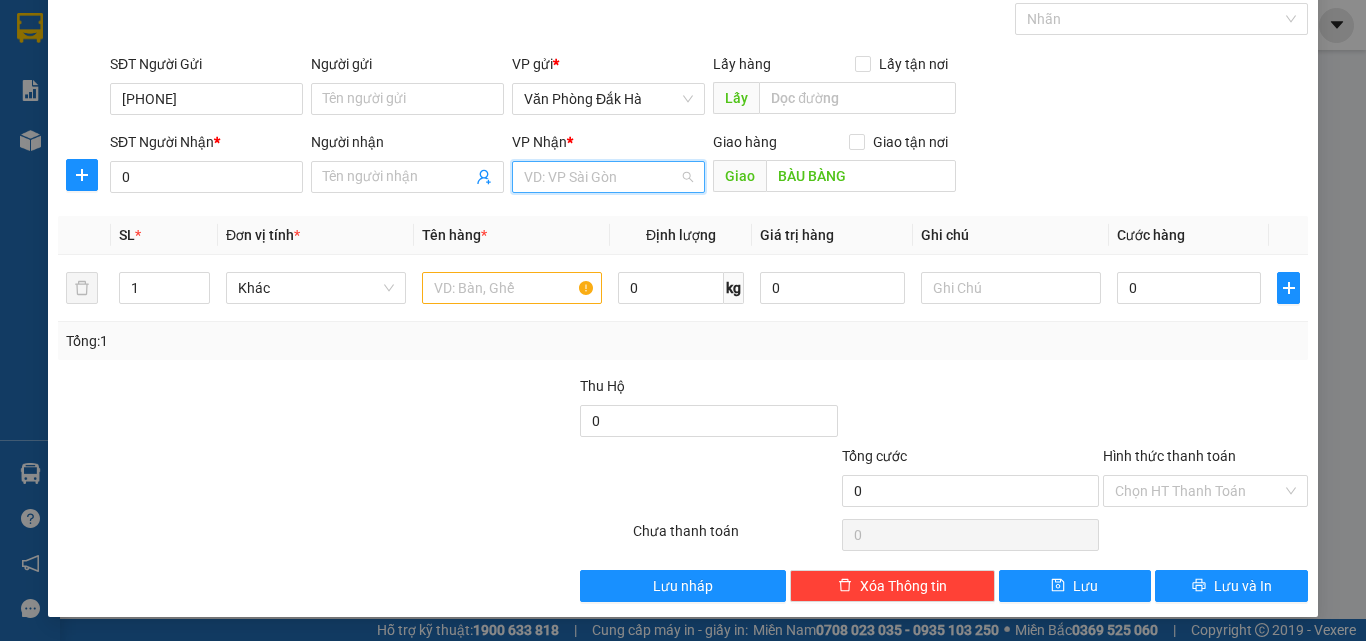 click at bounding box center [601, 177] 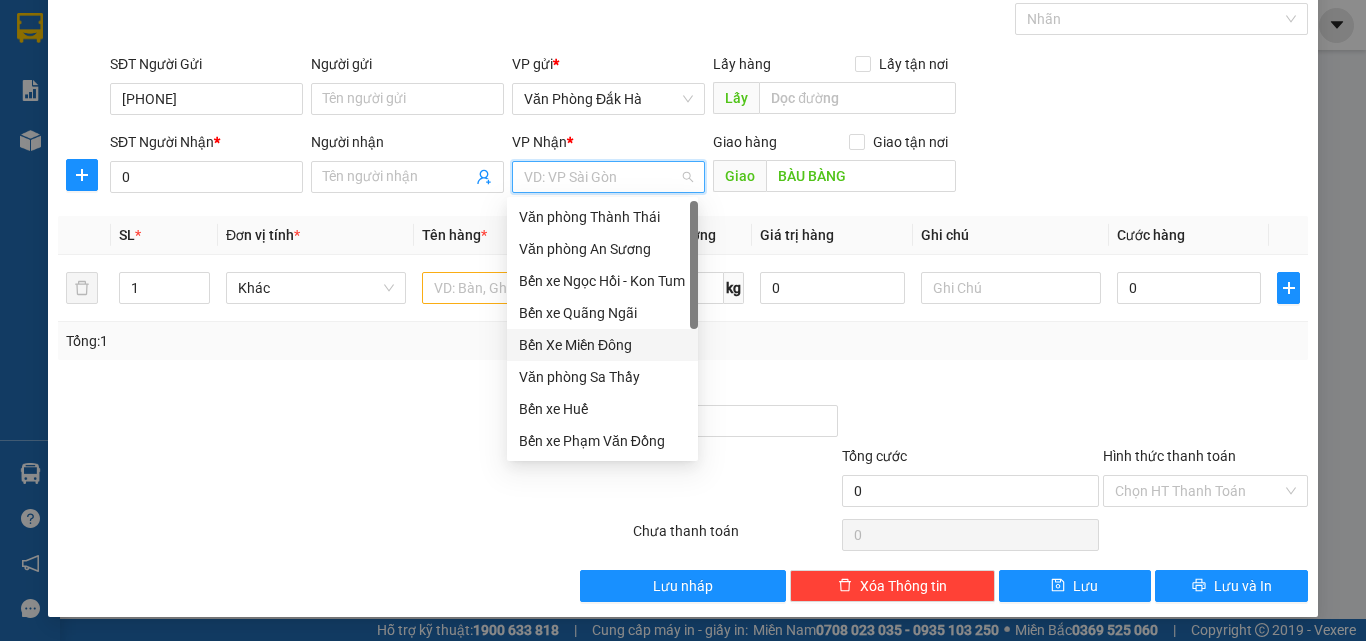 click on "Bến Xe Miền Đông" at bounding box center (602, 345) 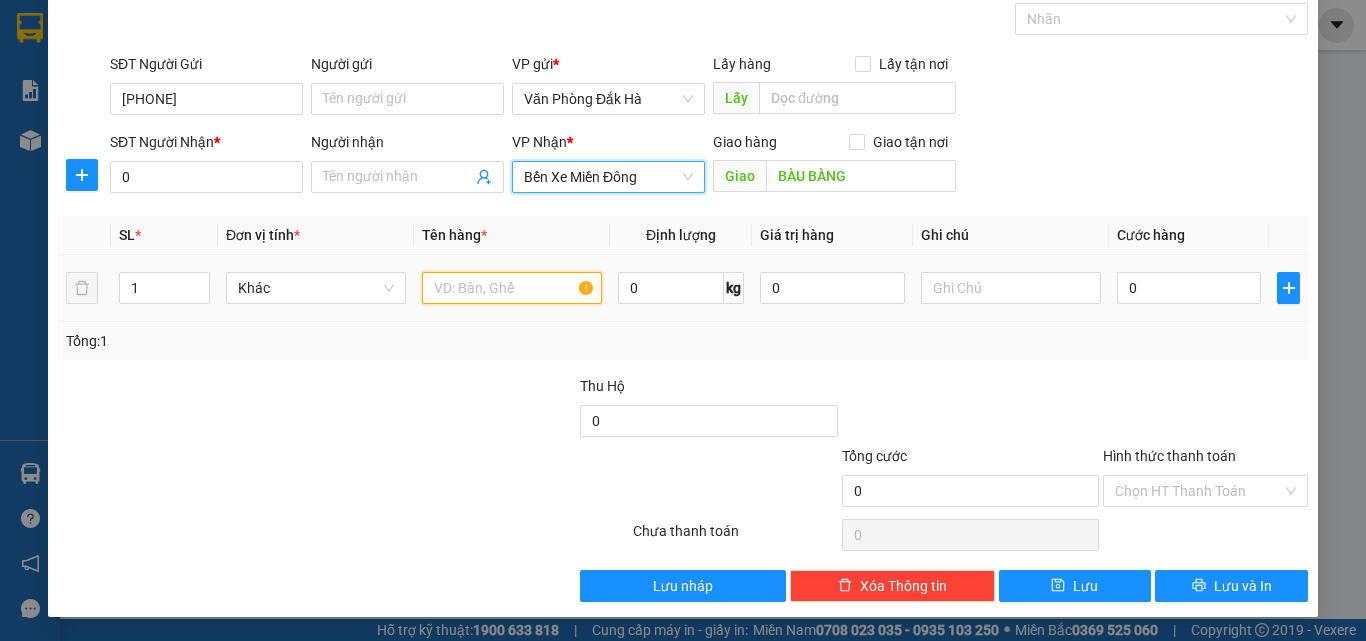 click at bounding box center (512, 288) 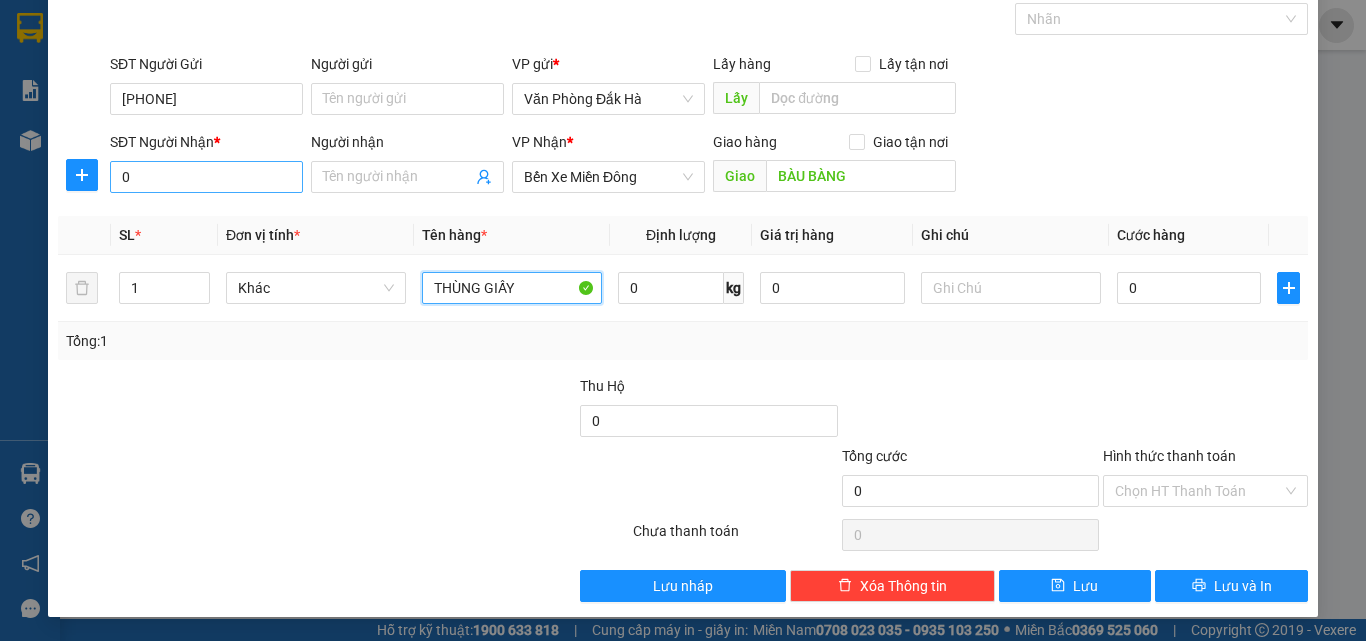 type on "THÙNG GIẤY" 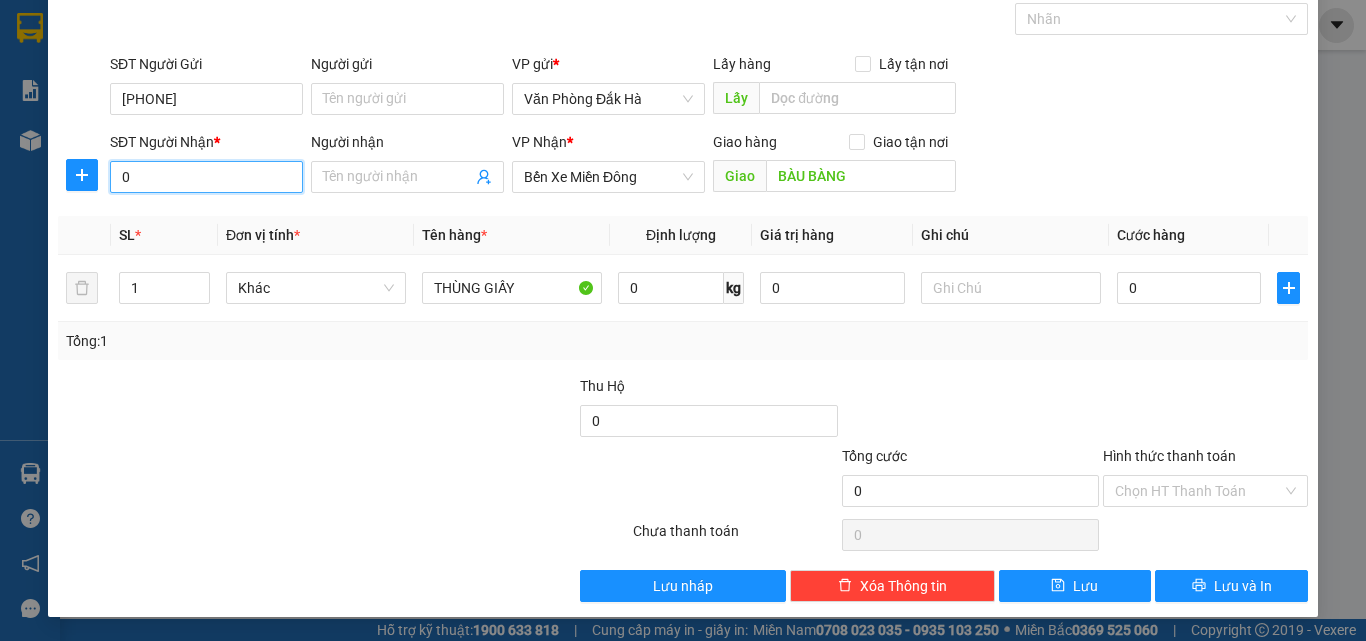 click on "0" at bounding box center (206, 177) 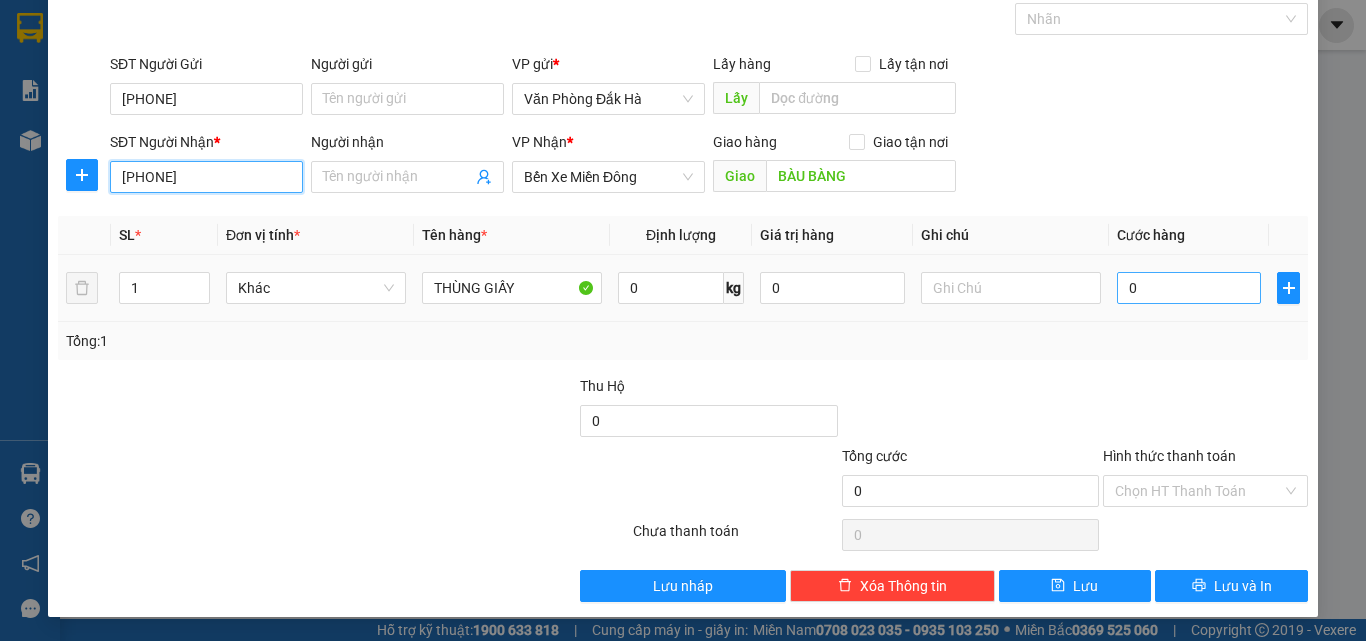 type on "[PHONE]" 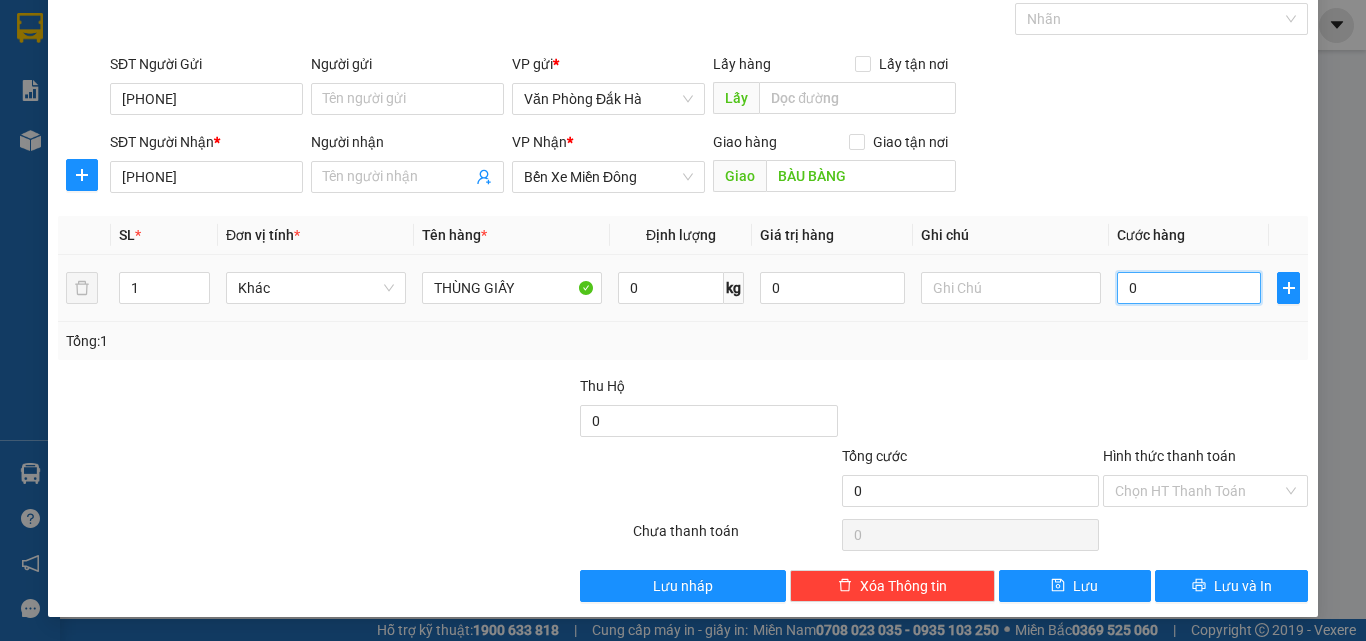click on "0" at bounding box center [1189, 288] 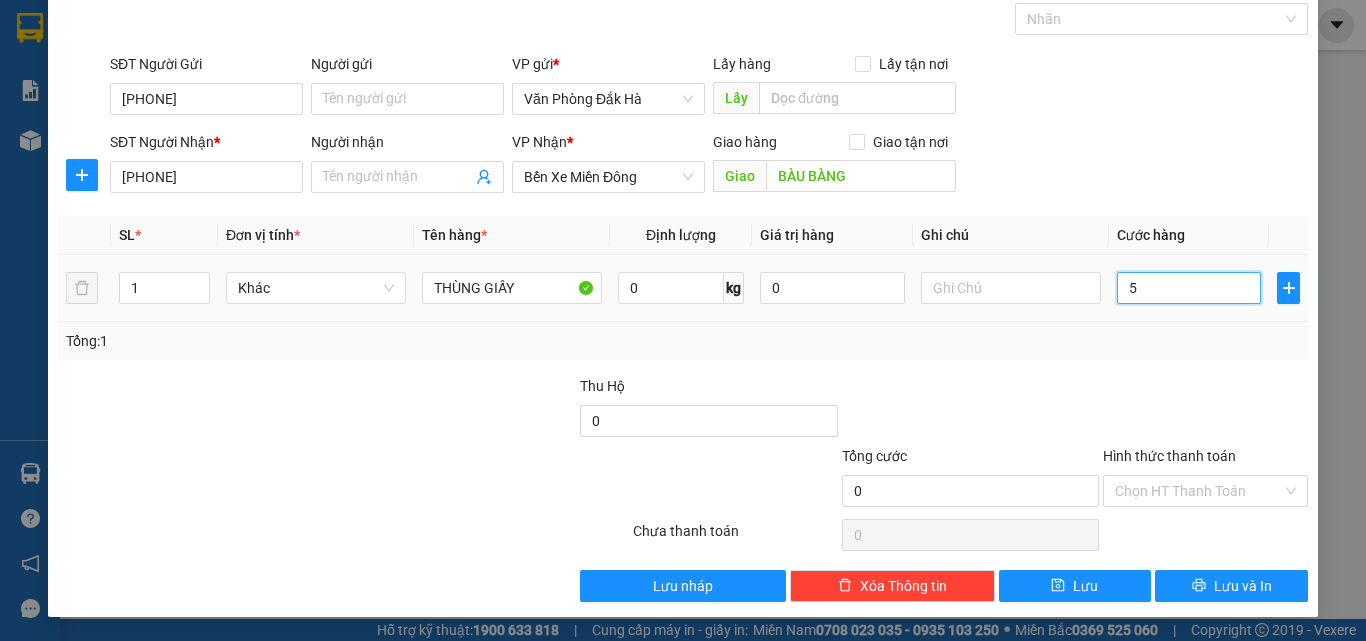 type on "5" 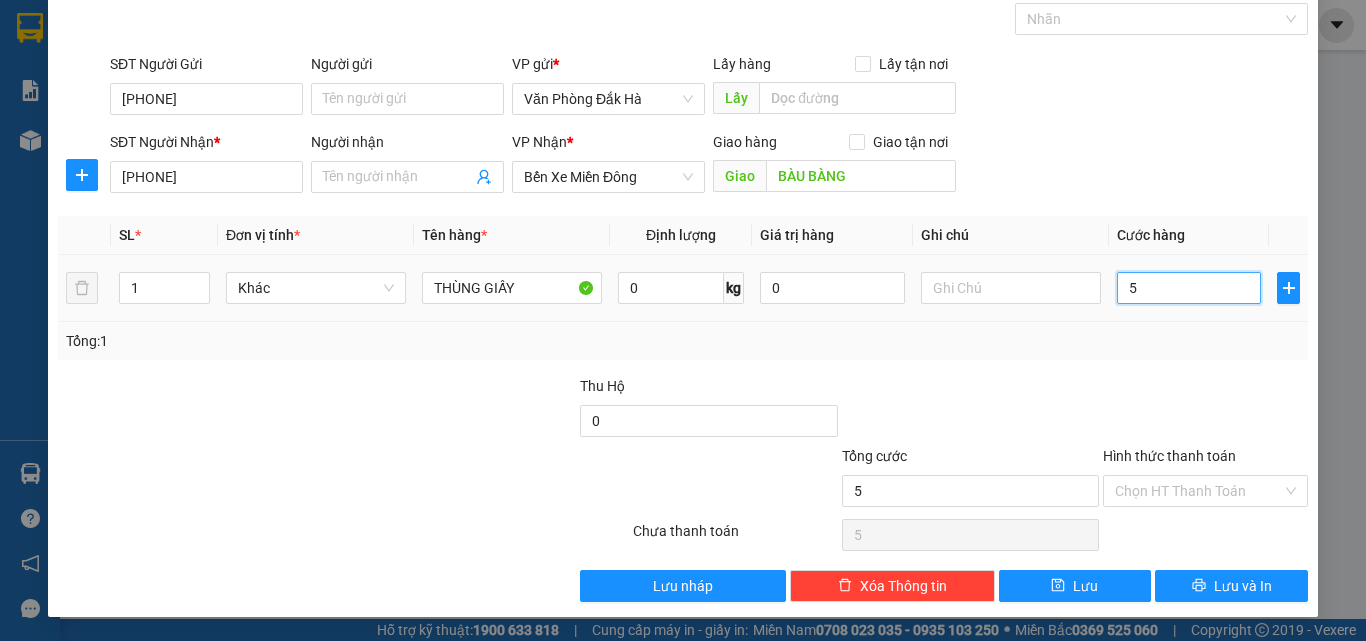 type on "50" 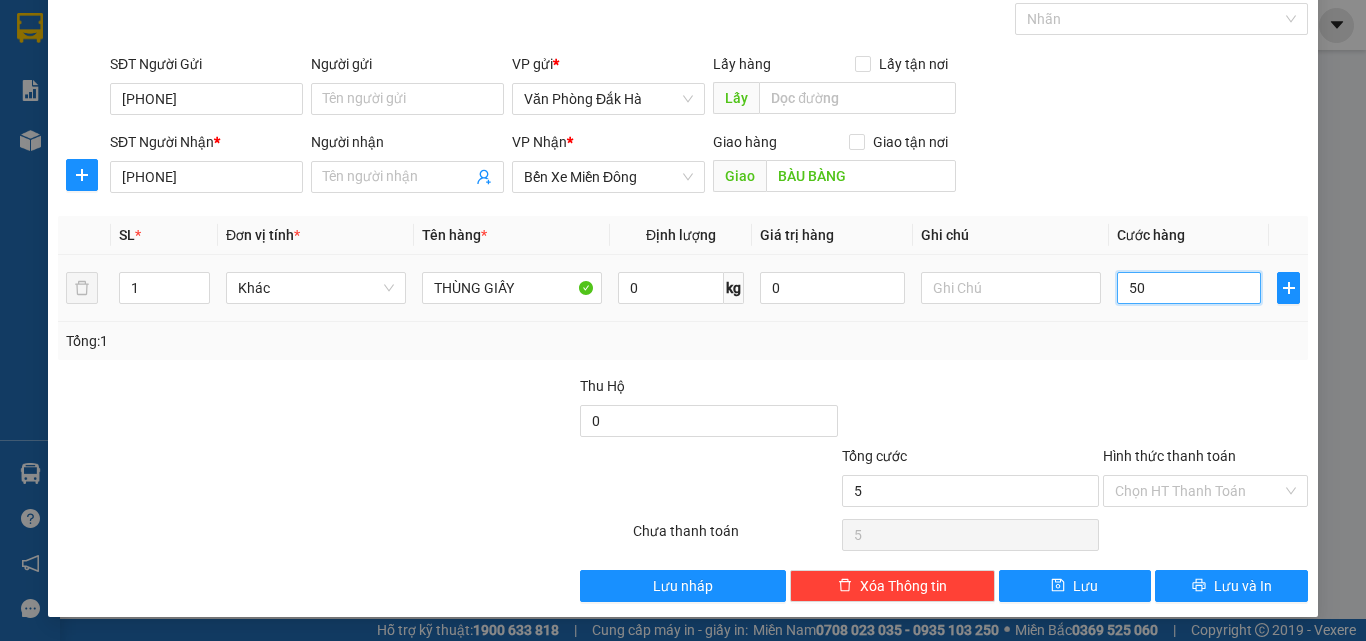type on "50" 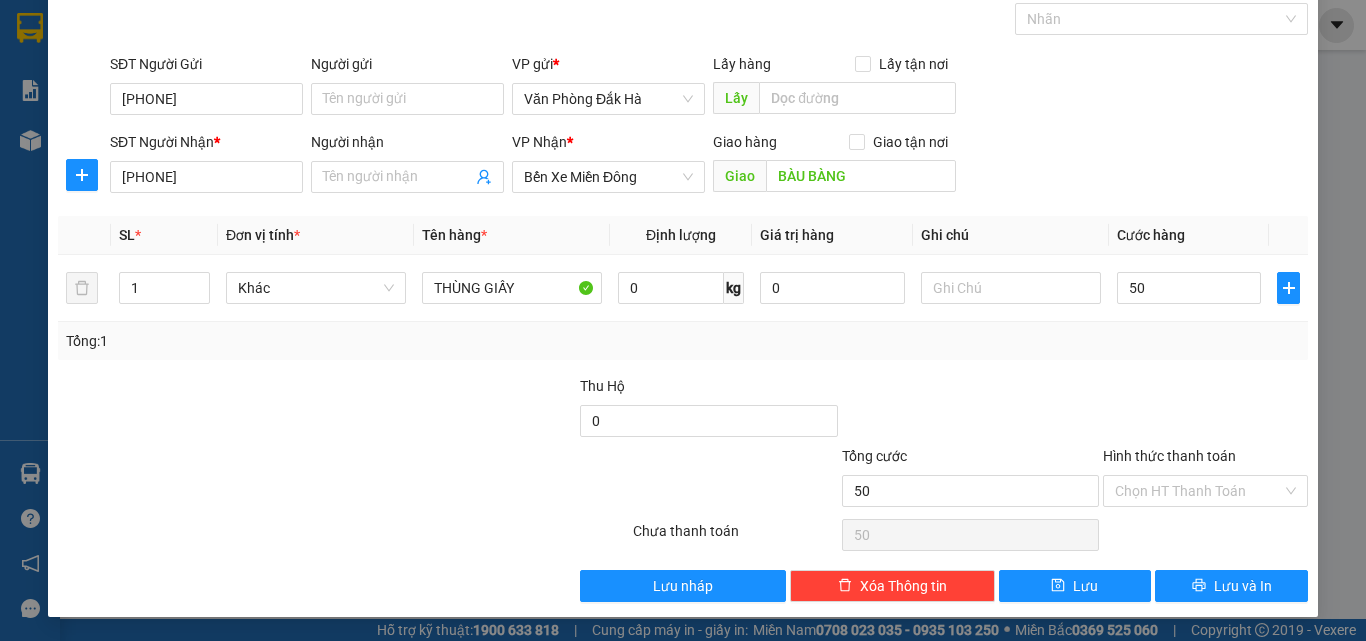 type on "50.000" 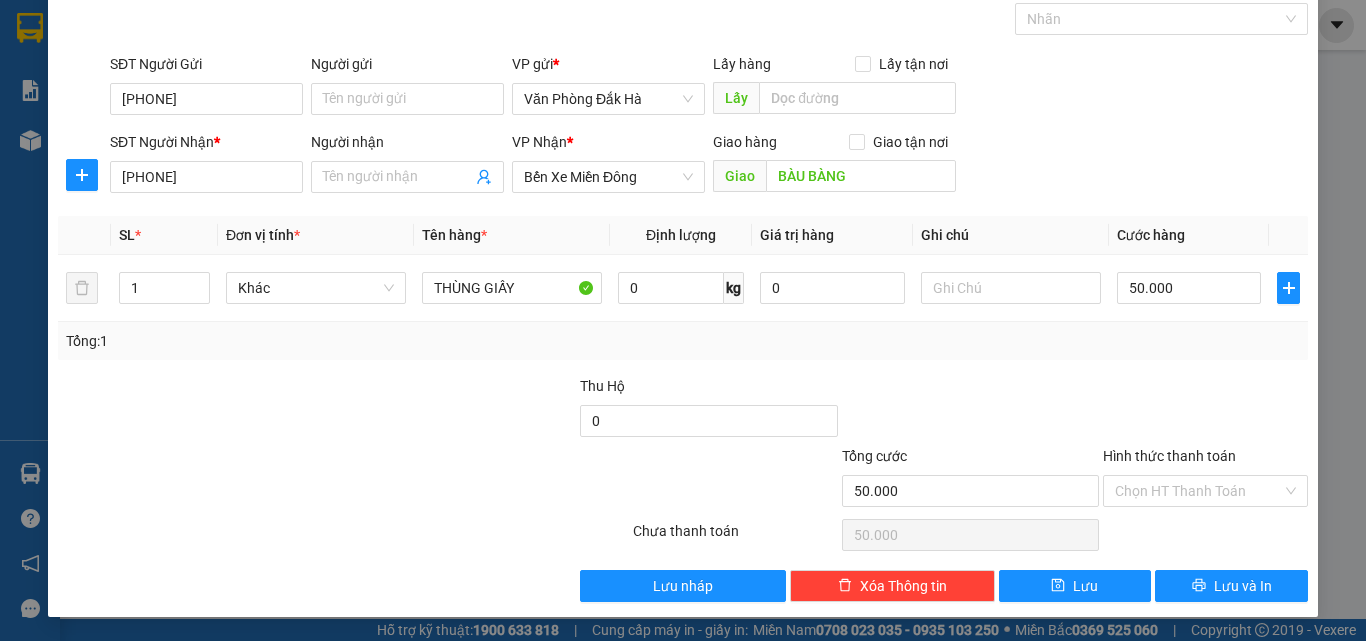 click on "Transit Pickup Surcharge Ids Transit Deliver Surcharge Ids Transit Deliver Surcharge Transit Deliver Surcharge Gán nhãn   Nhãn SĐT Người Gửi [PHONE] Người gửi Tên người gửi VP gửi  * Văn Phòng Đắk Hà Lấy hàng Lấy tận nơi Lấy SĐT Người Nhận  * [PHONE] Người nhận Tên người nhận VP Nhận  * Bến Xe Miền Đông Giao hàng Giao tận nơi Giao BÀU BÀNG SL  * Đơn vị tính  * Tên hàng  * Định lượng Giá trị hàng Ghi chú Cước hàng                   1 Khác THÙNG GIẤY 0 kg 0 50.000 Tổng:  1 Thu Hộ 0 Tổng cước 50.000 Hình thức thanh toán Chọn HT Thanh Toán Số tiền thu trước 0 Chưa thanh toán 50.000 Chọn HT Thanh Toán Lưu nháp Xóa Thông tin Lưu Lưu và In" at bounding box center (683, 287) 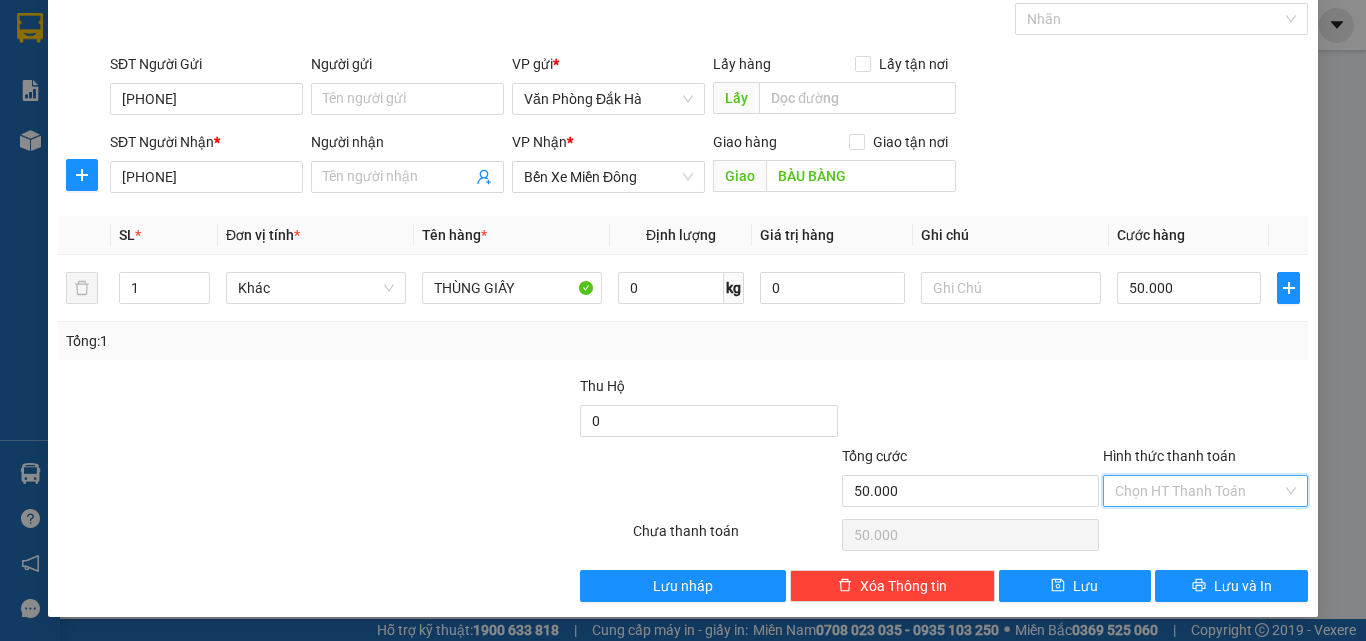 click on "Hình thức thanh toán" at bounding box center (1198, 491) 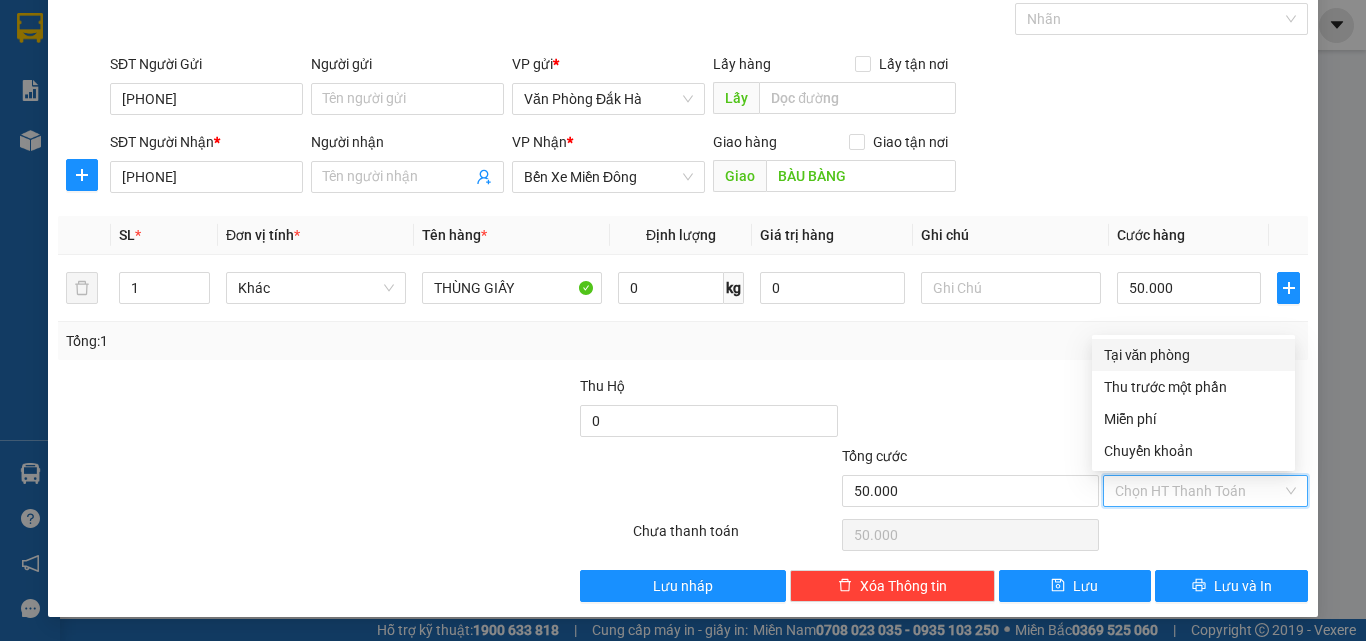 click on "Tại văn phòng" at bounding box center (1193, 355) 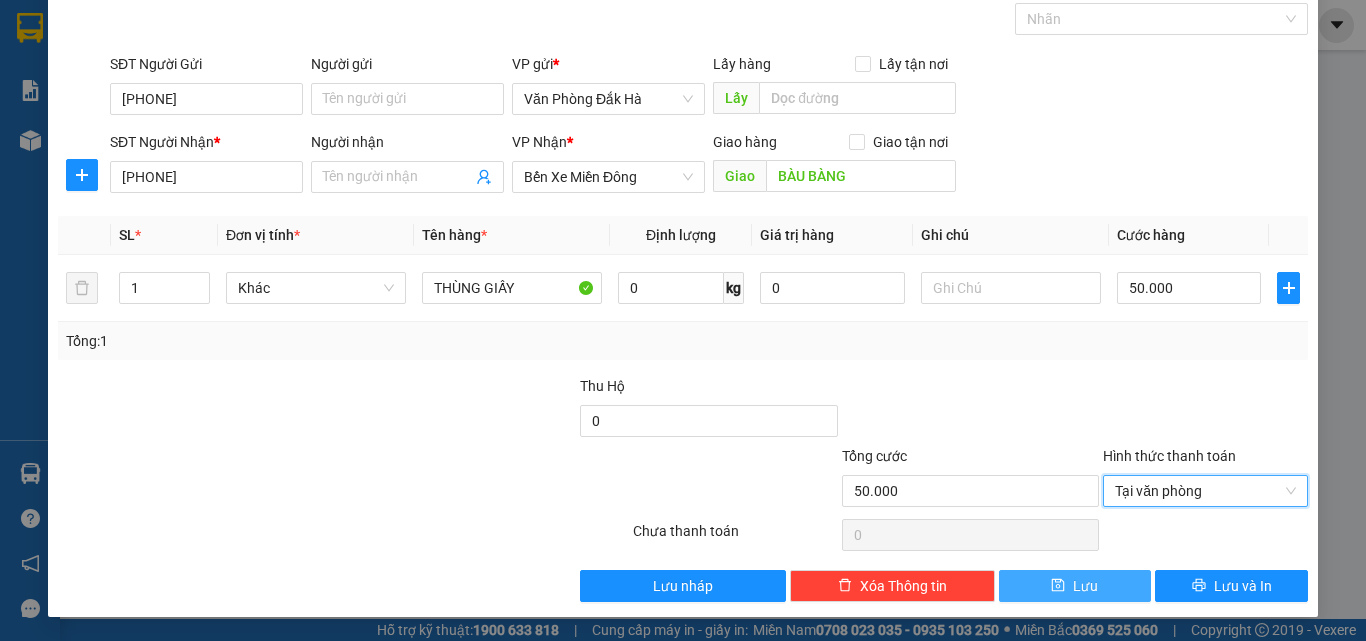 click on "Lưu" at bounding box center (1085, 586) 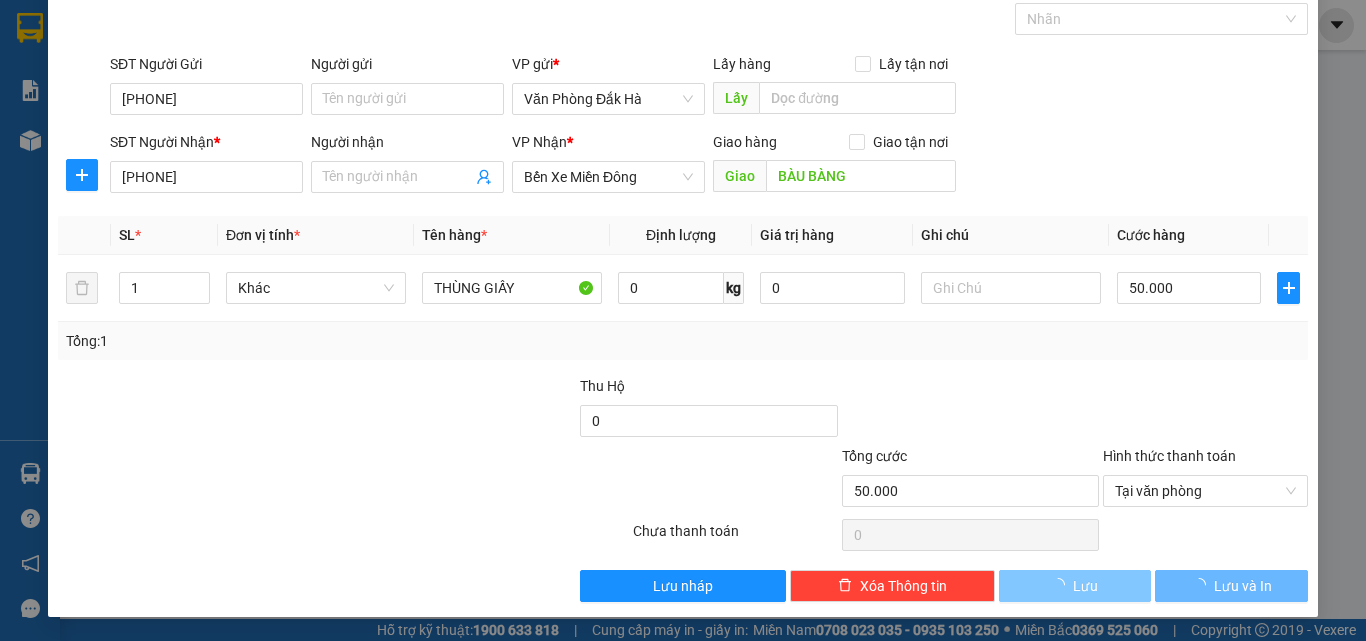 type 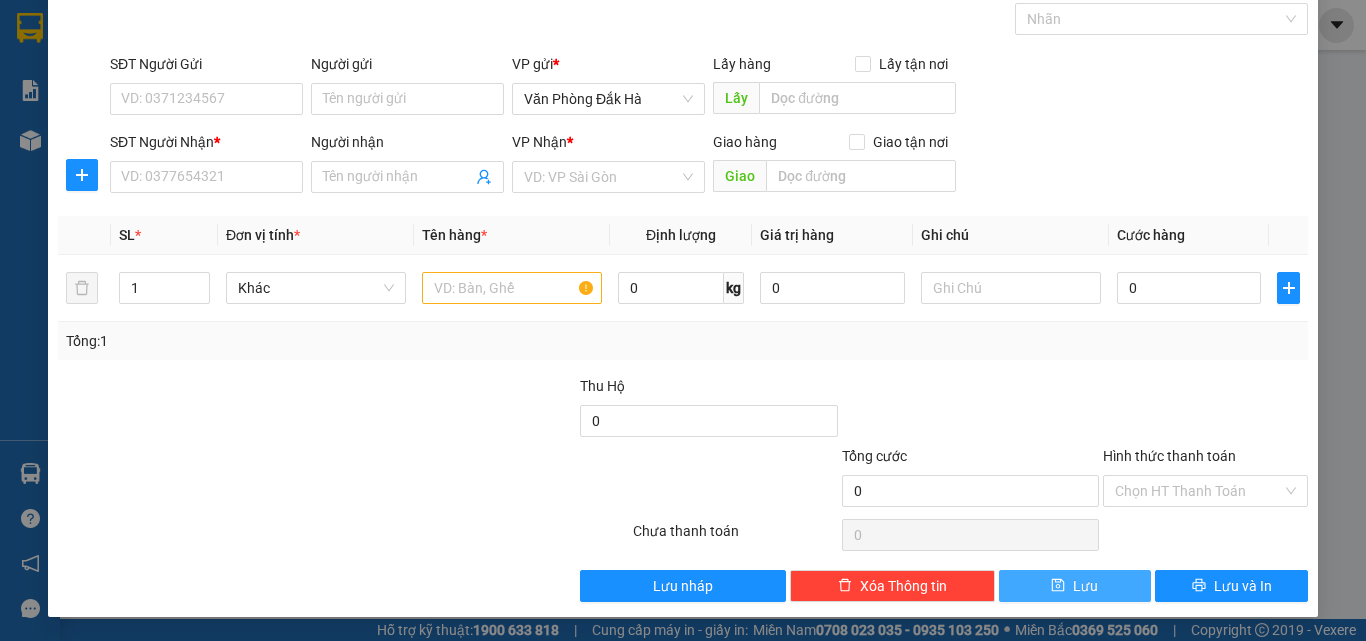 scroll, scrollTop: 0, scrollLeft: 0, axis: both 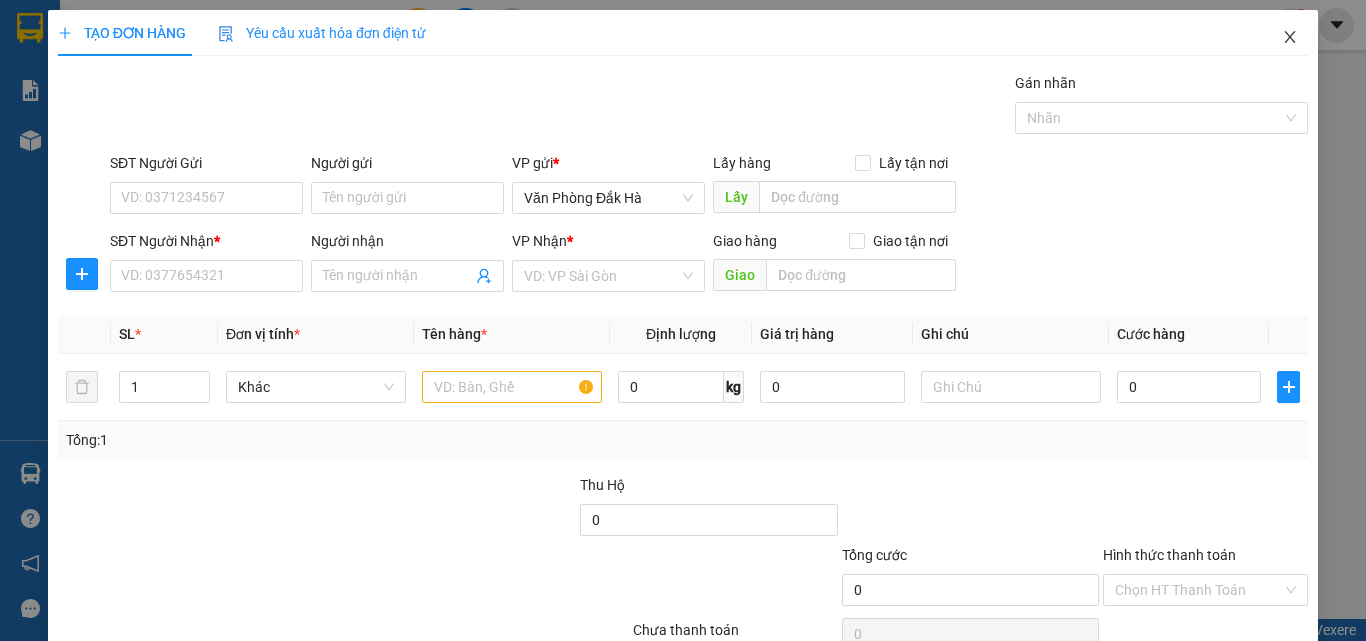 click at bounding box center [1290, 38] 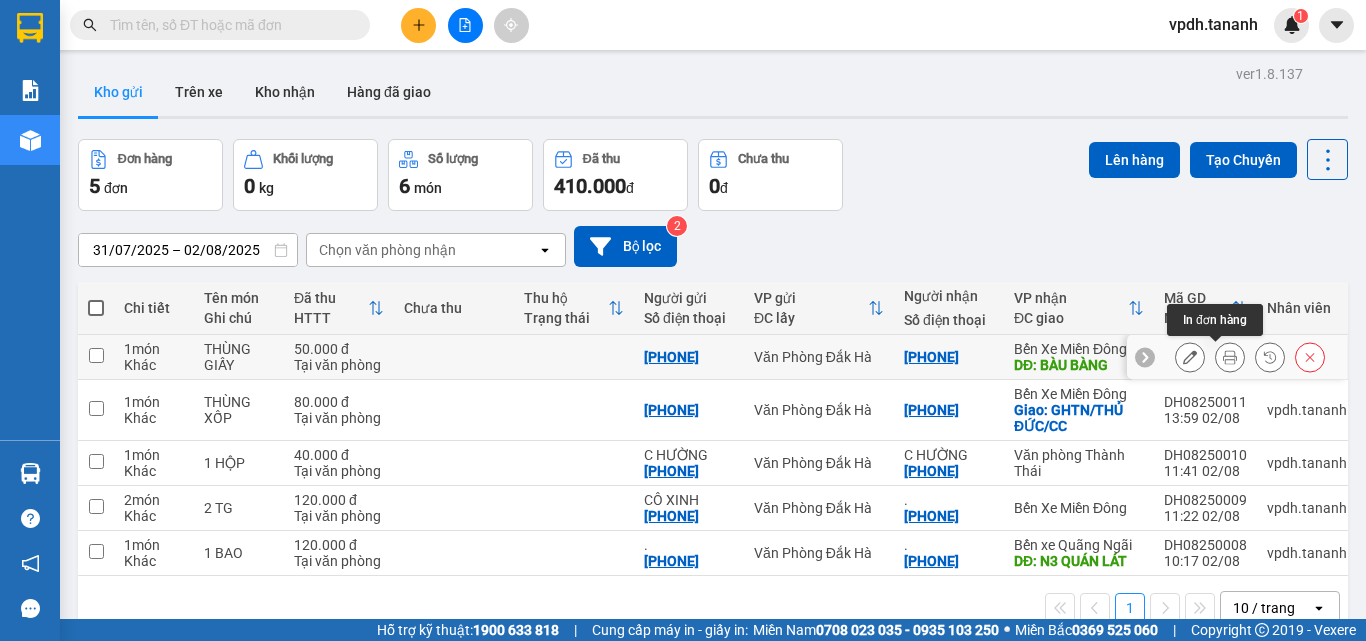 click 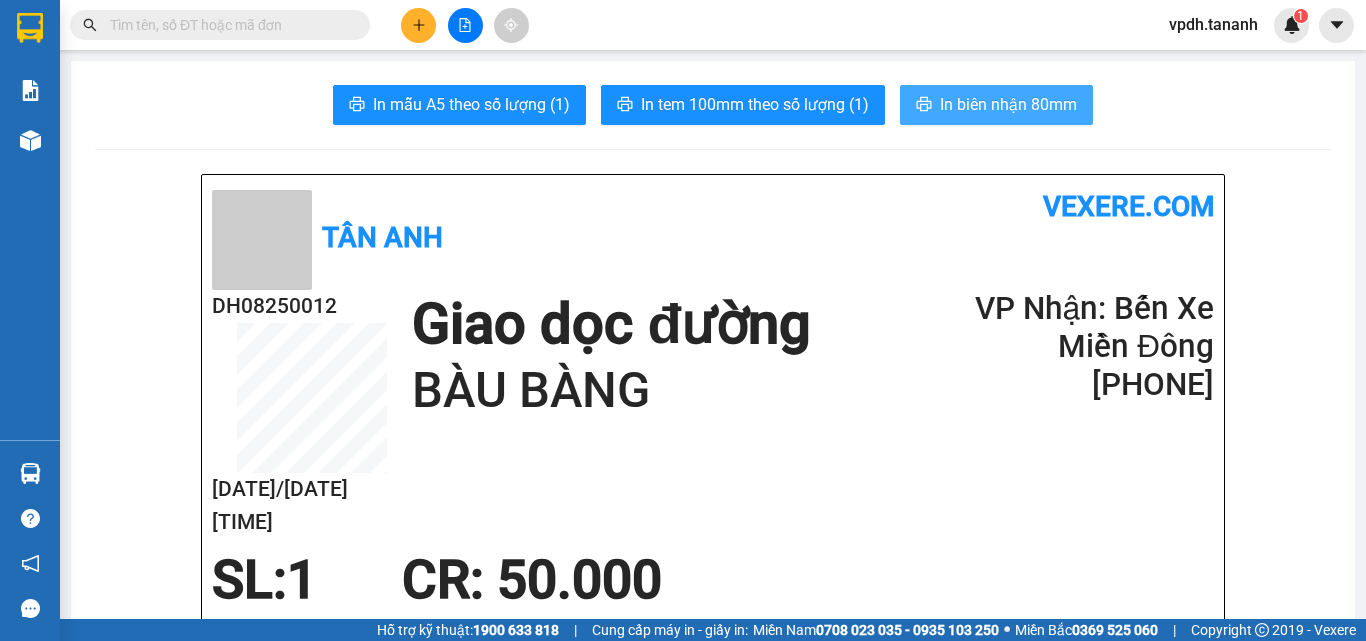 click on "In biên nhận 80mm" at bounding box center [1008, 104] 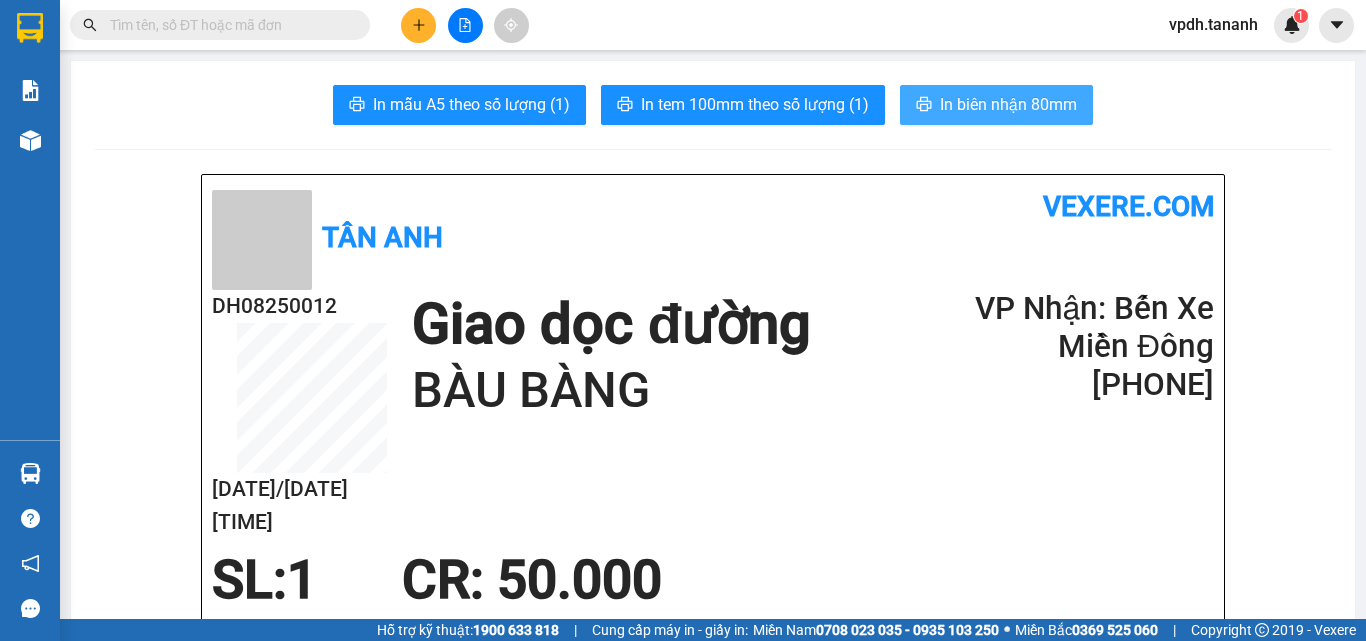 scroll, scrollTop: 0, scrollLeft: 0, axis: both 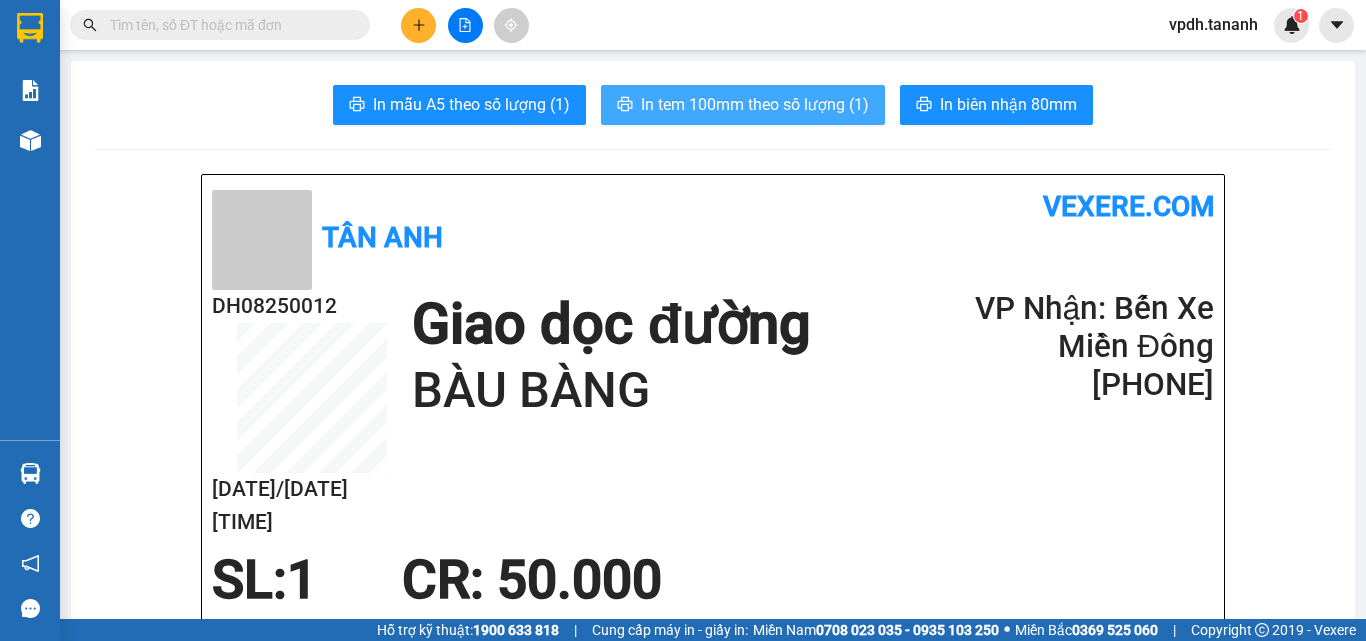 click on "In tem 100mm theo số lượng
(1)" at bounding box center [743, 105] 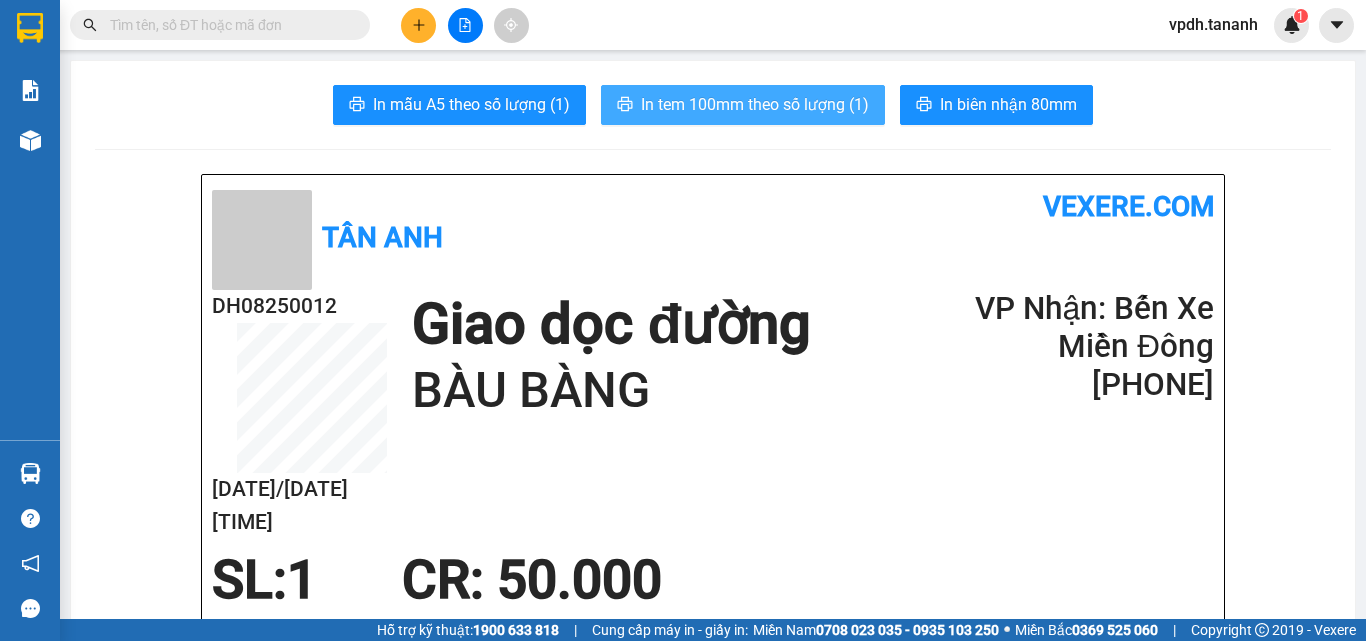 scroll, scrollTop: 0, scrollLeft: 0, axis: both 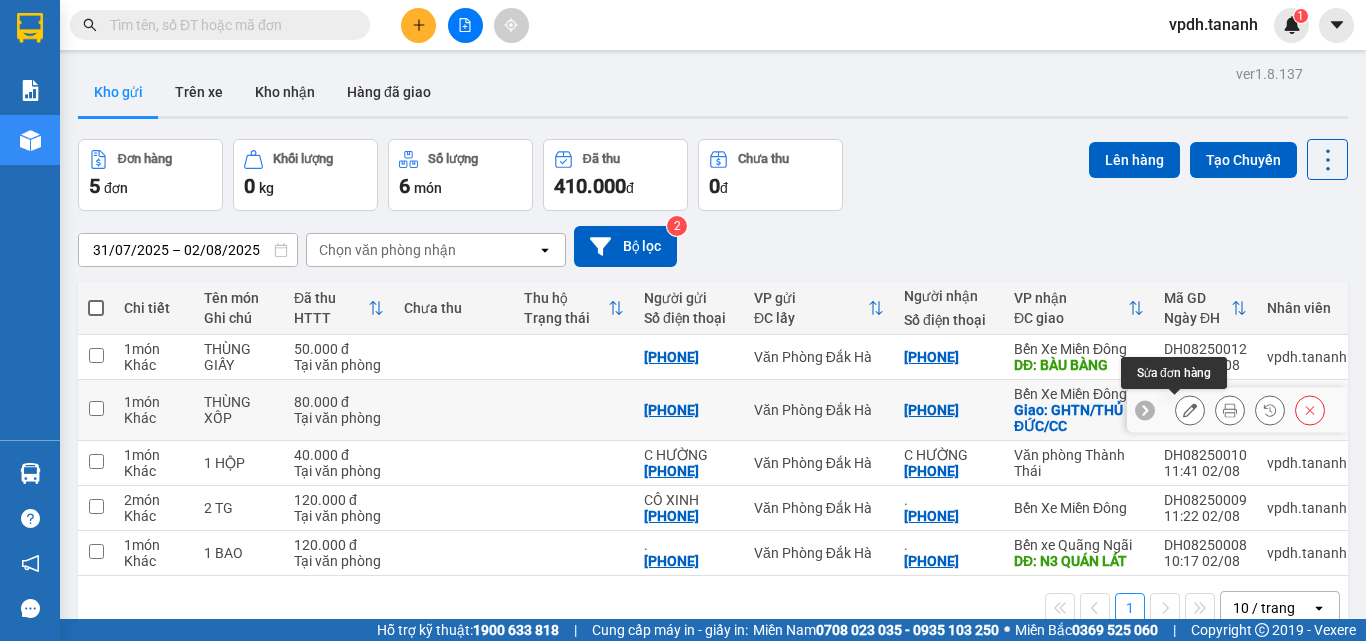 click 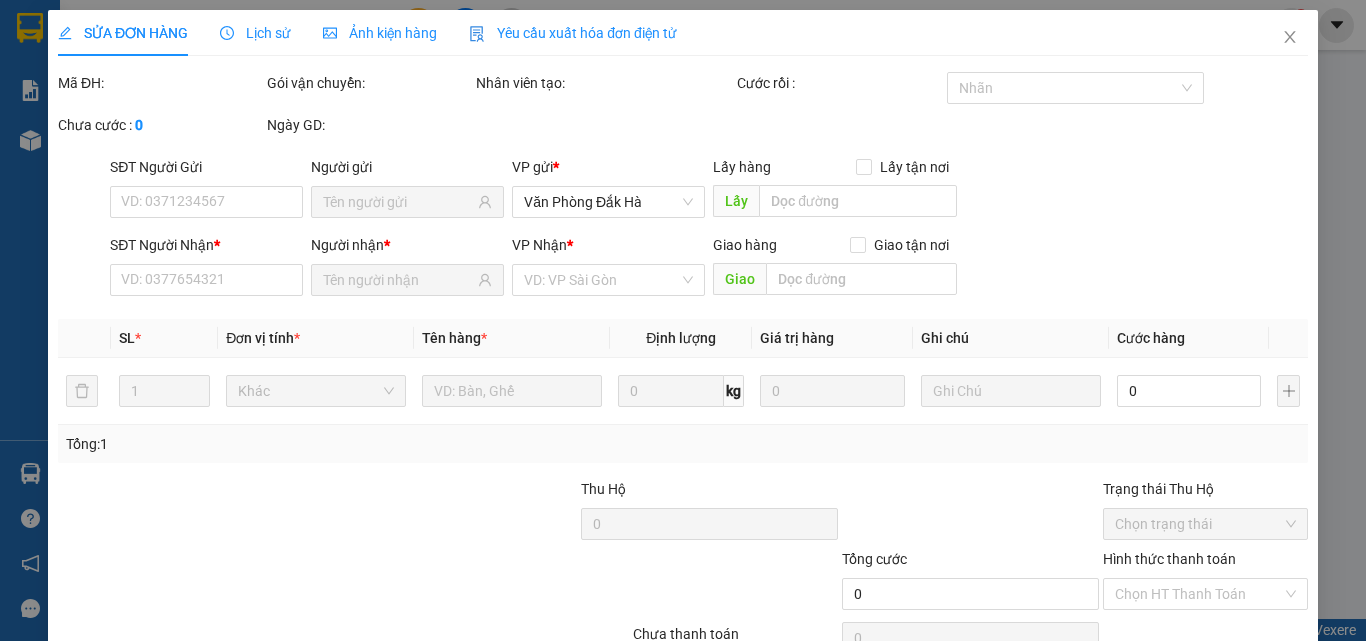 type on "[PHONE]" 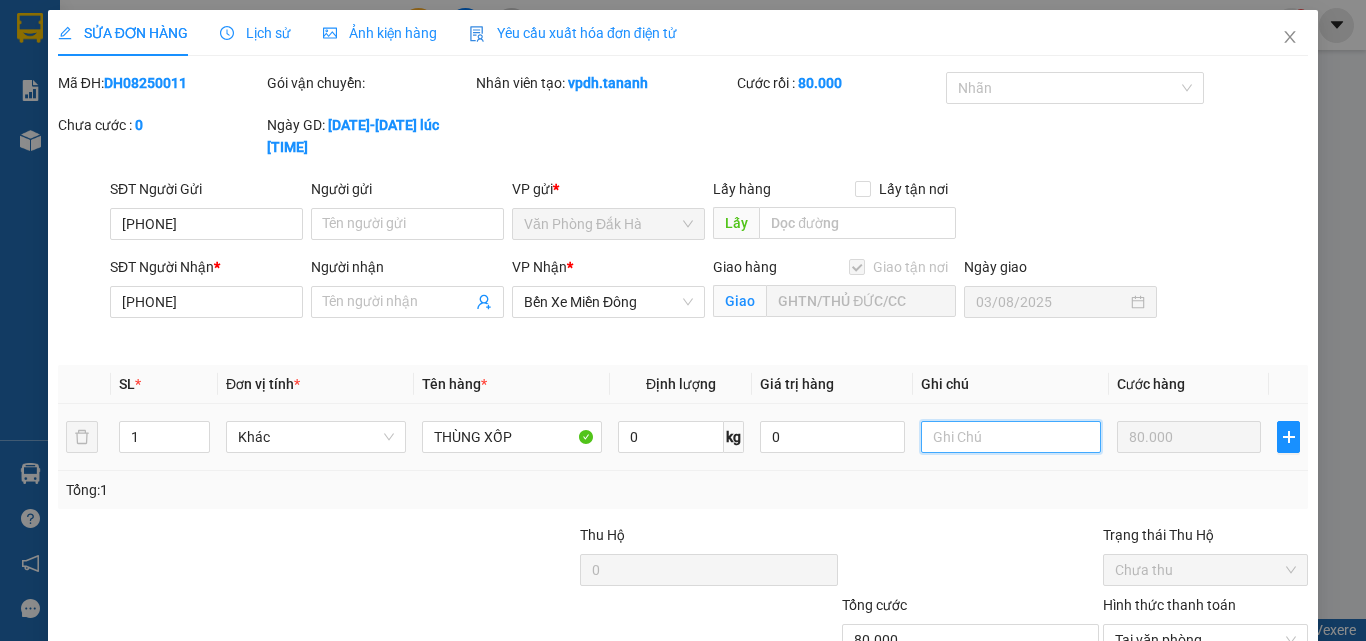 click at bounding box center (1011, 437) 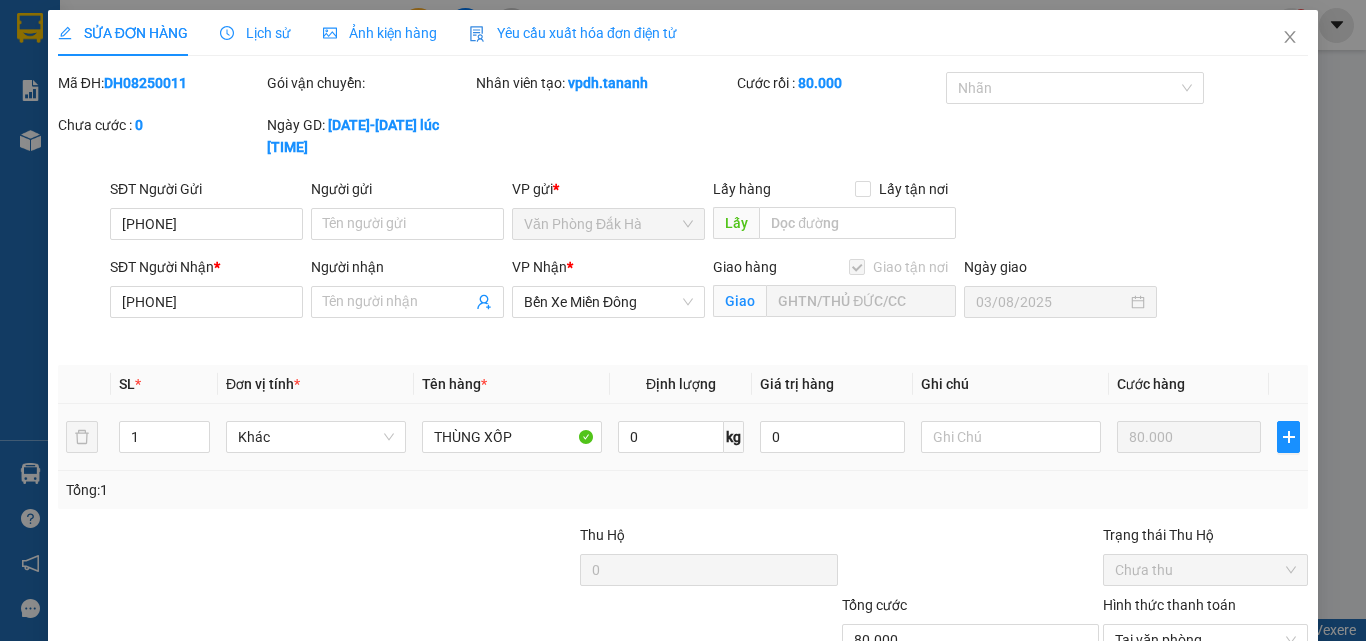 scroll, scrollTop: 127, scrollLeft: 0, axis: vertical 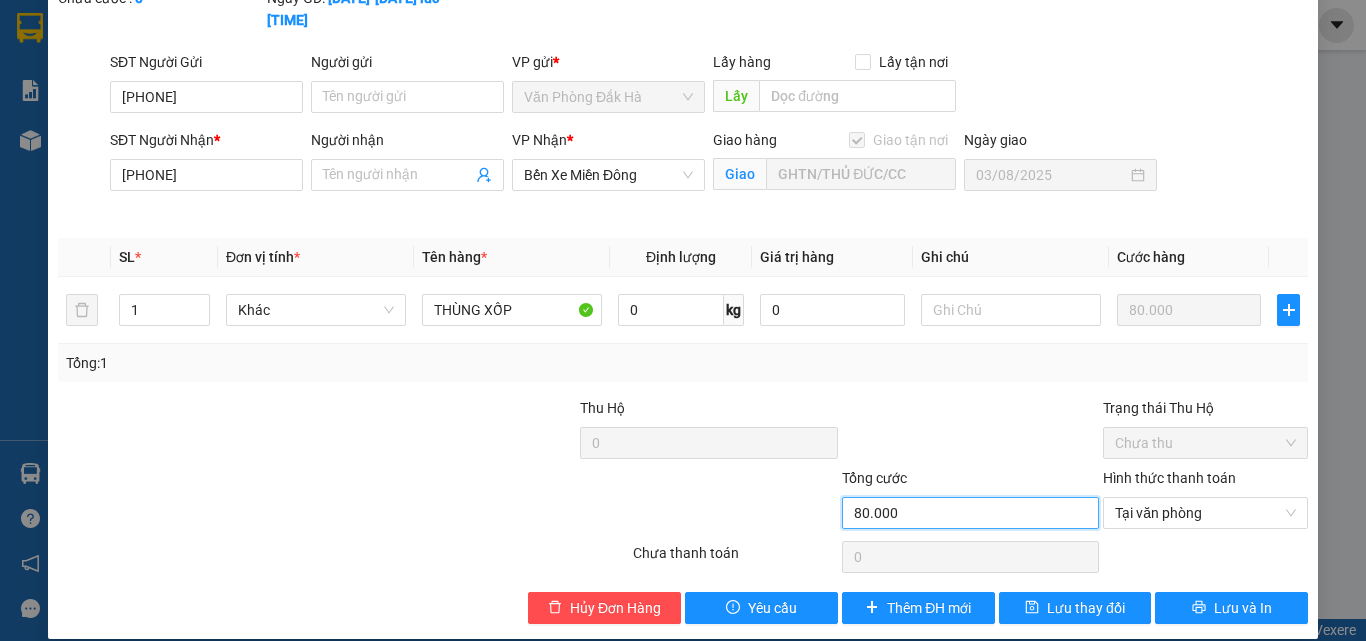 click on "80.000" at bounding box center (970, 513) 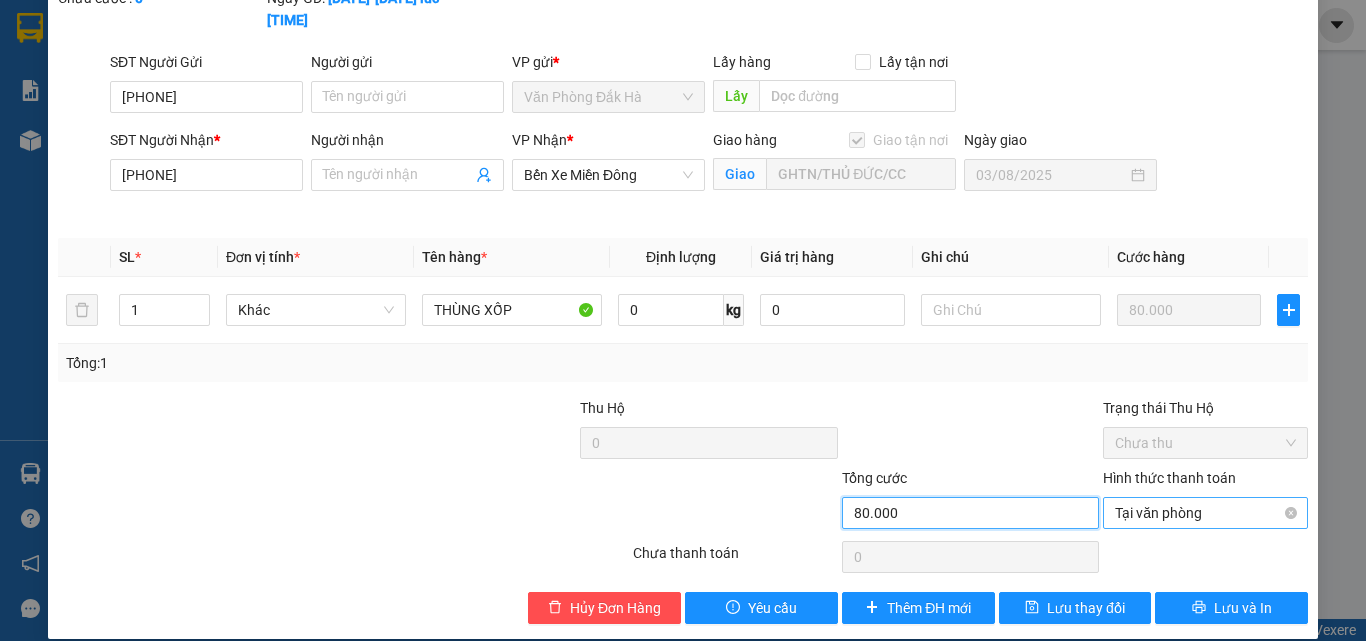 click on "Tại văn phòng" at bounding box center (1205, 513) 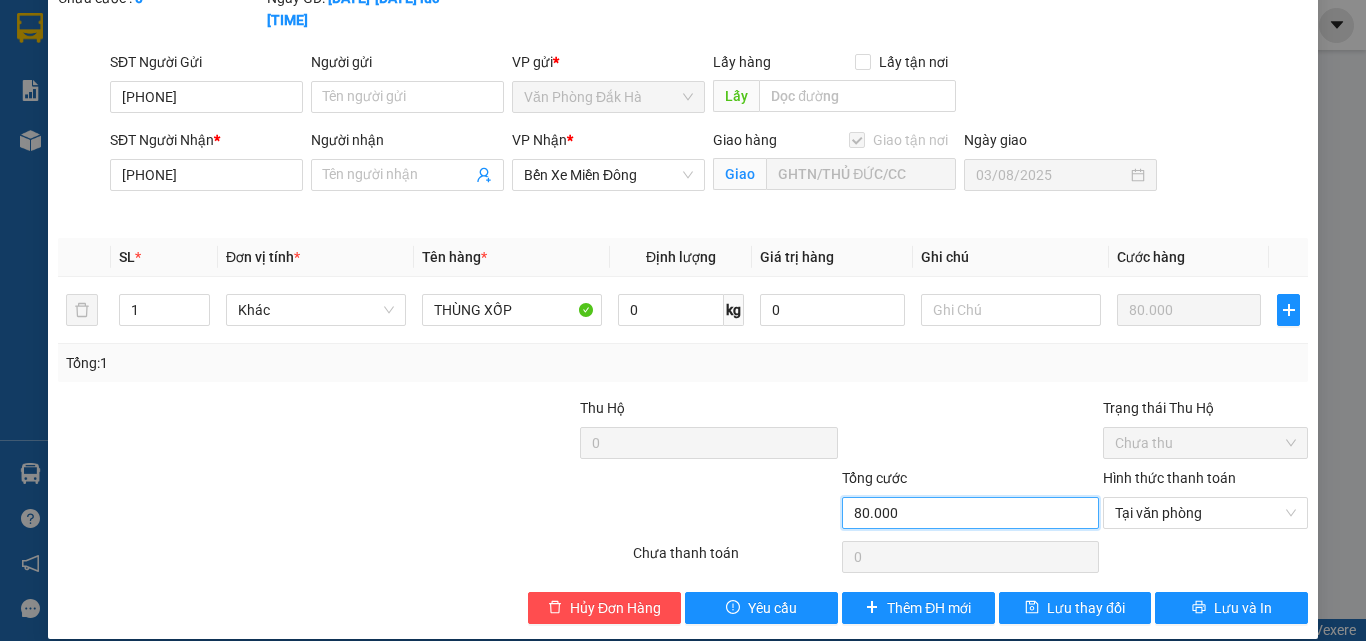 click on "80.000" at bounding box center [970, 513] 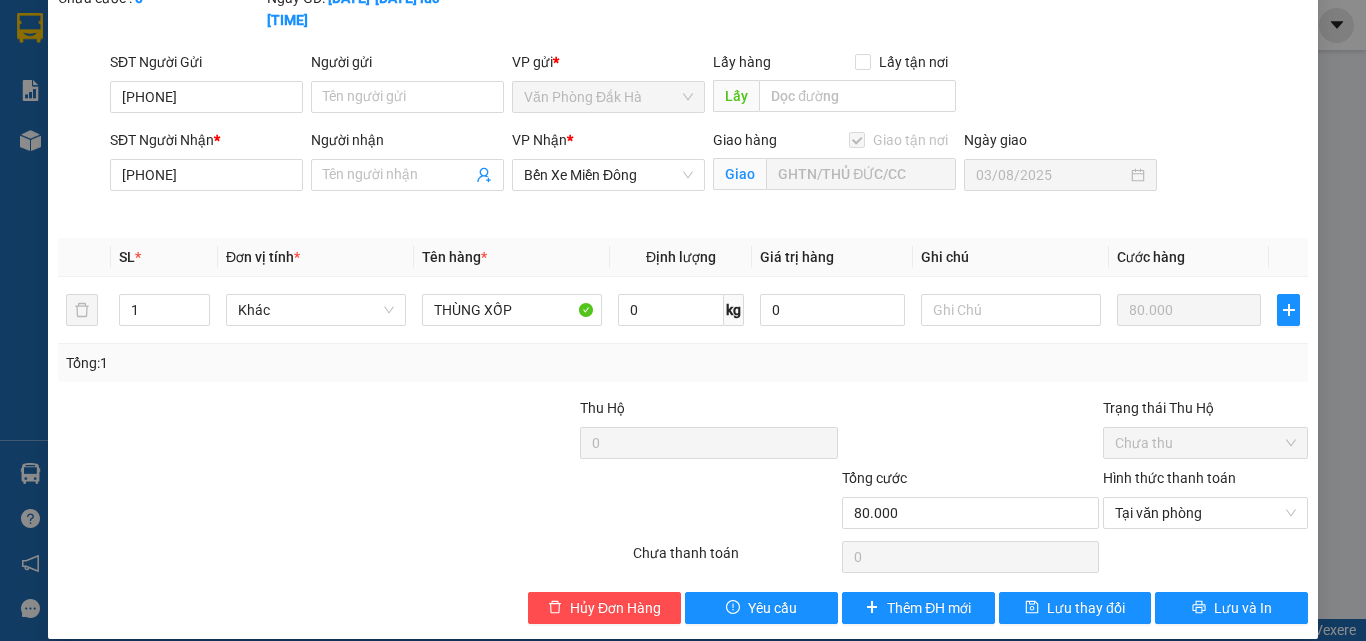 click on "Total Paid Fee 80.000 Total UnPaid Fee 0 Cash Collection Total Fee Mã ĐH:  DH08250011 Gói vận chuyển:   Nhân viên tạo:   vpdh.tananh Cước rồi :   80.000   Nhãn Chưa cước :   0 Ngày GD:   [DATE]-[DATE]-[DATE] lúc [TIME] SĐT Người Gửi [PHONE] Người gửi Tên người gửi VP gửi  * Văn Phòng Đắk Hà Lấy hàng Lấy tận nơi Lấy SĐT Người Nhận  * [PHONE] Người nhận Tên người nhận VP Nhận  * Bến Xe Miền Đông Giao hàng Giao tận nơi Giao GHTN/THỦ ĐỨC/CC Ngày giao [DATE]/[DATE]/[DATE] SL  * Đơn vị tính  * Tên hàng  * Định lượng Giá trị hàng Ghi chú Cước hàng                   1 Khác THÙNG XỐP 0 kg 0 80.000 Tổng:  1 Thu Hộ 0 Trạng thái Thu Hộ   Chưa thu Tổng cước 80.000 Hình thức thanh toán Tại văn phòng Số tiền thu trước 80.000 Chọn HT Thanh Toán Chưa thanh toán 0 Chọn HT Thanh Toán Hủy Đơn Hàng Yêu cầu Thêm ĐH mới Lưu thay đổi Lưu và In Tại văn phòng" at bounding box center [683, 284] 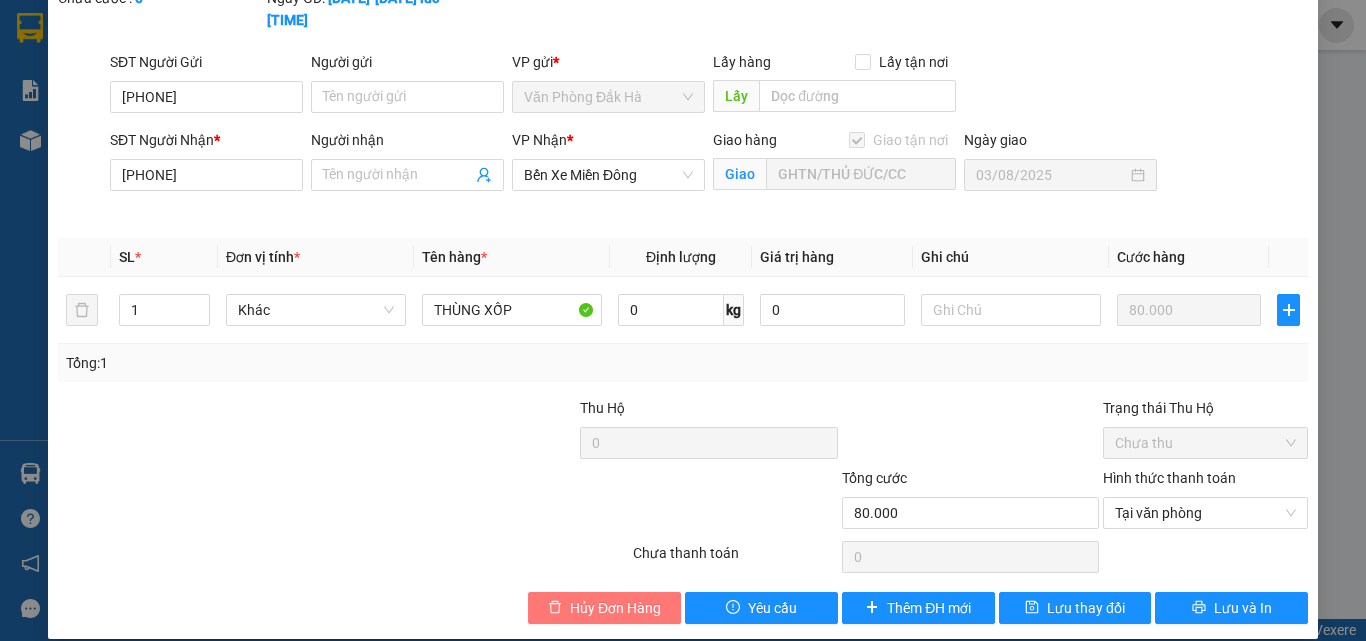 click on "Hủy Đơn Hàng" at bounding box center (615, 608) 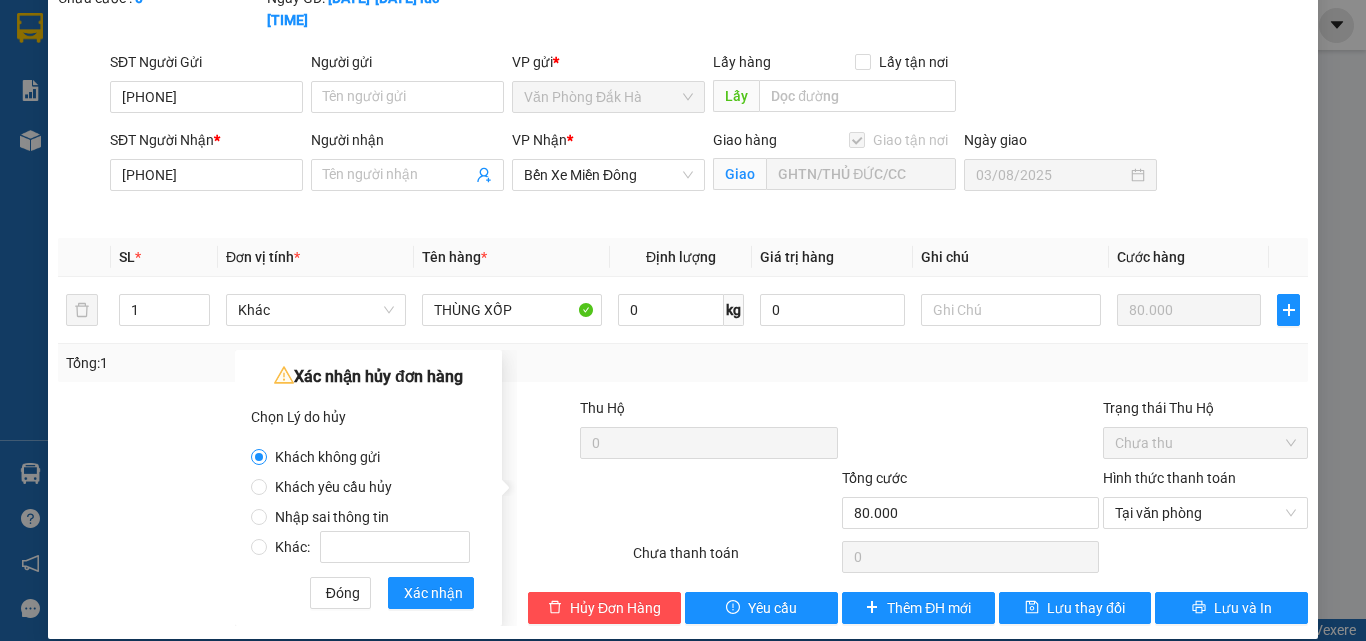 click on "Nhập sai thông tin" at bounding box center (332, 517) 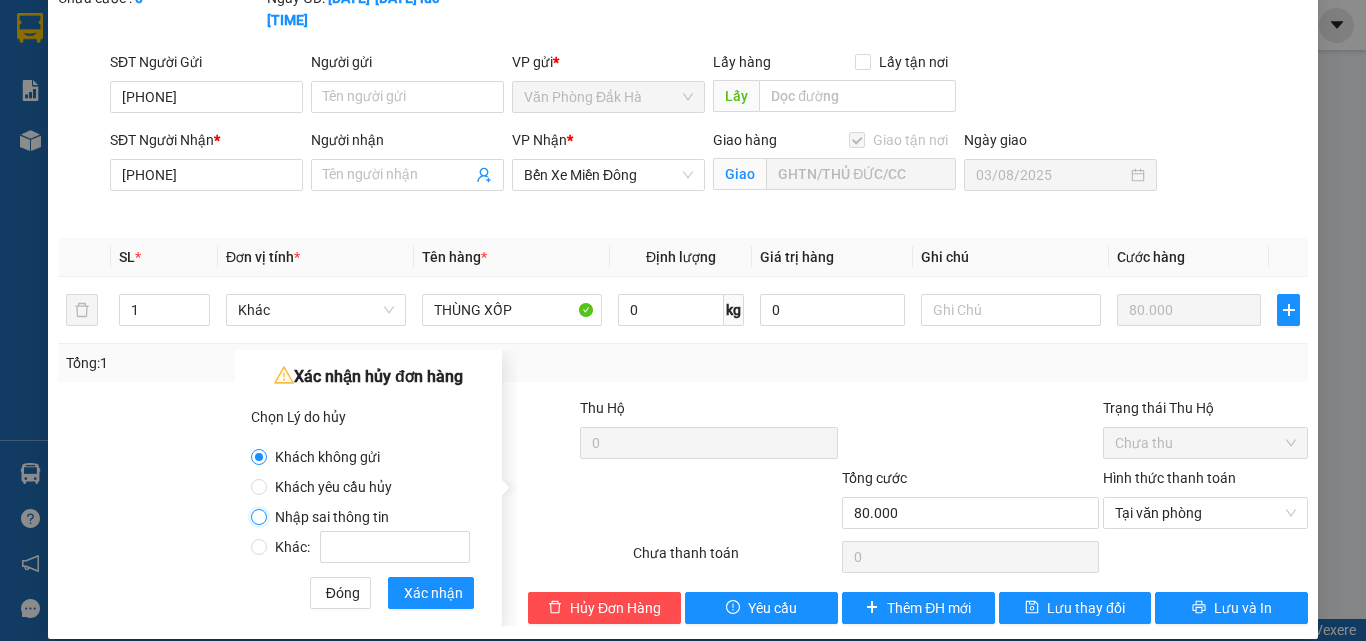 click on "Nhập sai thông tin" at bounding box center [259, 517] 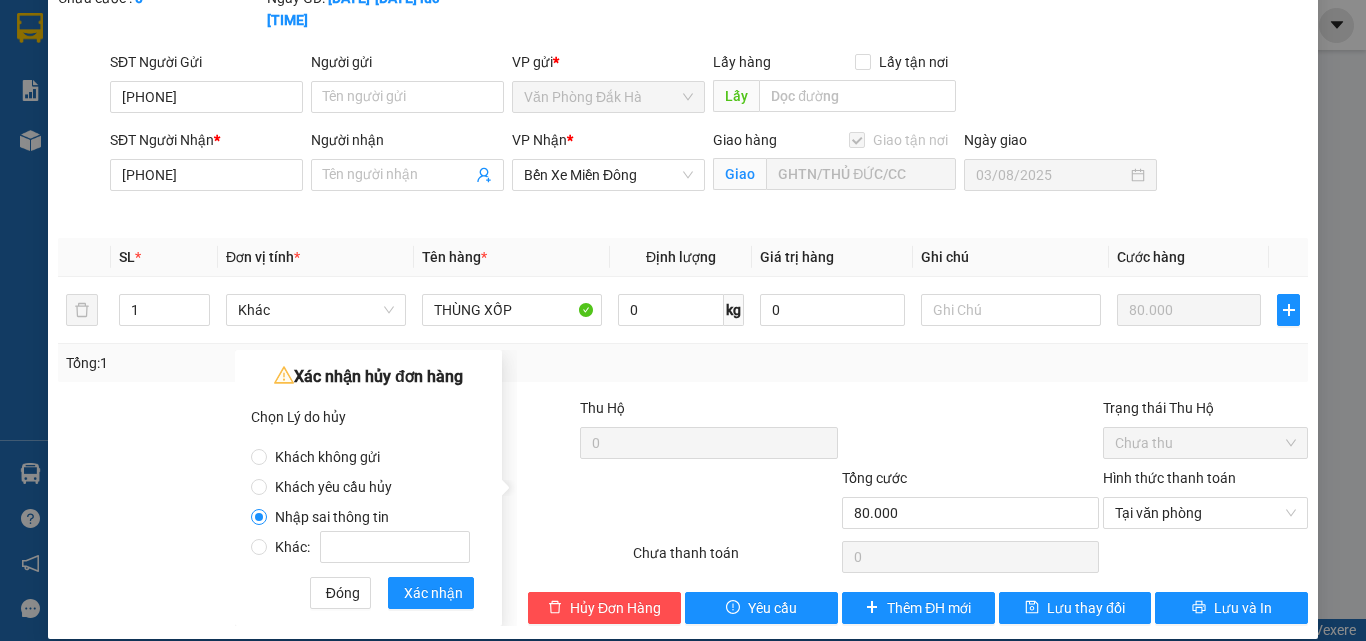 click on "Khách yêu cầu hủy" at bounding box center (333, 487) 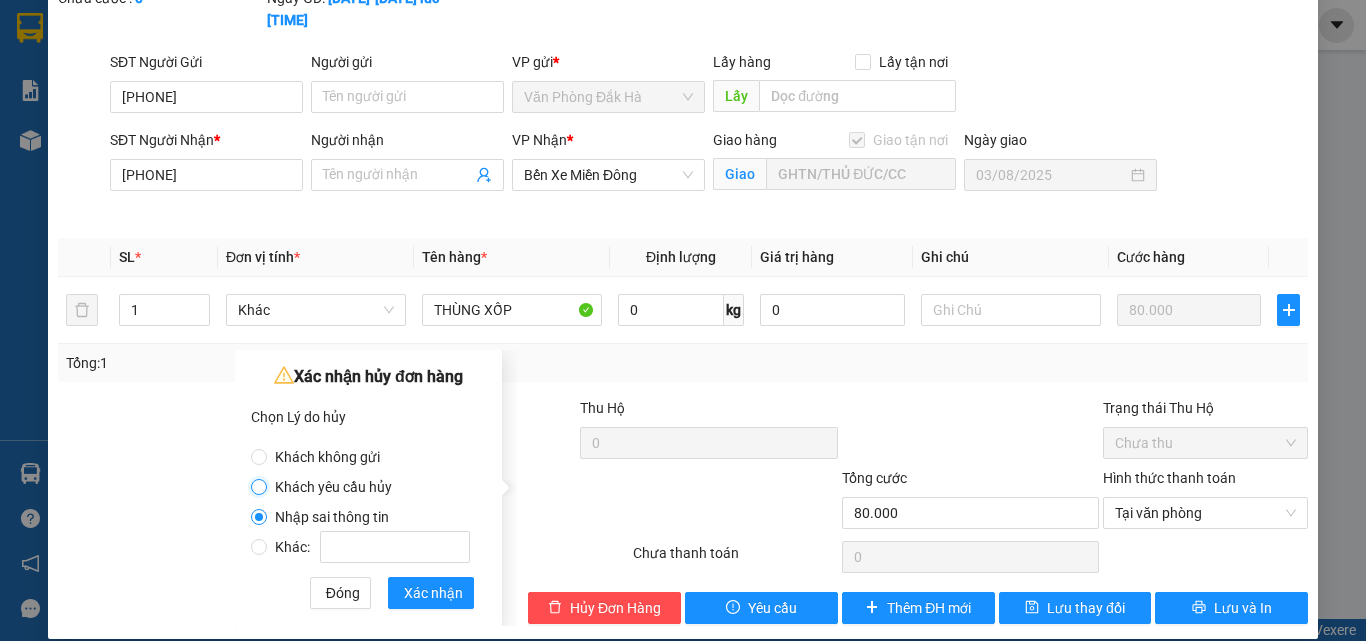 click on "Khách yêu cầu hủy" at bounding box center [259, 487] 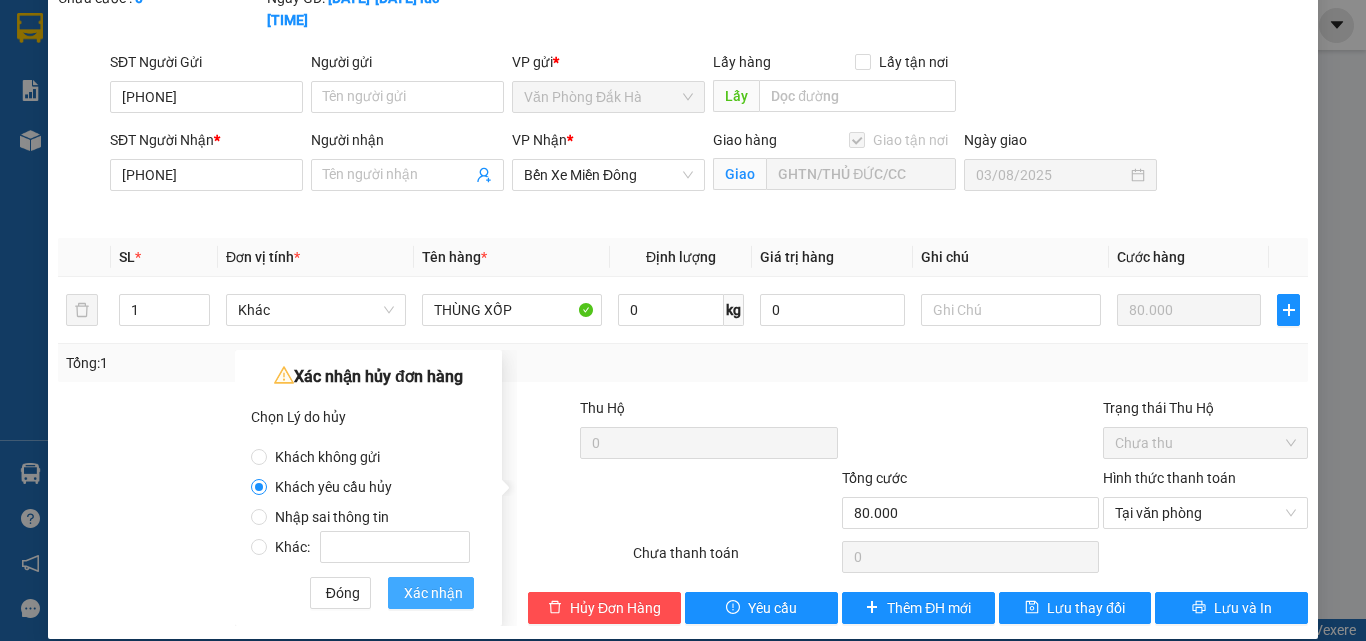 click on "Xác nhận" at bounding box center [433, 593] 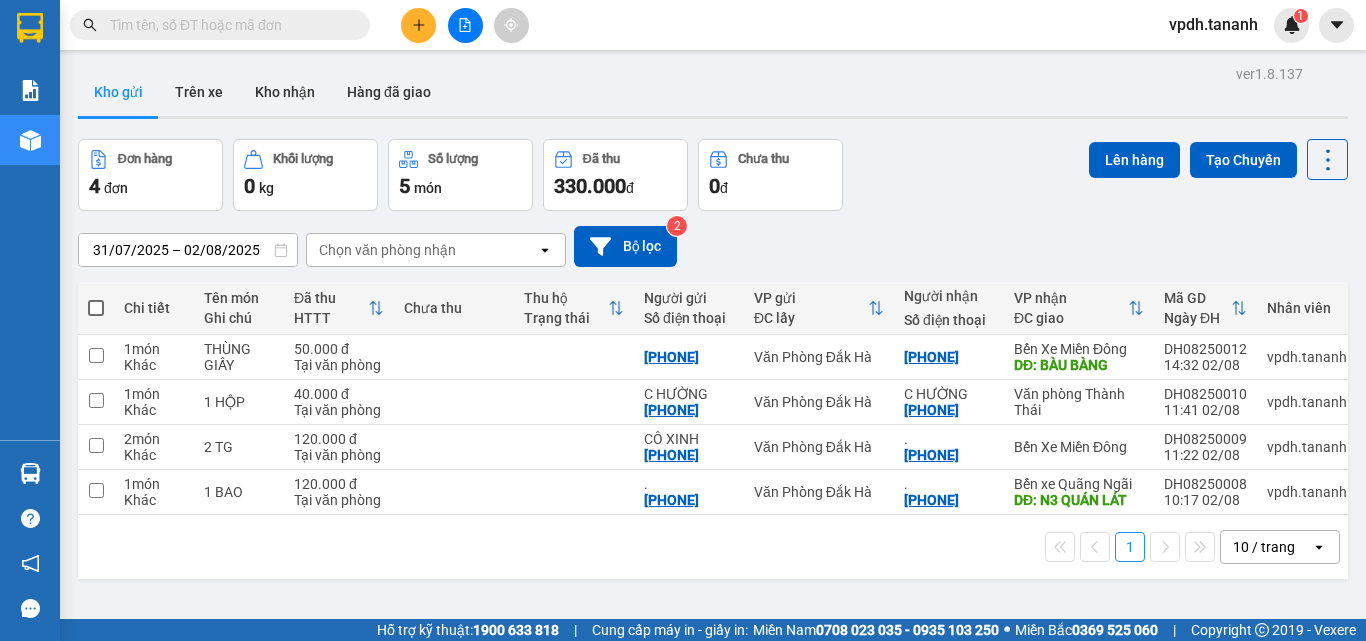 click 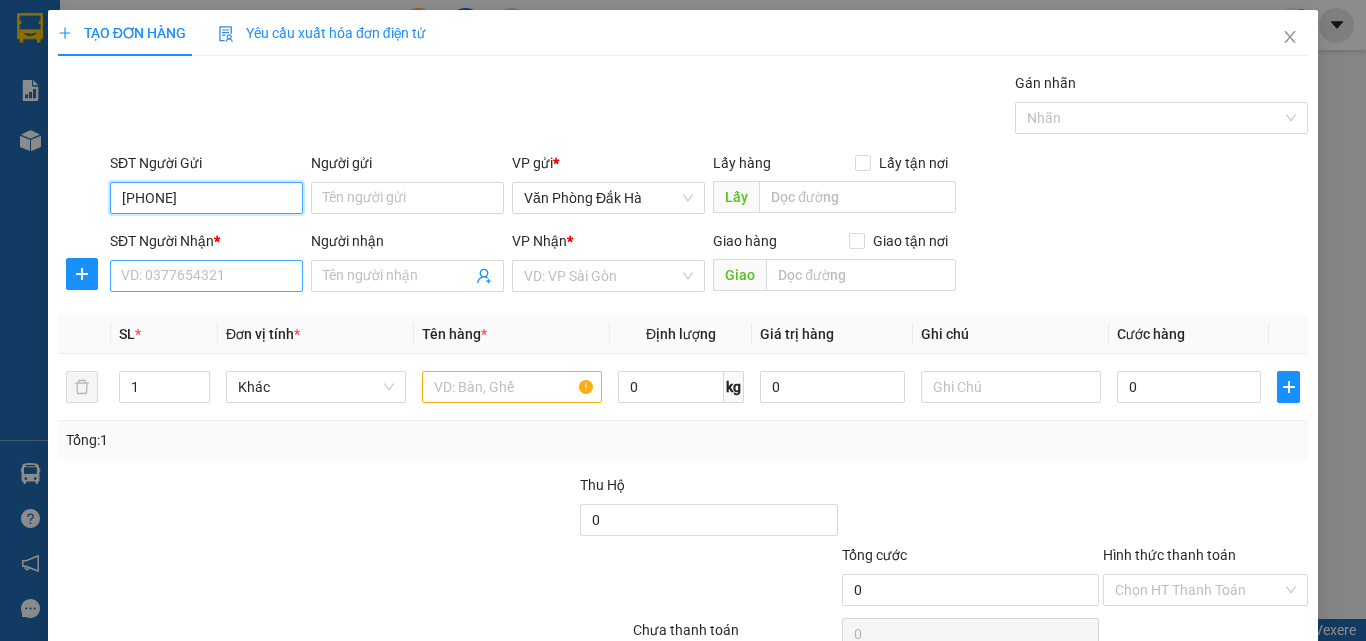type on "[PHONE]" 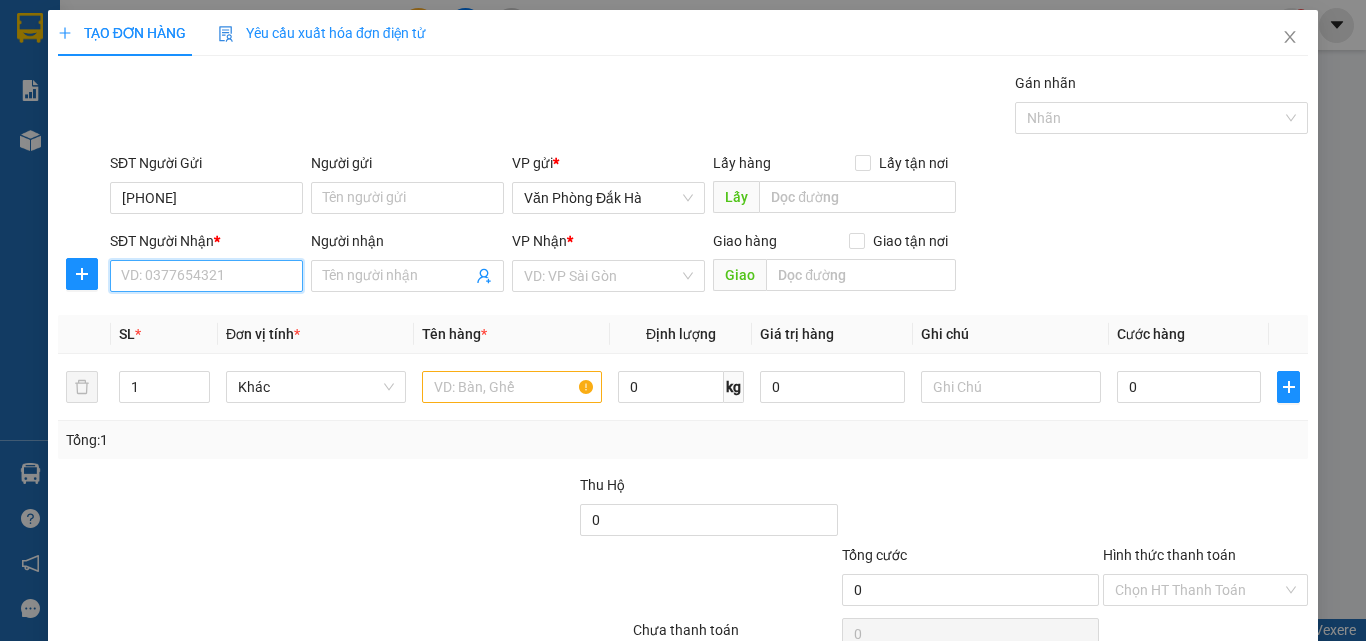 click on "SĐT Người Nhận  *" at bounding box center [206, 276] 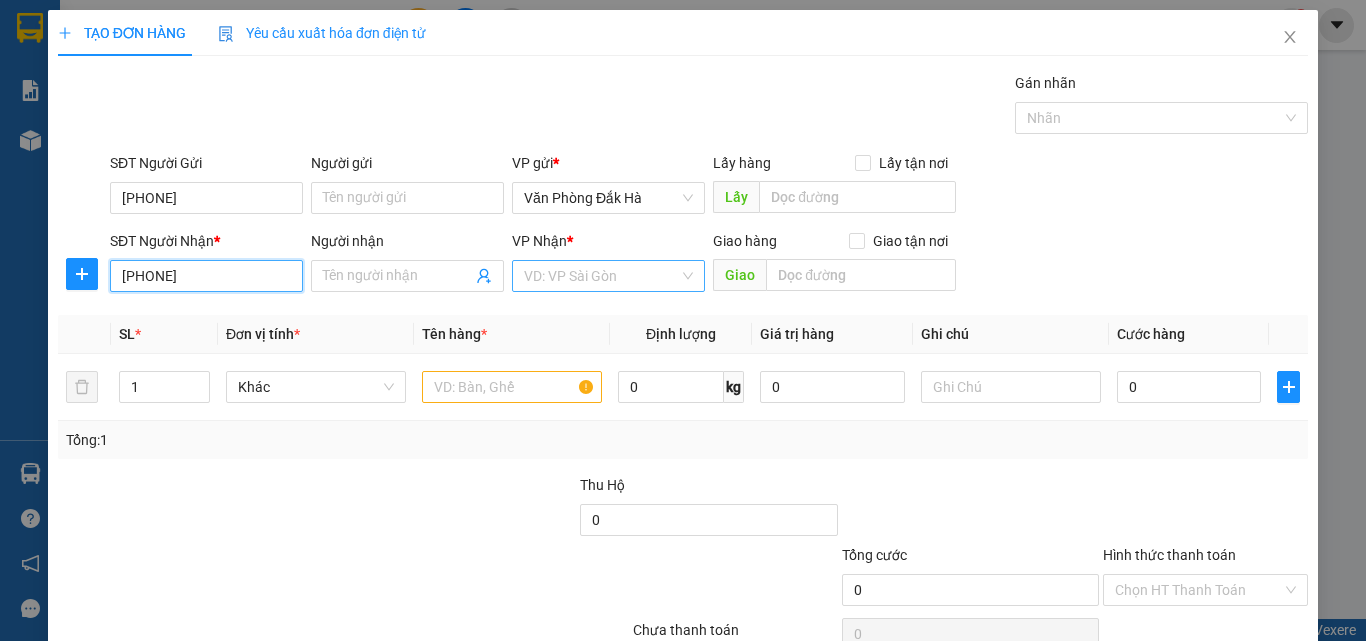 type on "[PHONE]" 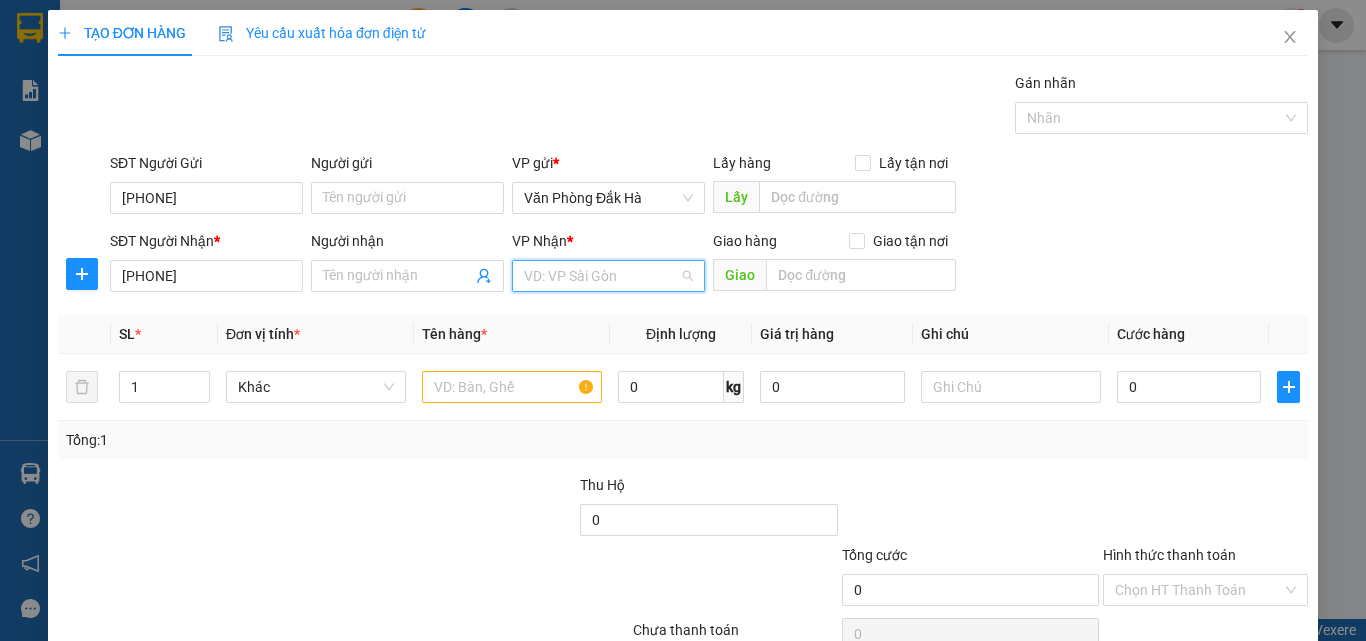 click at bounding box center (601, 276) 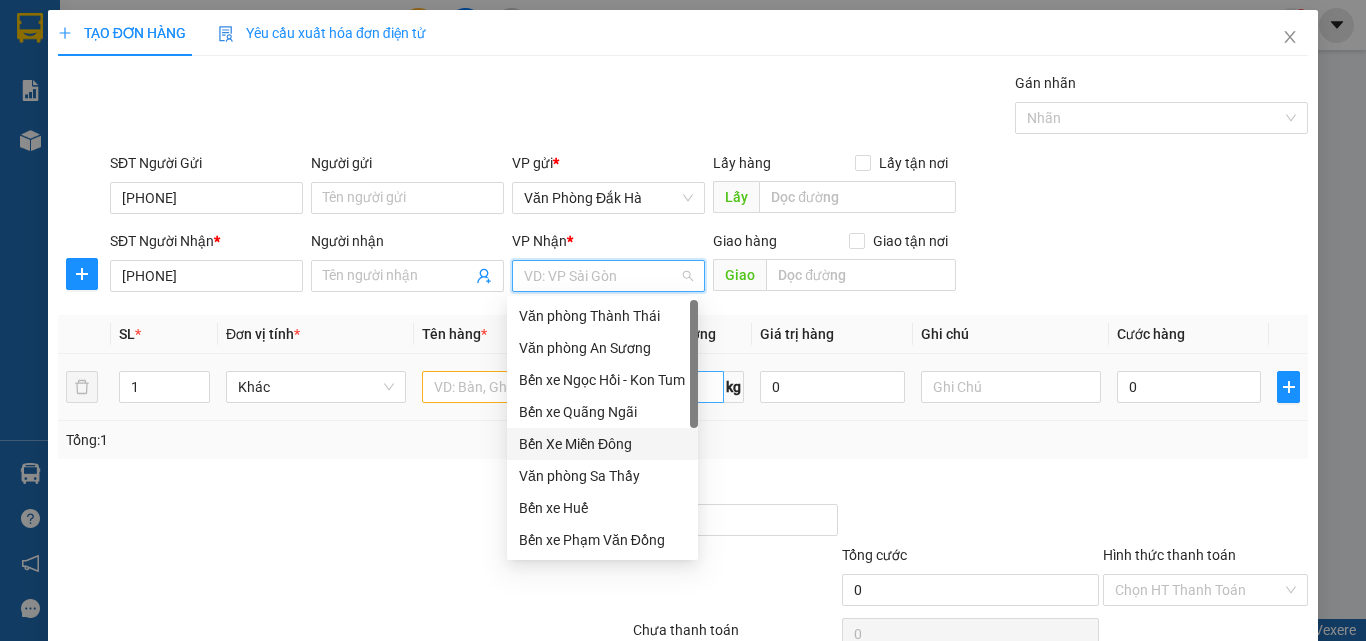 drag, startPoint x: 606, startPoint y: 439, endPoint x: 631, endPoint y: 380, distance: 64.07808 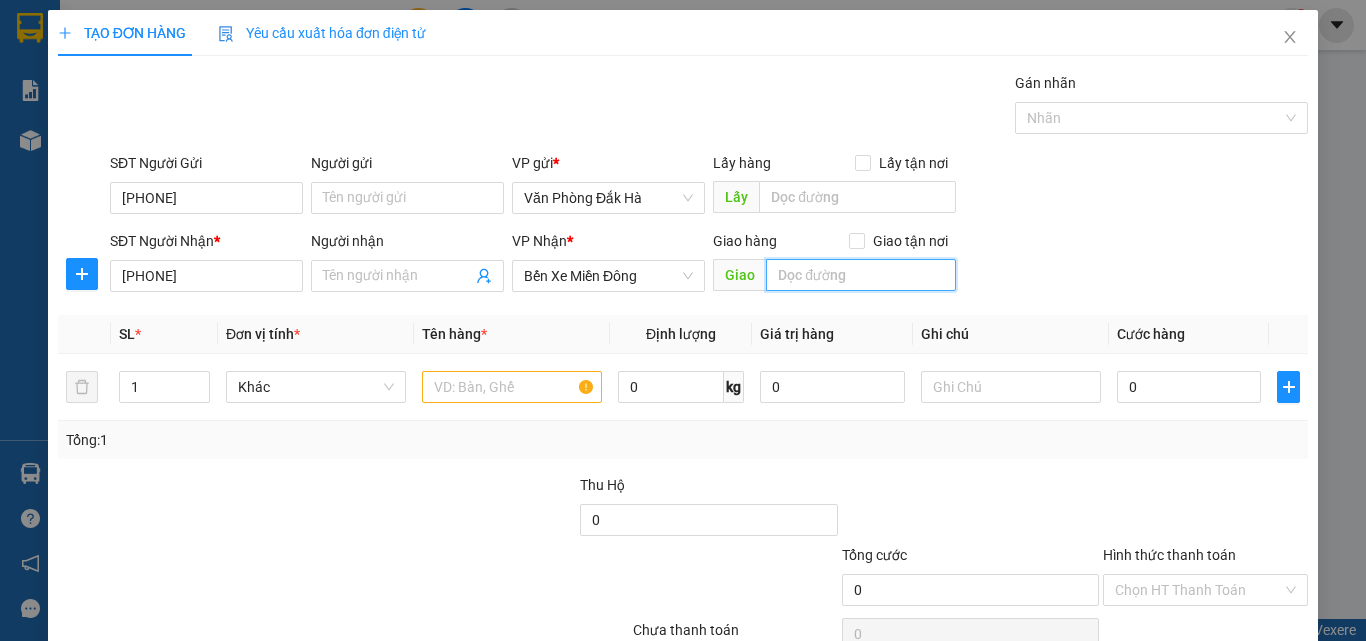 click at bounding box center (861, 275) 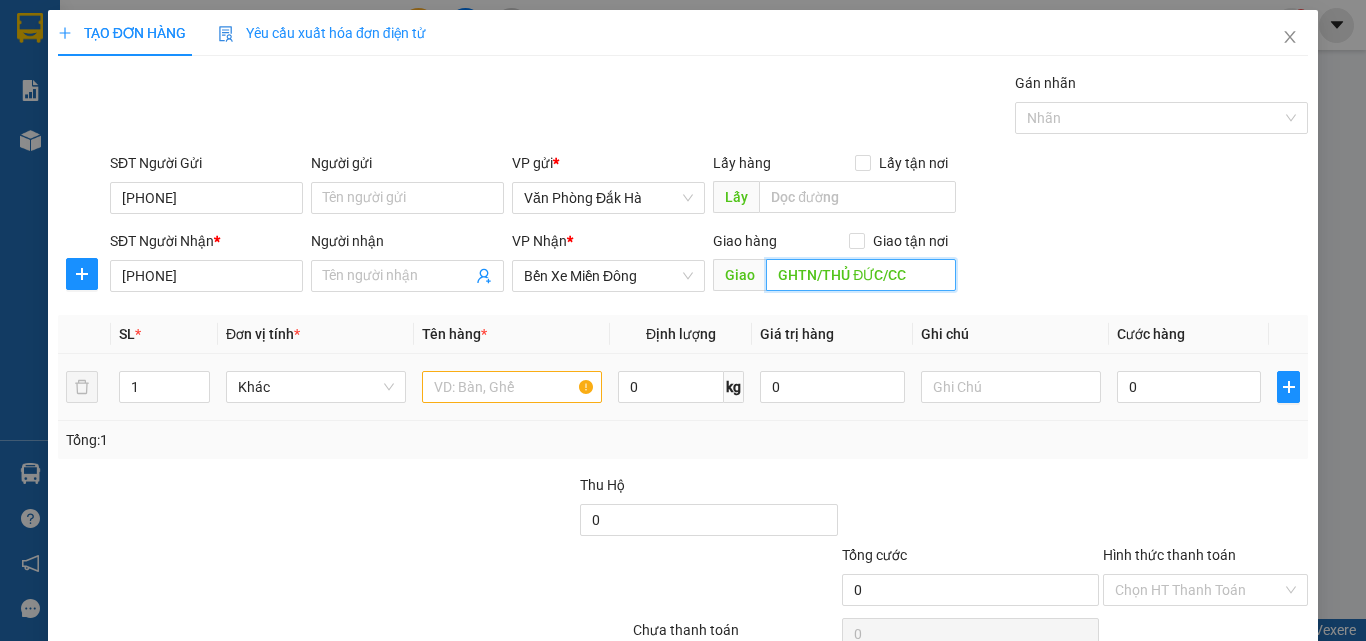 type on "GHTN/THỦ ĐỨC/CC" 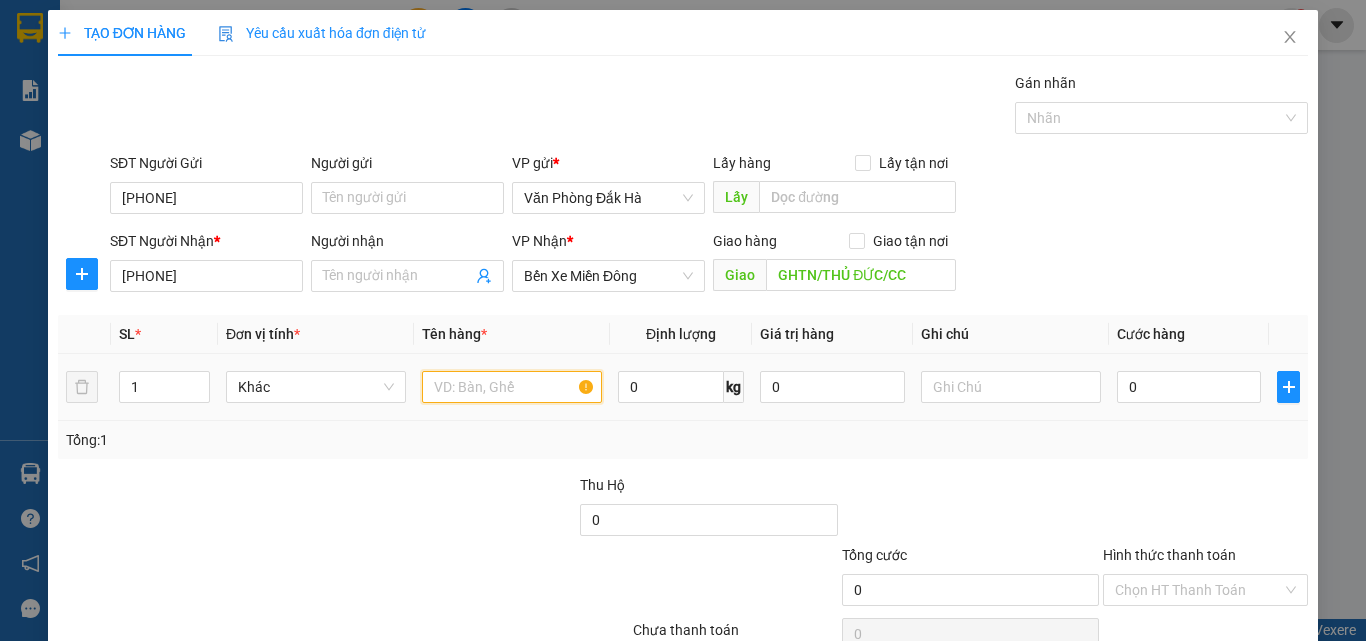 click at bounding box center [512, 387] 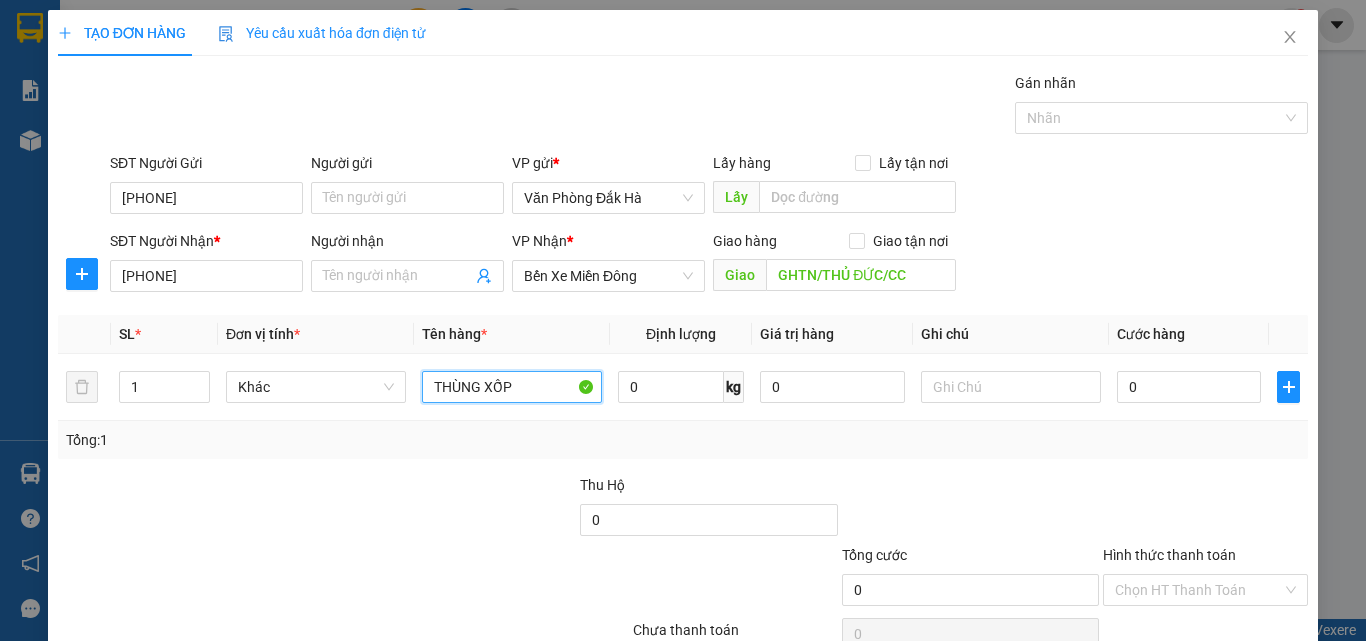 type on "THÙNG XỐP" 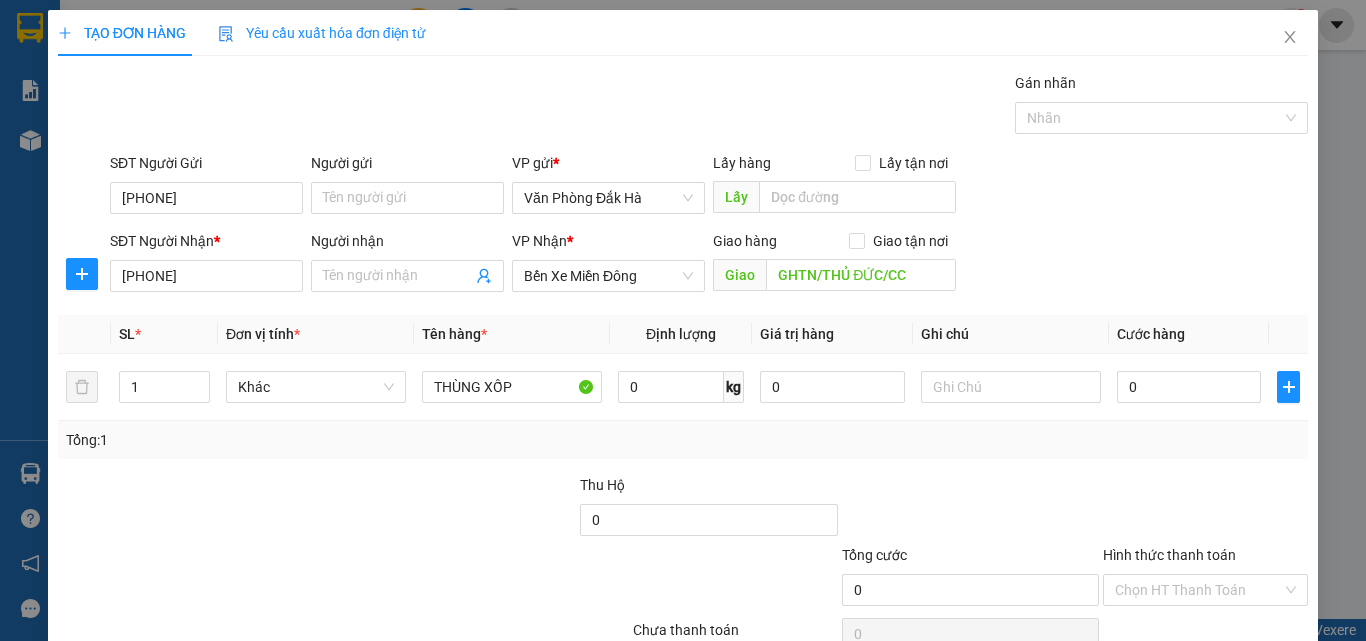 click at bounding box center [447, 509] 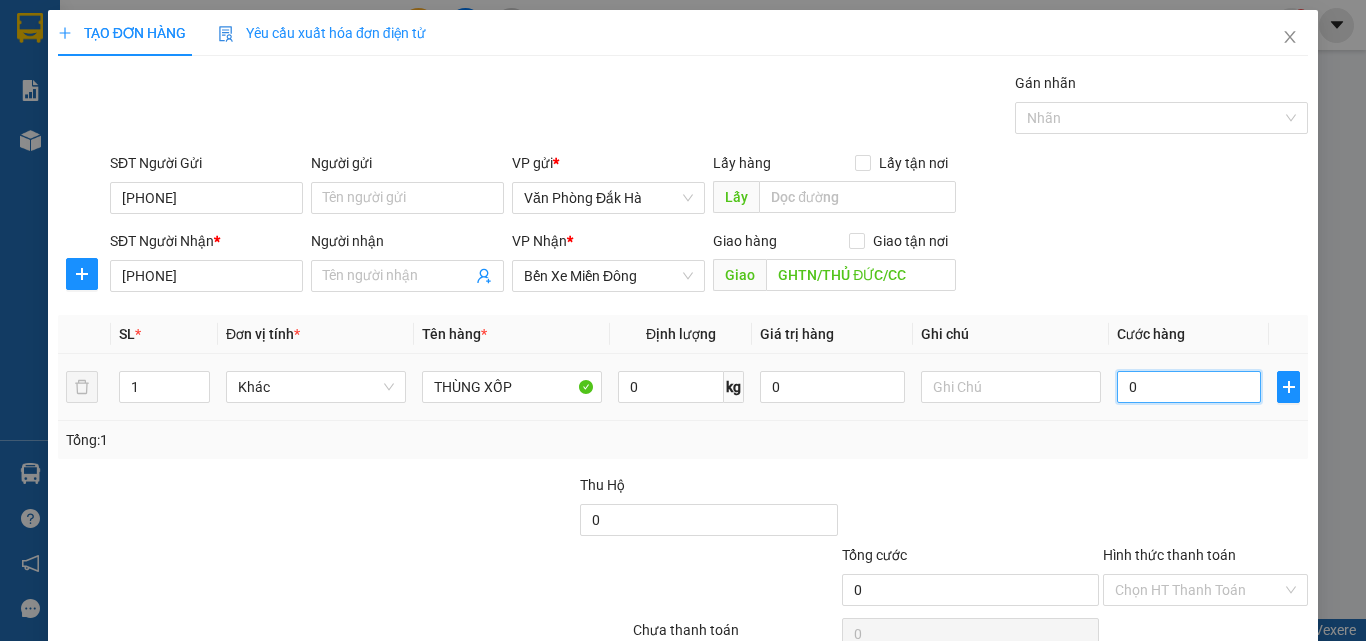 click on "0" at bounding box center [1189, 387] 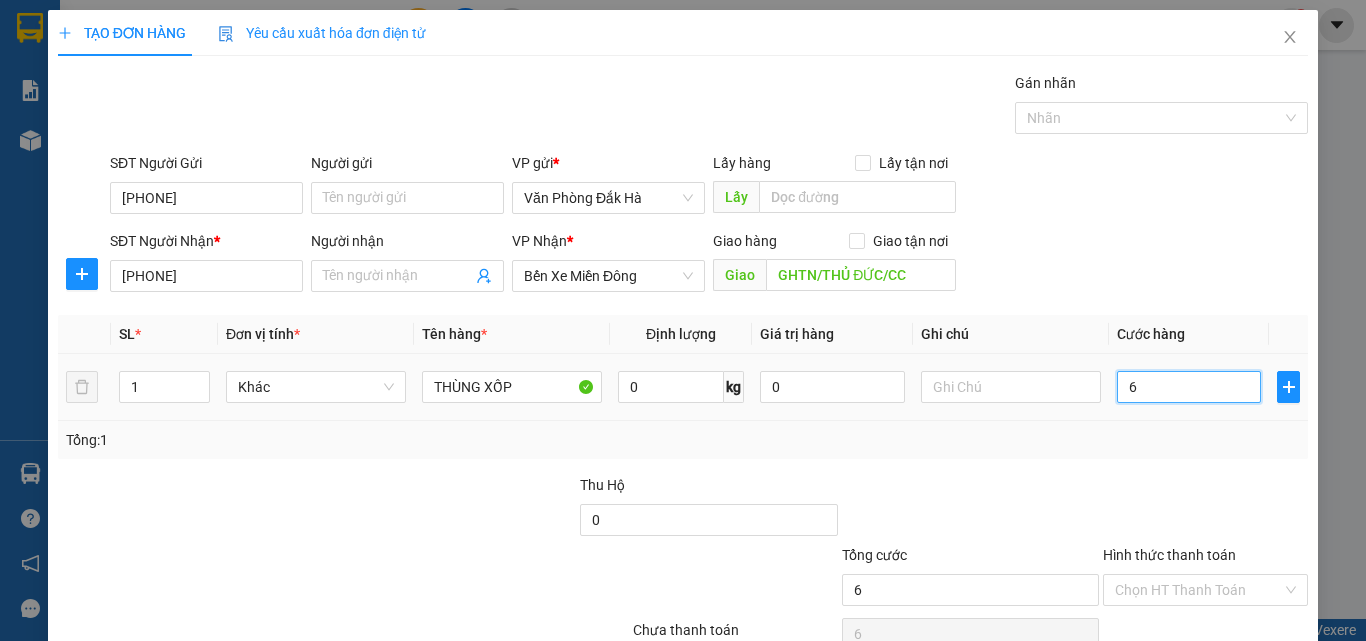 type on "60" 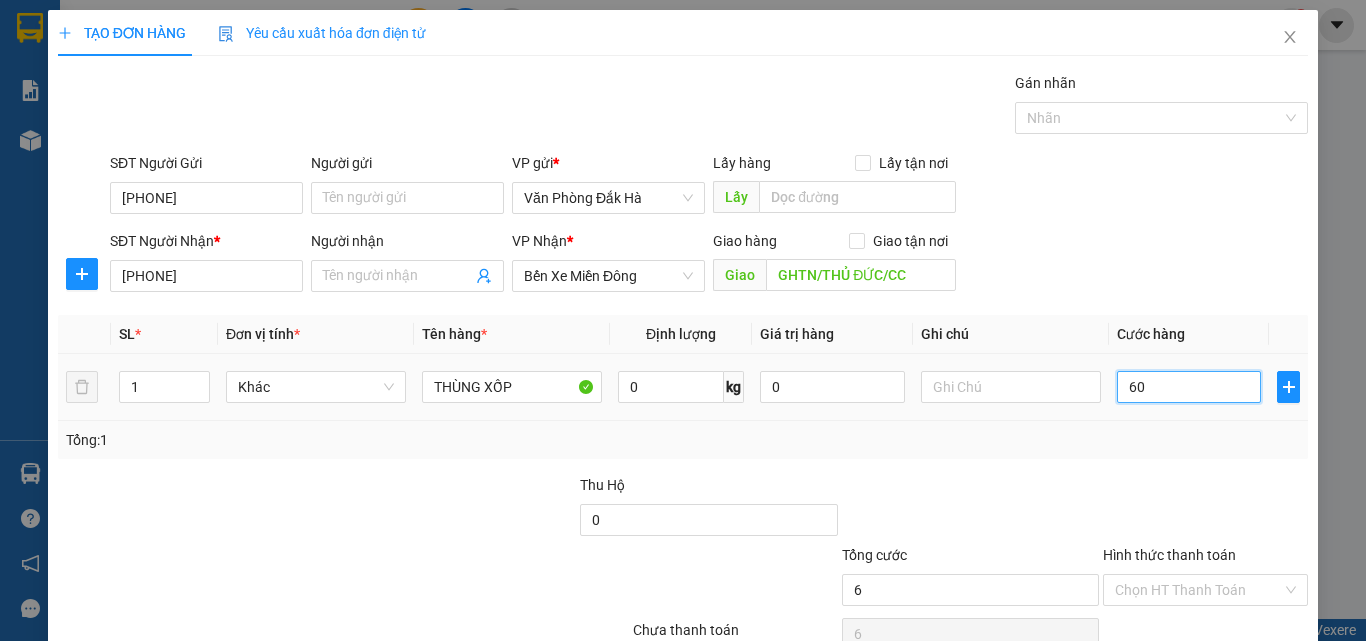 type on "60" 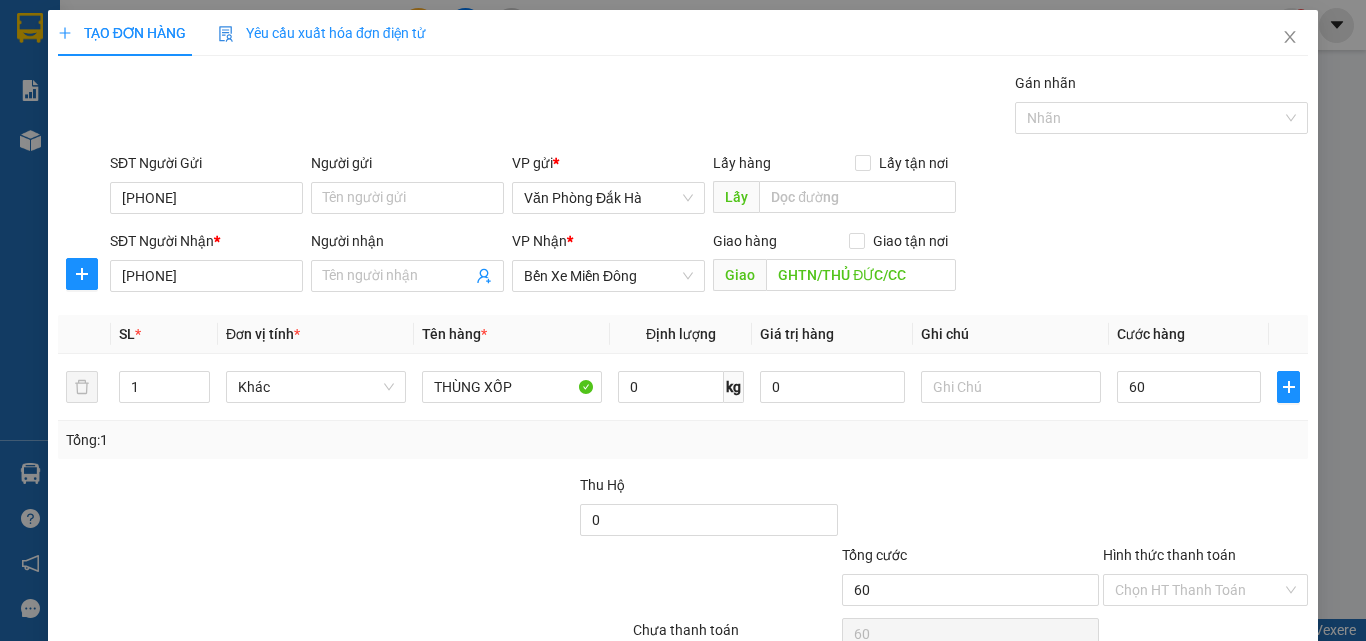 type on "60.000" 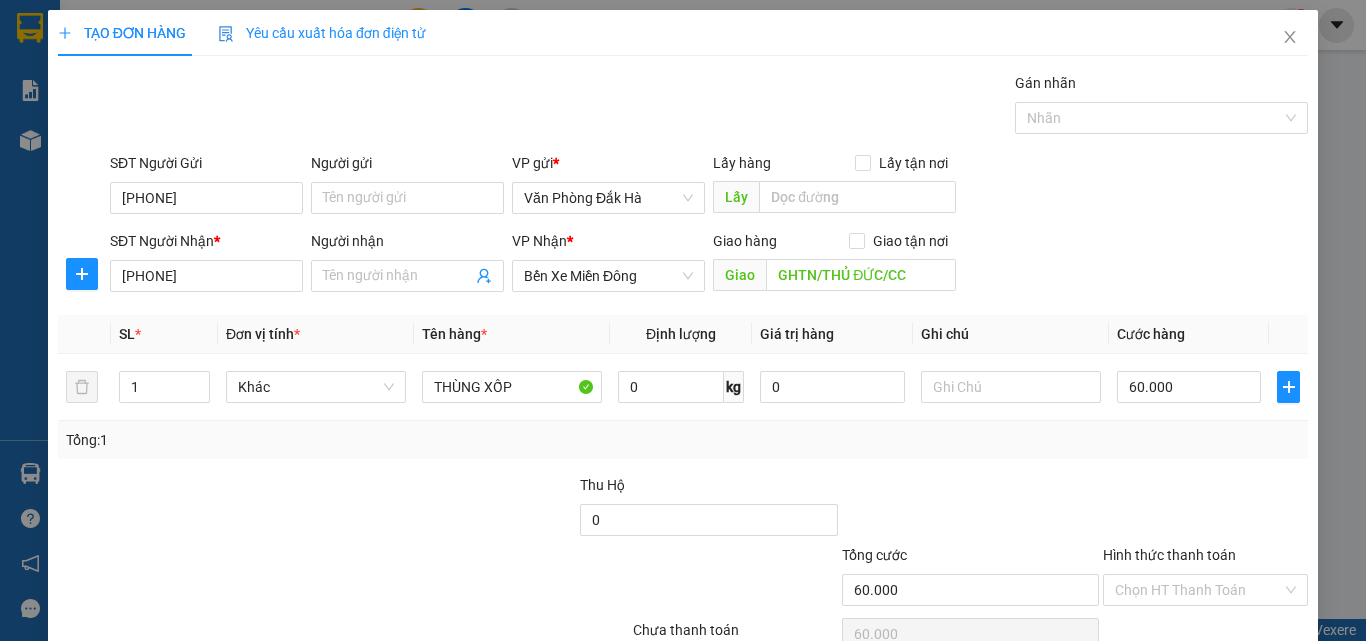 click at bounding box center (970, 509) 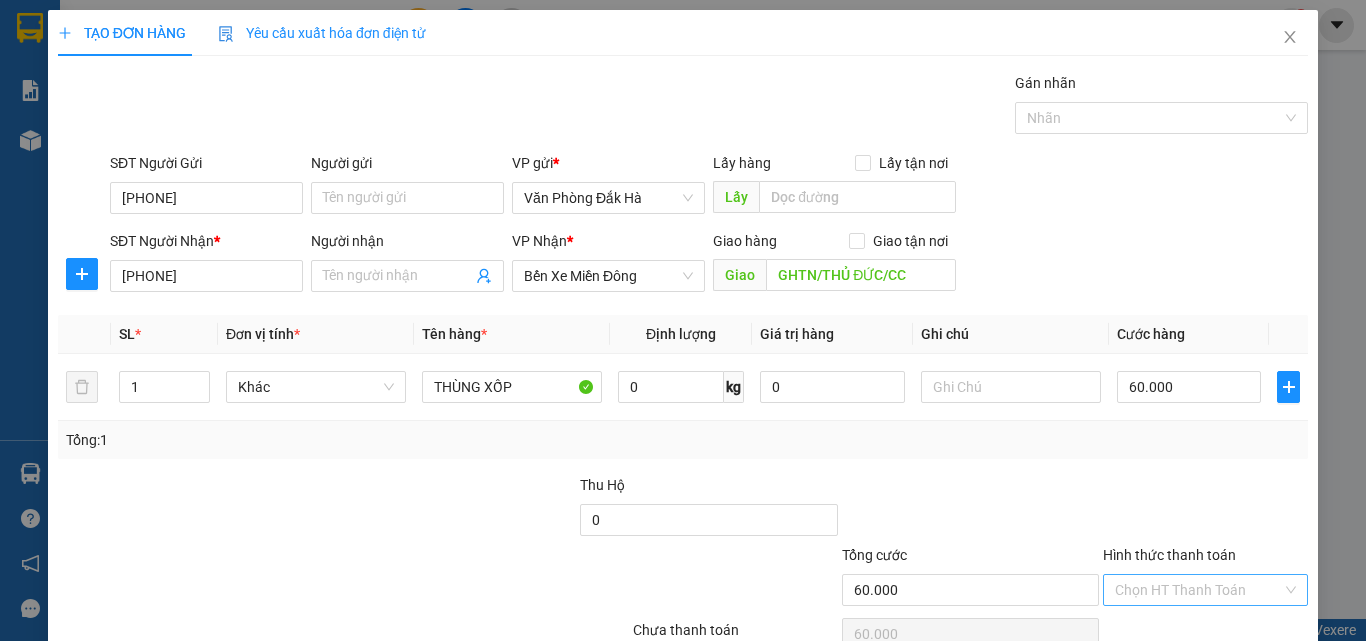 scroll, scrollTop: 99, scrollLeft: 0, axis: vertical 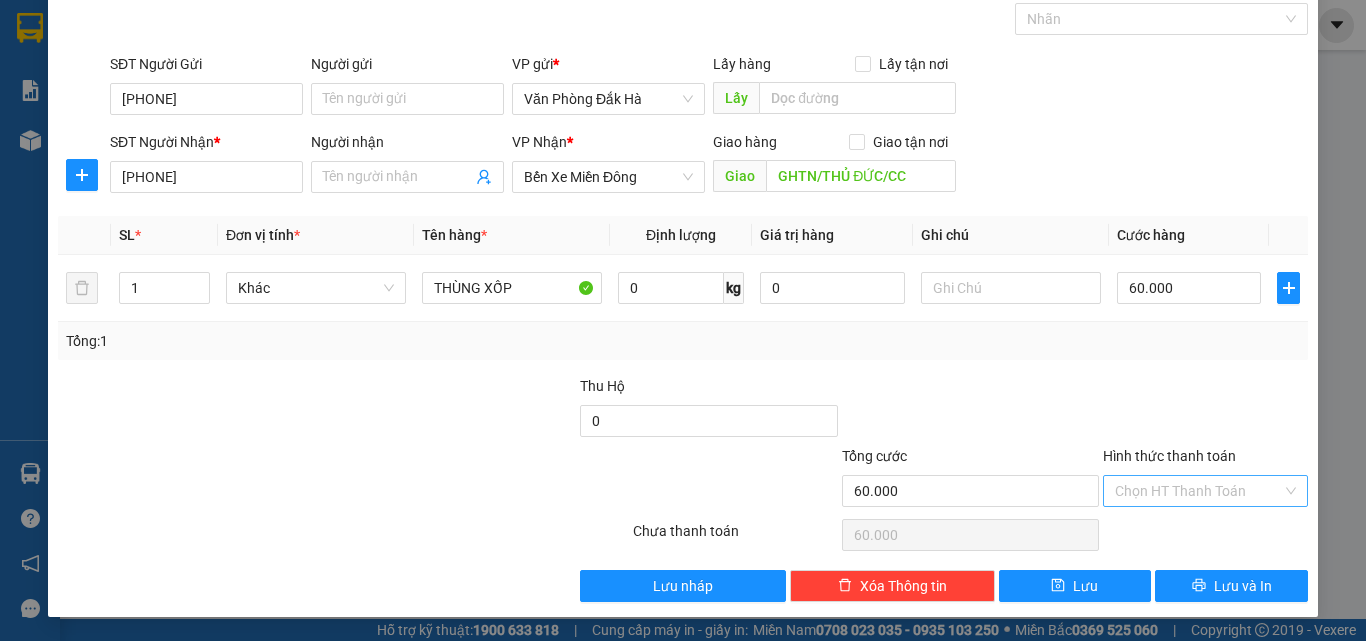click on "Hình thức thanh toán" at bounding box center (1198, 491) 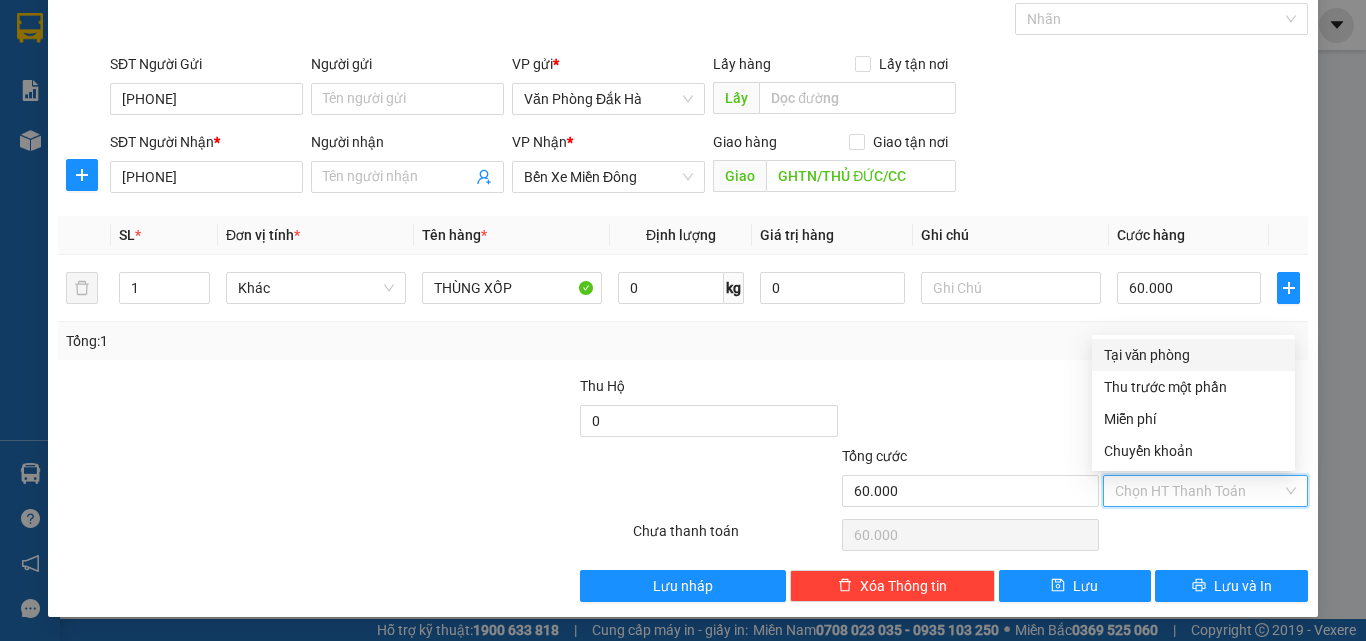 click on "Tại văn phòng" at bounding box center [1193, 355] 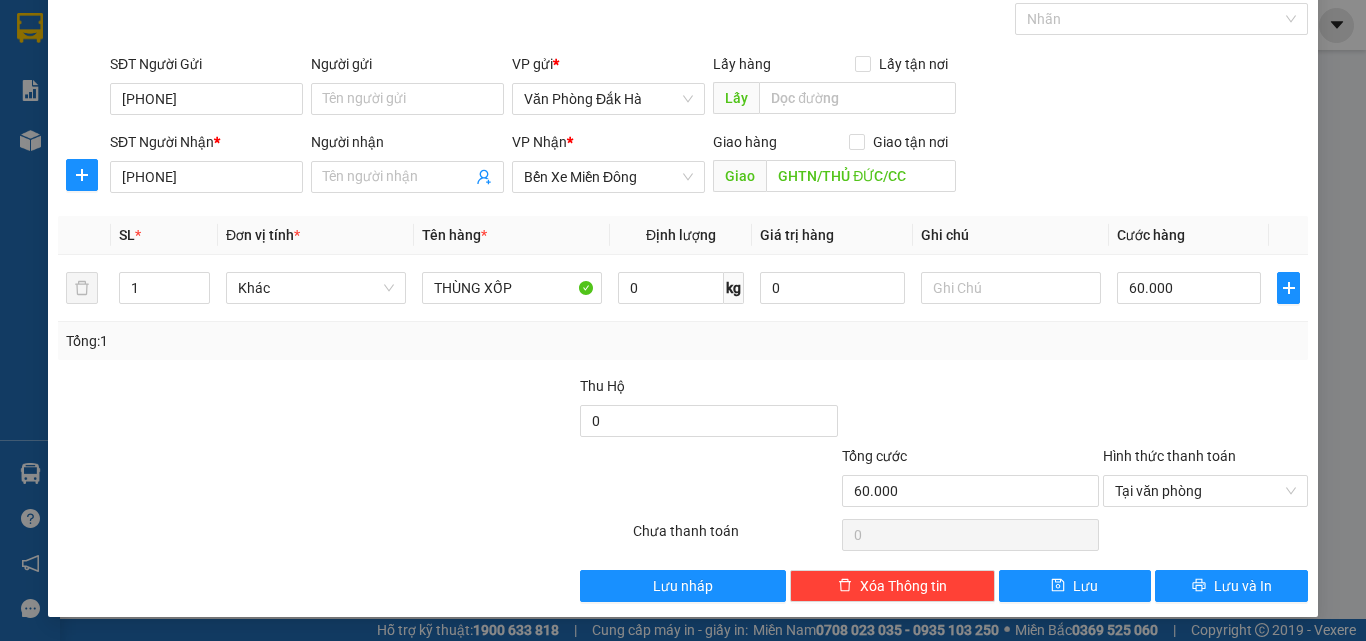 click at bounding box center (970, 410) 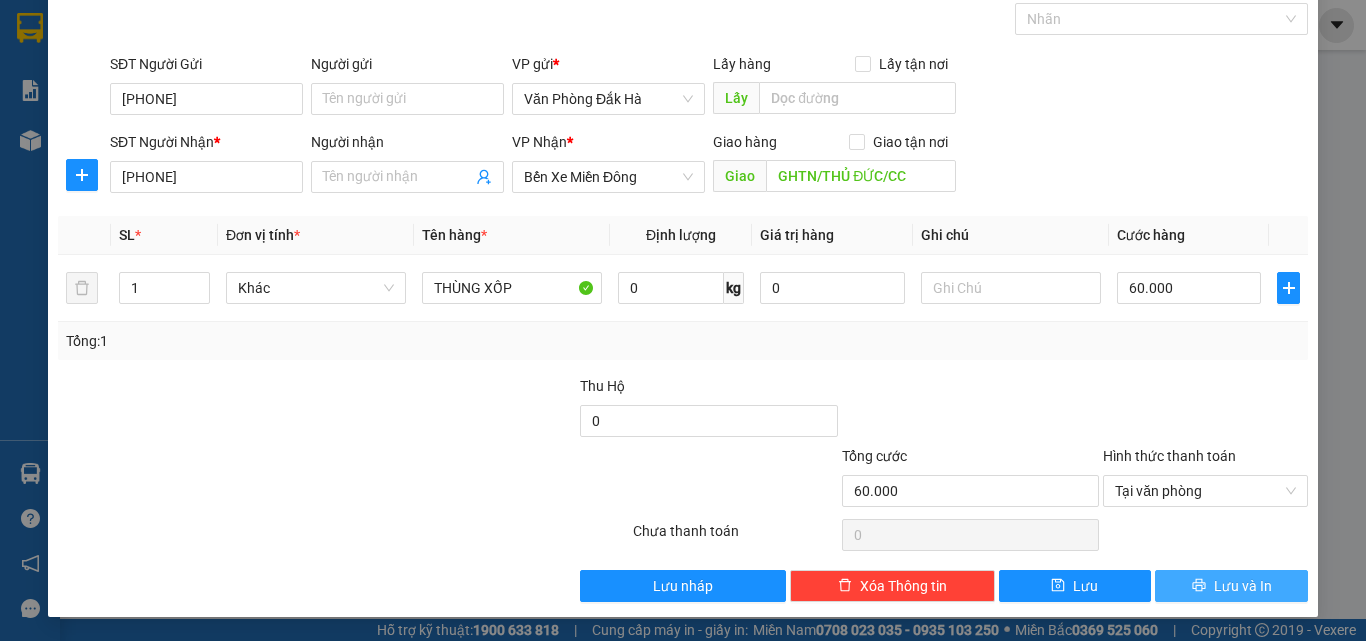 click on "Lưu và In" at bounding box center [1243, 586] 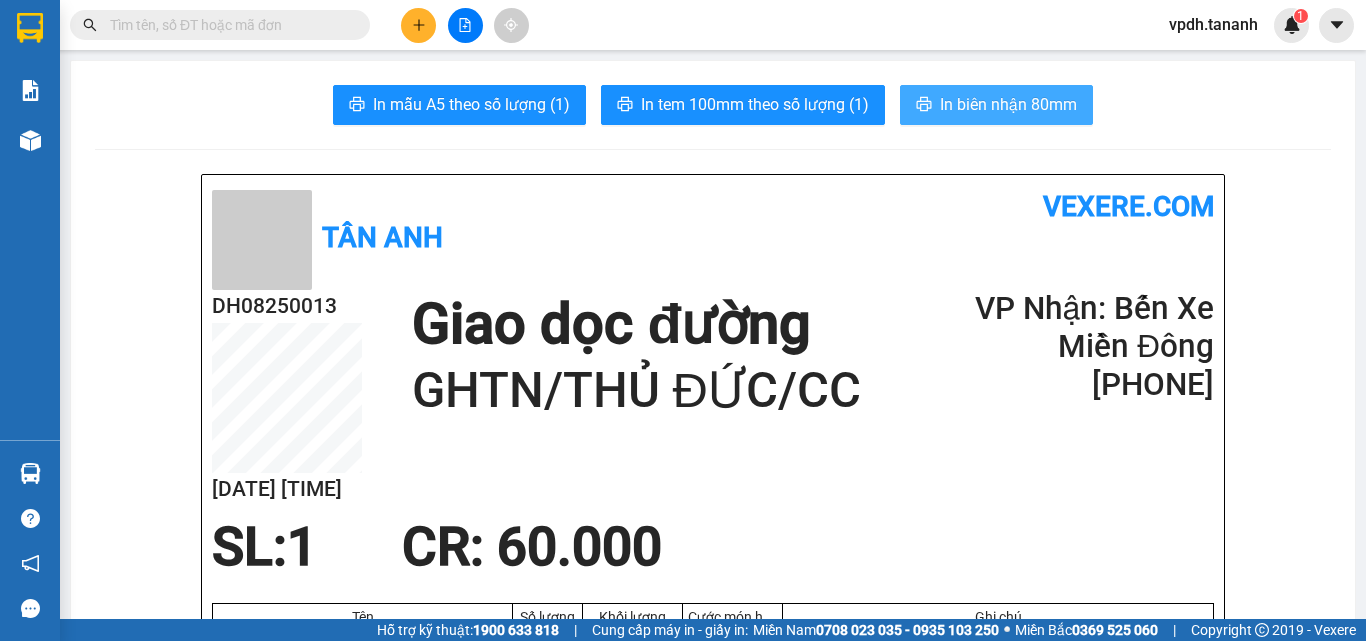 click on "In biên nhận 80mm" at bounding box center (1008, 104) 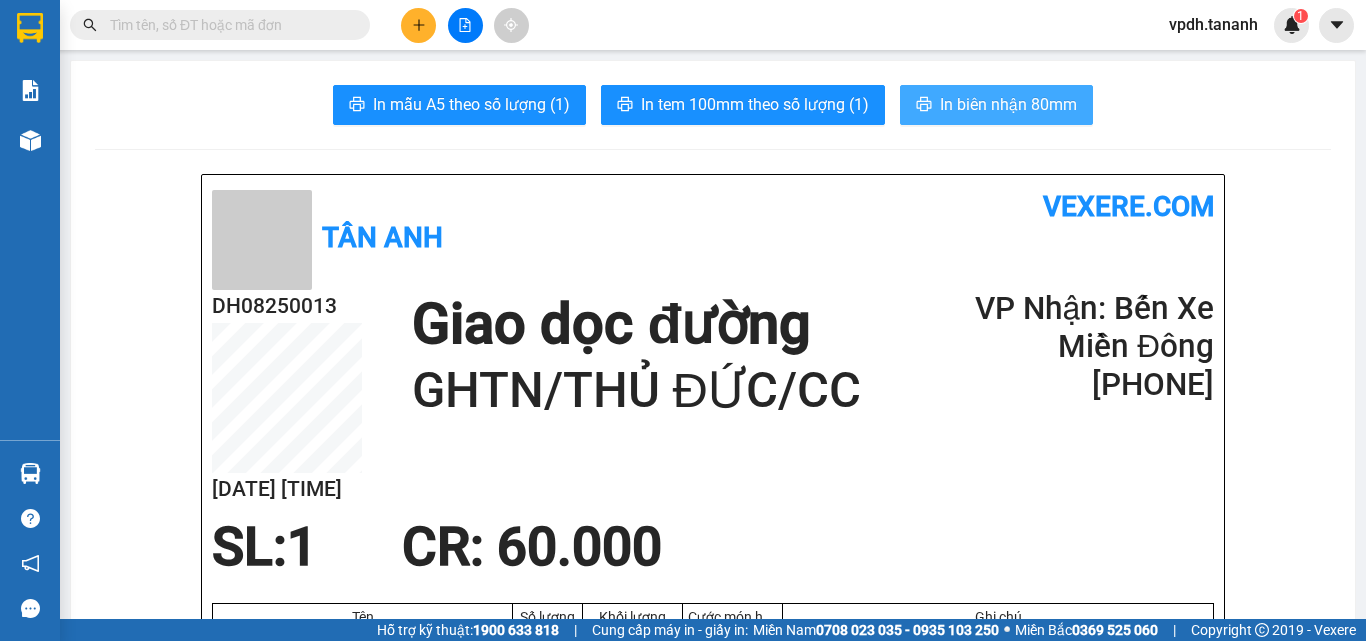 scroll, scrollTop: 0, scrollLeft: 0, axis: both 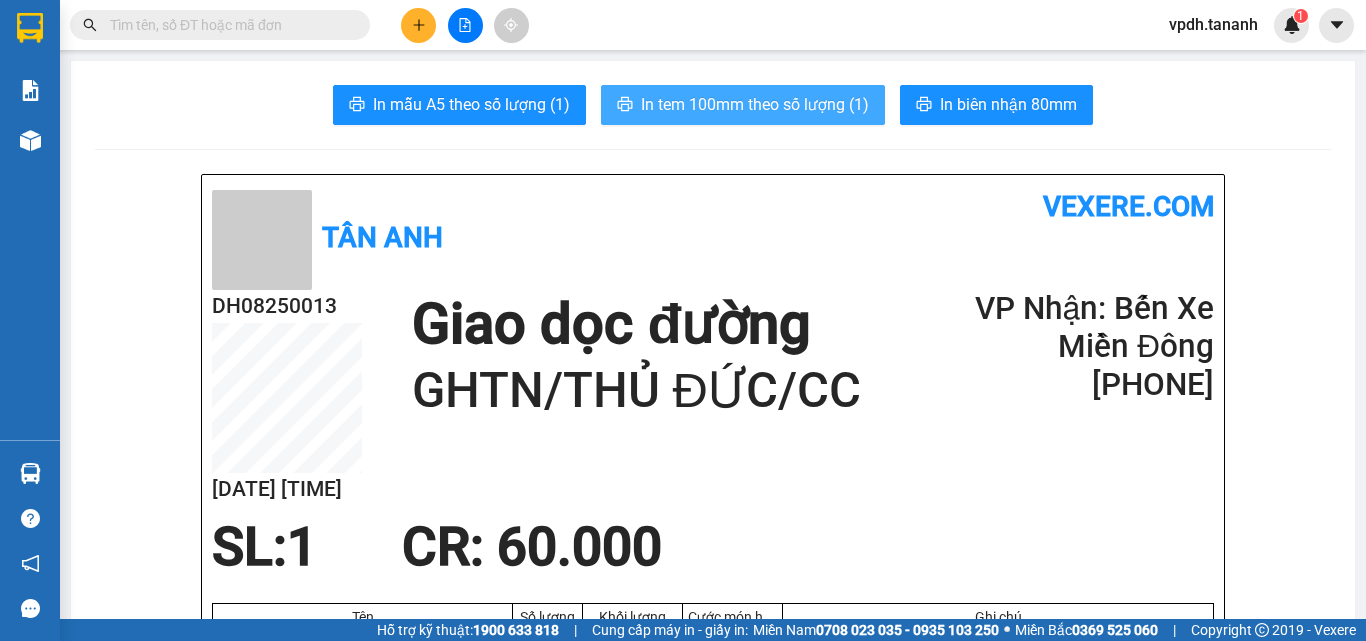 click on "In tem 100mm theo số lượng
(1)" at bounding box center [755, 104] 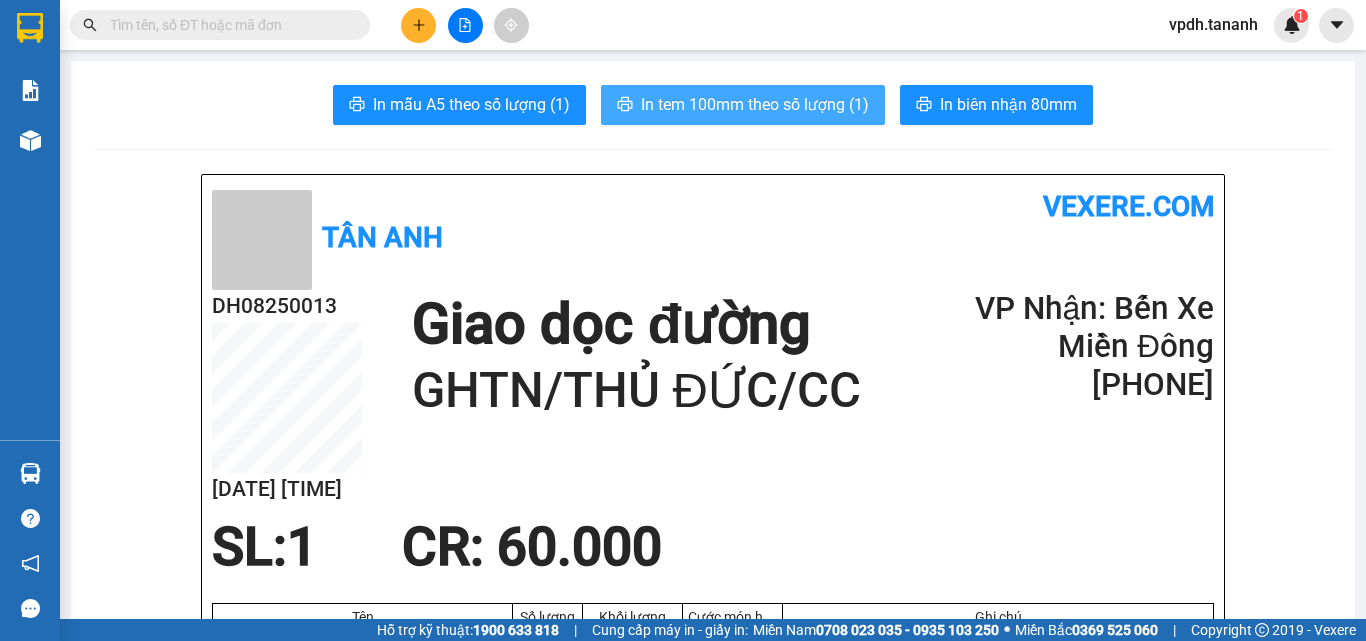 scroll, scrollTop: 0, scrollLeft: 0, axis: both 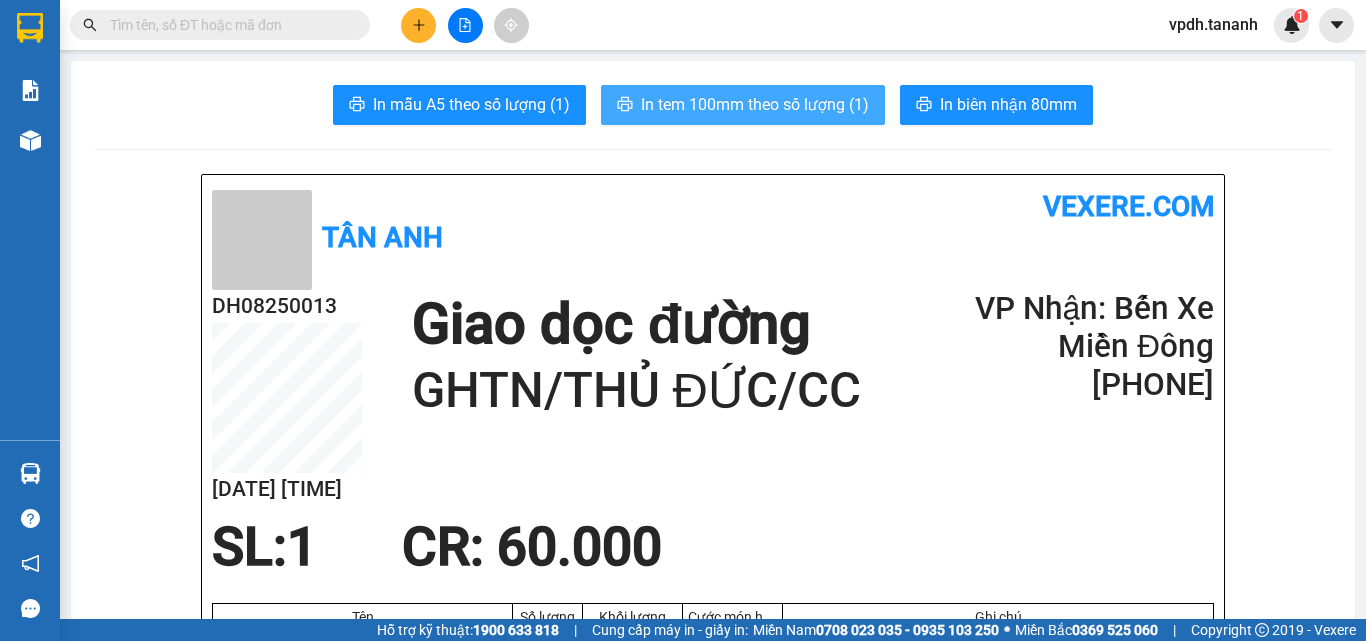 click on "In tem 100mm theo số lượng
(1)" at bounding box center (755, 104) 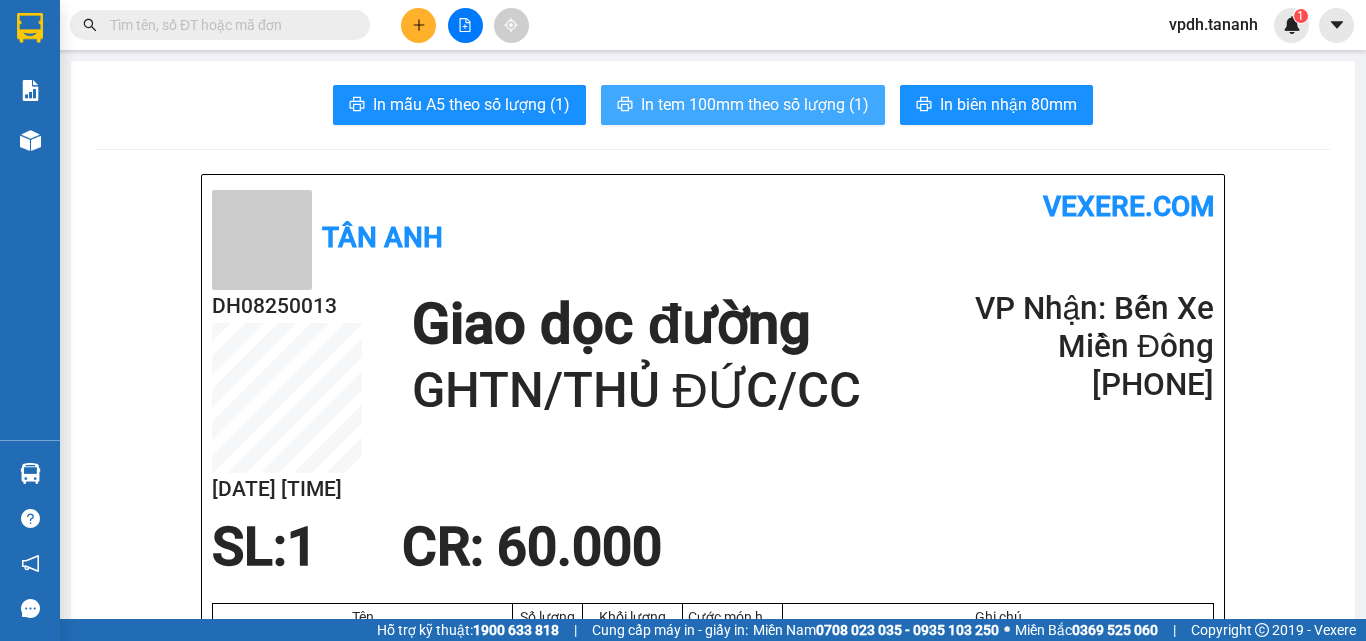 click on "In tem 100mm theo số lượng
(1)" at bounding box center (755, 104) 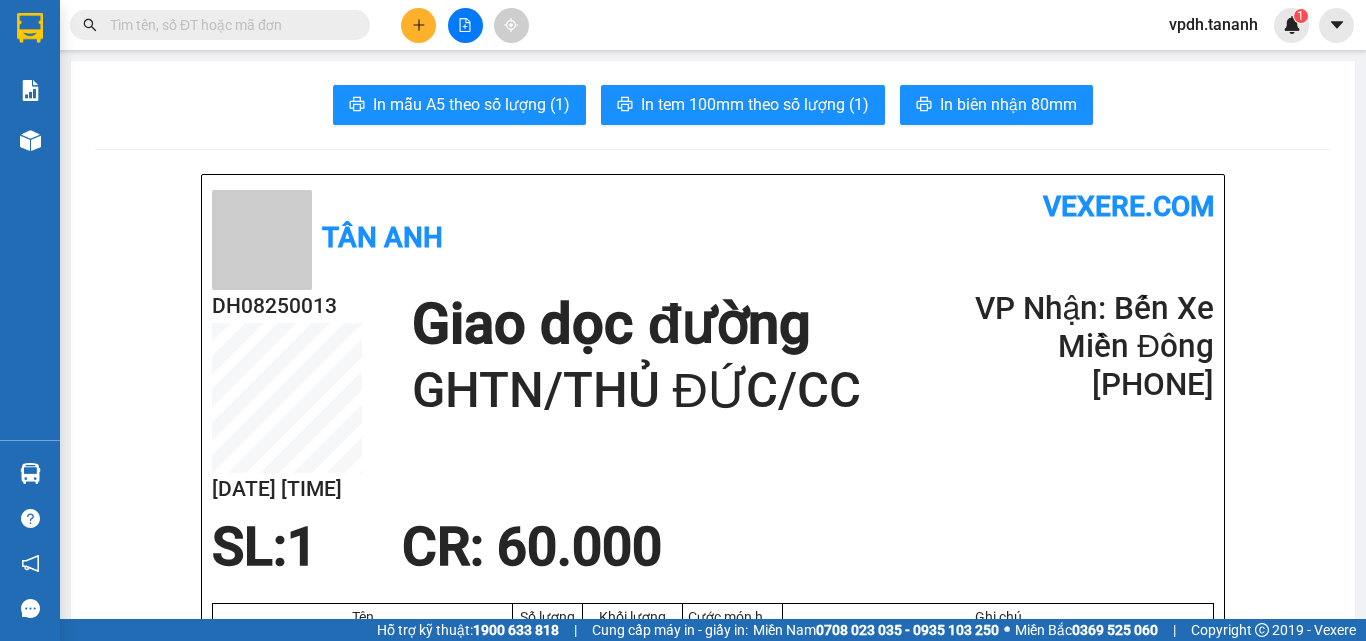 scroll, scrollTop: 0, scrollLeft: 0, axis: both 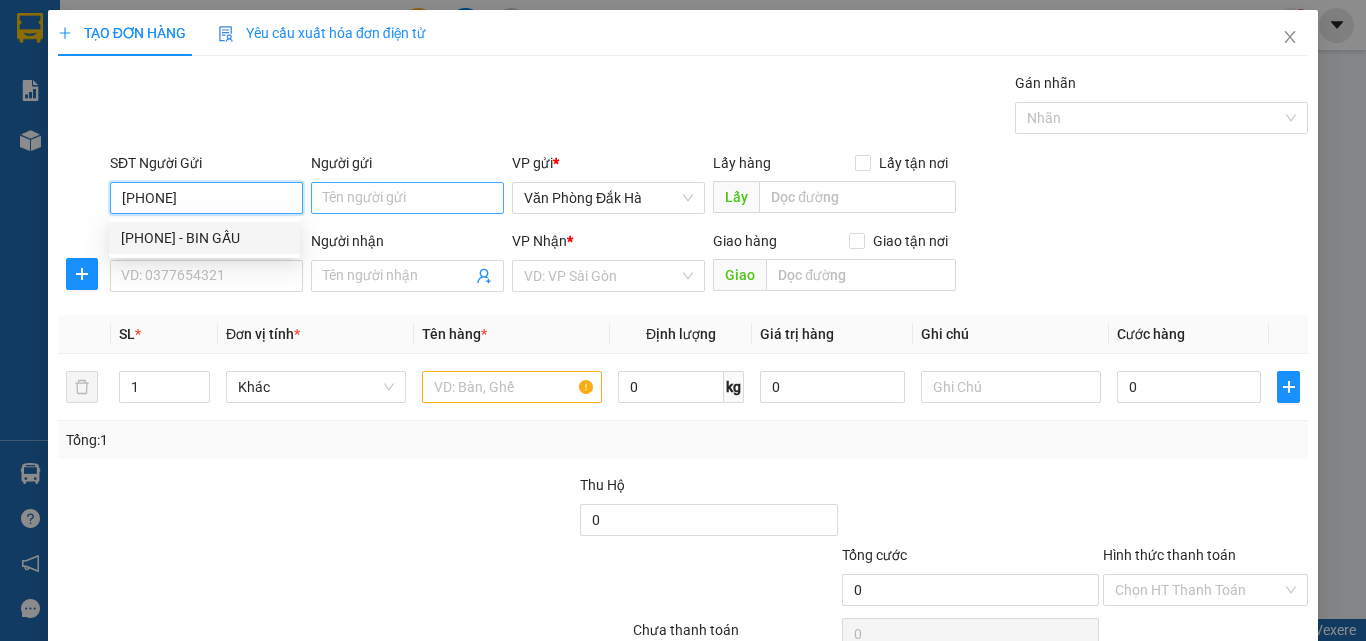 type on "[PHONE]" 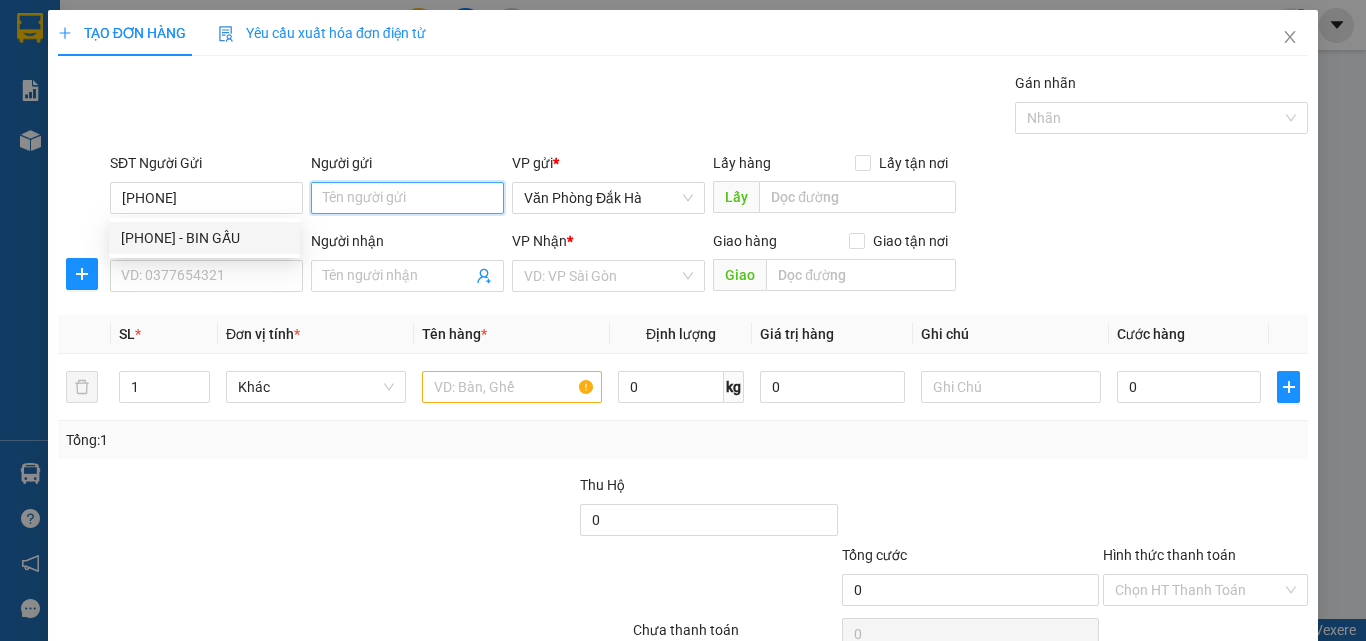drag, startPoint x: 401, startPoint y: 204, endPoint x: 397, endPoint y: 171, distance: 33.24154 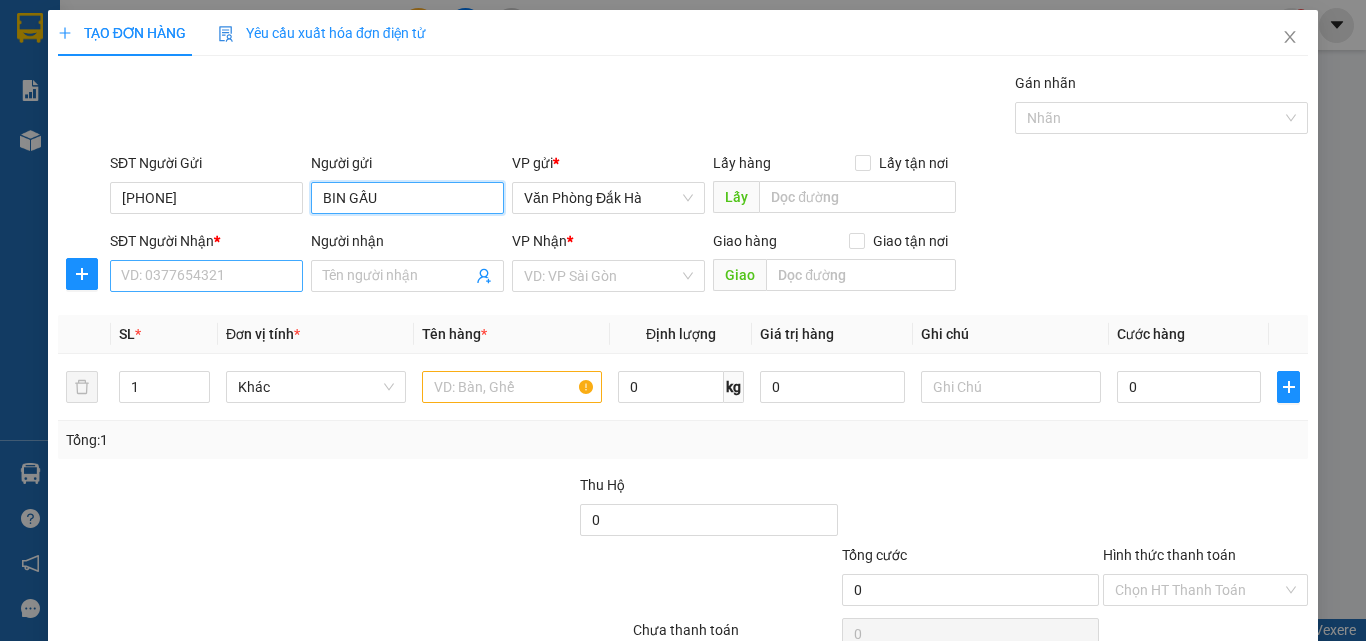 type on "BIN GẤU" 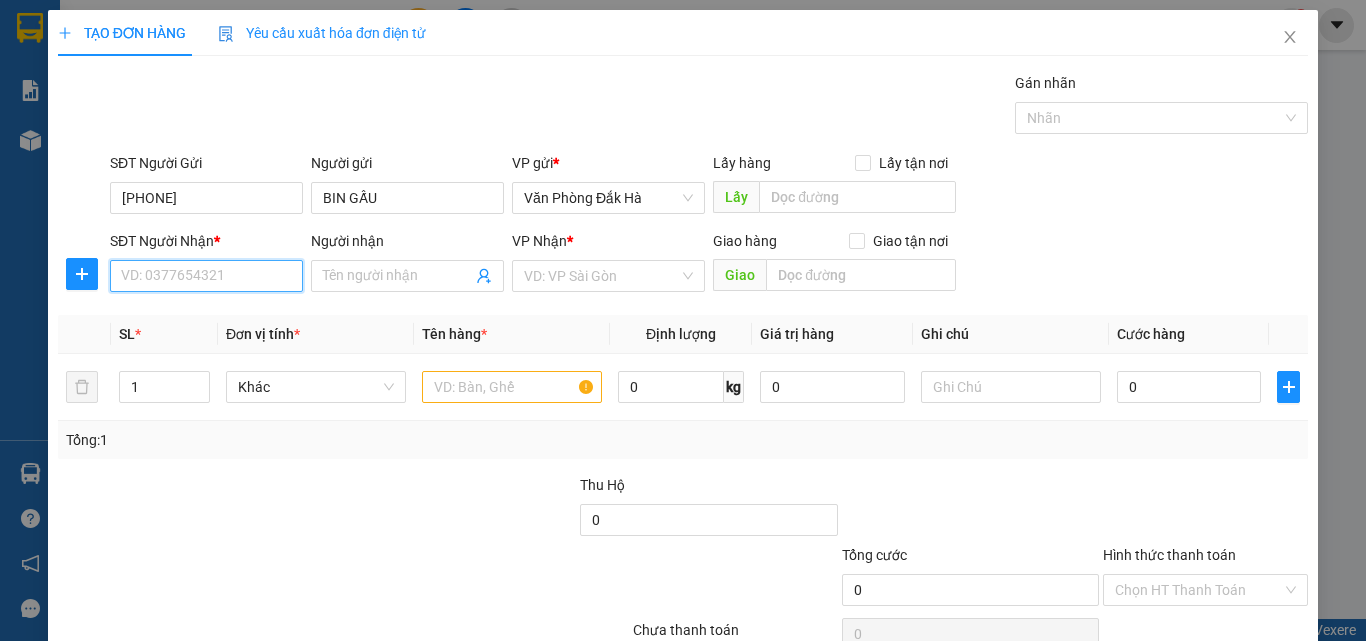 click on "SĐT Người Nhận  *" at bounding box center (206, 276) 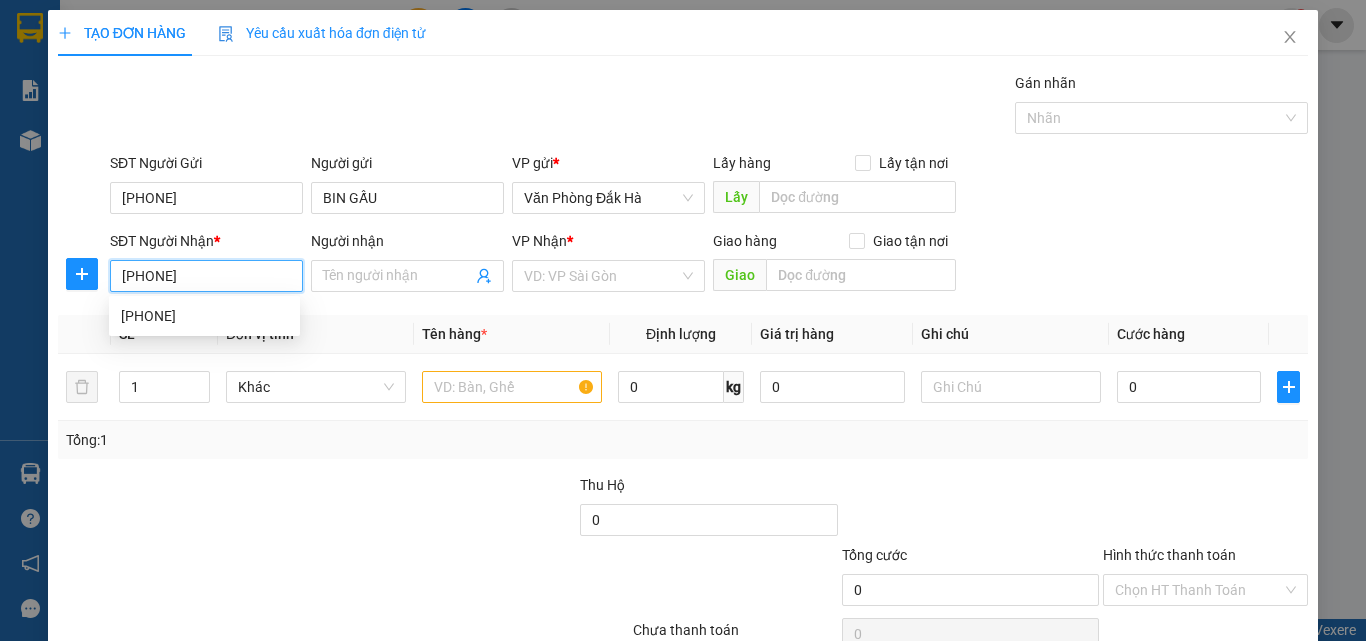 type on "[PHONE]" 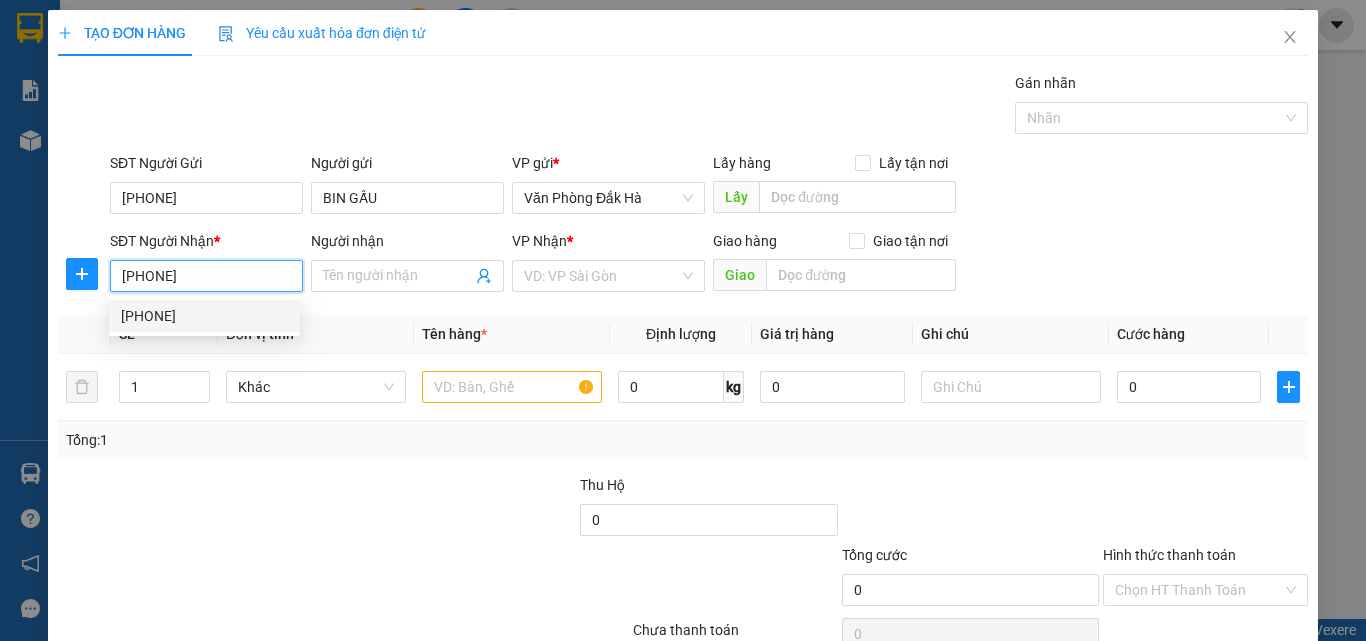 click on "[PHONE]" at bounding box center (204, 316) 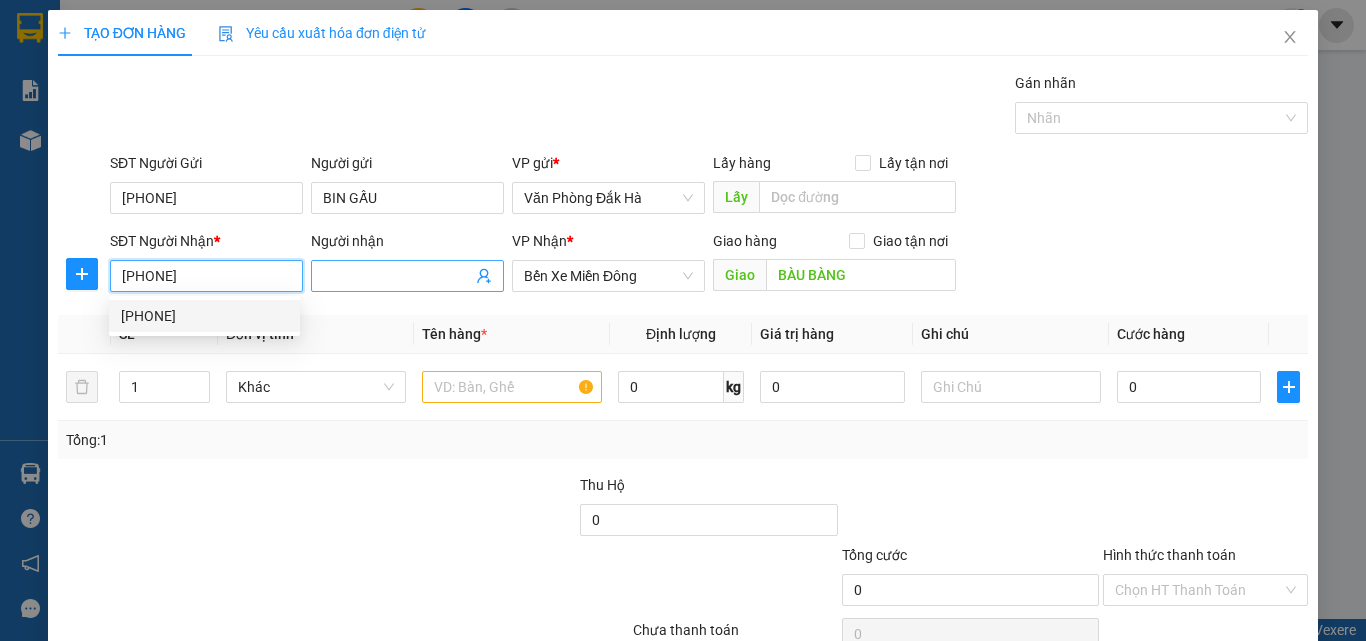 type on "100.000" 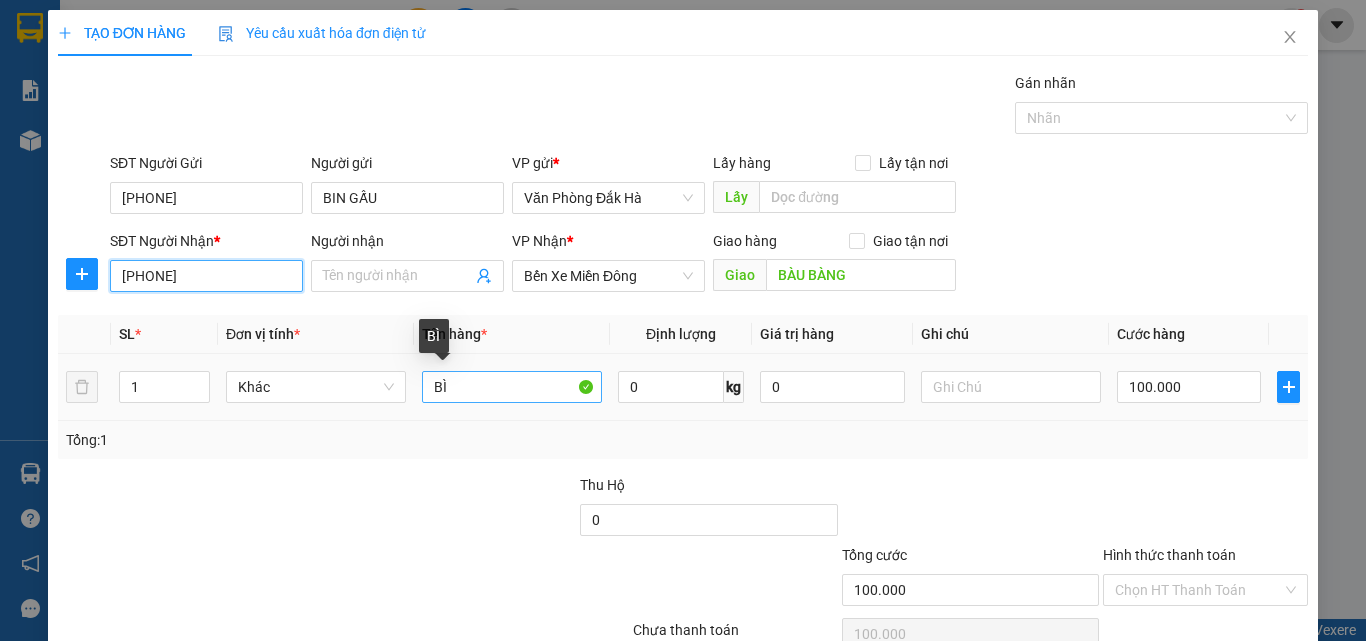 type on "[PHONE]" 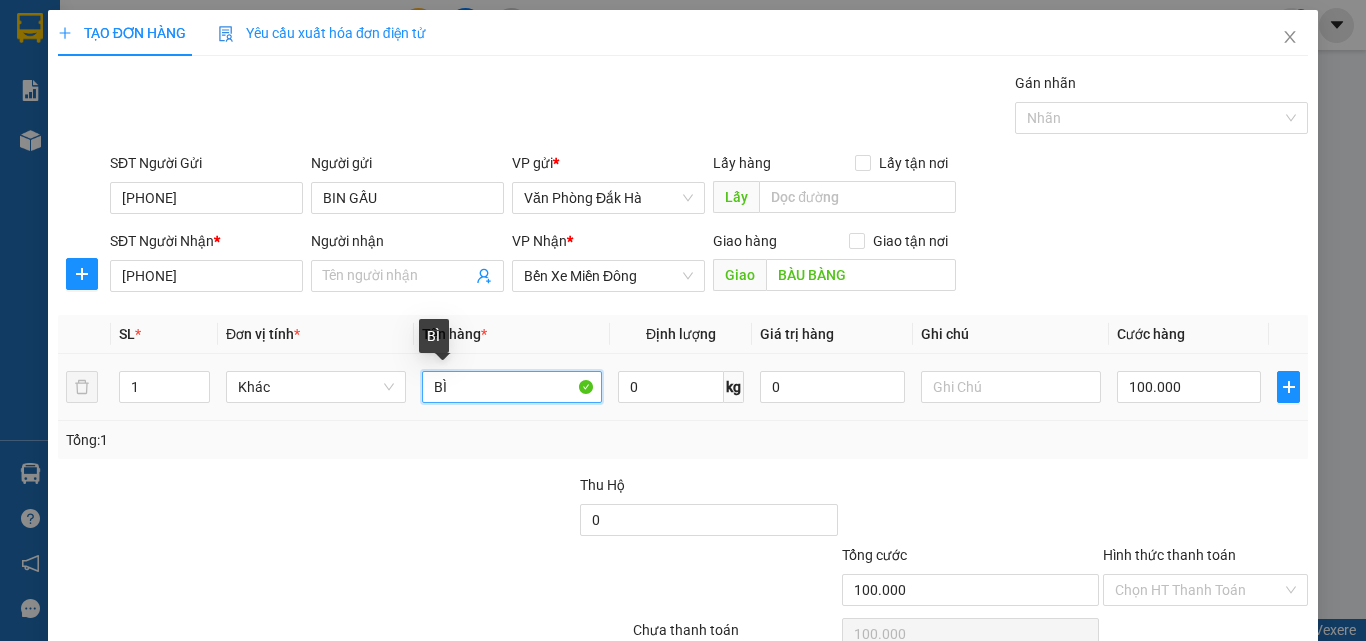 drag, startPoint x: 492, startPoint y: 385, endPoint x: 416, endPoint y: 385, distance: 76 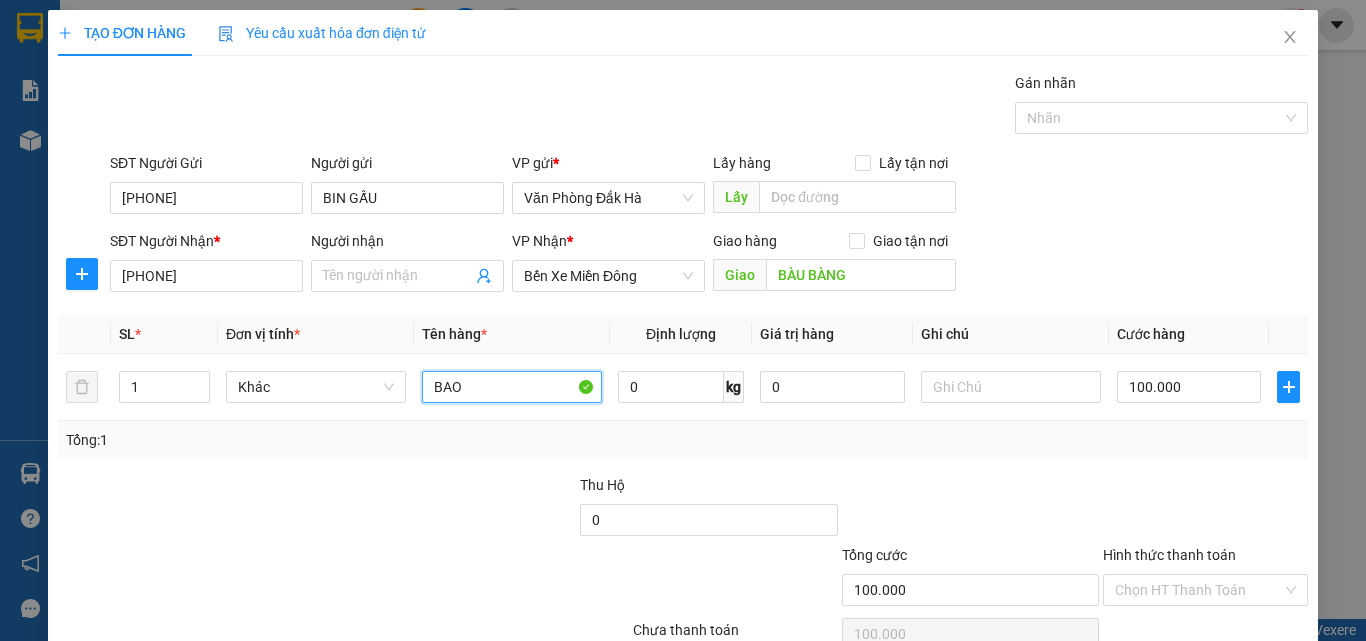 scroll, scrollTop: 99, scrollLeft: 0, axis: vertical 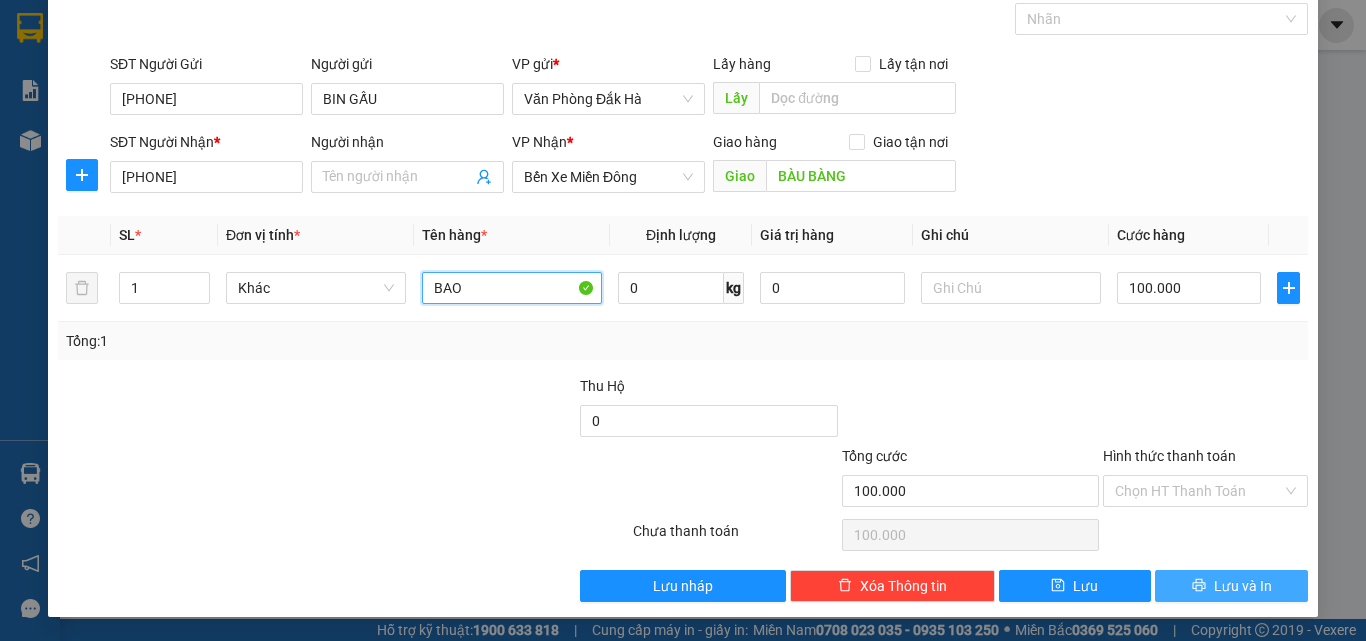 type on "BAO" 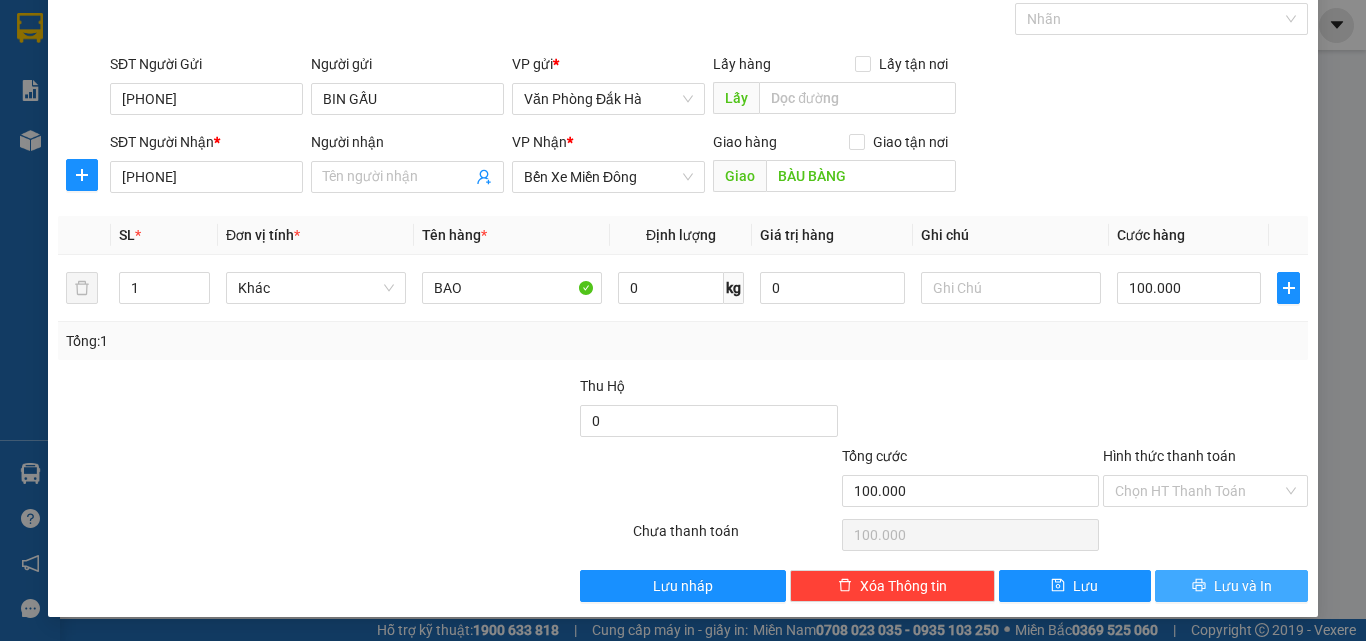 click on "Lưu và In" at bounding box center (1231, 586) 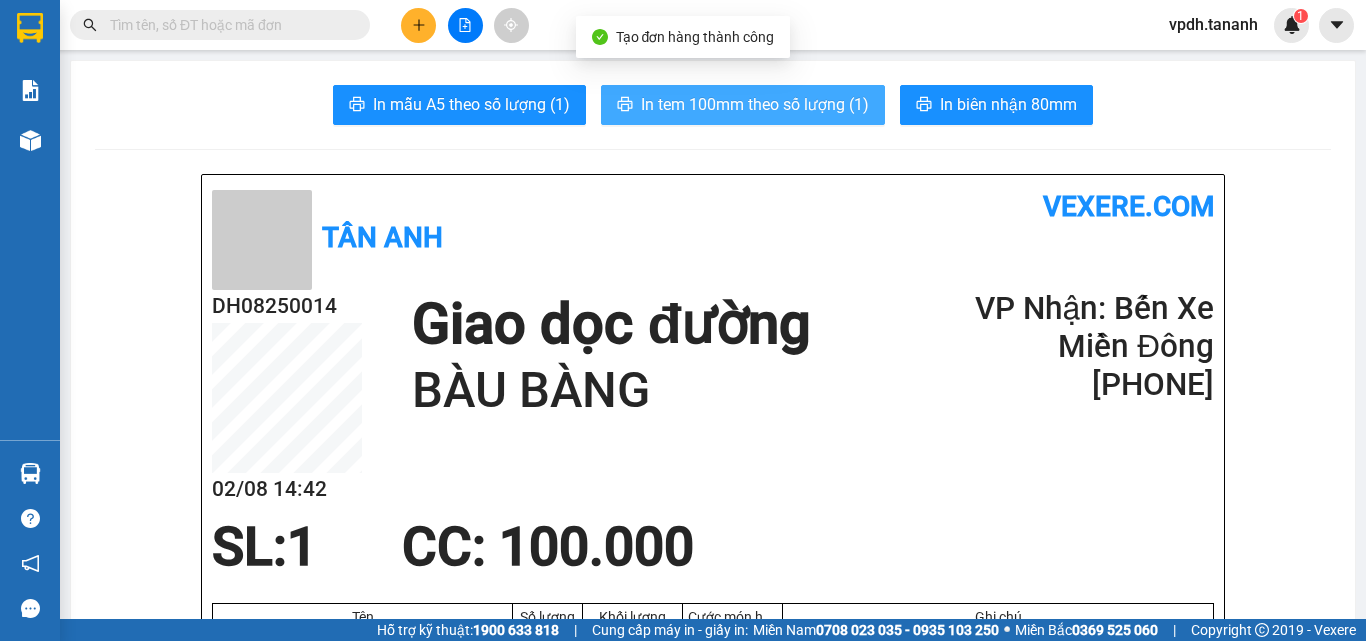 click on "In tem 100mm theo số lượng
(1)" at bounding box center [755, 104] 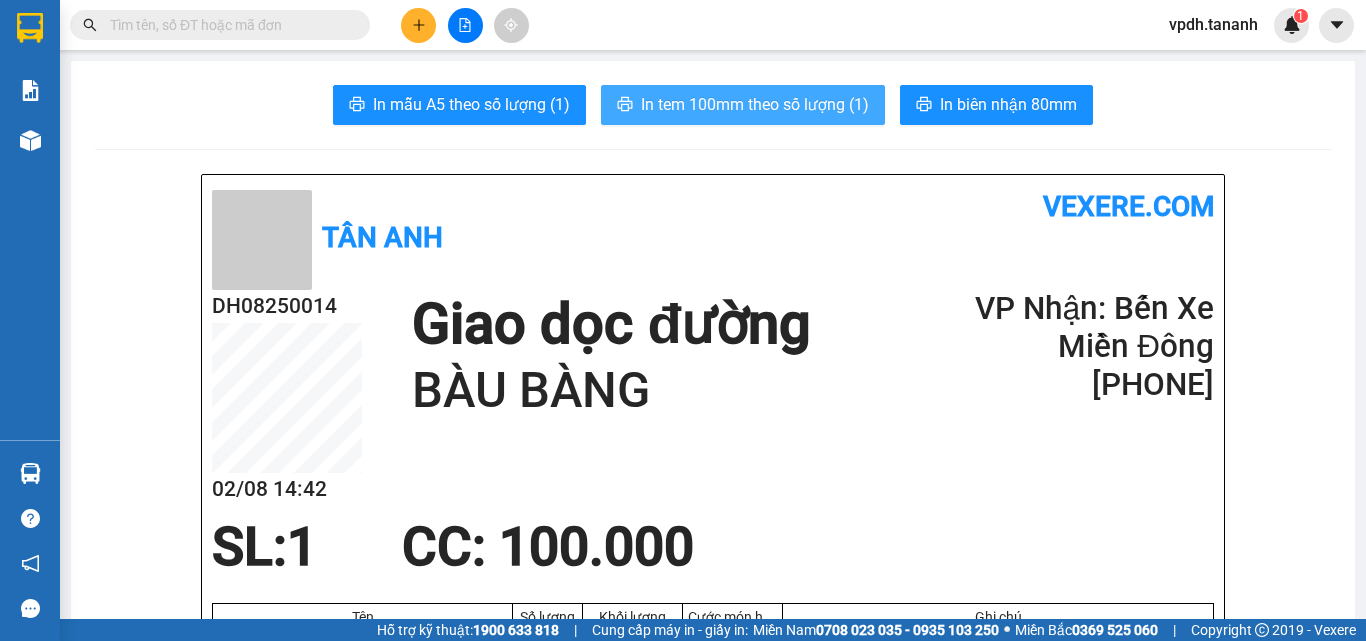 scroll, scrollTop: 0, scrollLeft: 0, axis: both 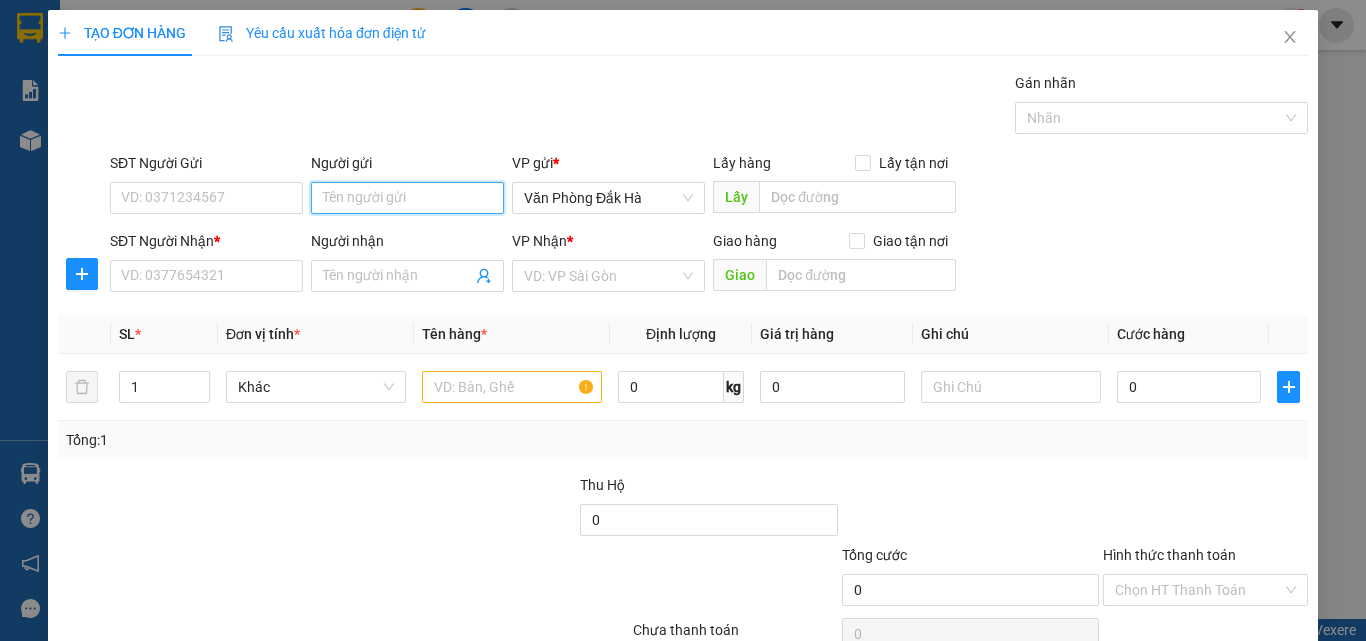 click on "Người gửi" at bounding box center (407, 198) 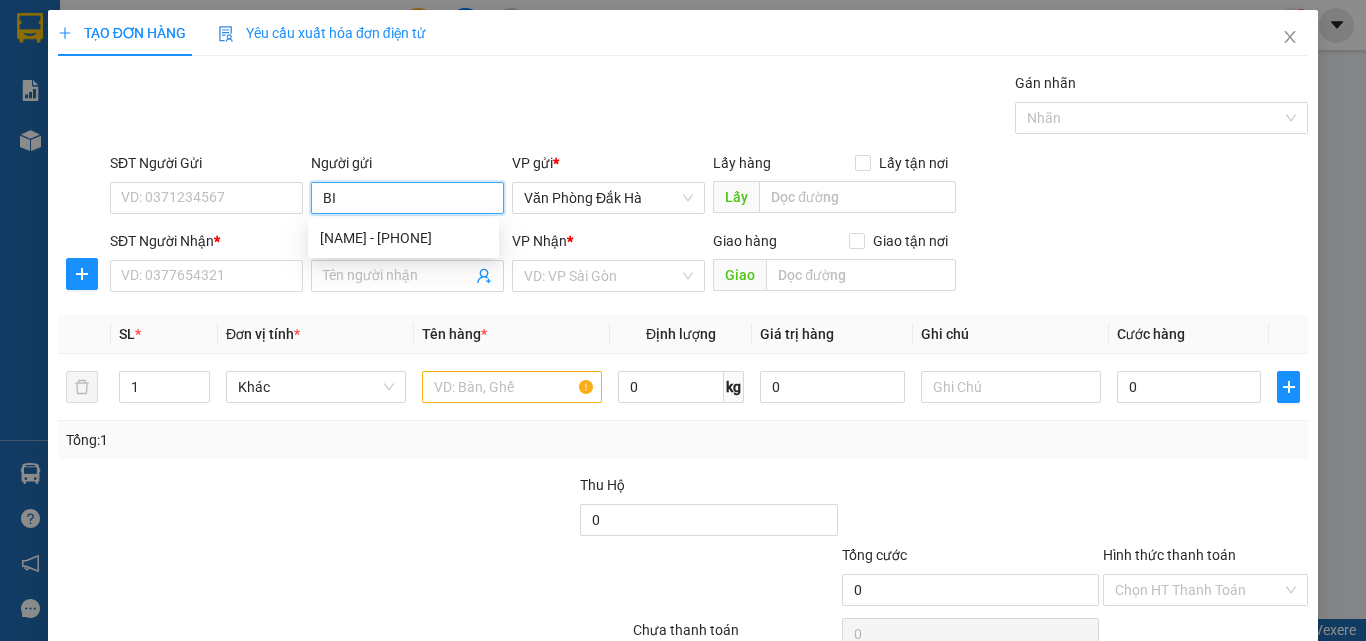 type on "BIN" 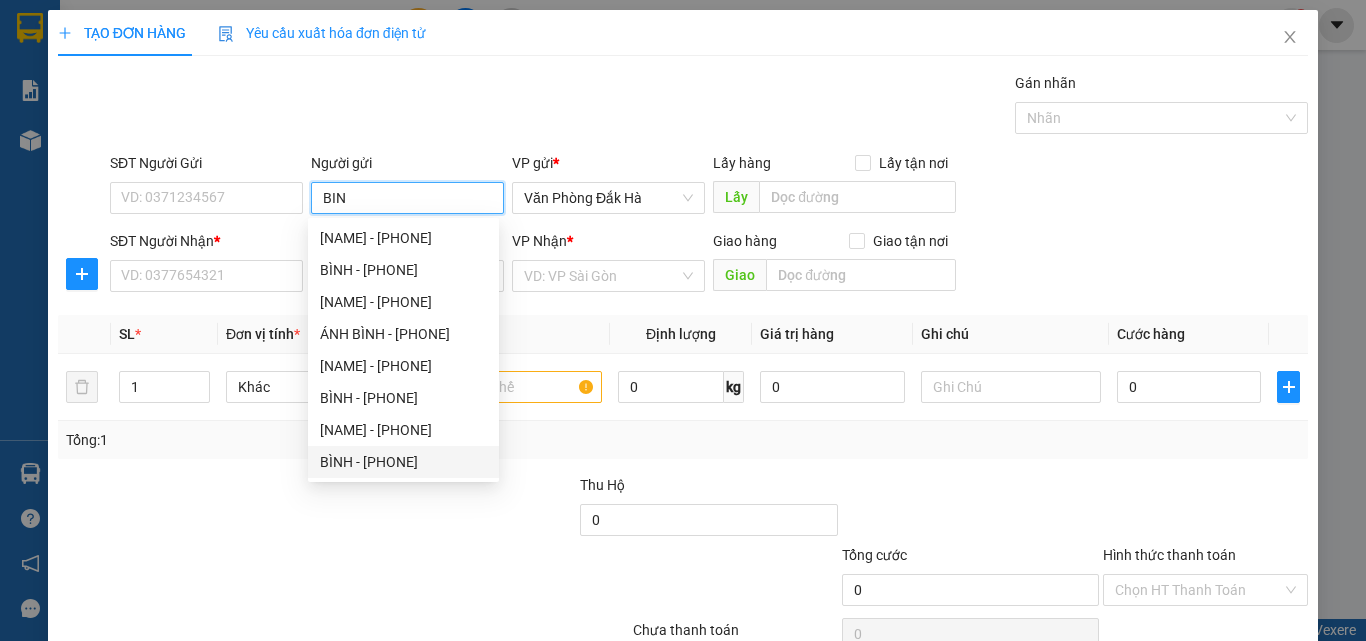 drag, startPoint x: 421, startPoint y: 243, endPoint x: 422, endPoint y: 495, distance: 252.00198 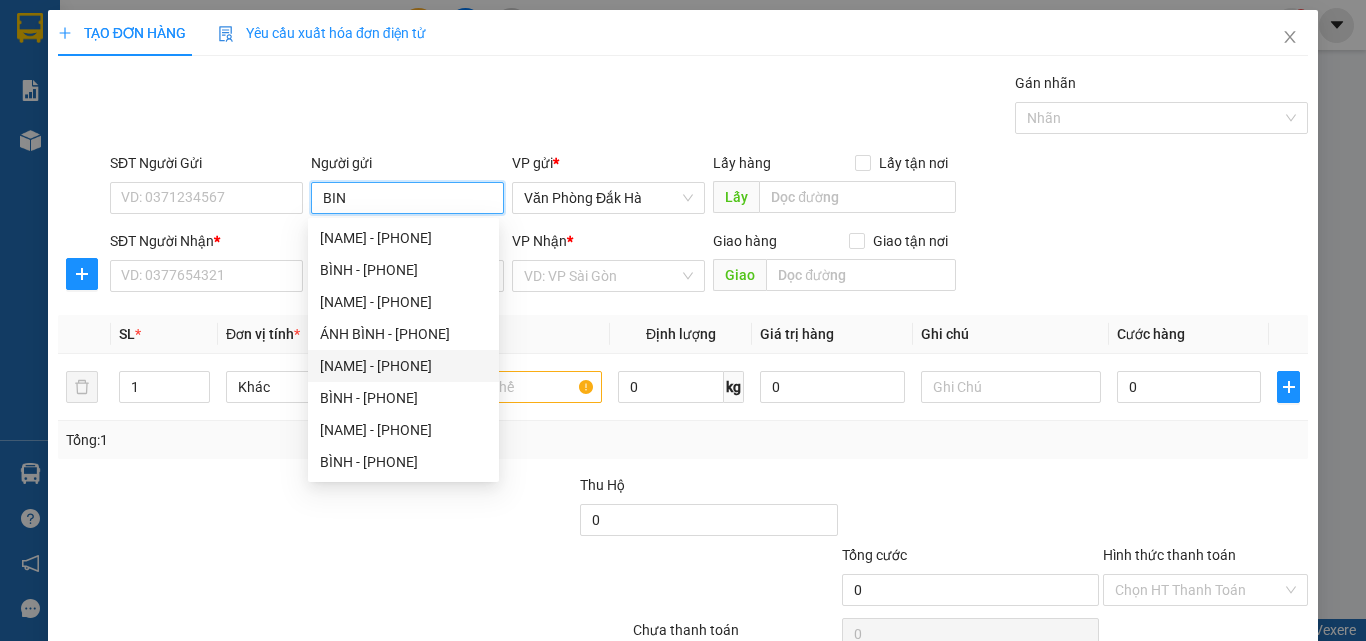 scroll, scrollTop: 64, scrollLeft: 0, axis: vertical 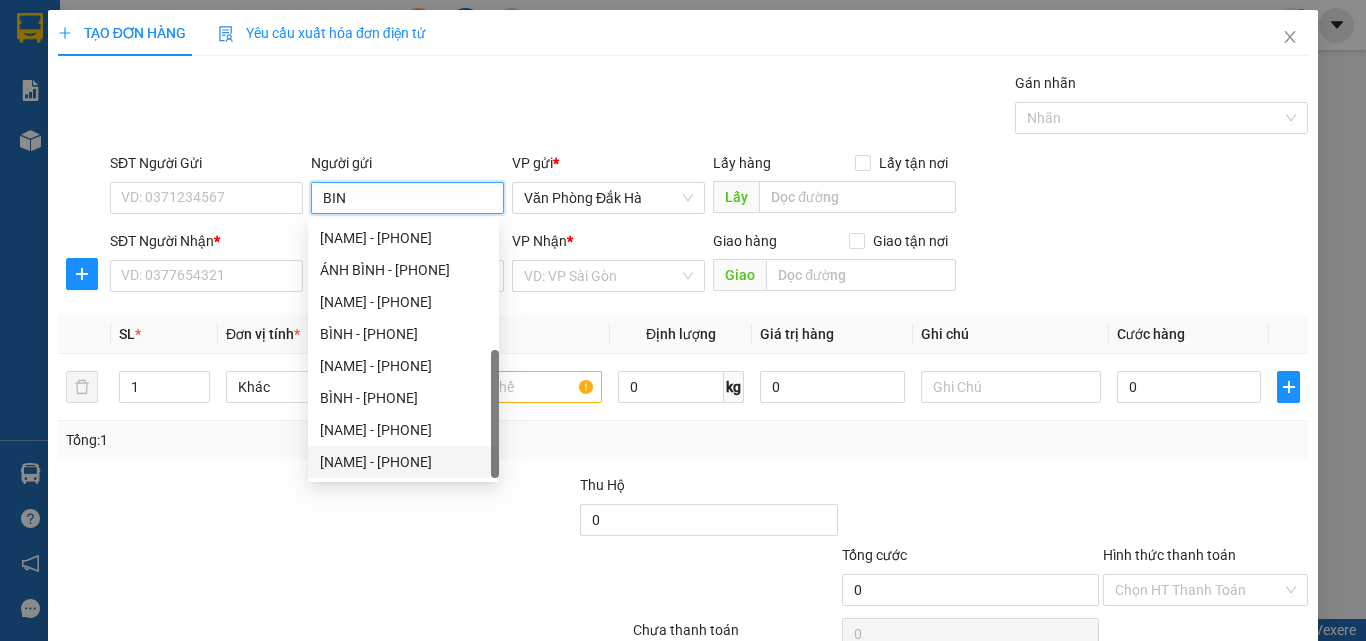 click on "[NAME] - [PHONE]" at bounding box center (403, 462) 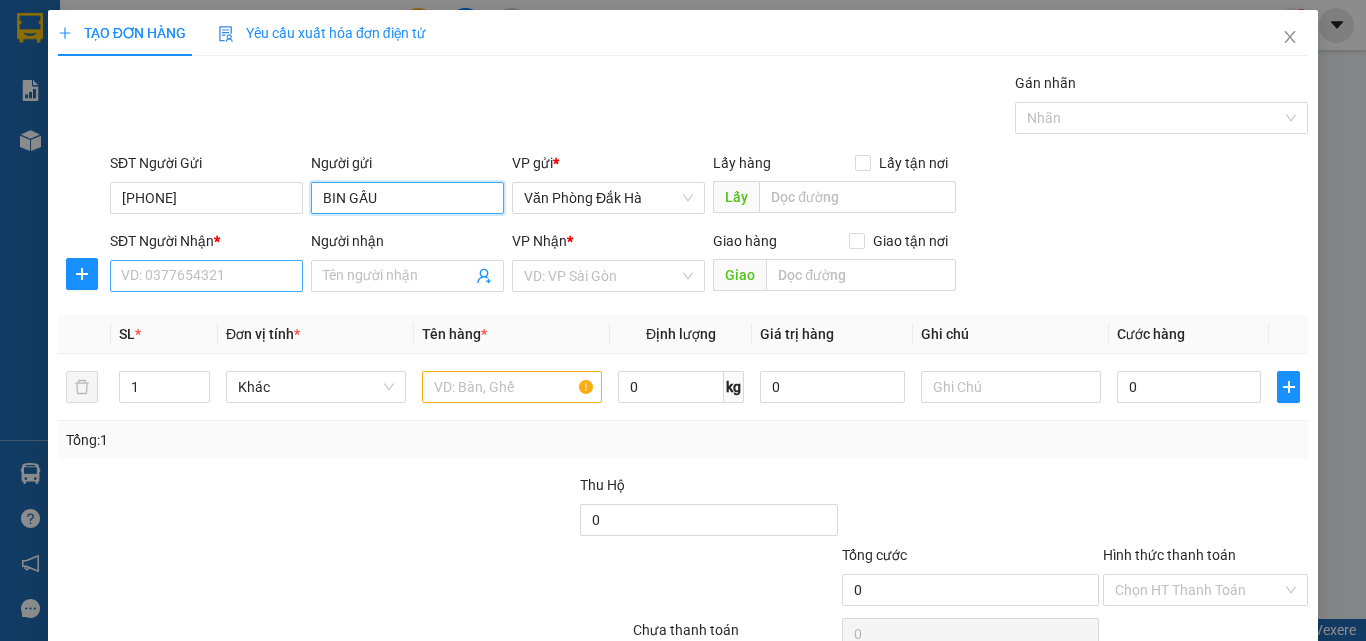 type on "BIN GẤU" 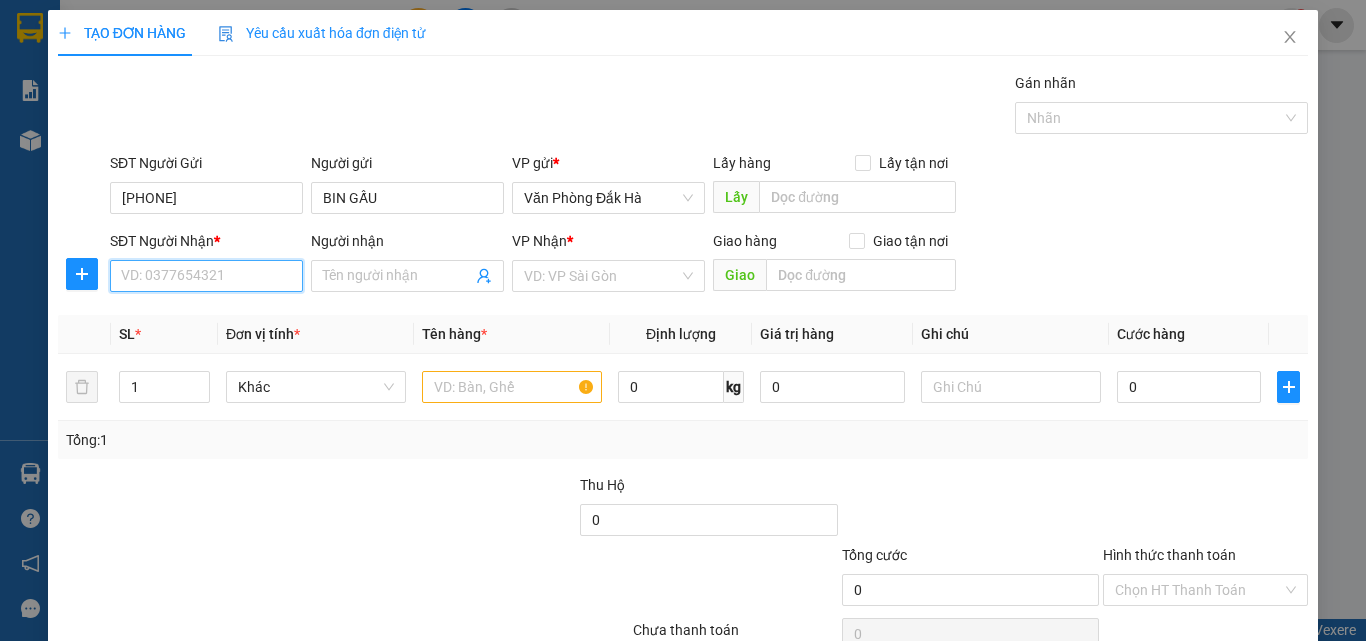 click on "SĐT Người Nhận  *" at bounding box center (206, 276) 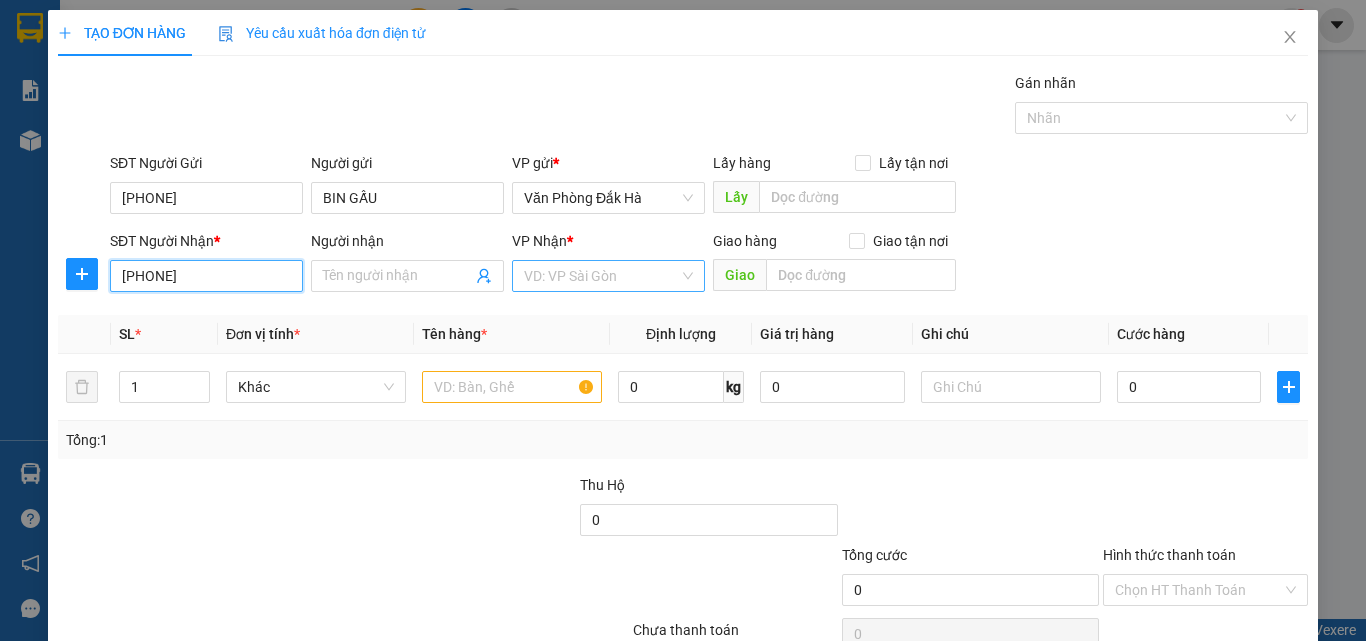 type on "[PHONE]" 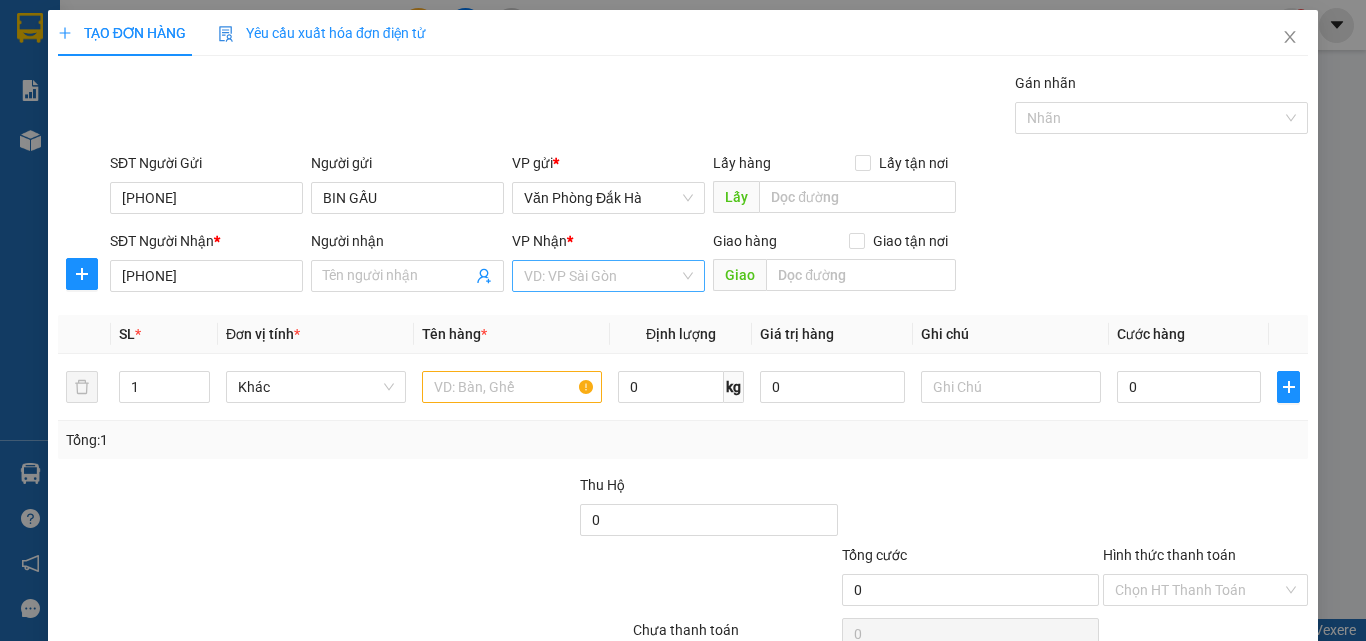 click at bounding box center [601, 276] 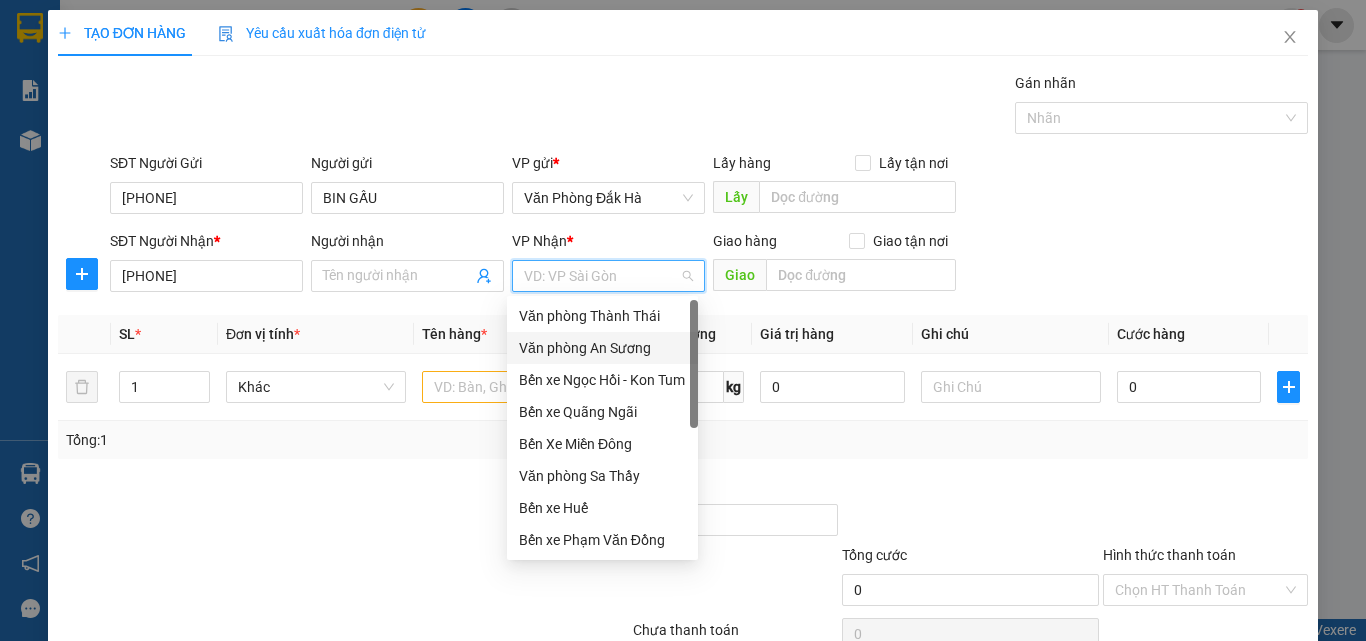 click on "Văn phòng An Sương" at bounding box center (602, 348) 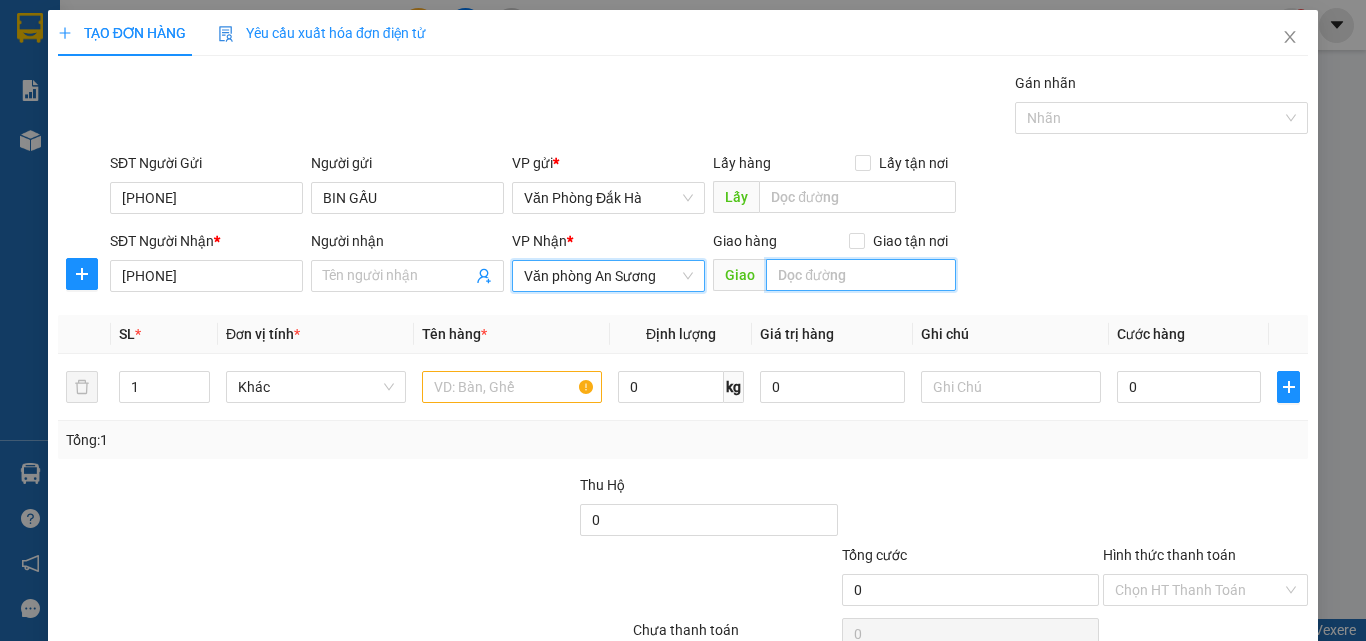click at bounding box center (861, 275) 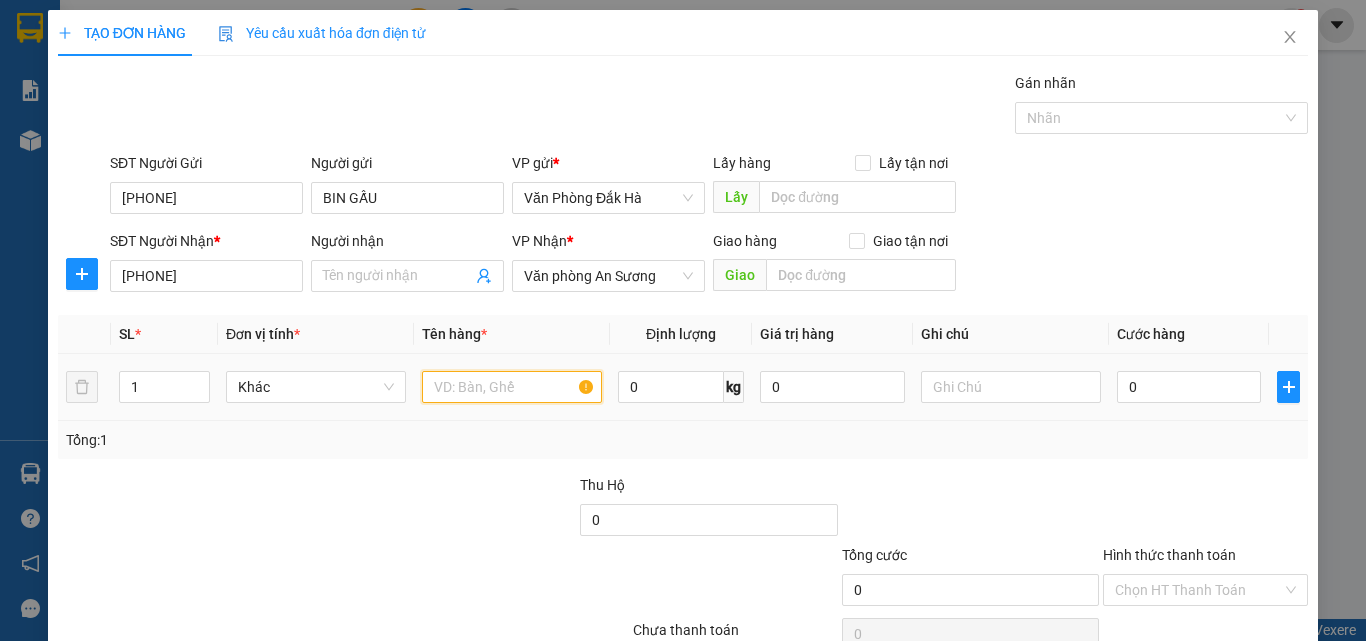 click at bounding box center [512, 387] 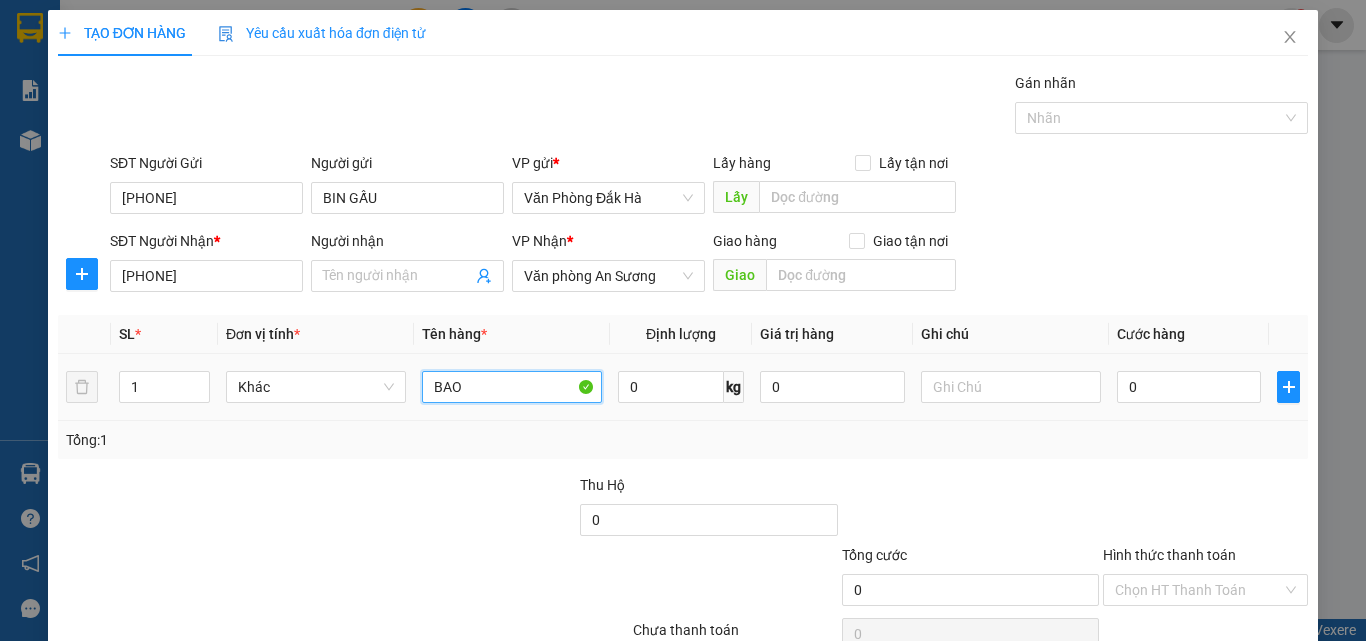 type on "BAO" 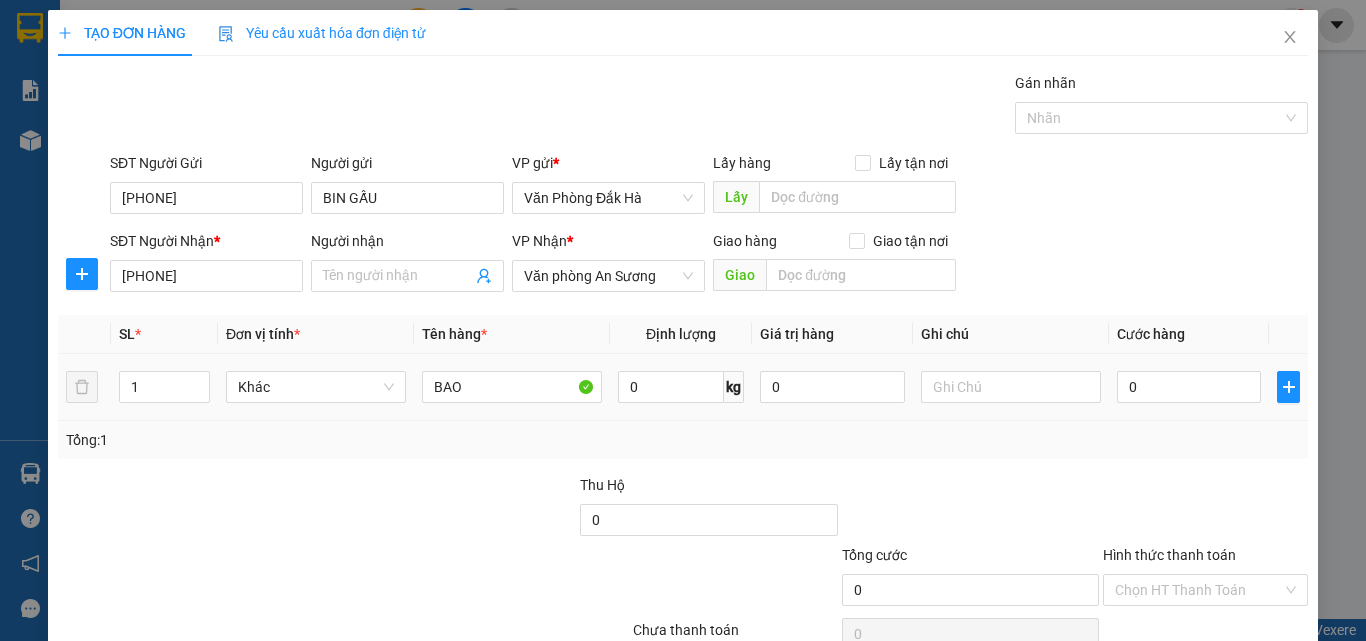 click on "Tổng:  1" at bounding box center [683, 440] 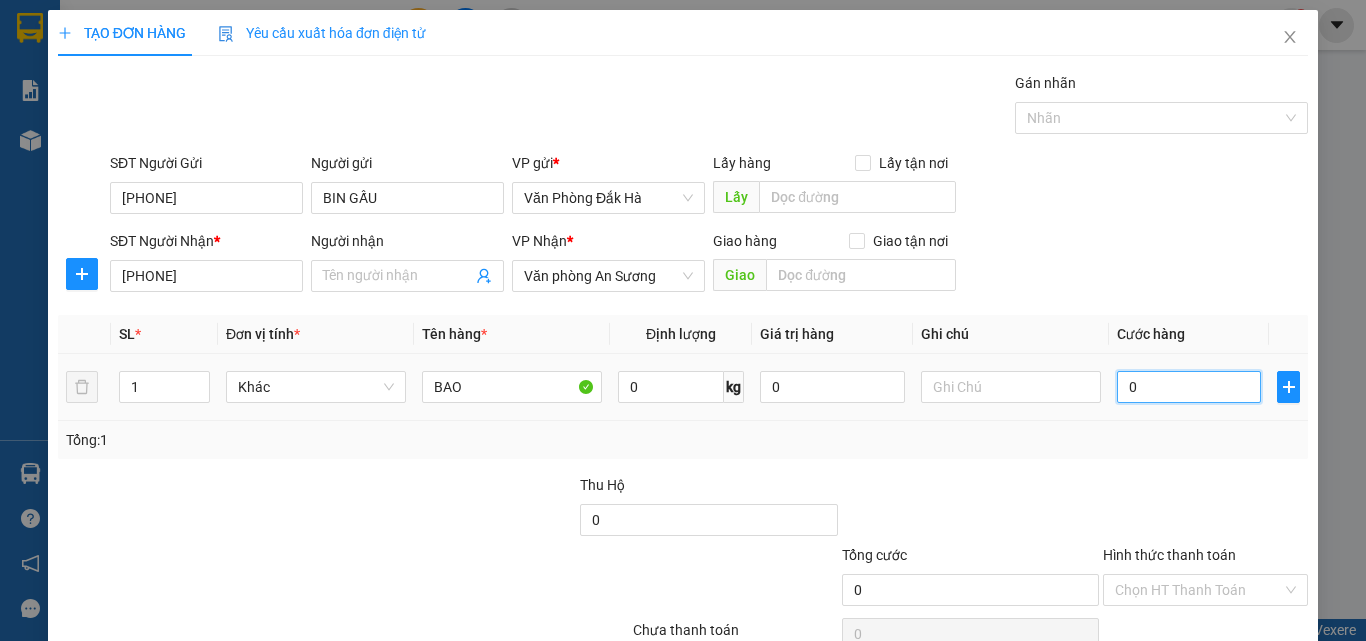 click on "0" at bounding box center [1189, 387] 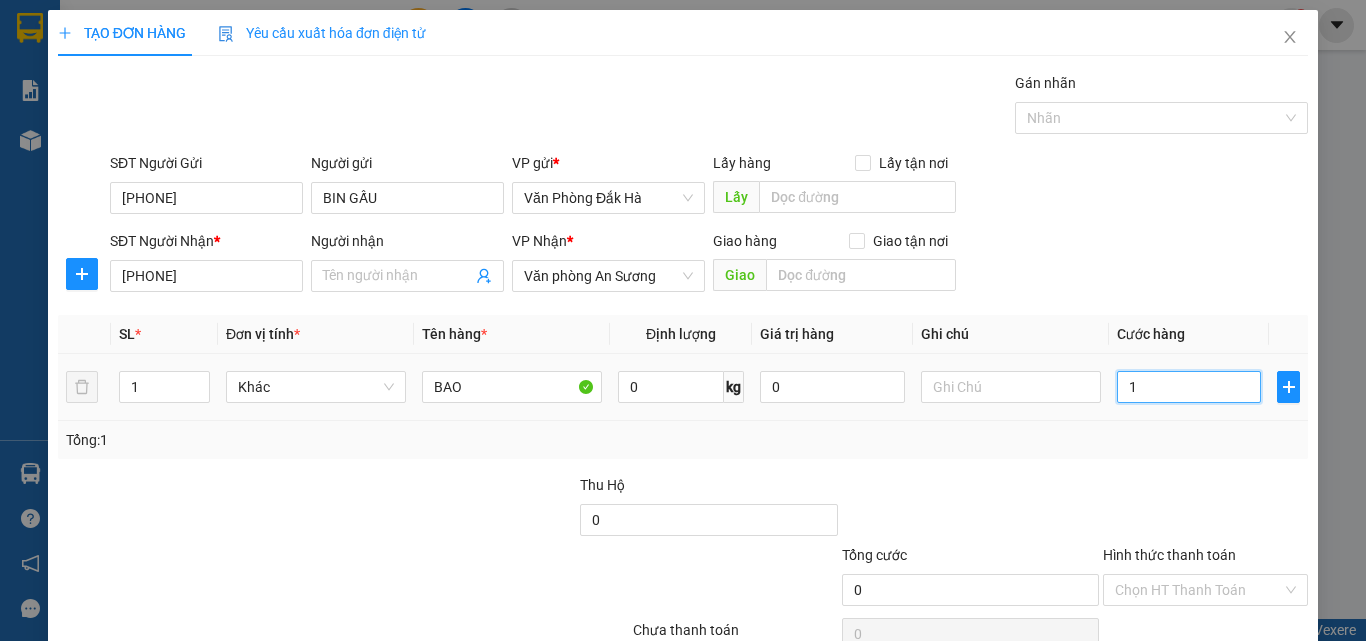 type on "1" 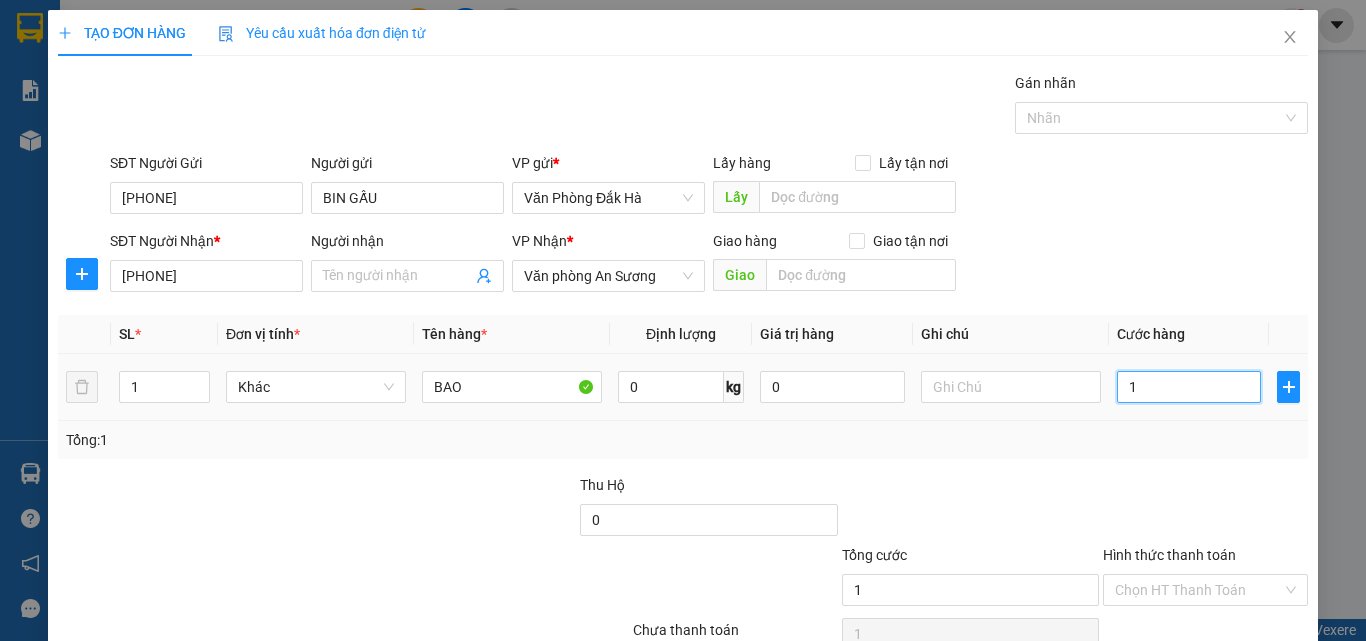 type on "10" 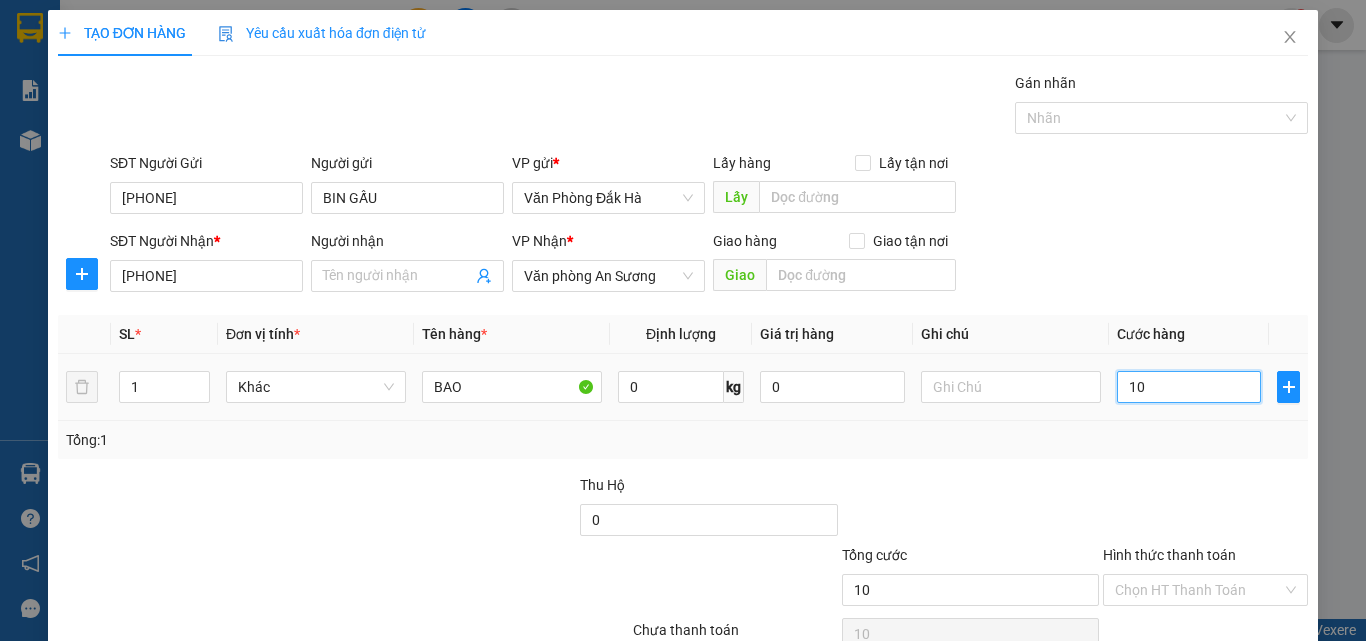 type on "100" 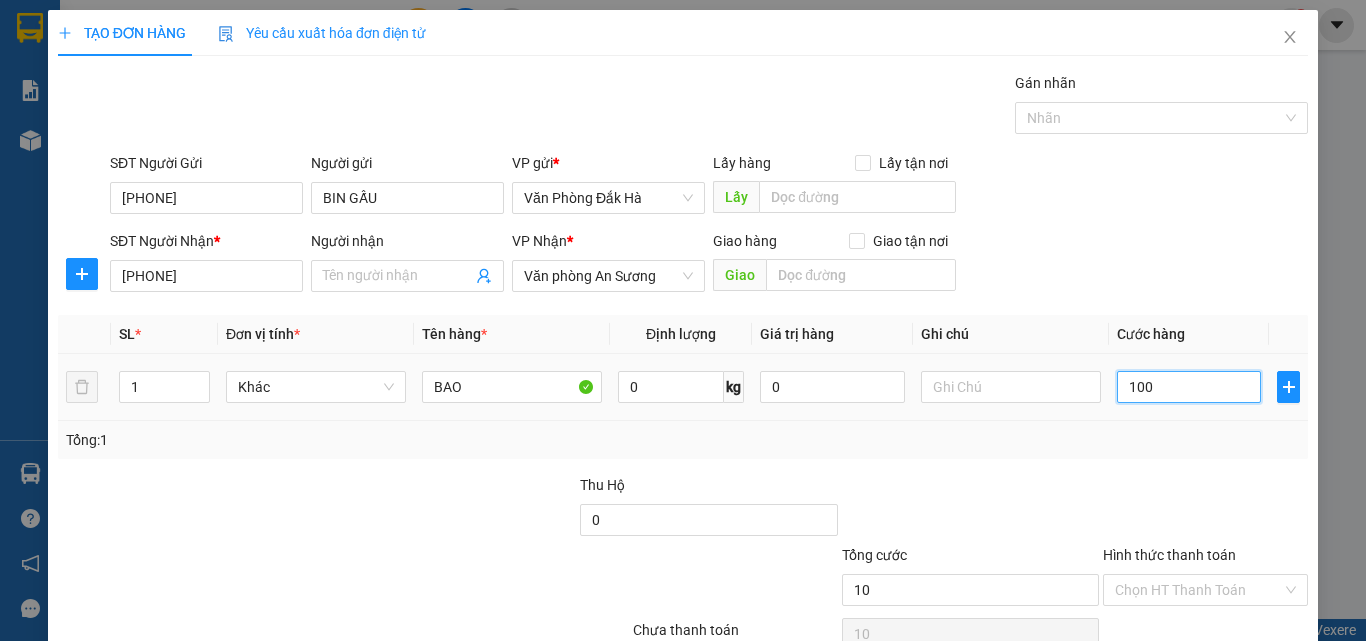 type on "100" 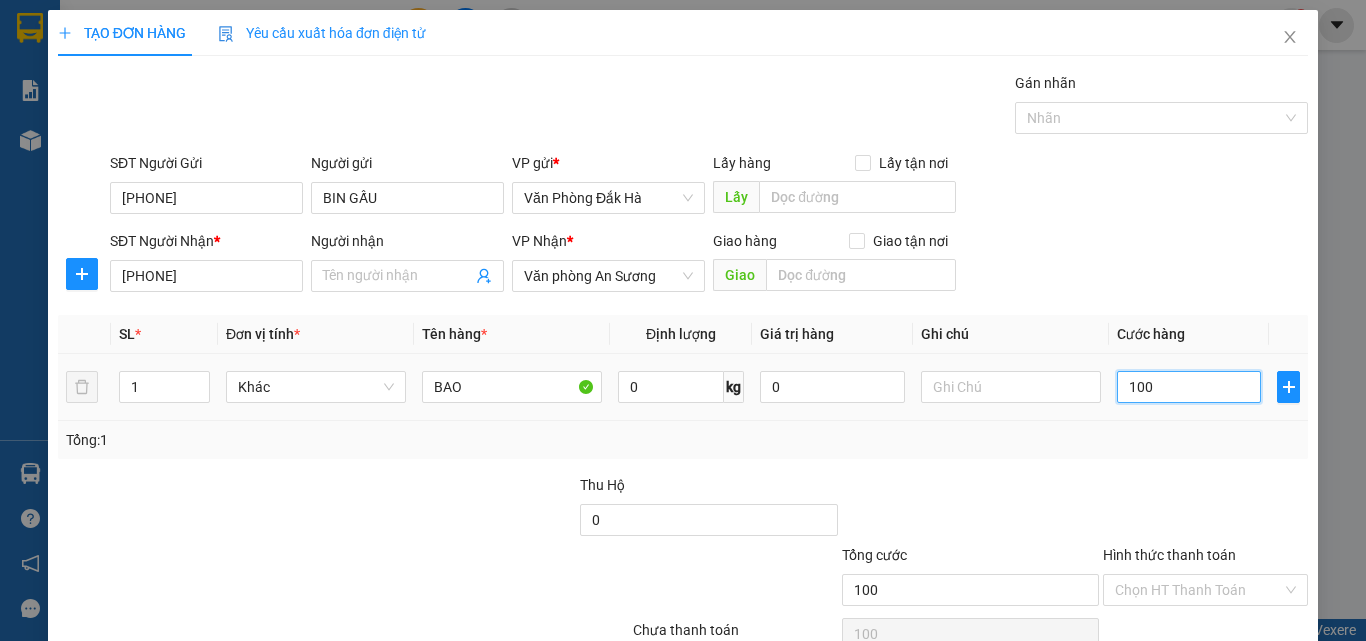 type on "1.000" 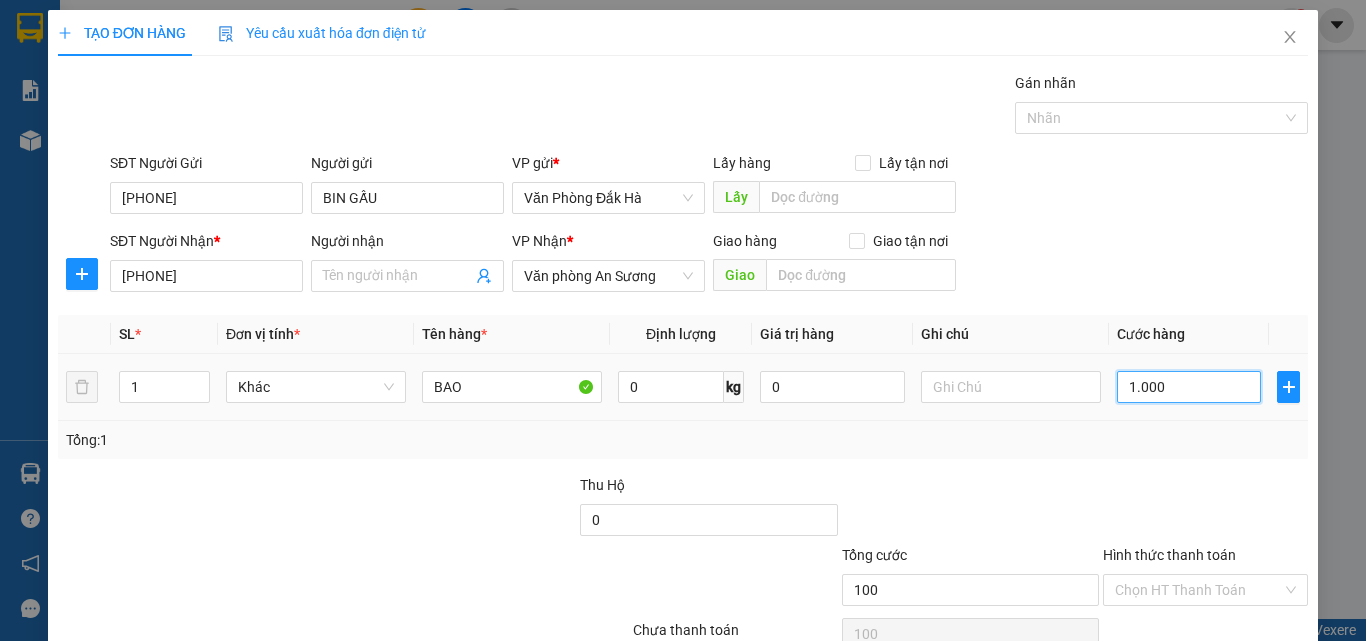 type on "1.000" 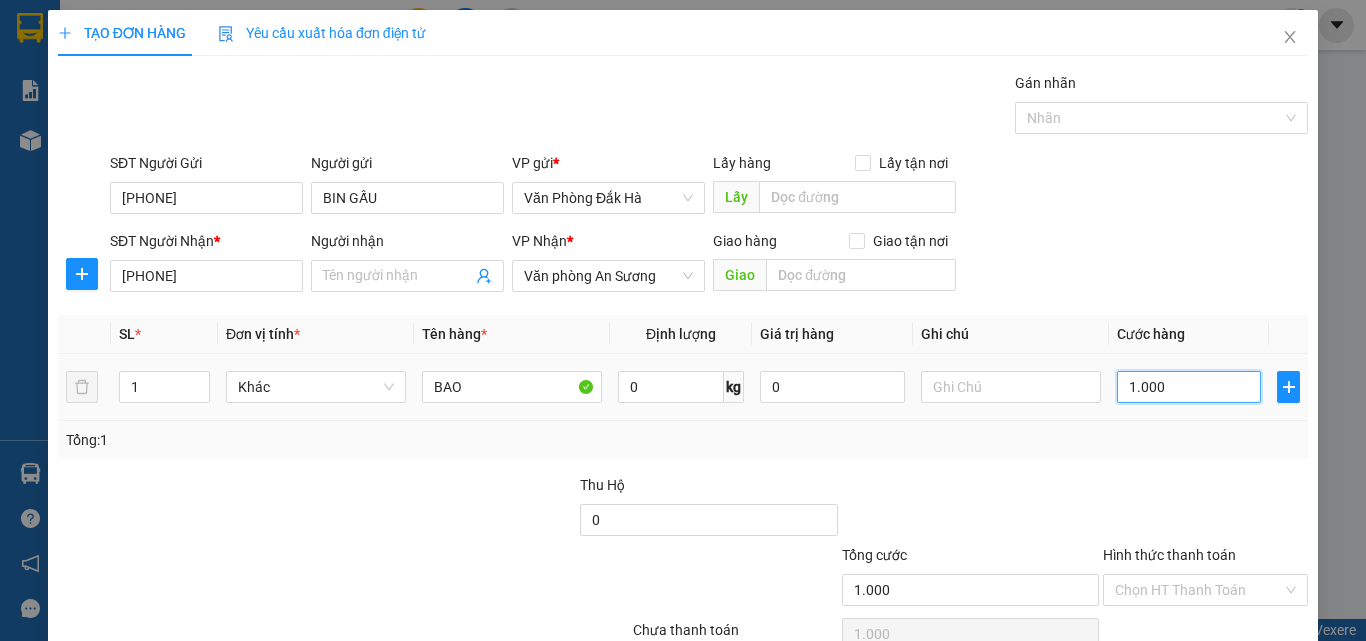 type on "100" 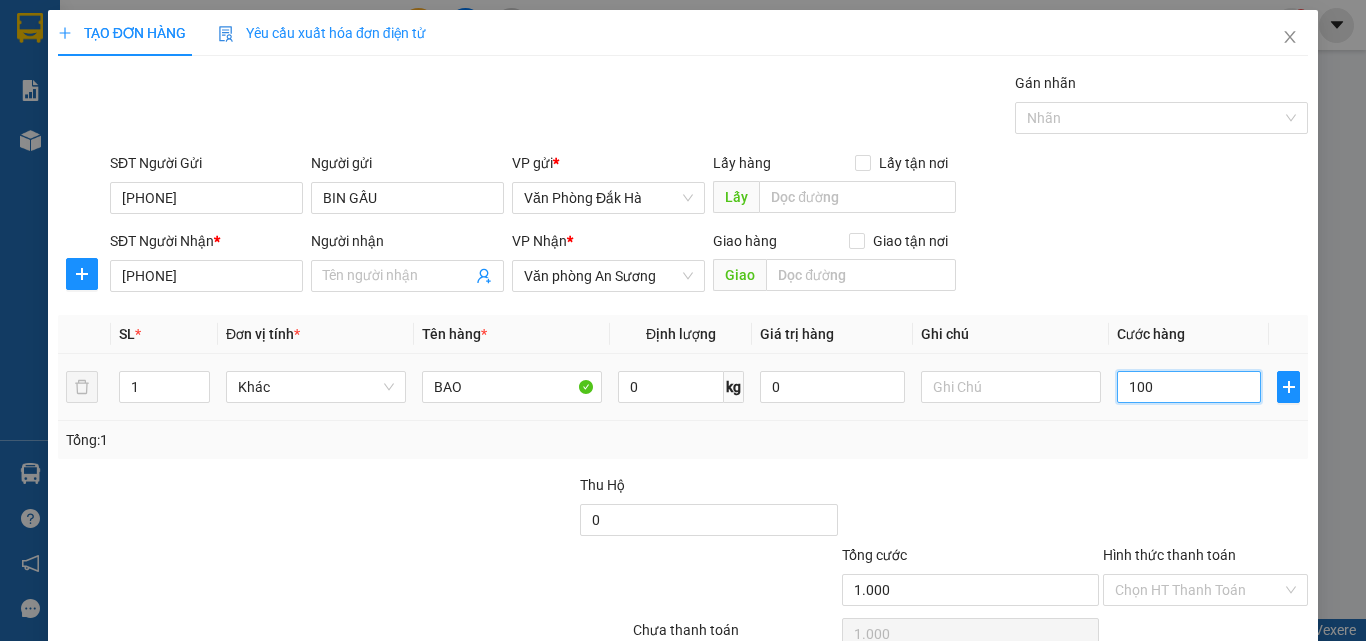type on "100" 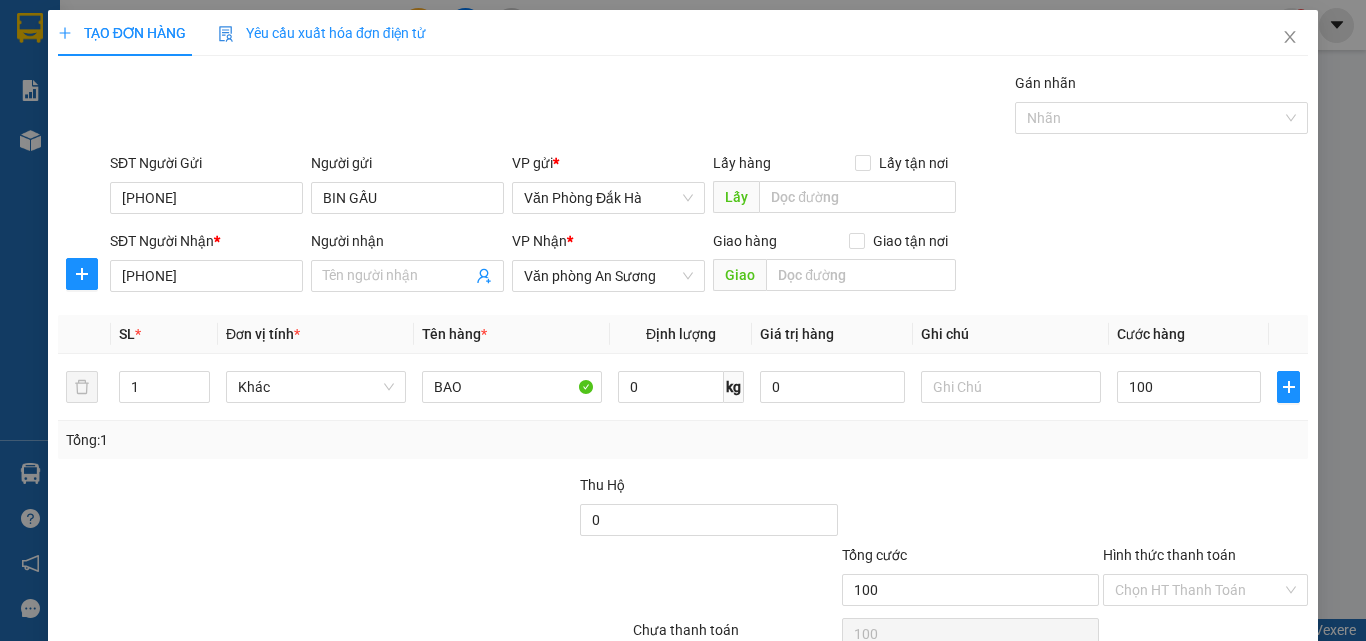 type on "100.000" 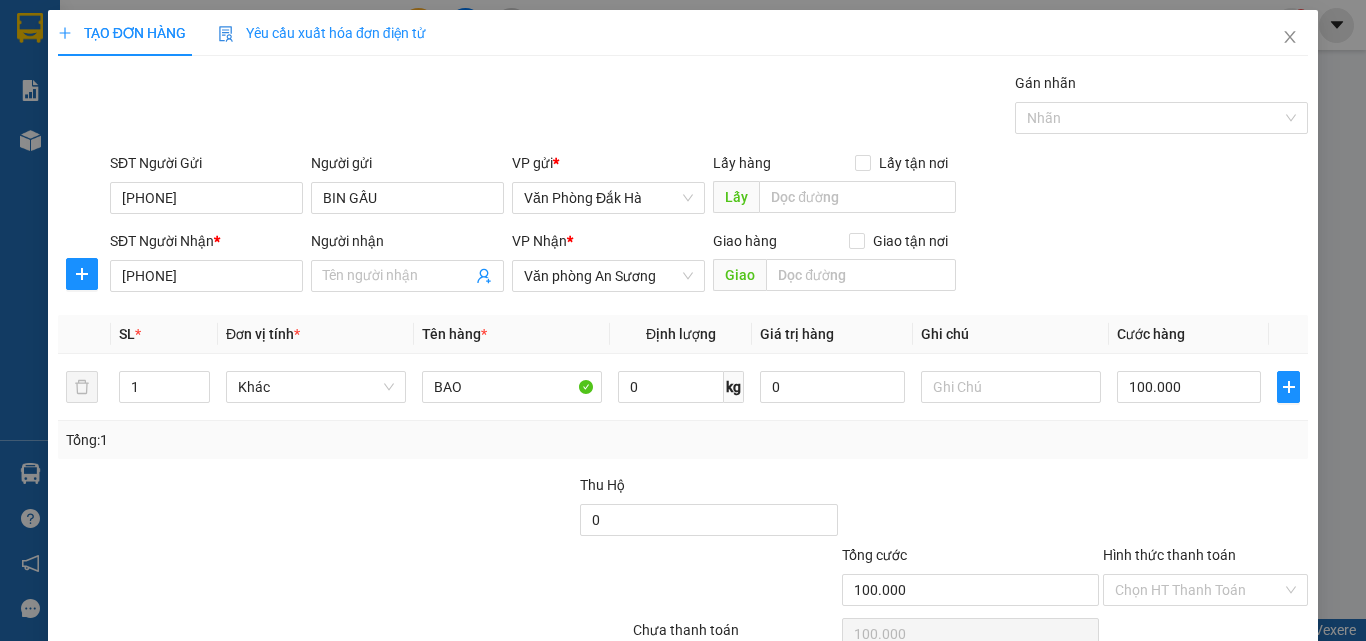 drag, startPoint x: 998, startPoint y: 486, endPoint x: 988, endPoint y: 470, distance: 18.867962 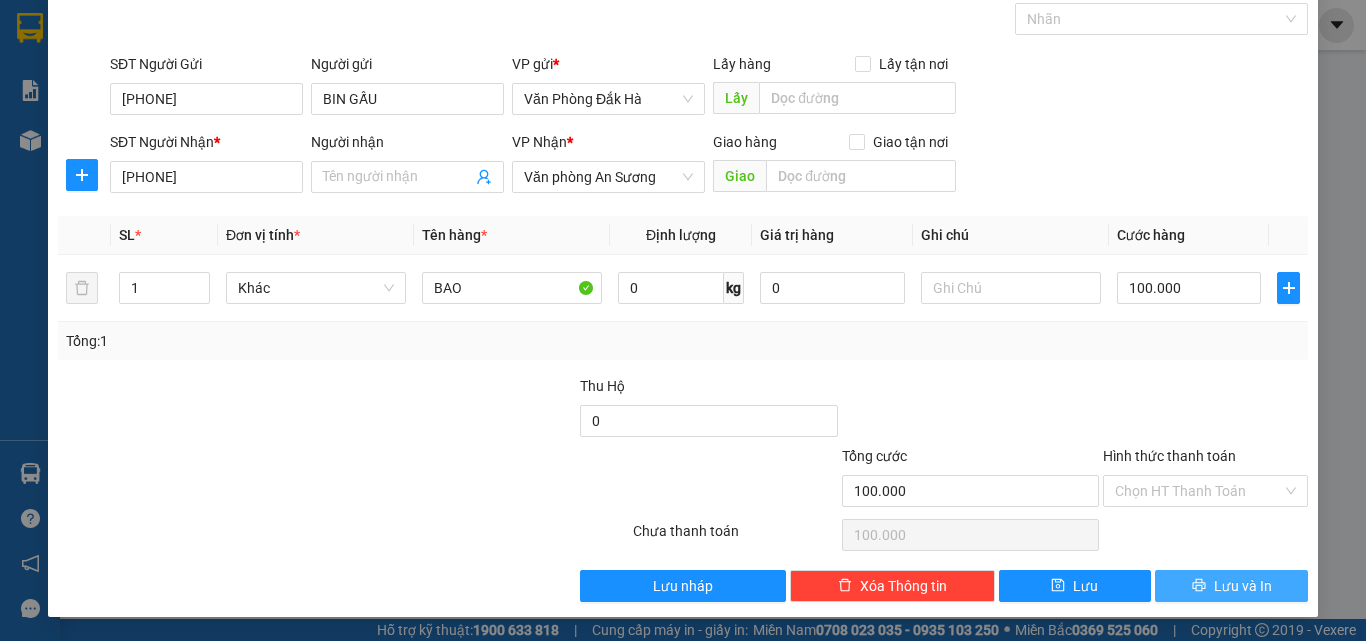 click on "Lưu và In" at bounding box center [1243, 586] 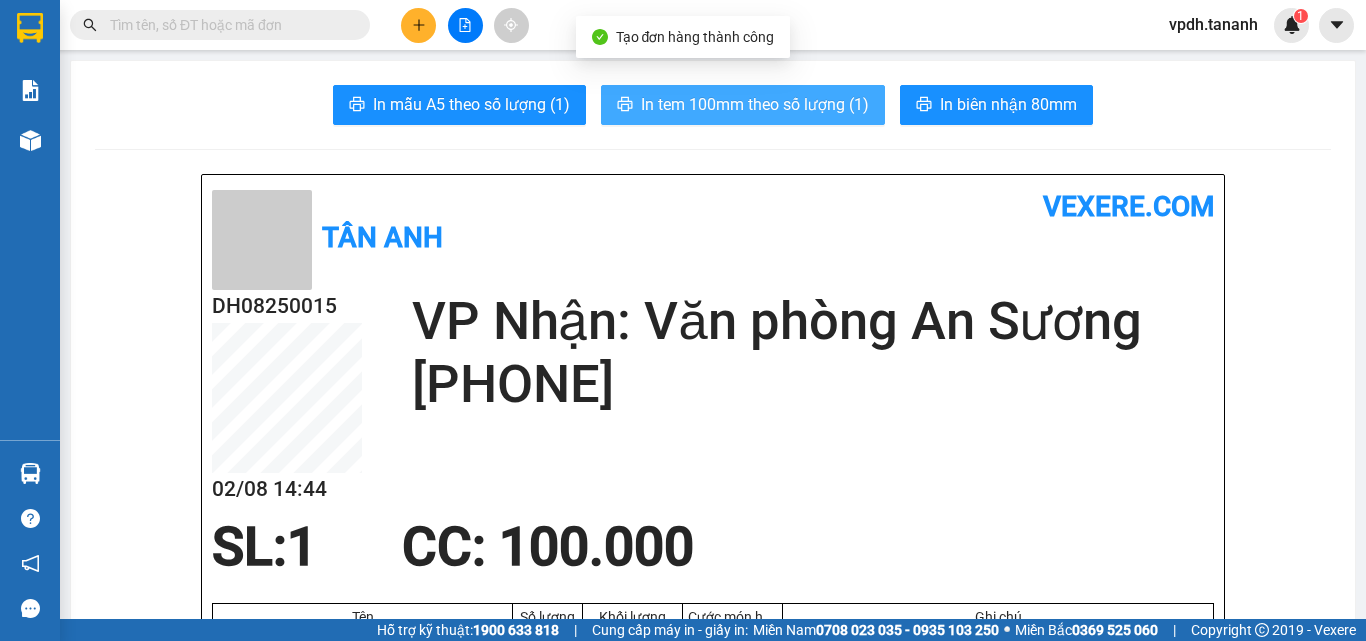 click on "In tem 100mm theo số lượng
(1)" at bounding box center [743, 105] 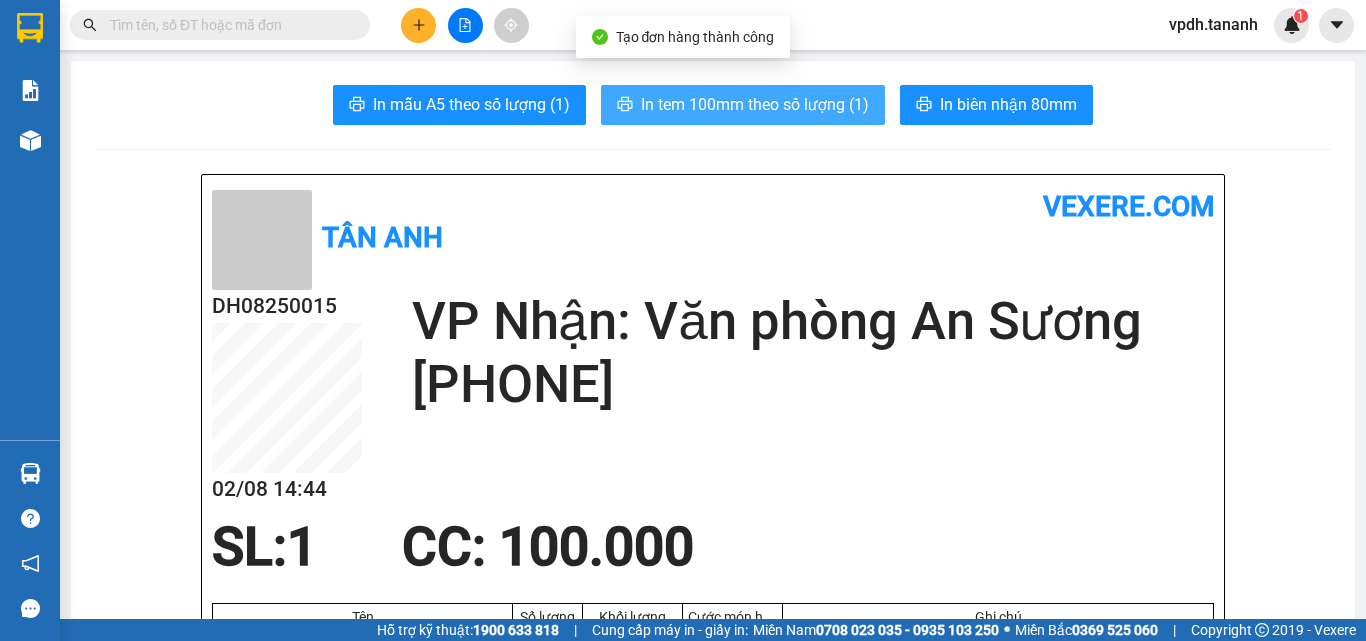 scroll, scrollTop: 0, scrollLeft: 0, axis: both 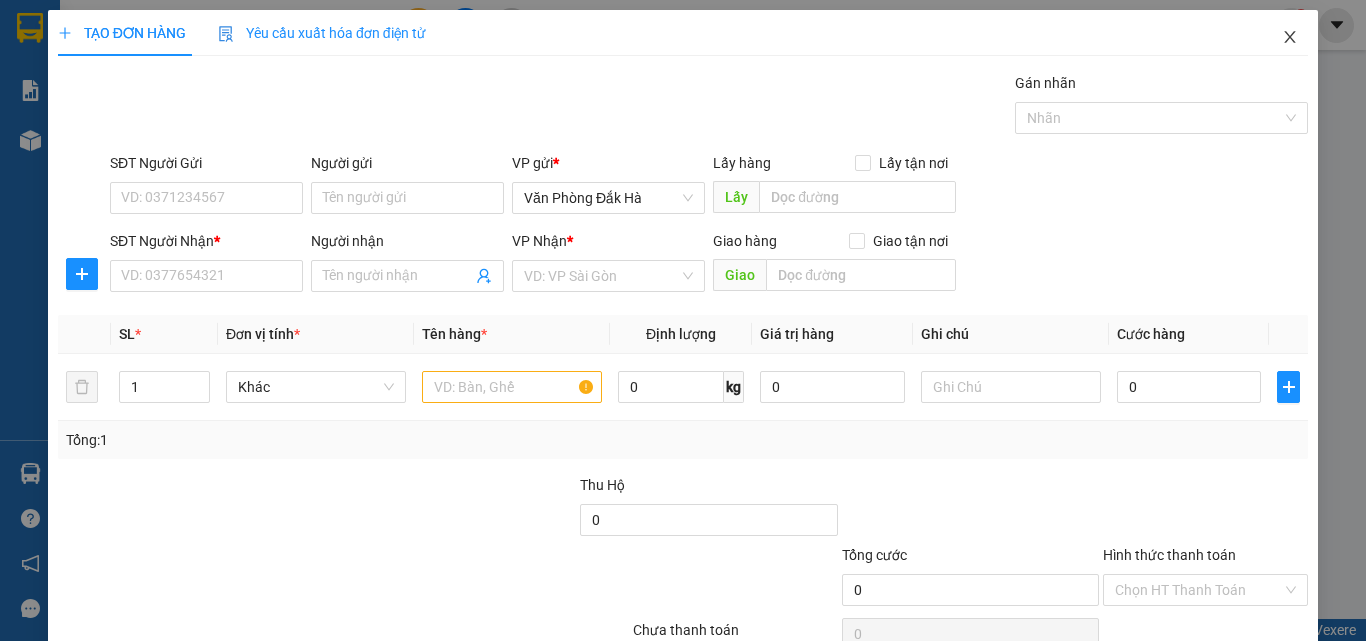 click 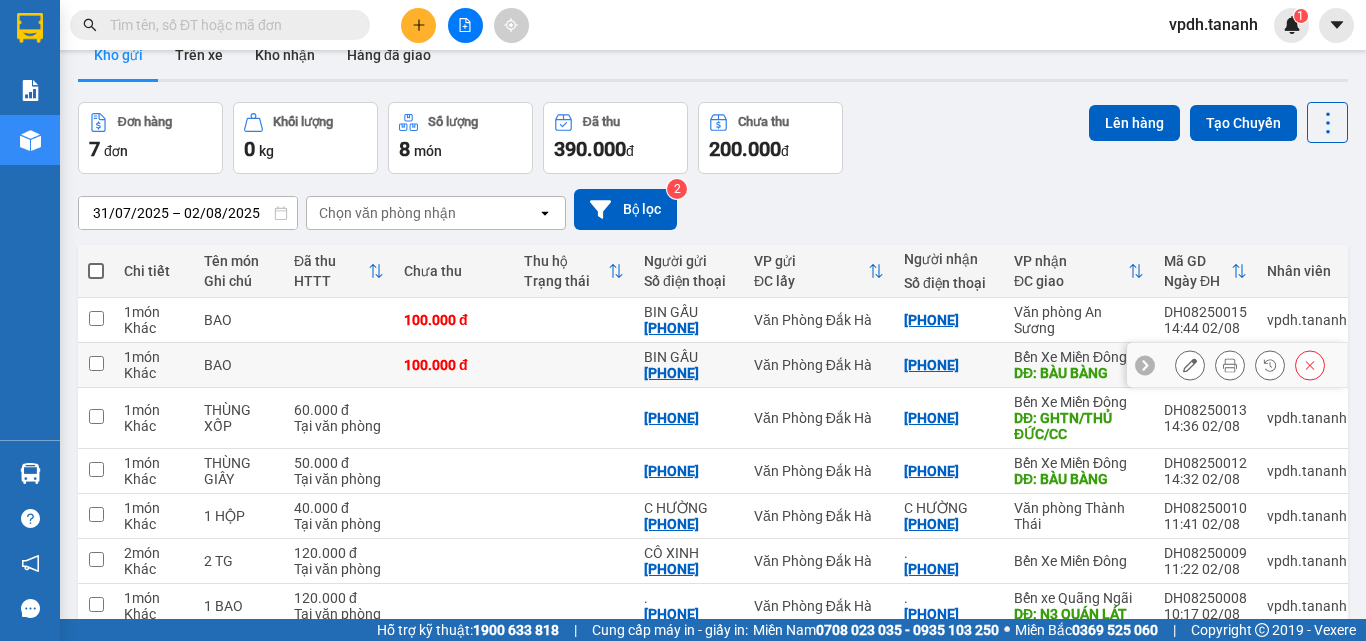 scroll, scrollTop: 137, scrollLeft: 0, axis: vertical 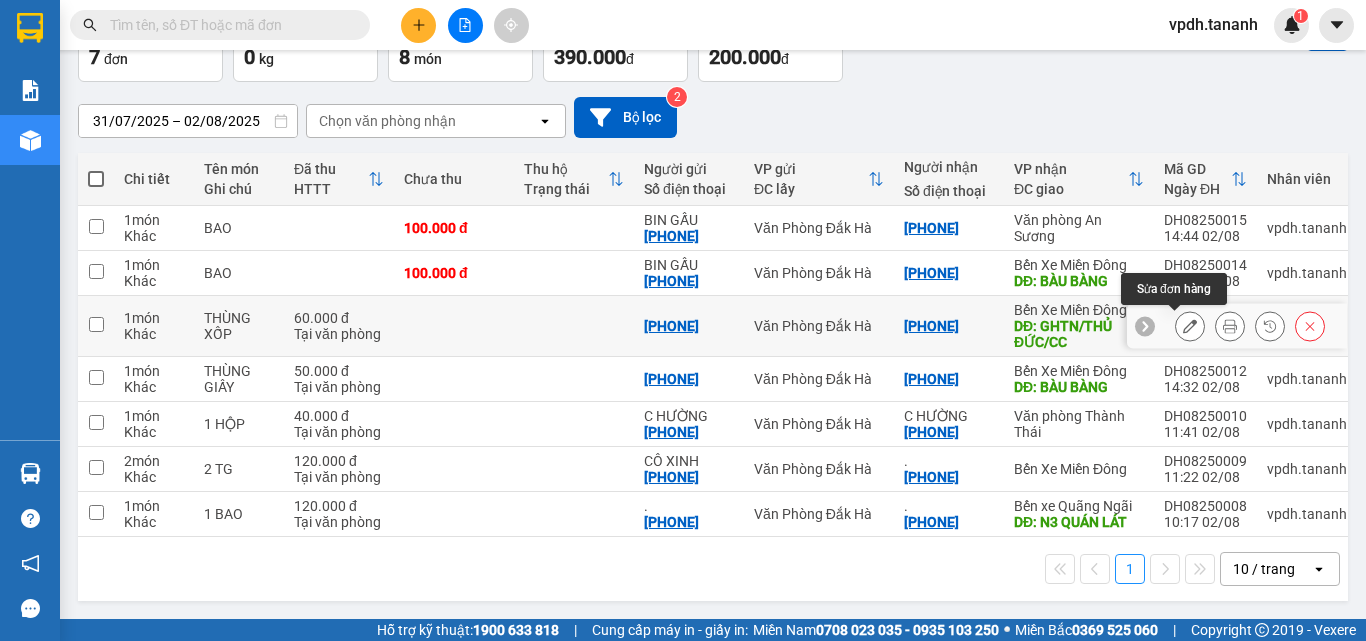 click 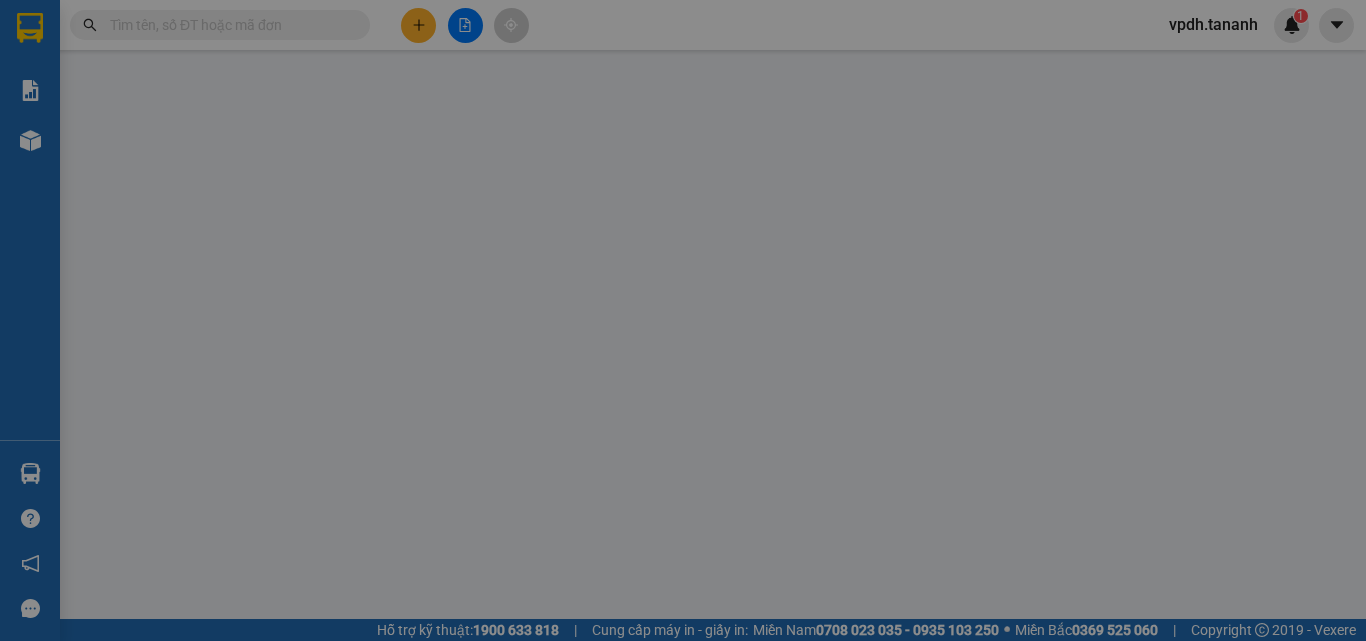 scroll, scrollTop: 0, scrollLeft: 0, axis: both 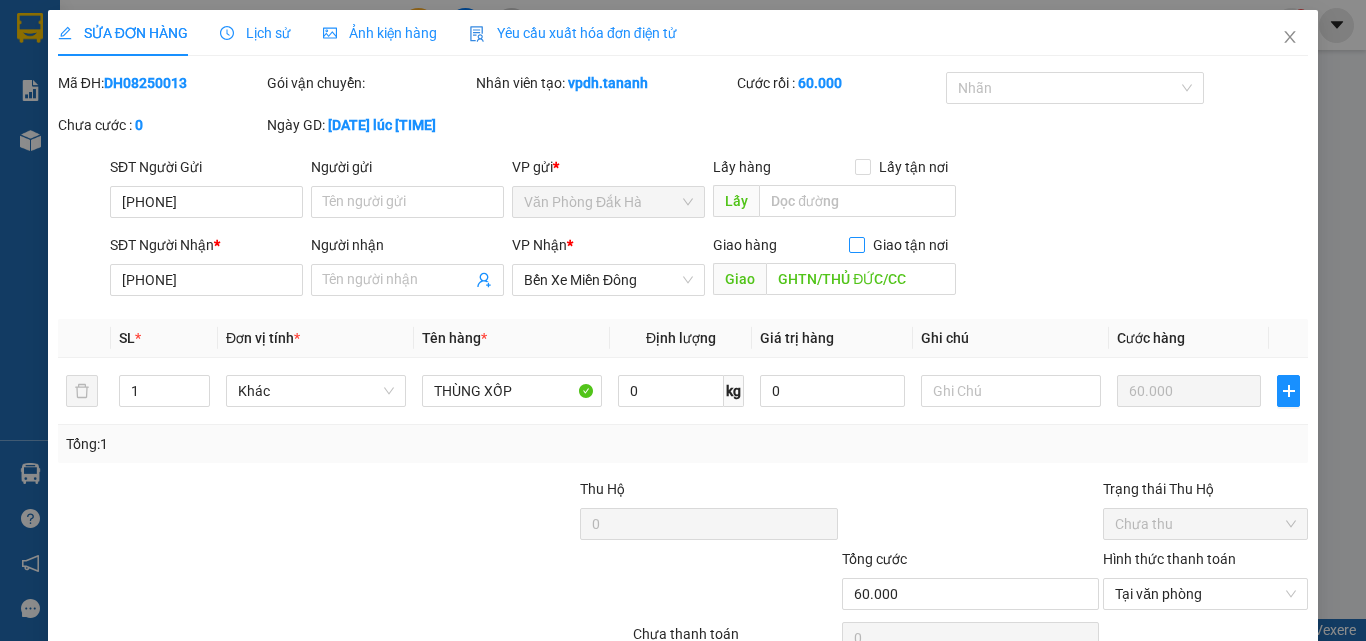 click on "Giao tận nơi" at bounding box center [910, 245] 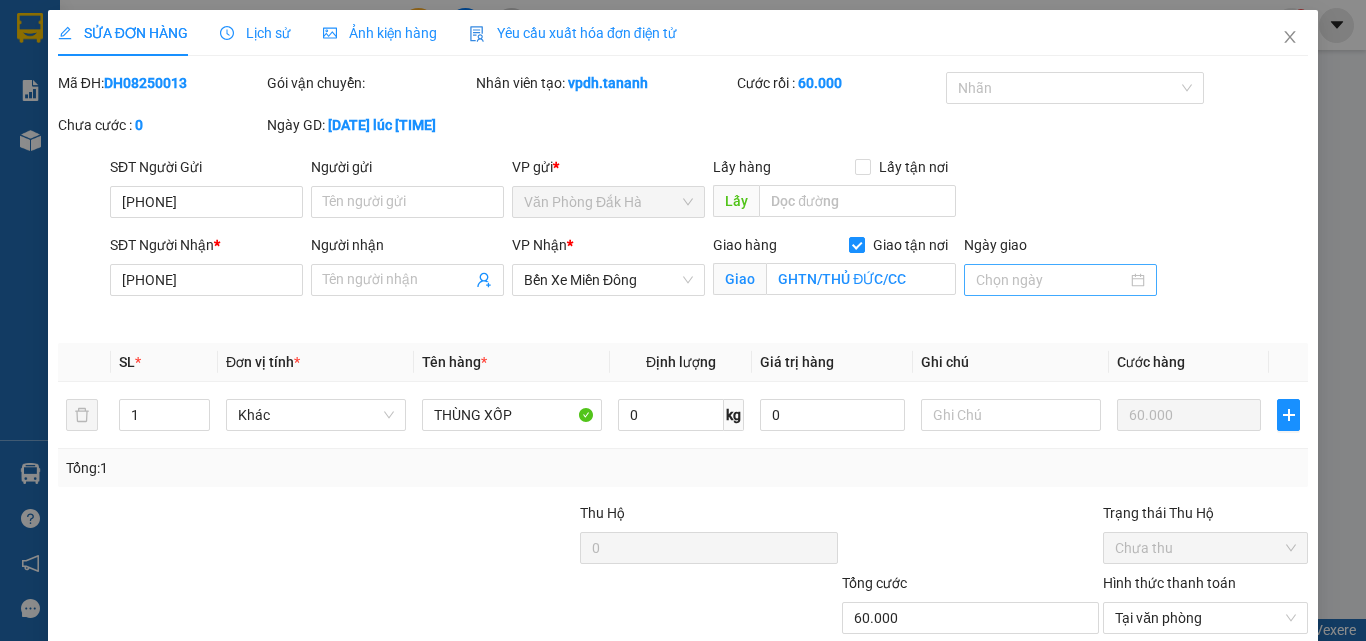 click on "Ngày giao" at bounding box center (1051, 280) 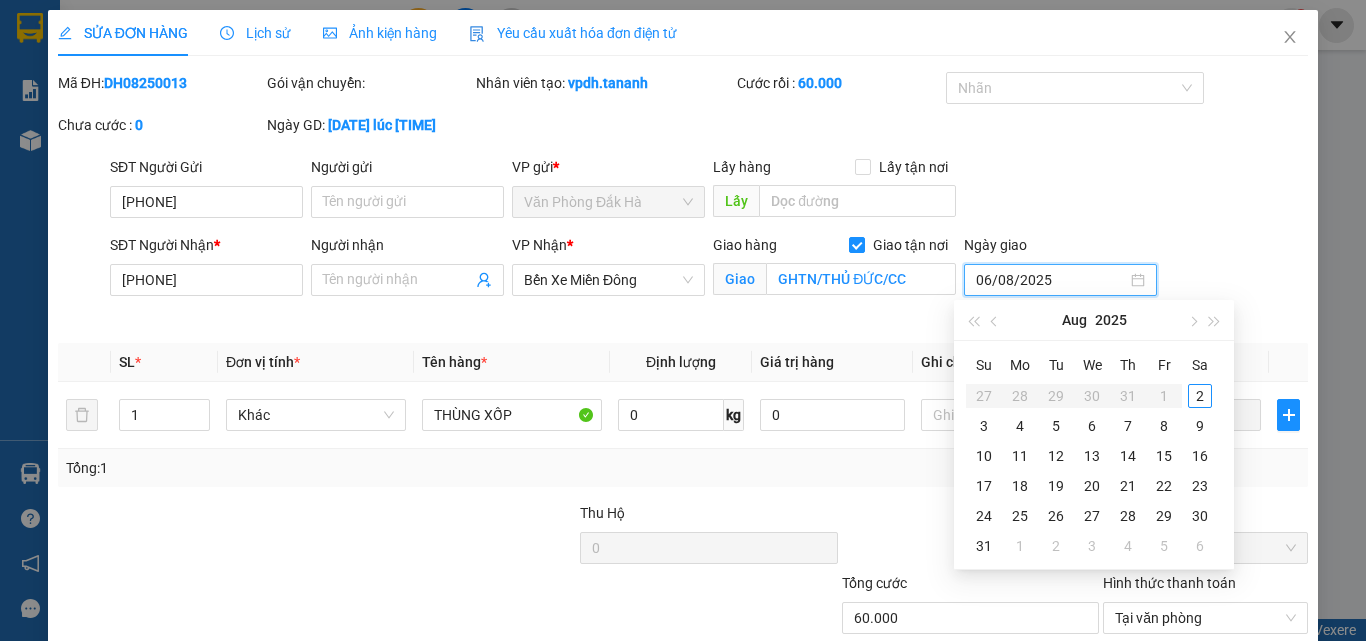 type on "05/08/2025" 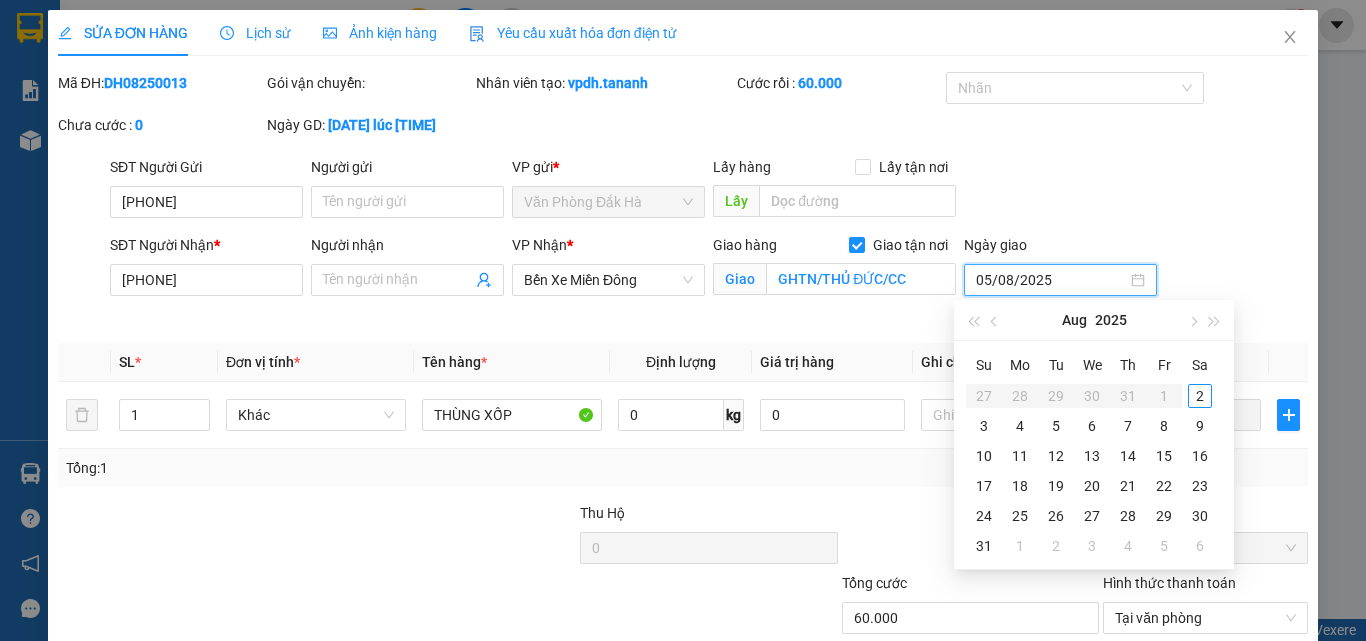 type on "06/08/2025" 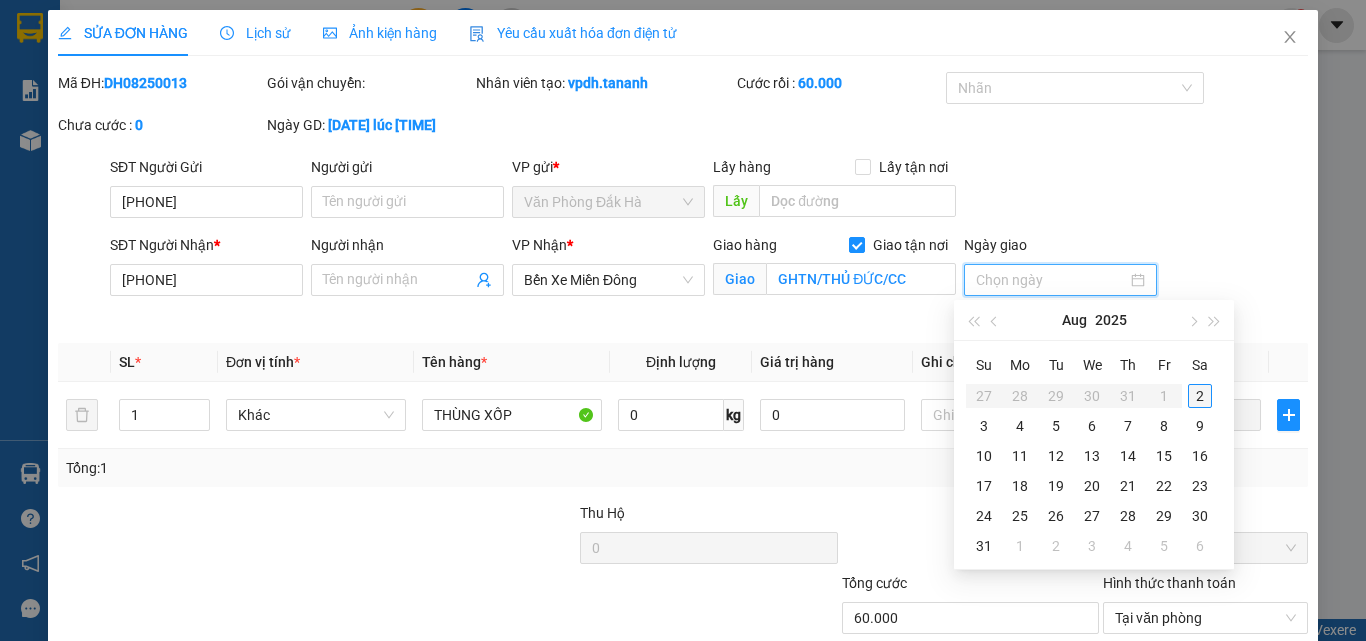 type on "02/08/2025" 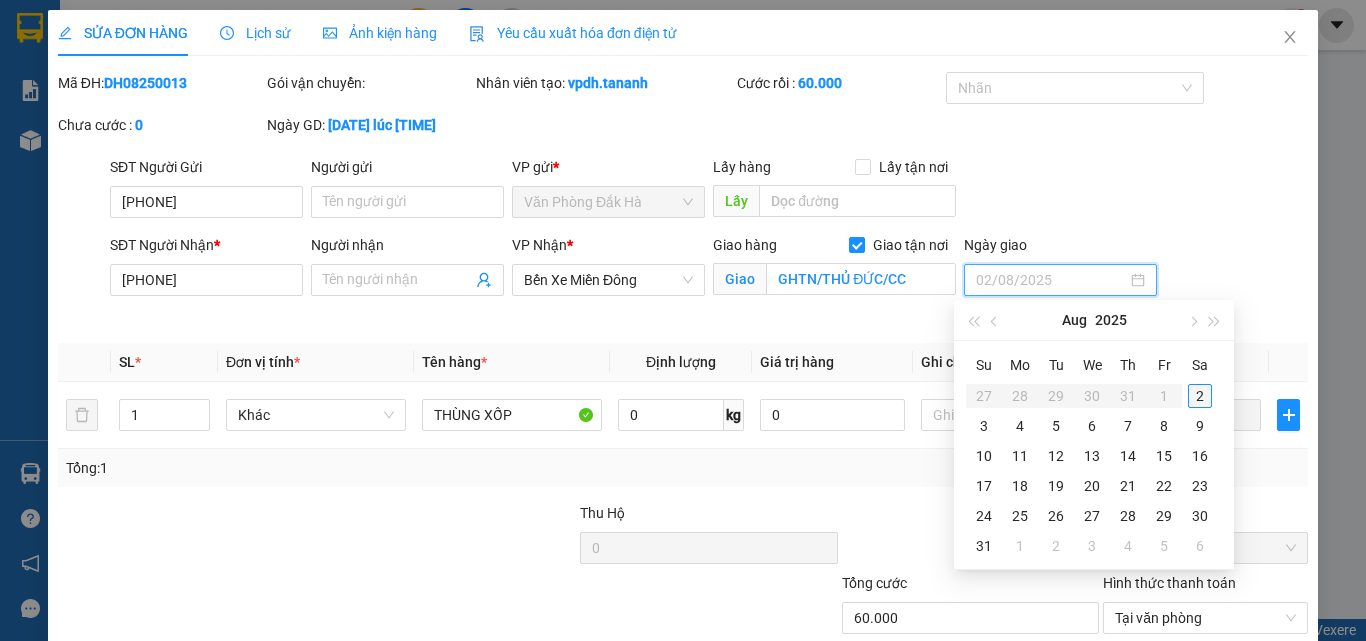 click on "2" at bounding box center (1200, 396) 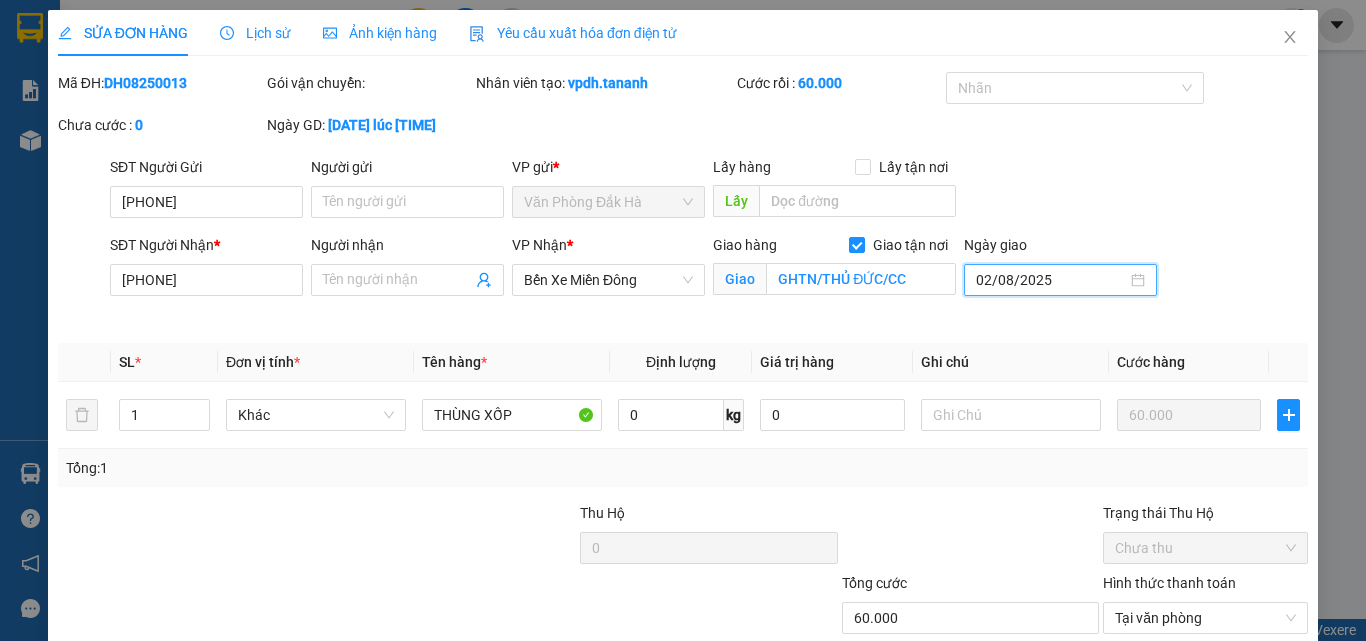 scroll, scrollTop: 127, scrollLeft: 0, axis: vertical 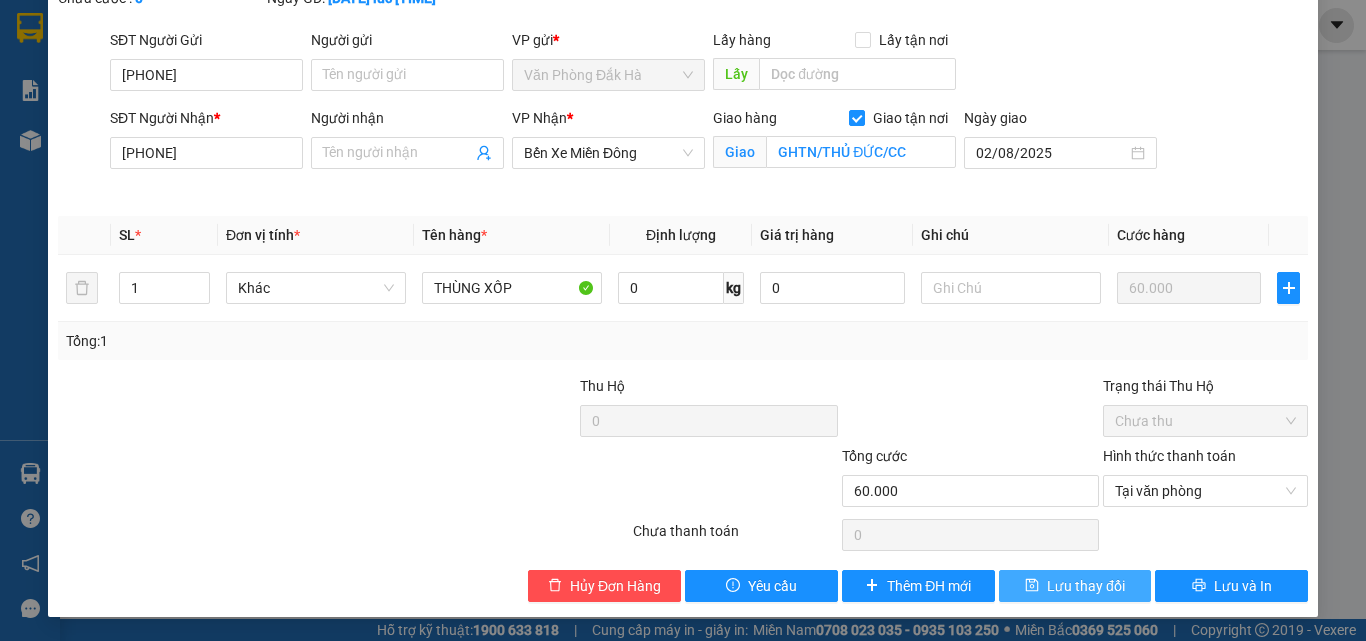 drag, startPoint x: 1054, startPoint y: 585, endPoint x: 988, endPoint y: 569, distance: 67.911705 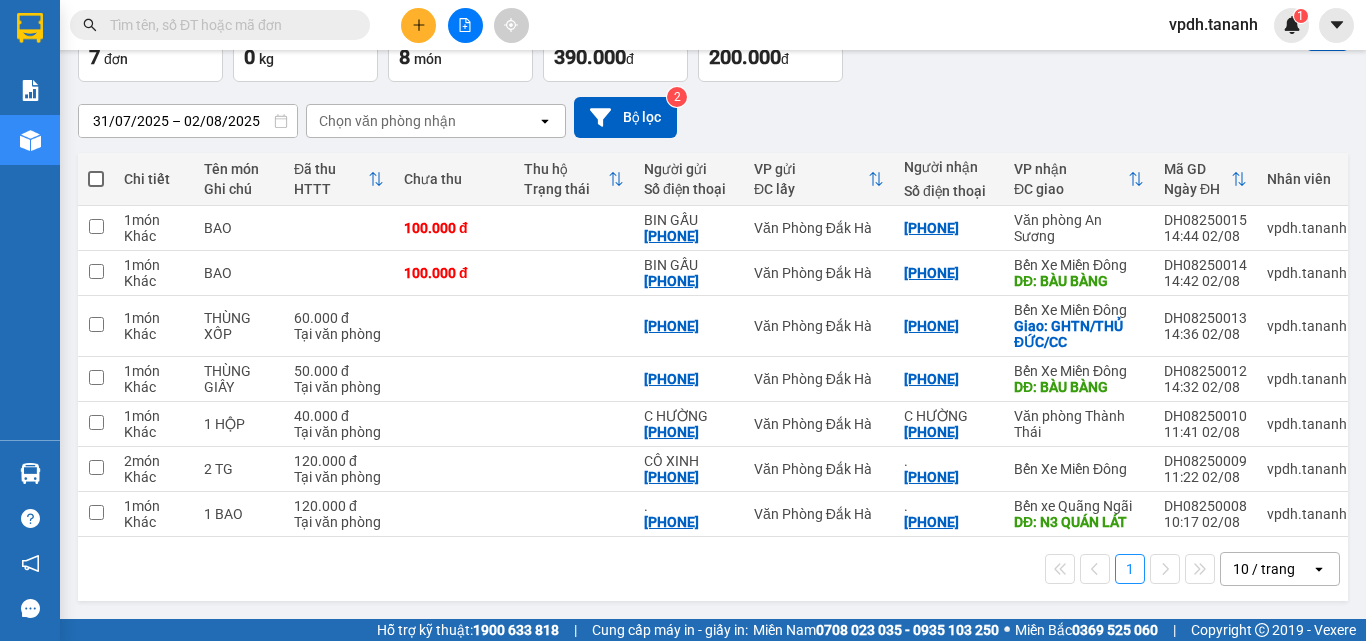 scroll, scrollTop: 0, scrollLeft: 0, axis: both 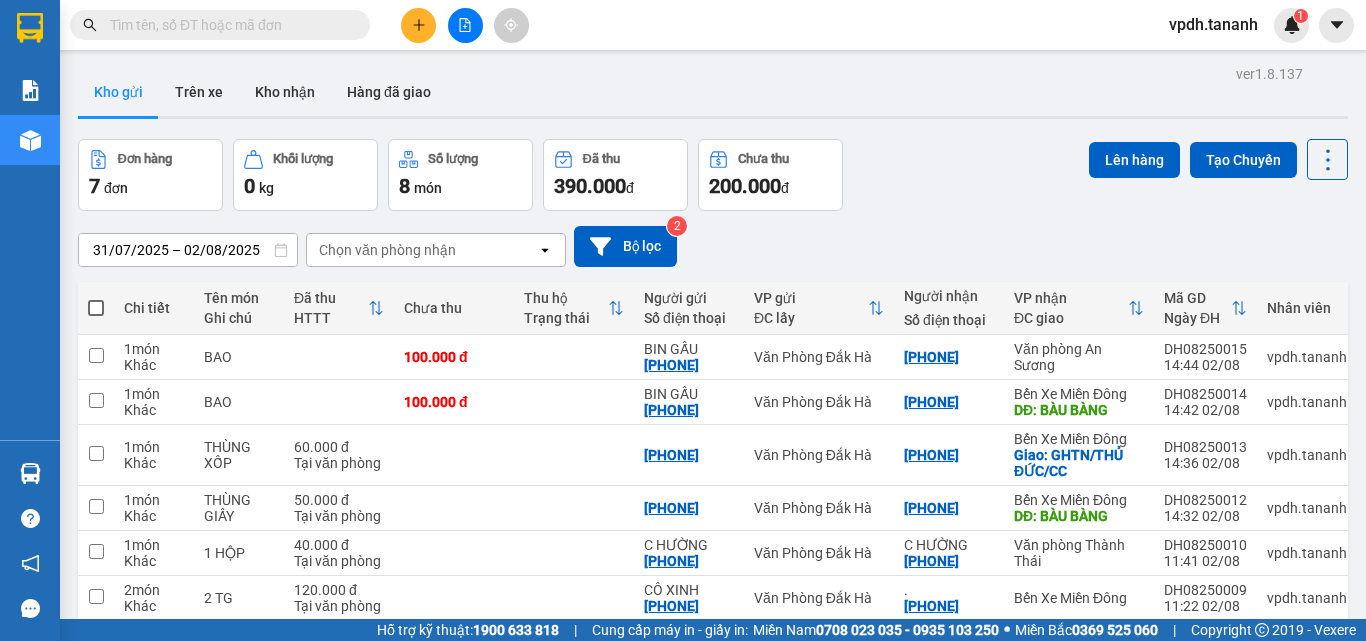 click at bounding box center (418, 25) 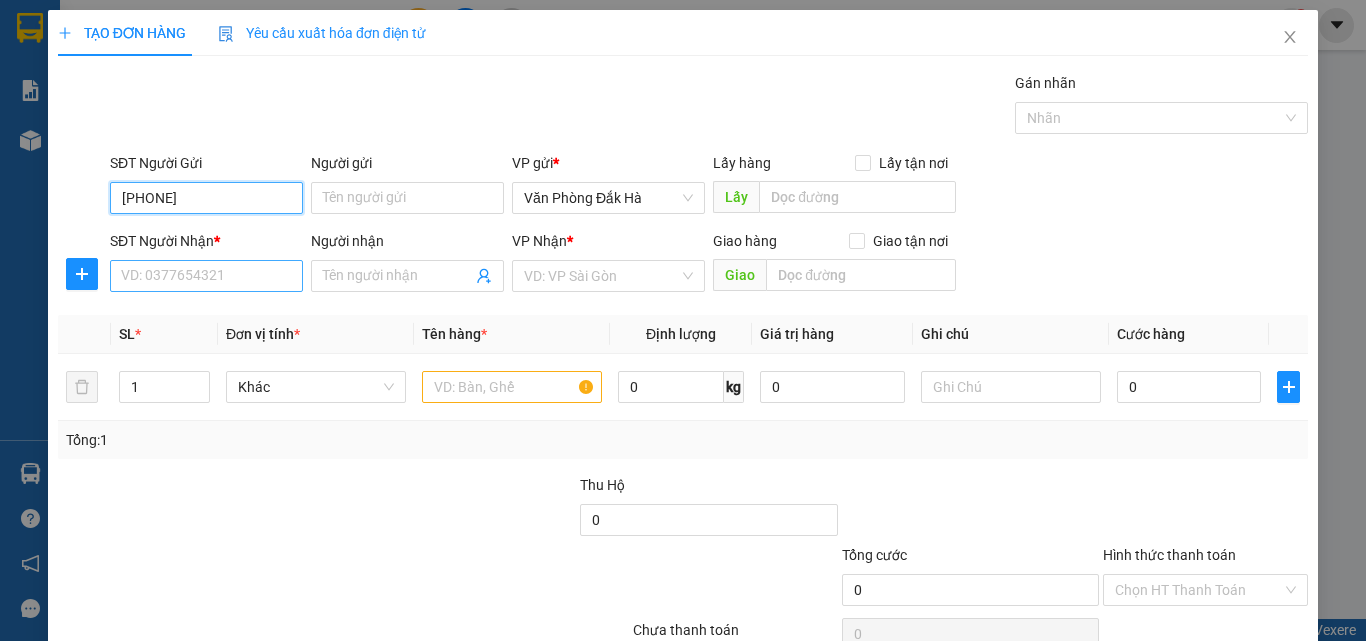 type on "[PHONE]" 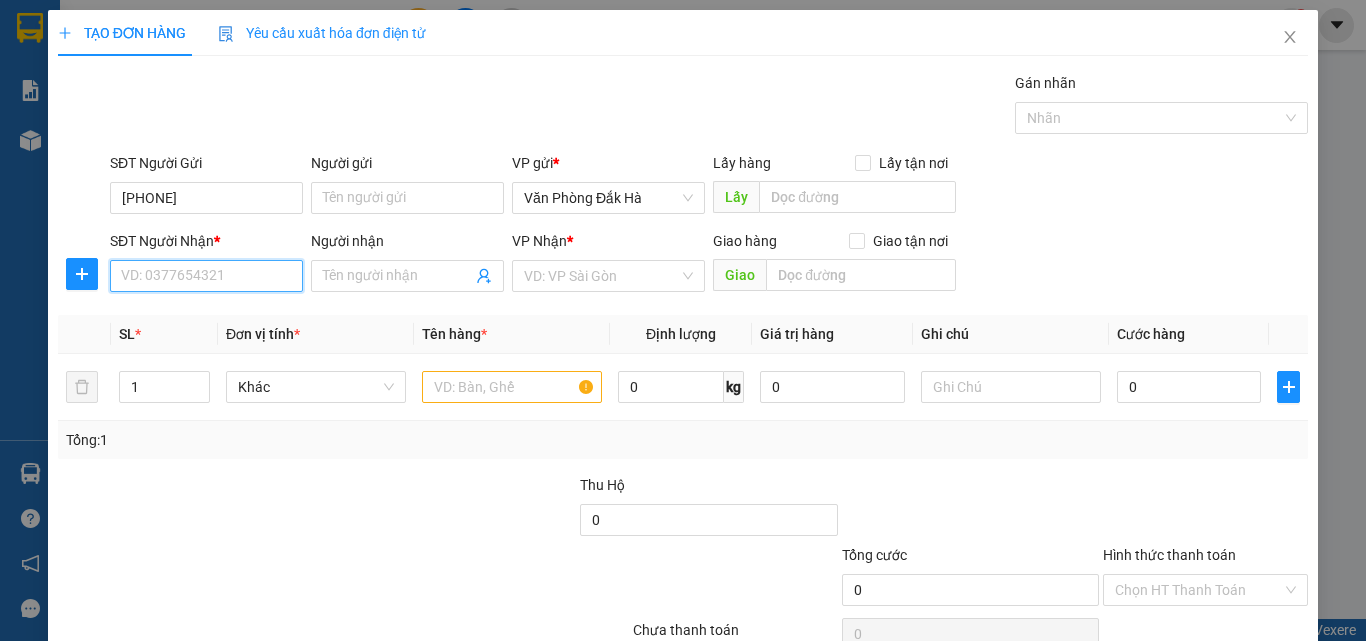 click on "SĐT Người Nhận  *" at bounding box center (206, 276) 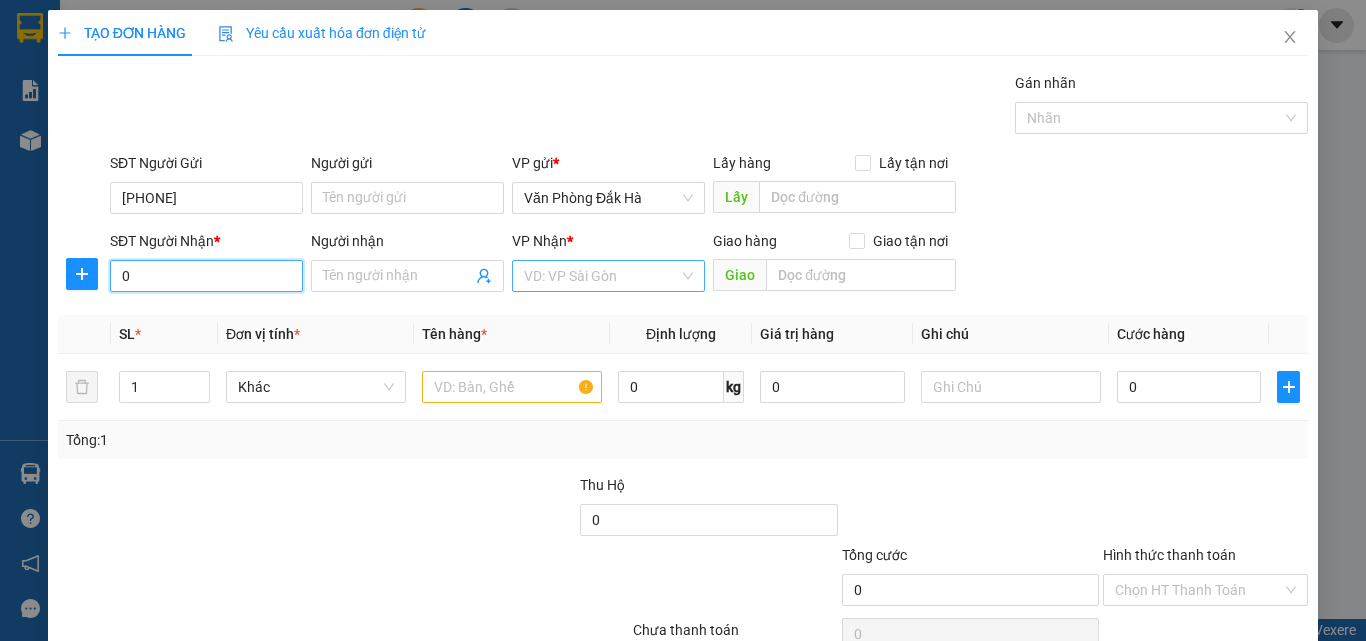 type on "0" 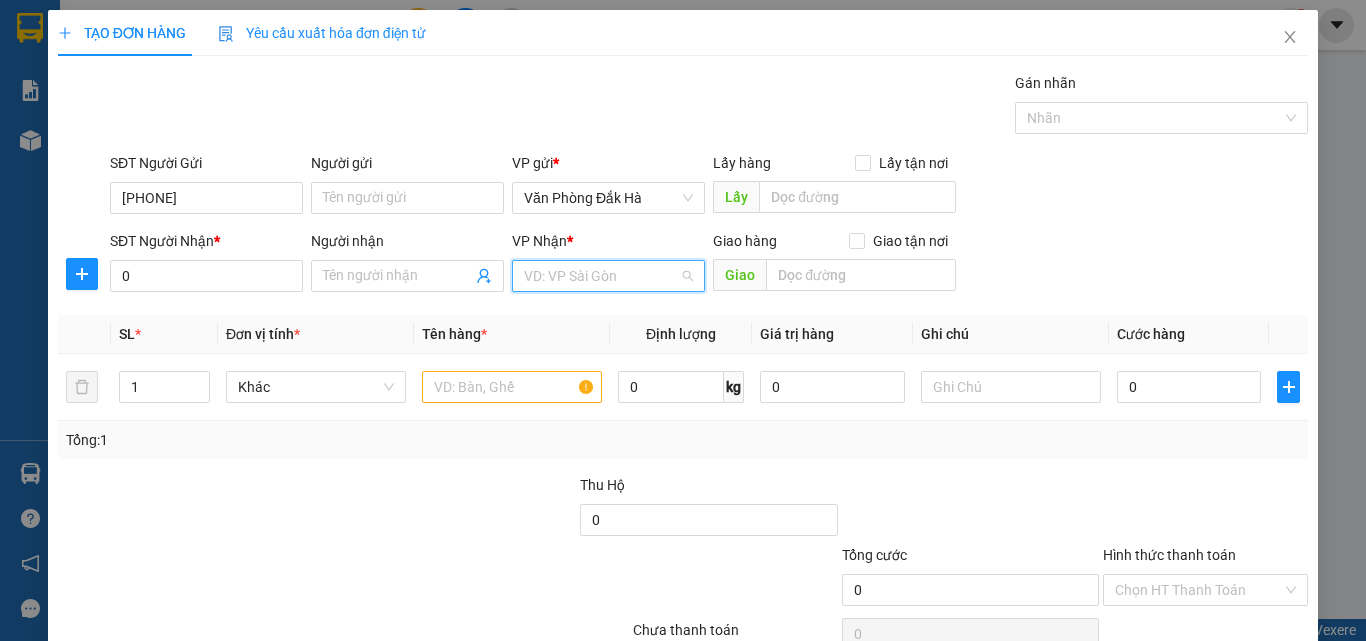 click at bounding box center [601, 276] 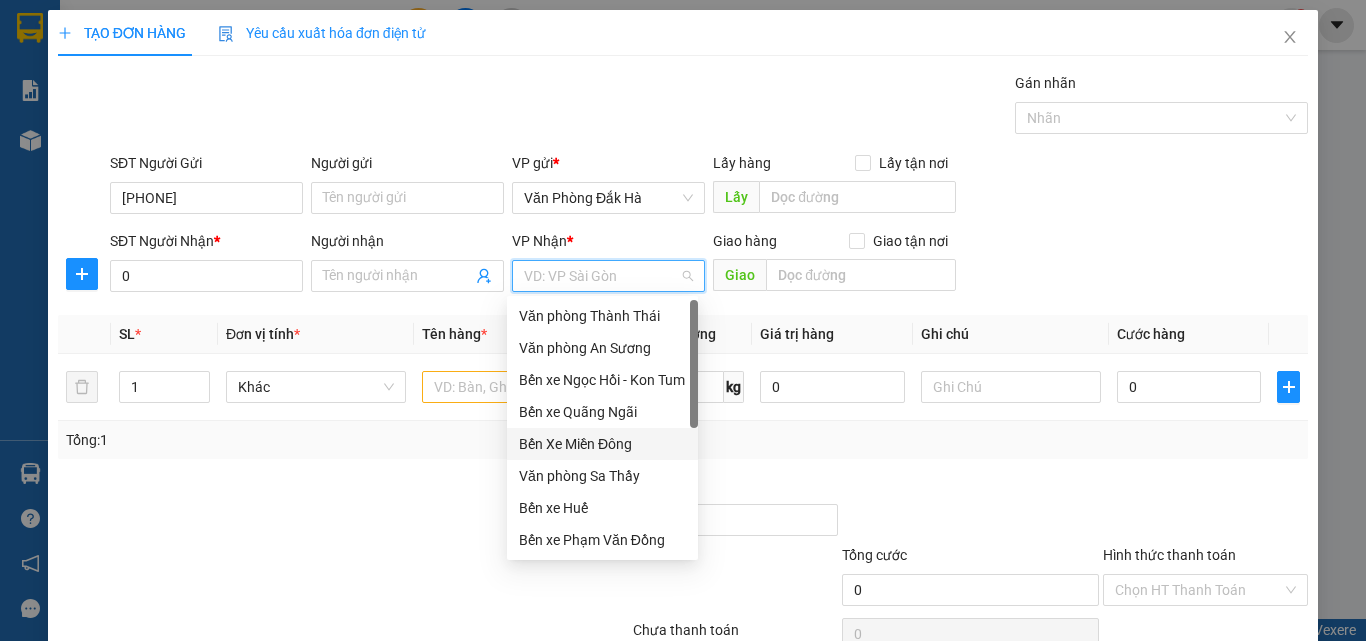 click on "Bến Xe Miền Đông" at bounding box center [602, 444] 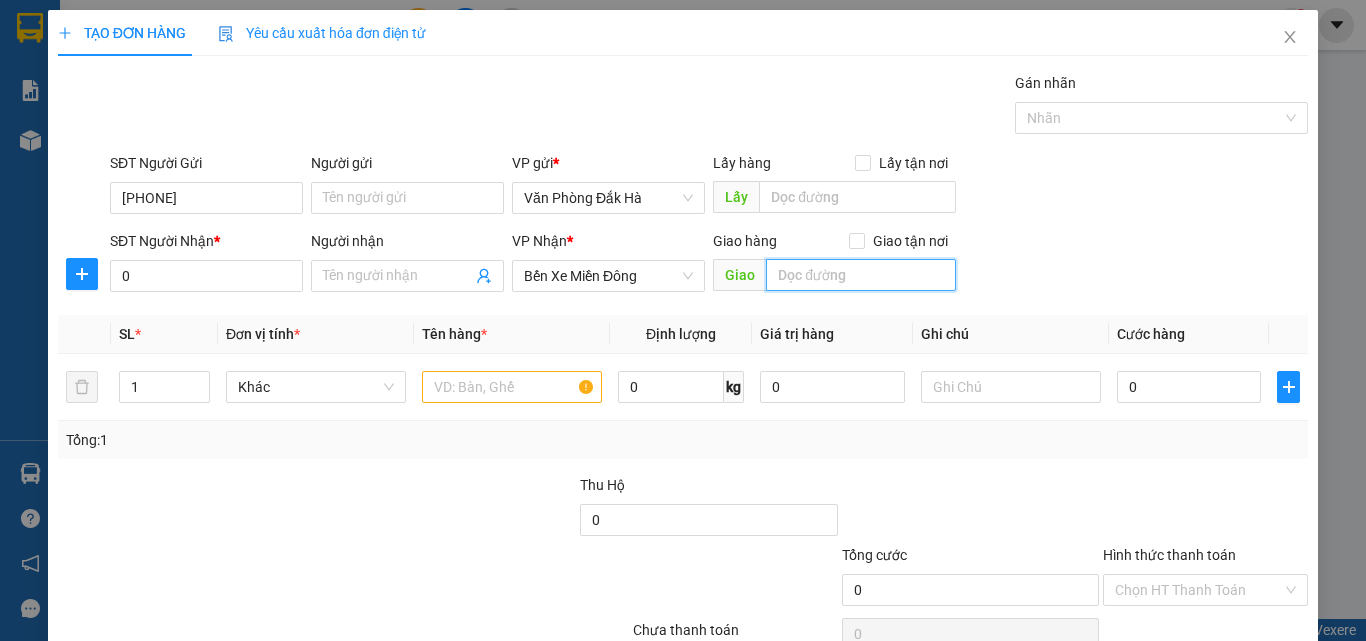 click at bounding box center (861, 275) 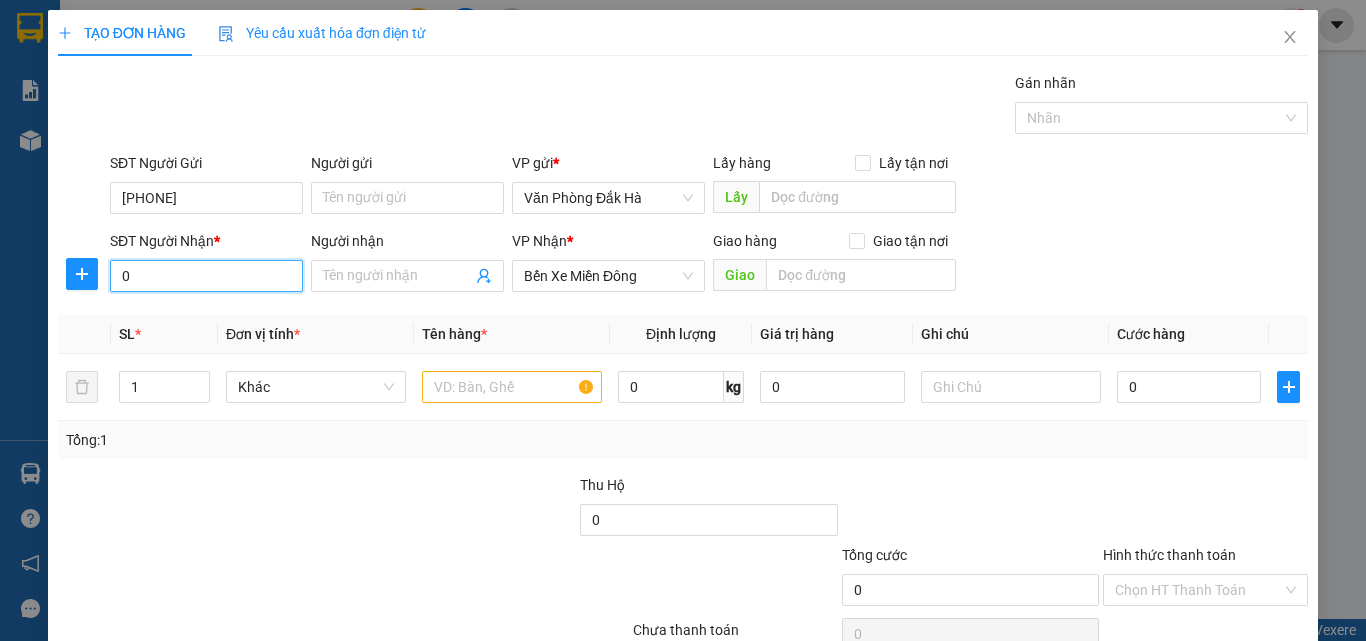 click on "0" at bounding box center [206, 276] 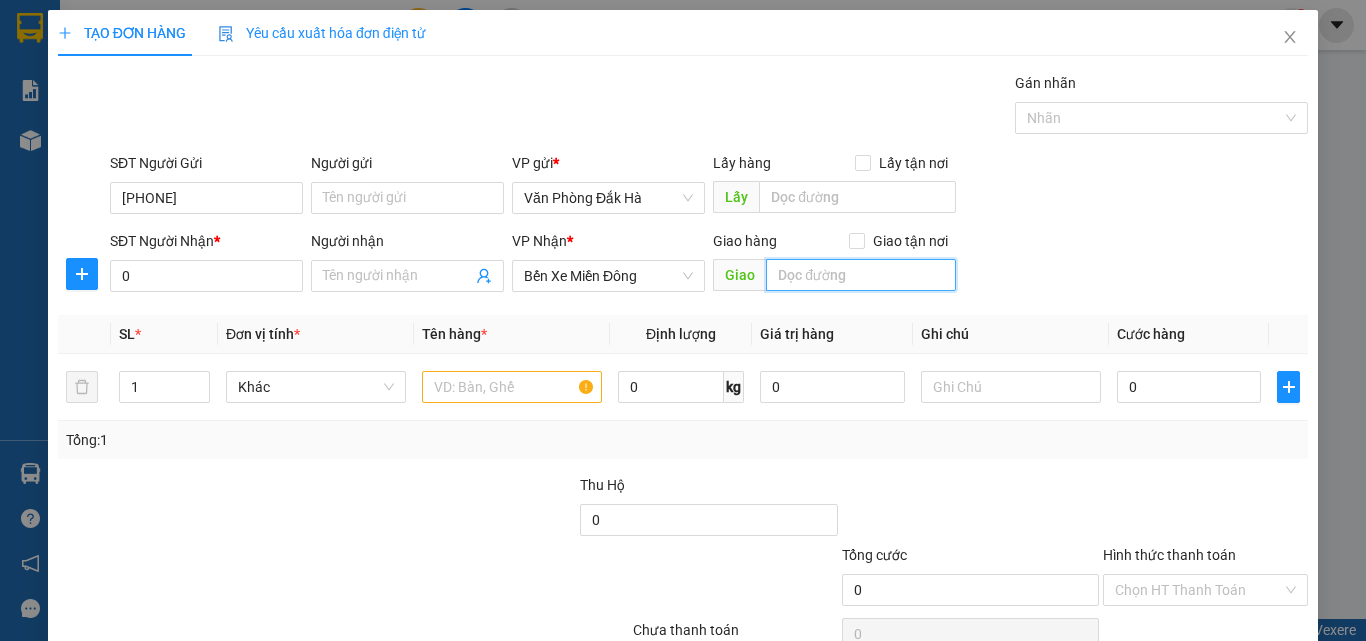 click at bounding box center [861, 275] 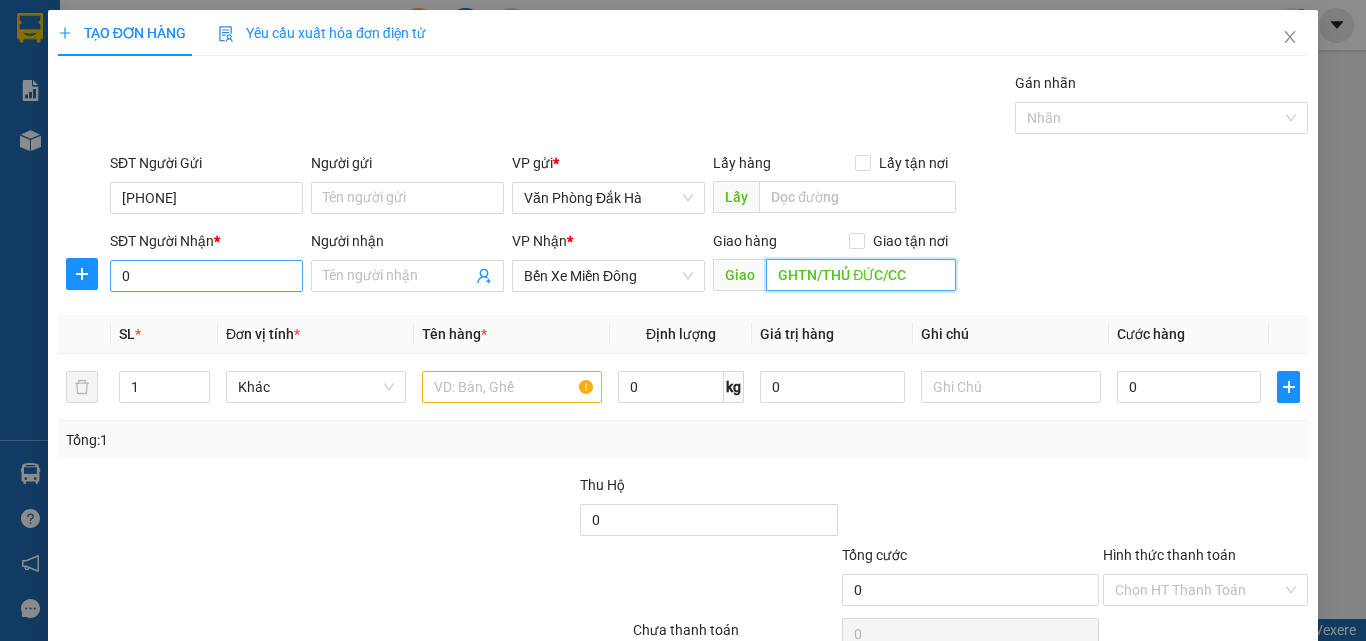 type on "GHTN/THỦ ĐỨC/CC" 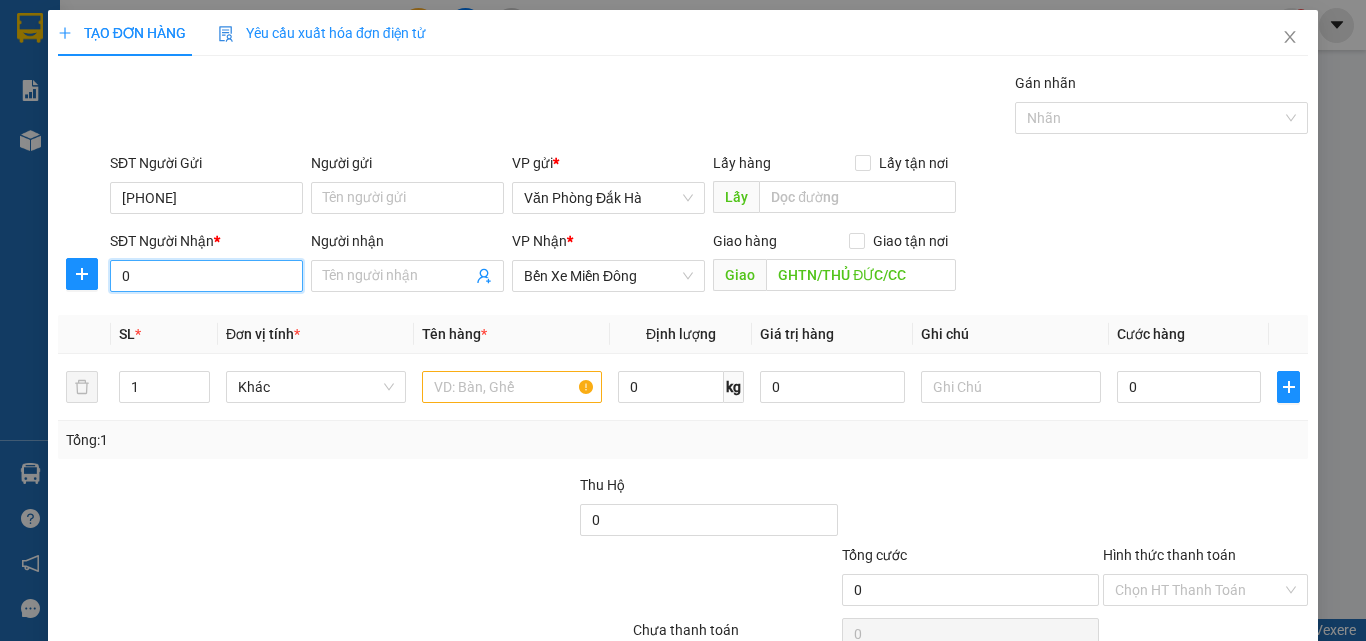 click on "0" at bounding box center [206, 276] 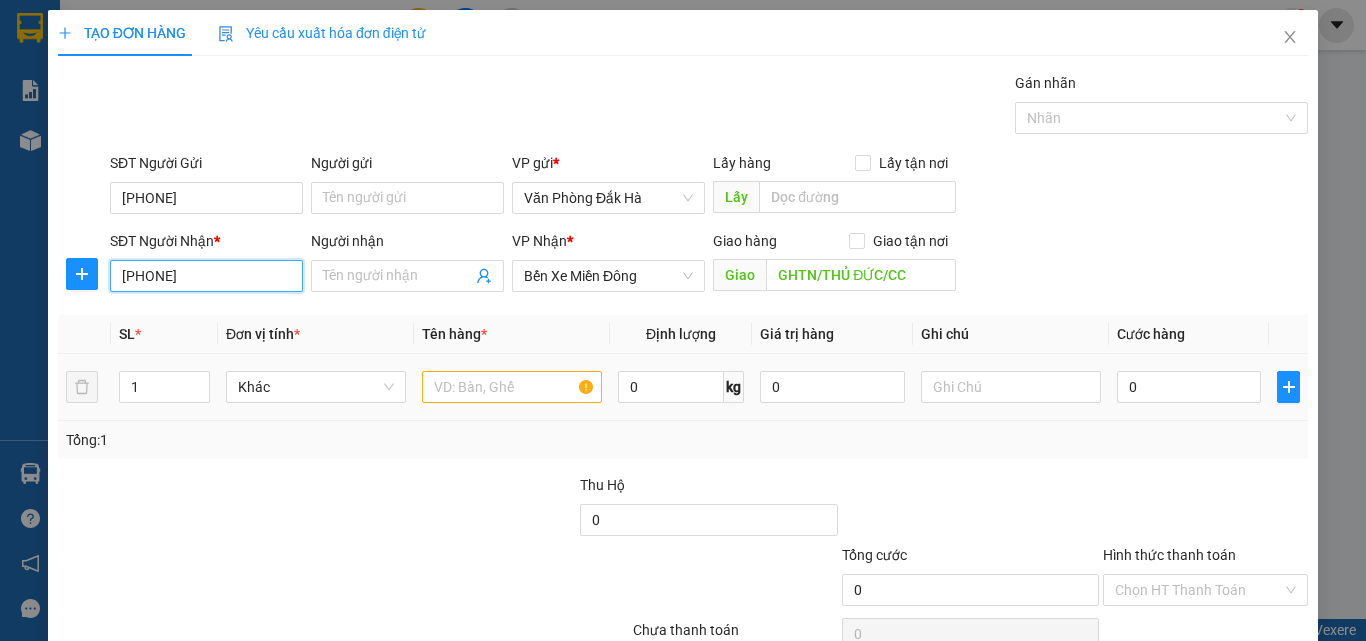 type on "[PHONE]" 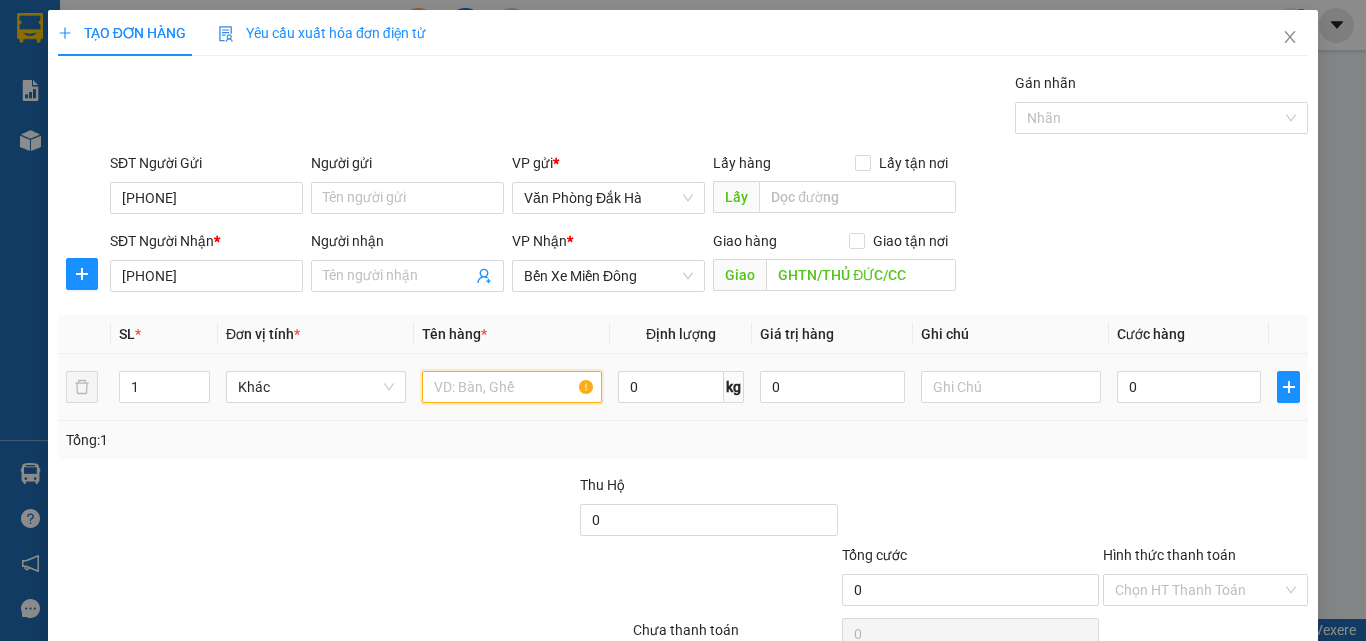 click at bounding box center [512, 387] 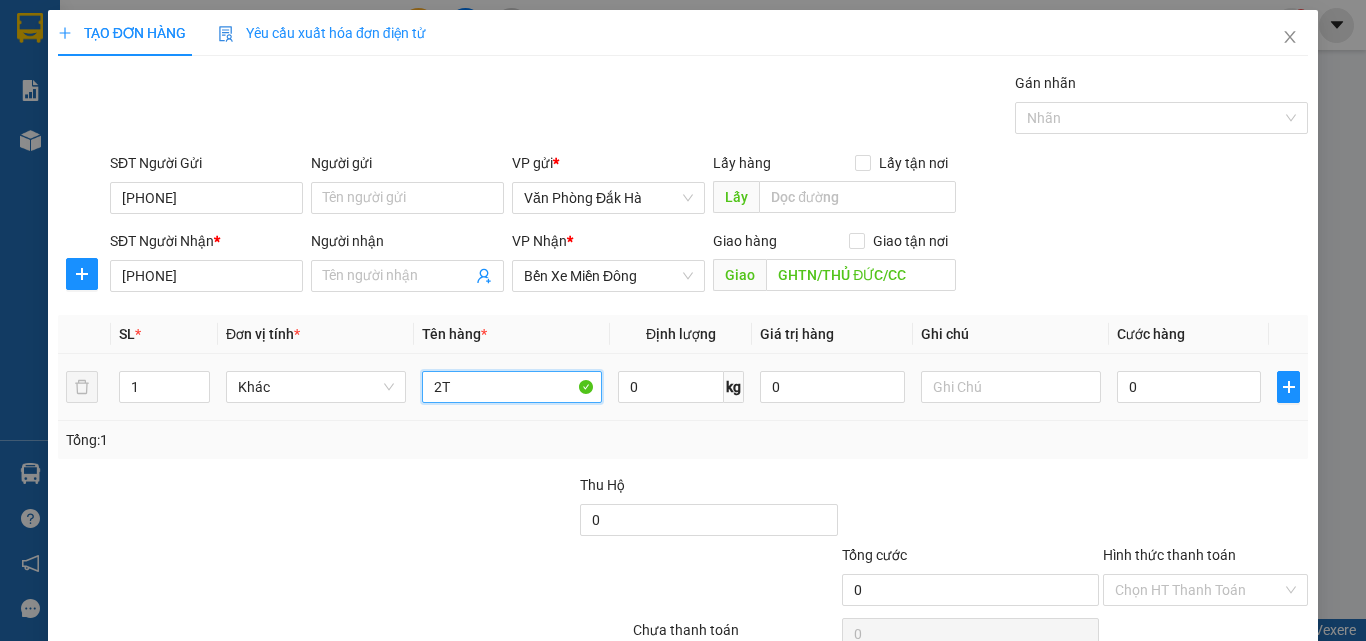 type on "2TX" 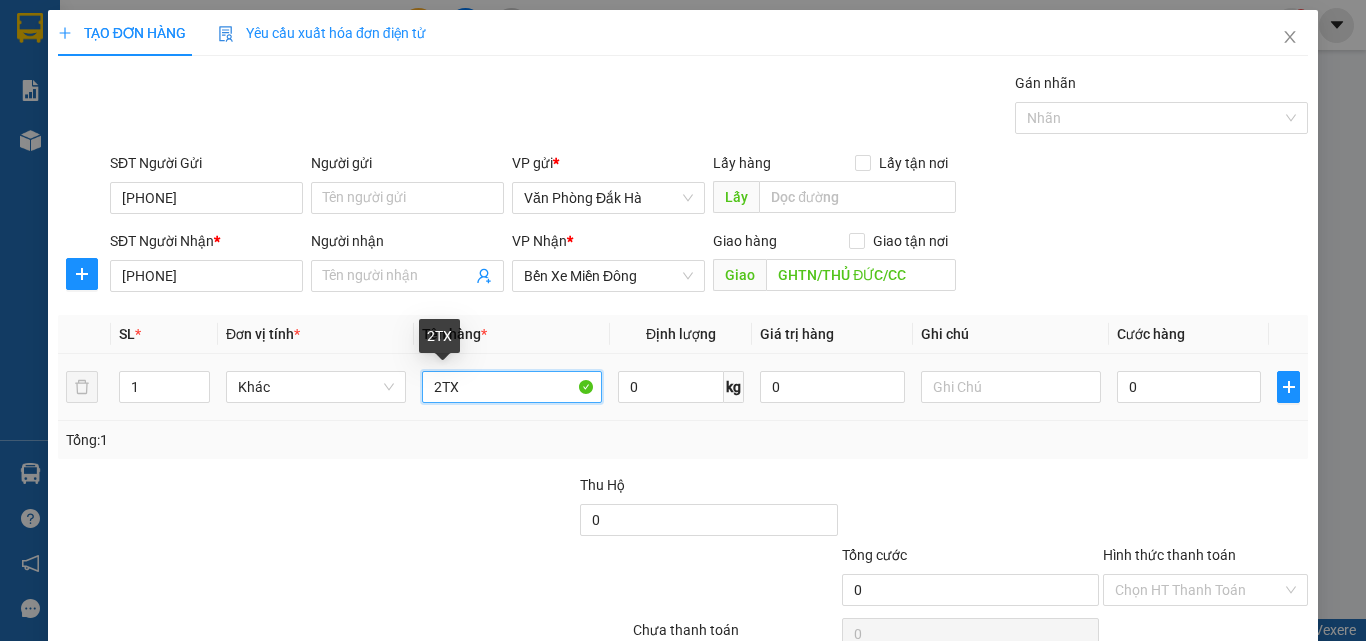 drag, startPoint x: 462, startPoint y: 384, endPoint x: 412, endPoint y: 389, distance: 50.24938 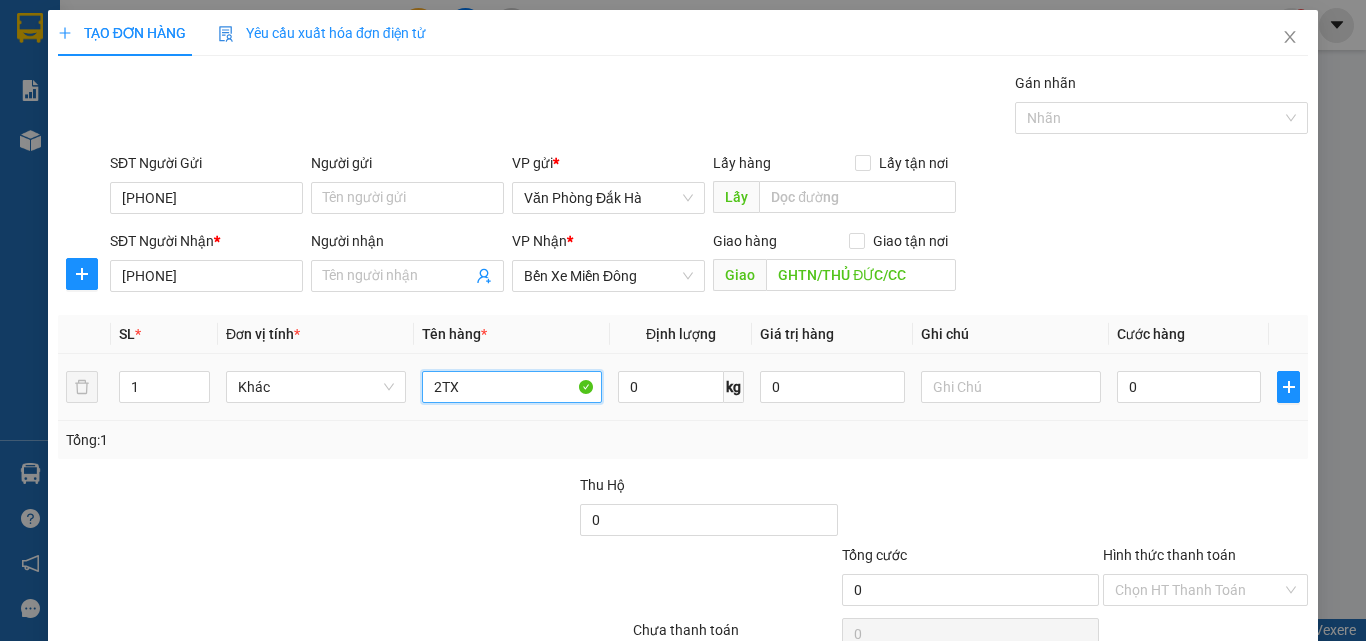 type 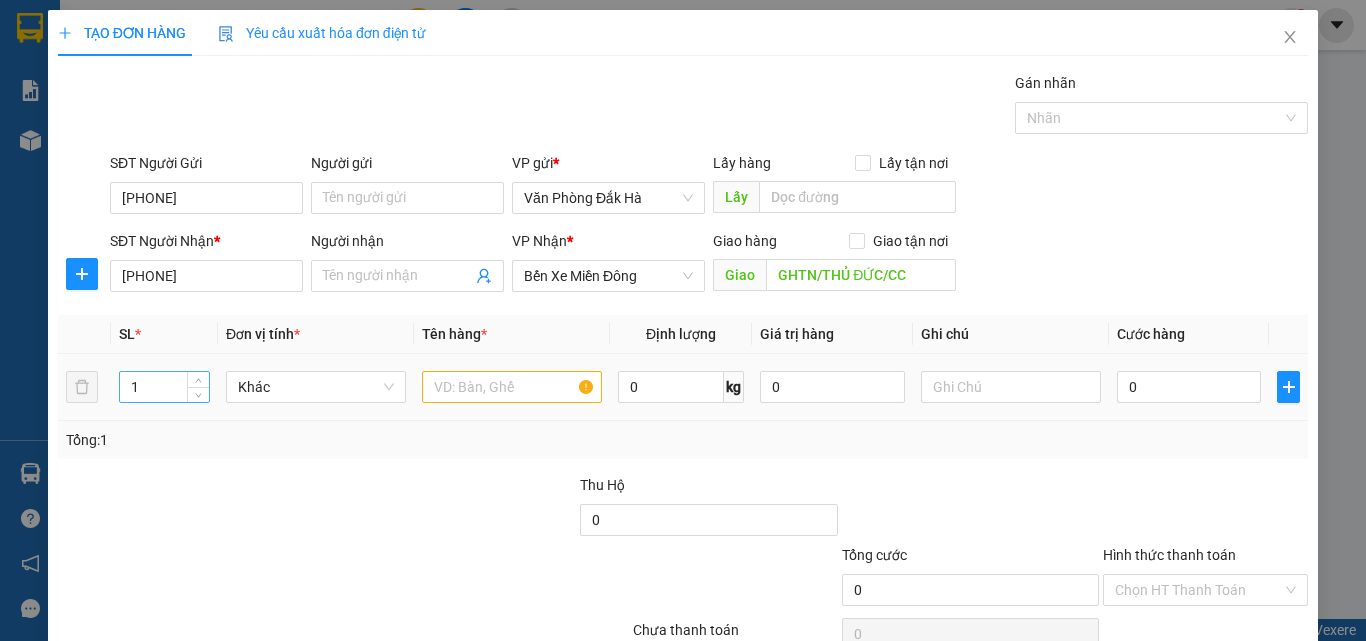 click on "1" at bounding box center (164, 387) 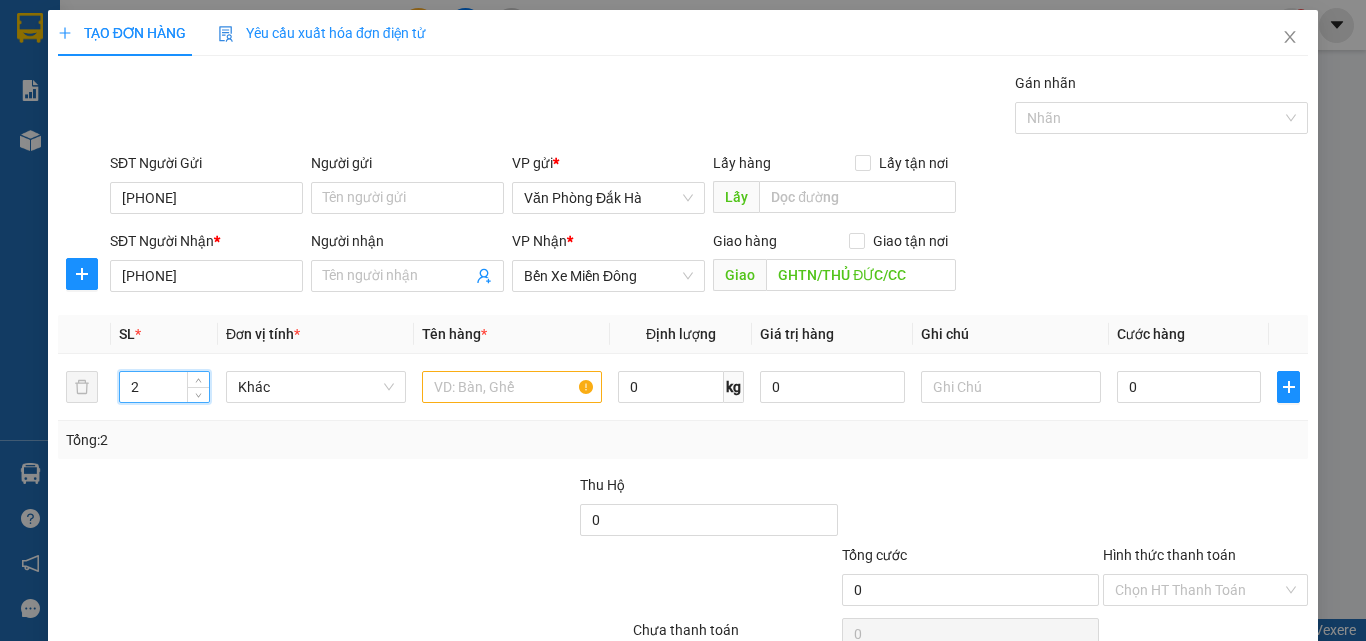 click at bounding box center [186, 509] 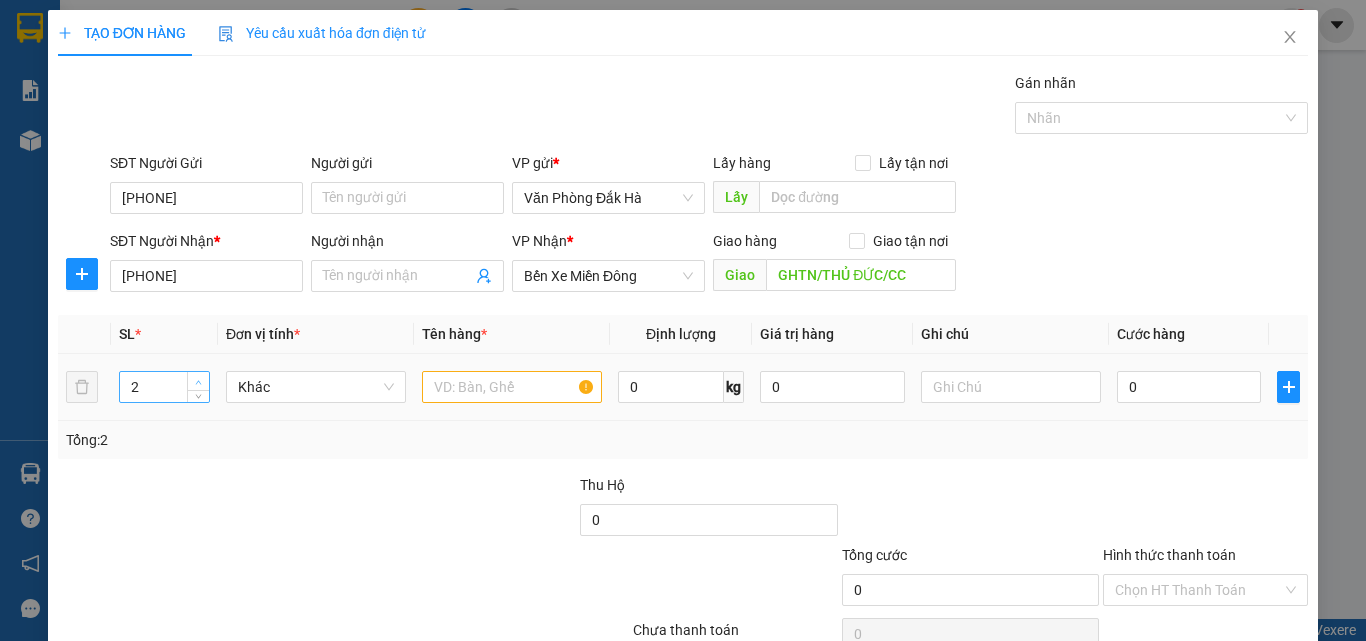 type on "3" 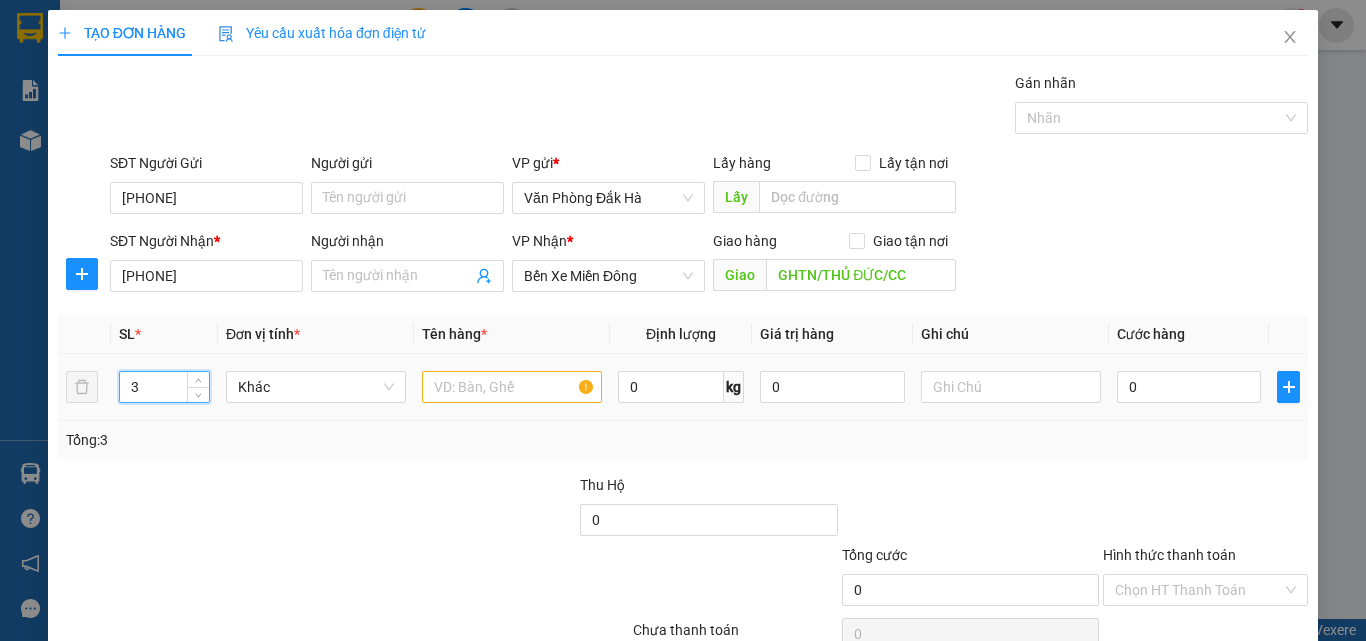 drag, startPoint x: 203, startPoint y: 380, endPoint x: 144, endPoint y: 374, distance: 59.3043 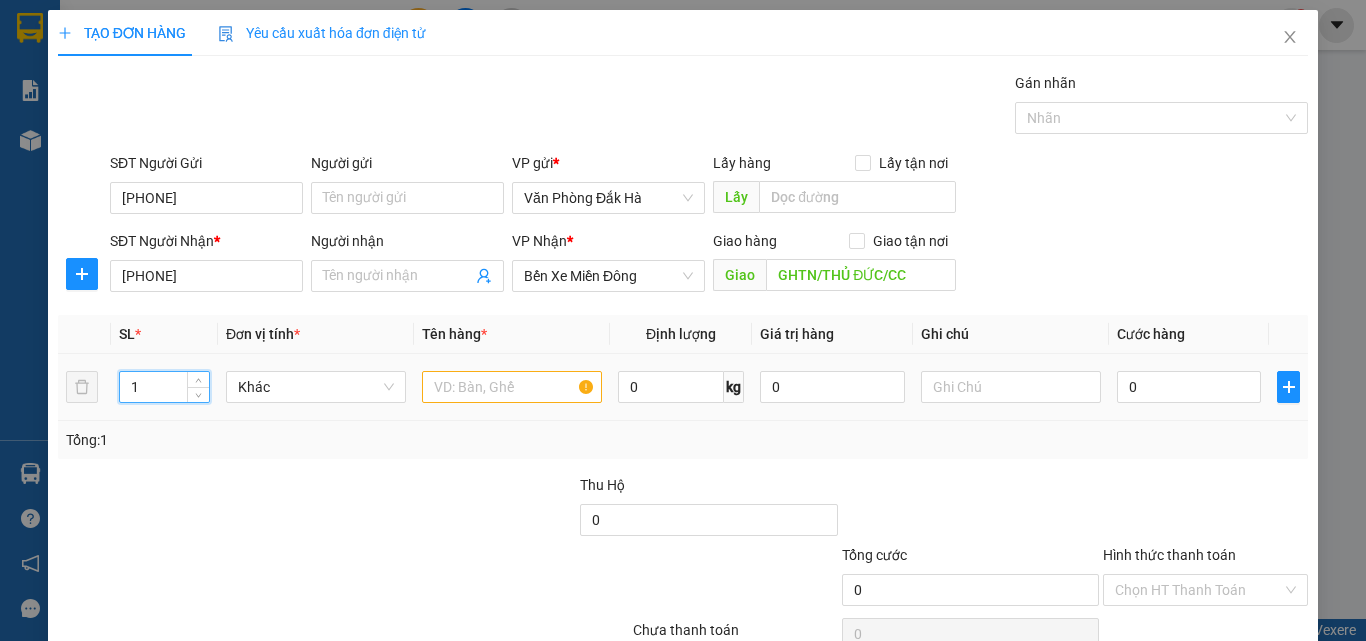type on "1" 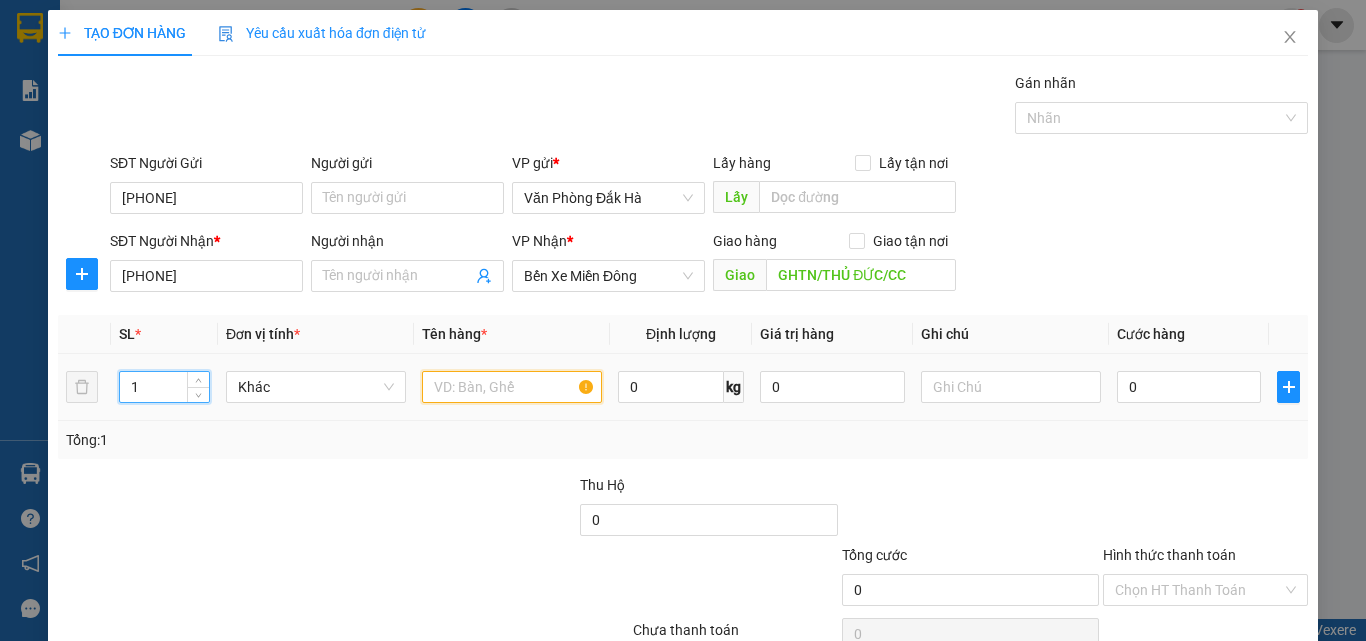 click at bounding box center (512, 387) 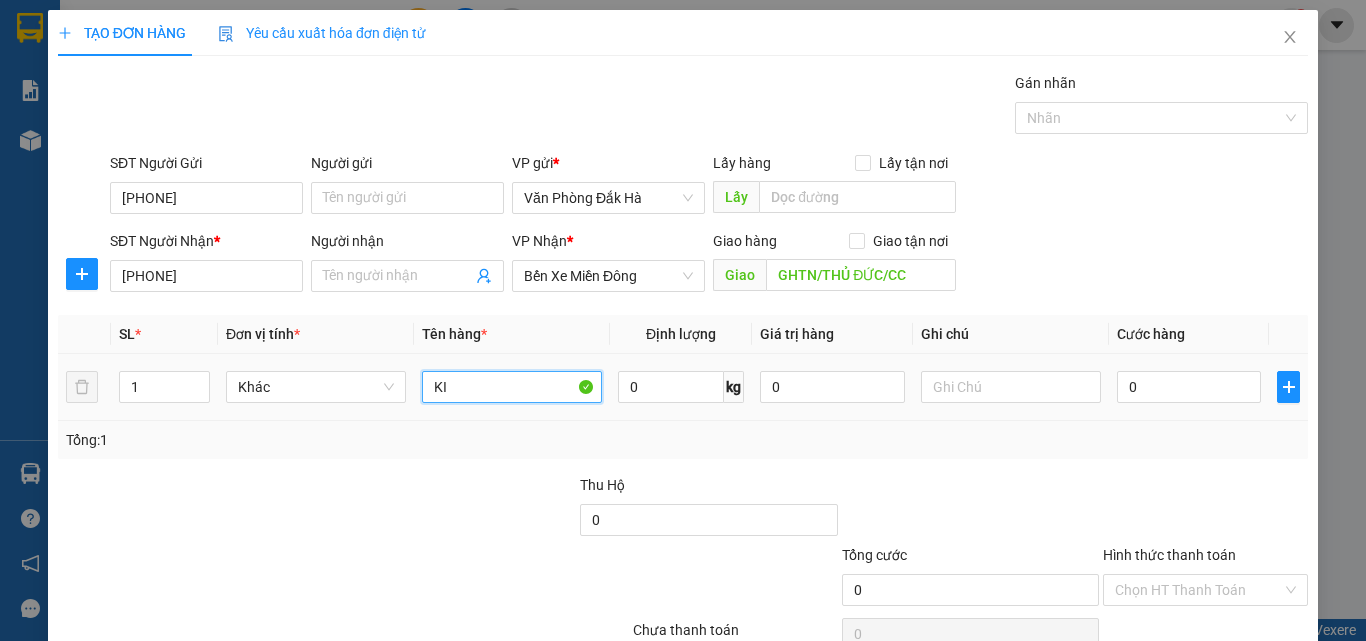type on "K" 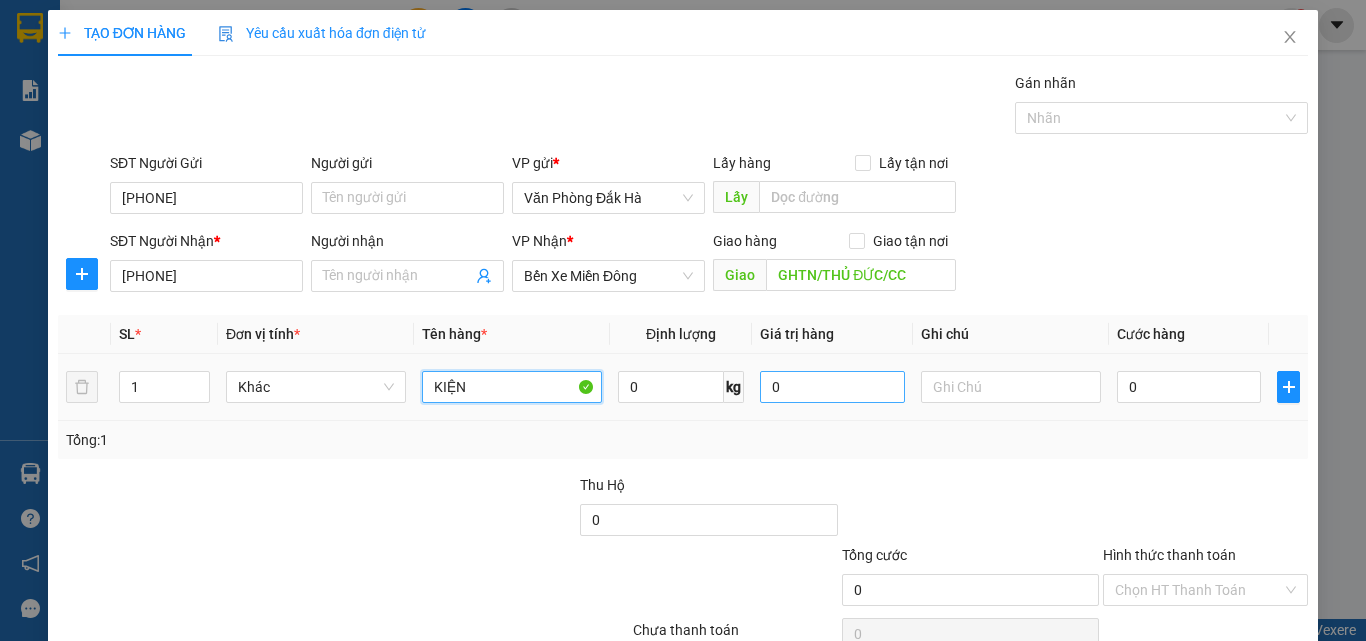 type on "KIỆN" 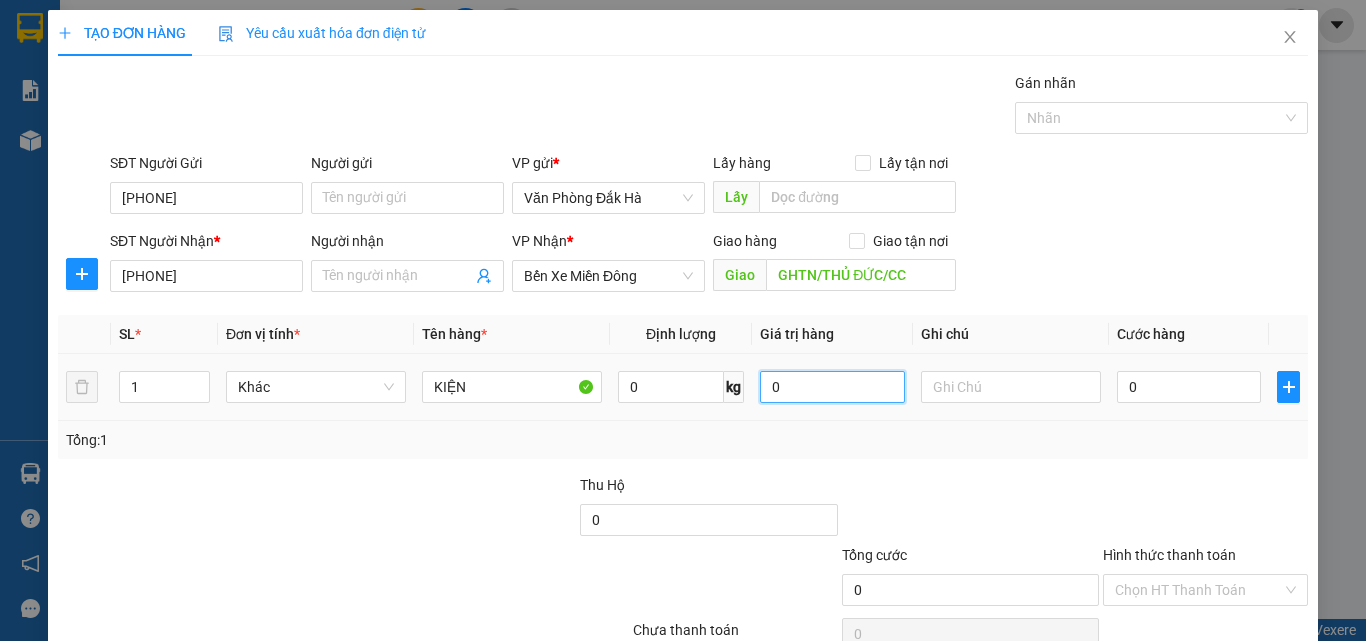 click on "0" at bounding box center (832, 387) 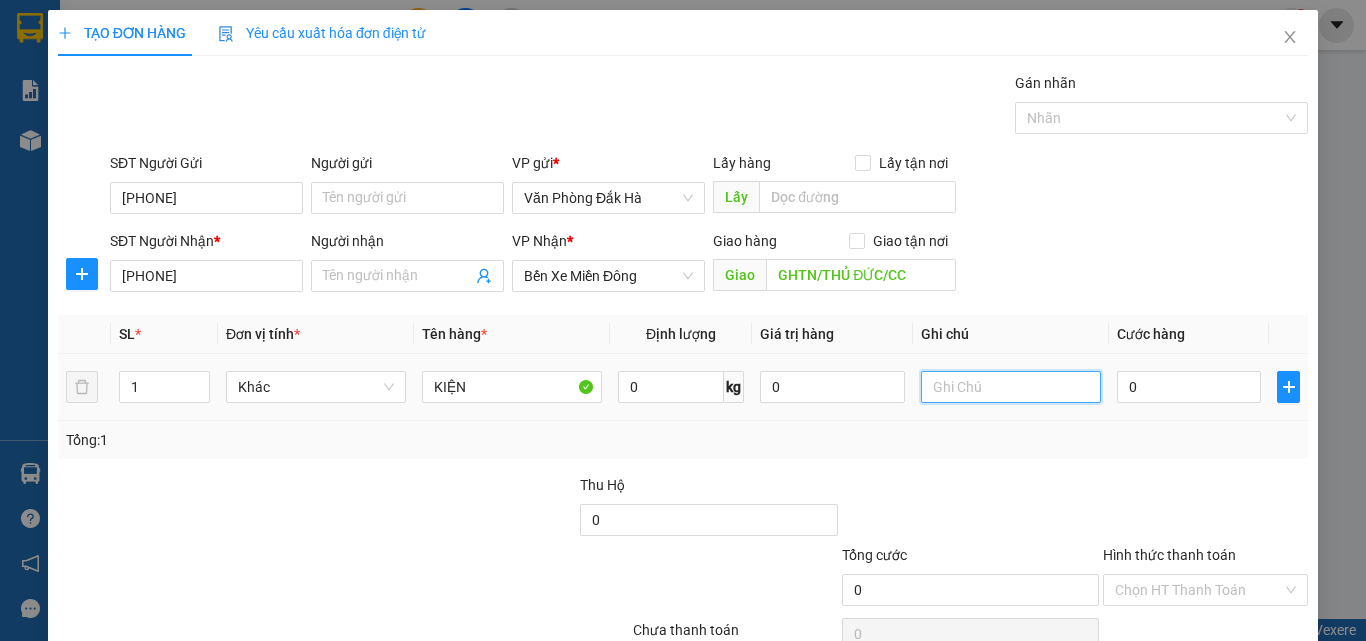 click at bounding box center (1011, 387) 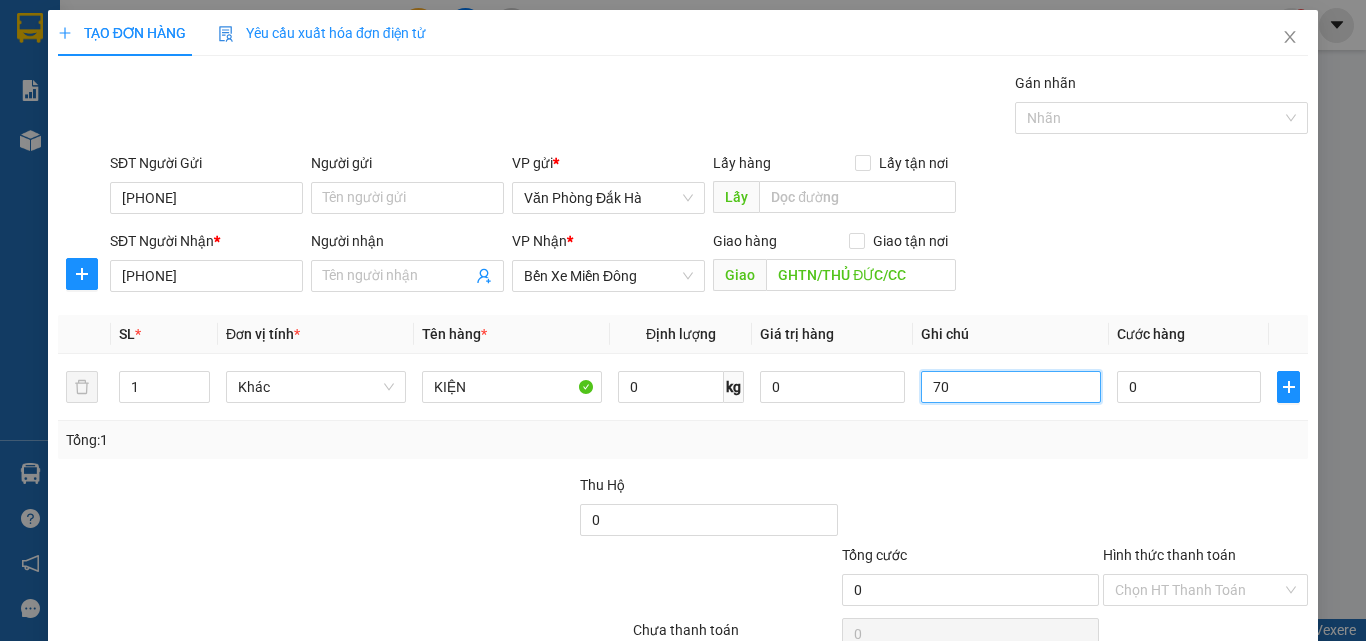 type on "70" 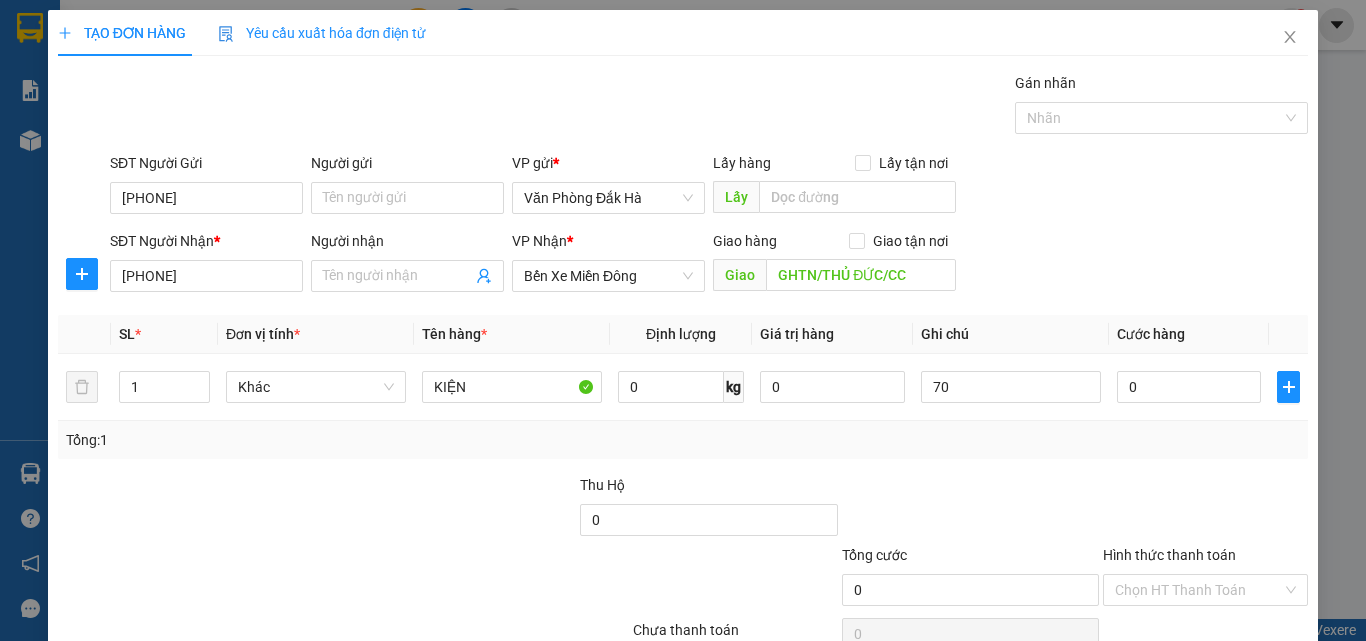 click on "Tổng:  1" at bounding box center (683, 440) 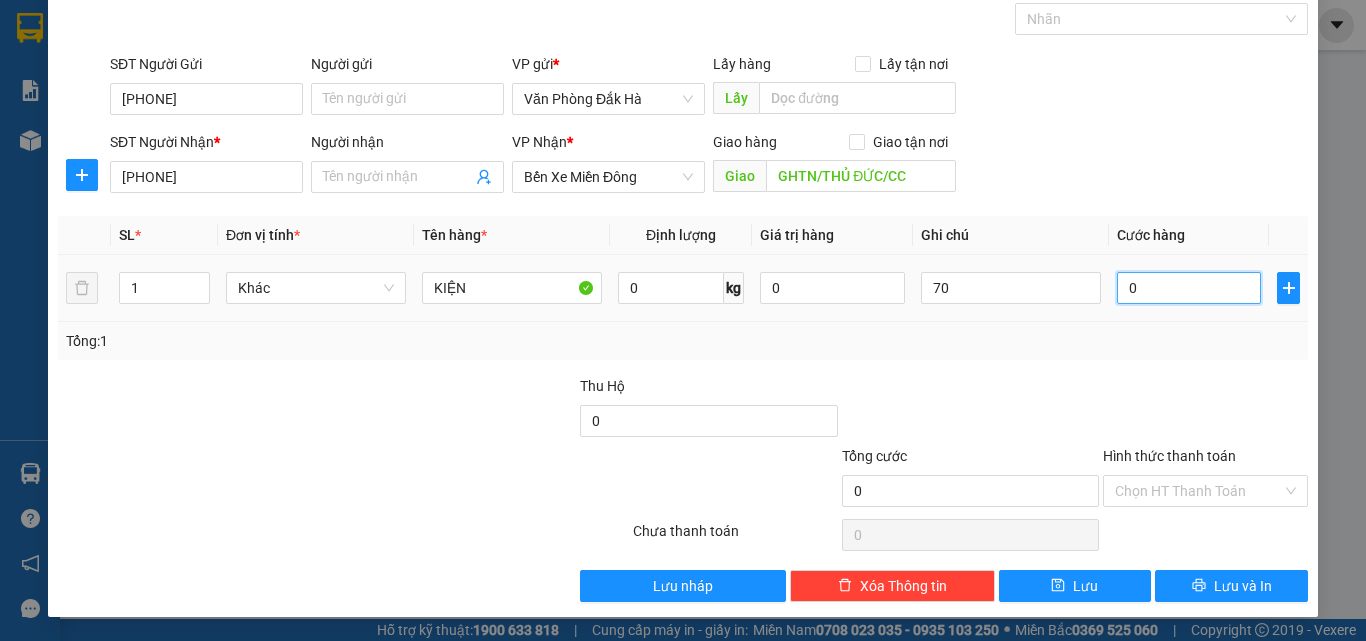click on "0" at bounding box center [1189, 288] 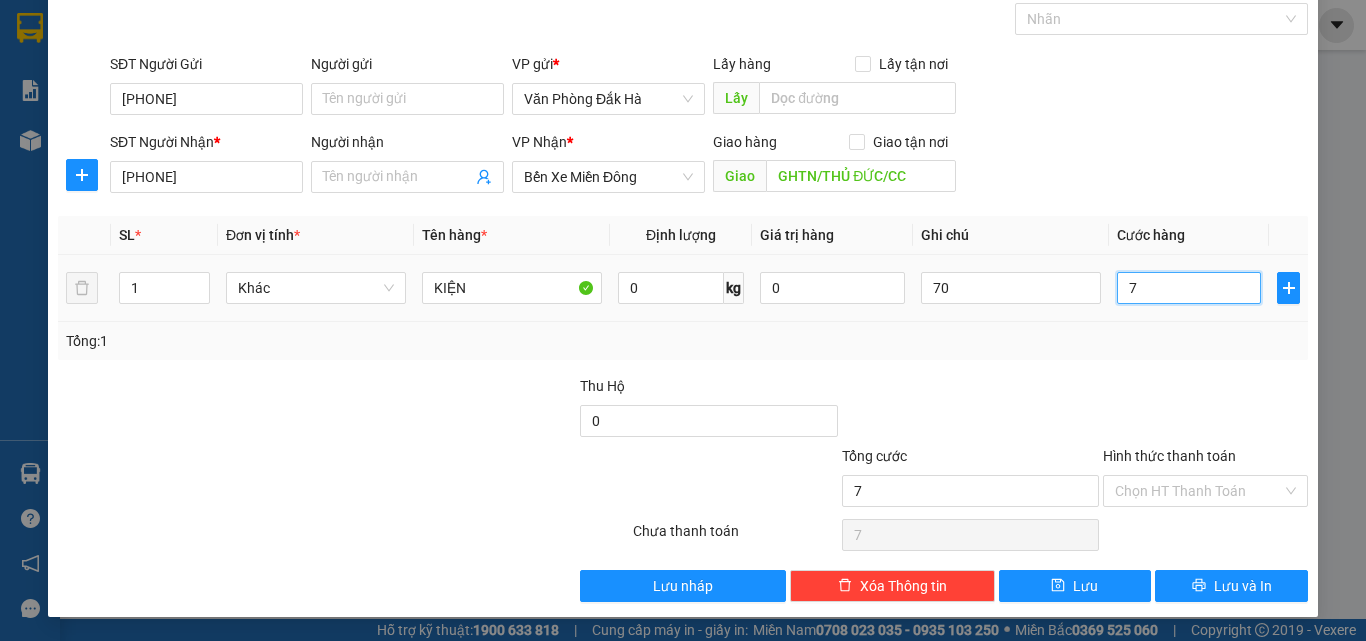 type on "70" 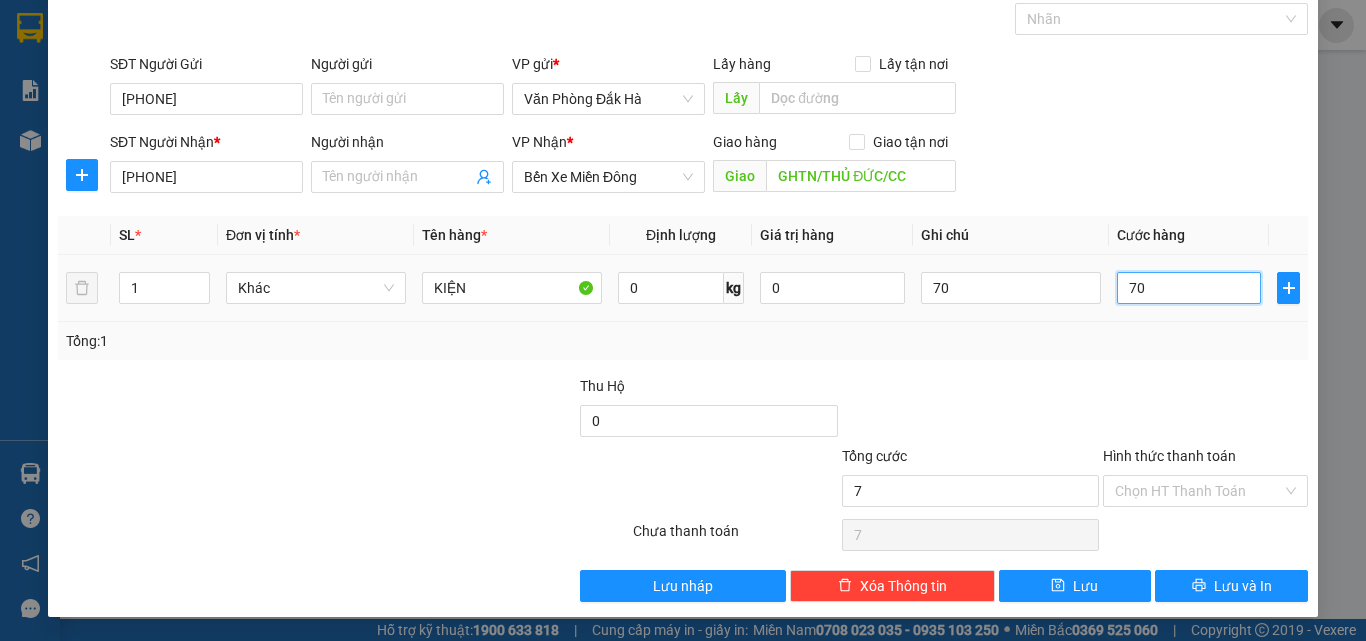 type on "70" 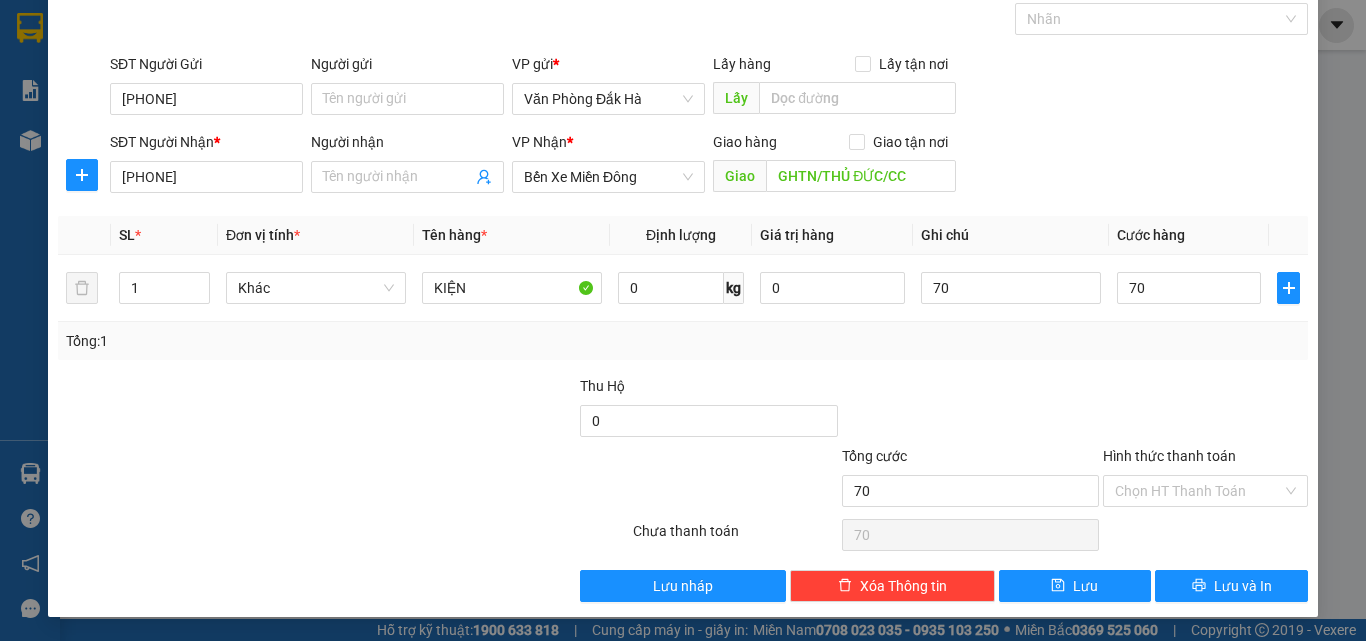 type on "70.000" 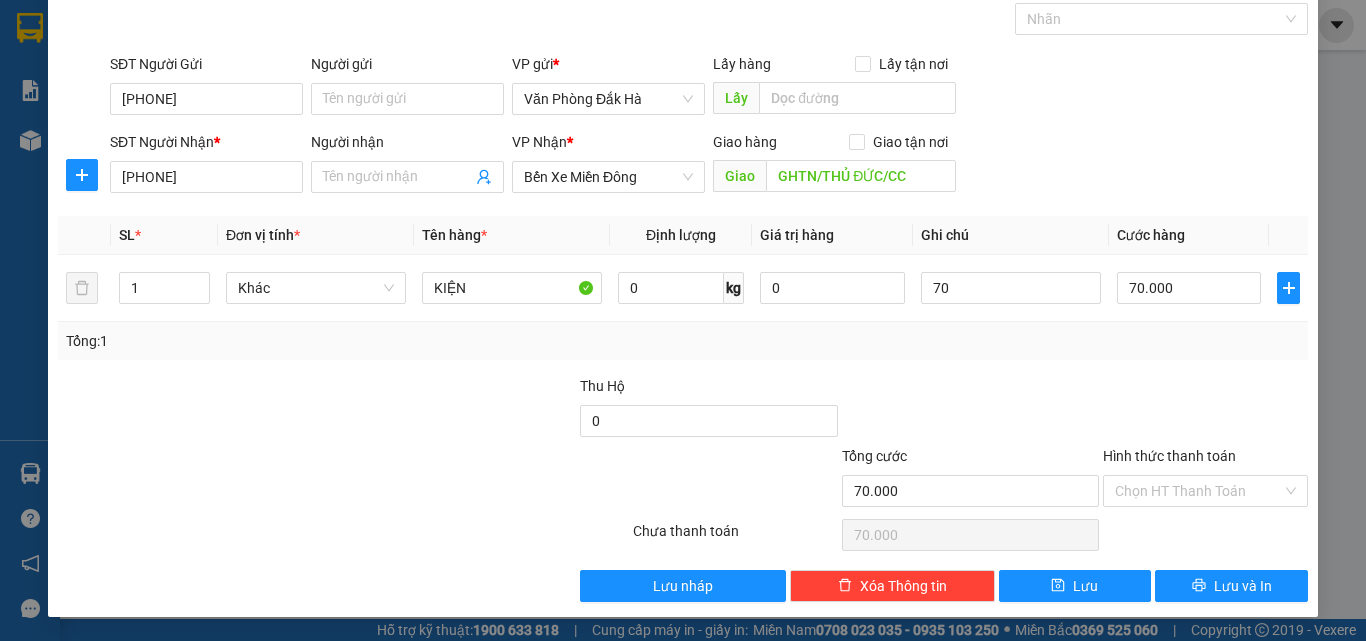 click on "Transit Pickup Surcharge Ids Transit Deliver Surcharge Ids Transit Deliver Surcharge Transit Deliver Surcharge Gán nhãn   Nhãn SĐT Người Gửi [PHONE] Người gửi Tên người gửi VP gửi  * Văn Phòng Đắk Hà Lấy hàng Lấy tận nơi Lấy SĐT Người Nhận  * [PHONE] Người nhận Tên người nhận VP Nhận  * Bến Xe Miền Đông Giao hàng Giao tận nơi Giao GHTN/THỦ ĐỨC/CC SL  * Đơn vị tính  * Tên hàng  * Định lượng Giá trị hàng Ghi chú Cước hàng                   1 Khác KIỆN 0 kg 0 70 70.000 Tổng:  1 Thu Hộ 0 Tổng cước 70.000 Hình thức thanh toán Chọn HT Thanh ToánSố tiền thu trước 0 Chưa thanh toán 70.000 Chọn HT Thanh Toán Lưu nháp Xóa Thông tin Lưu Lưu và In KIỆN" at bounding box center [683, 287] 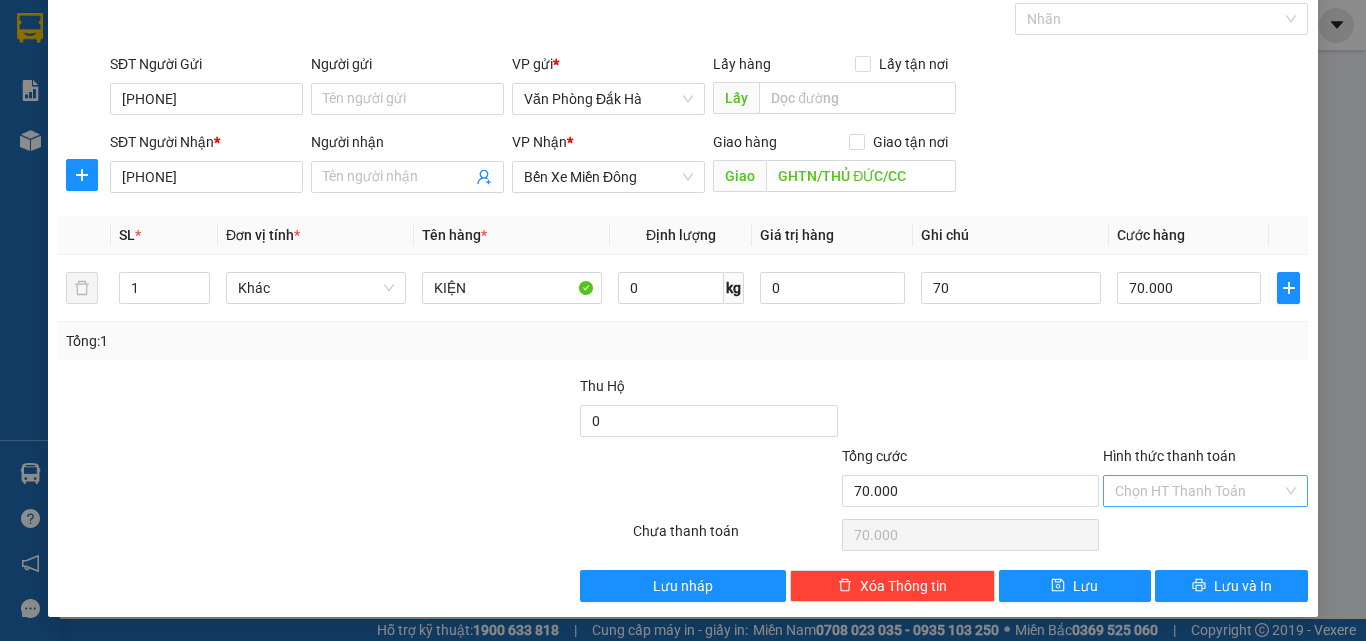 click on "Hình thức thanh toán" at bounding box center [1198, 491] 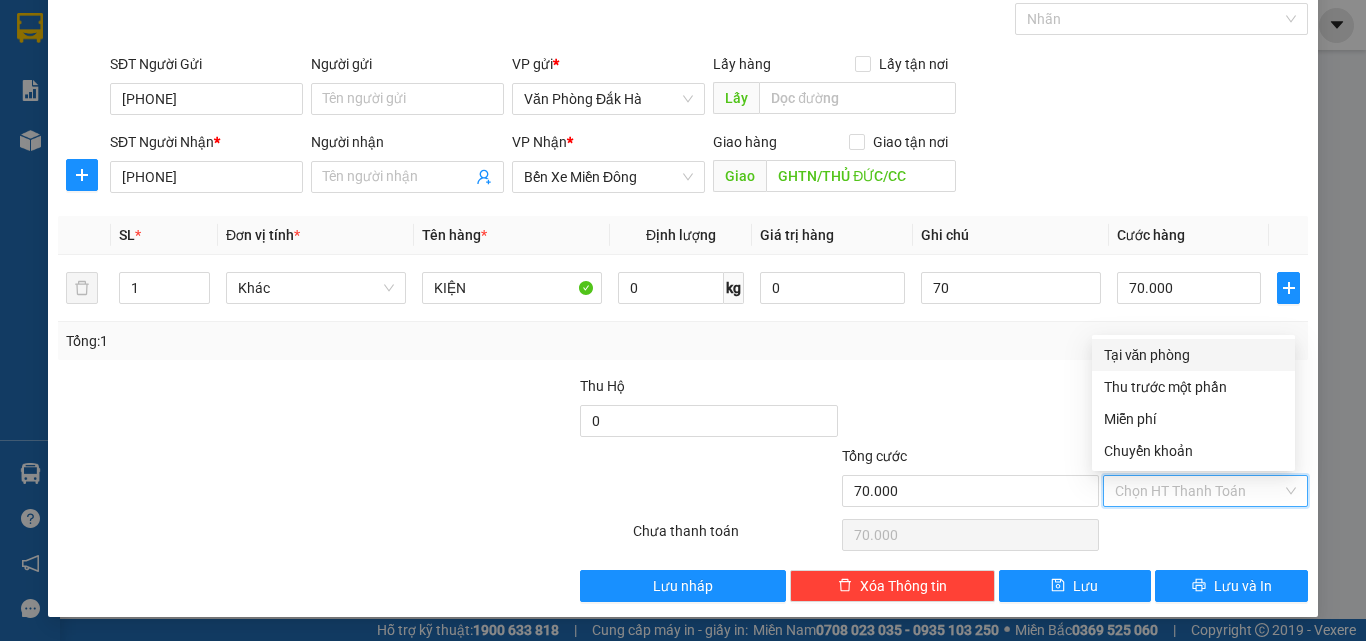 click on "Tại văn phòng" at bounding box center [1193, 355] 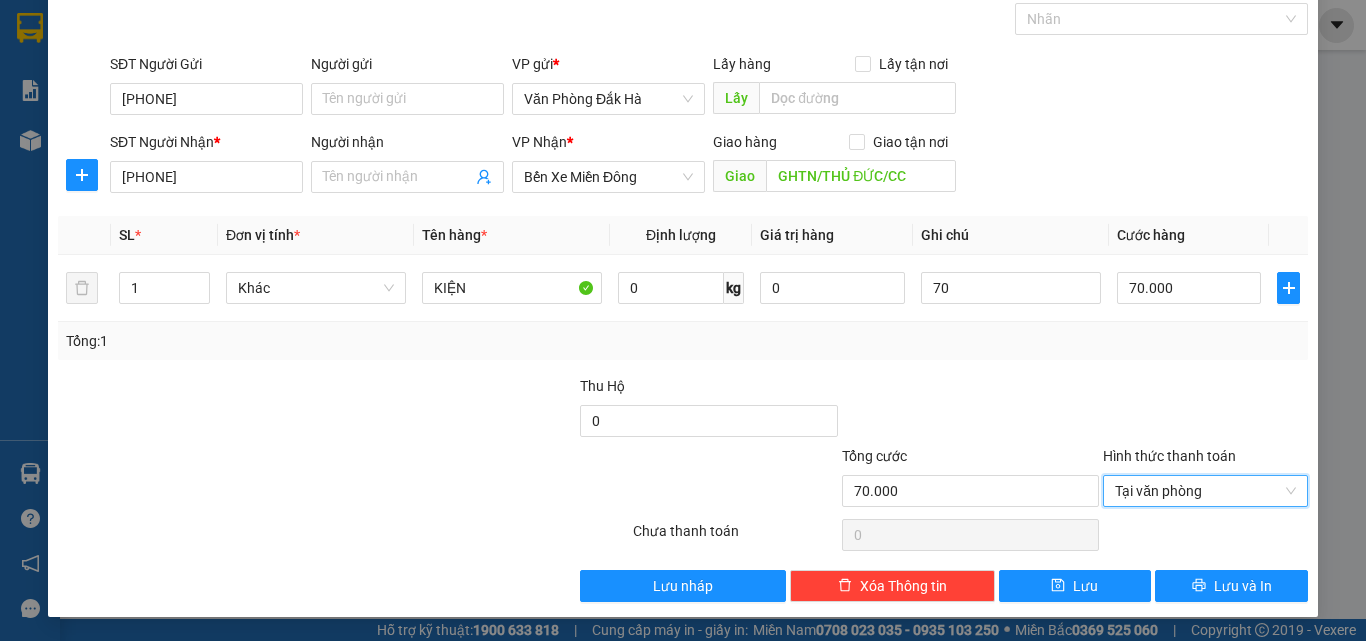 click at bounding box center [970, 410] 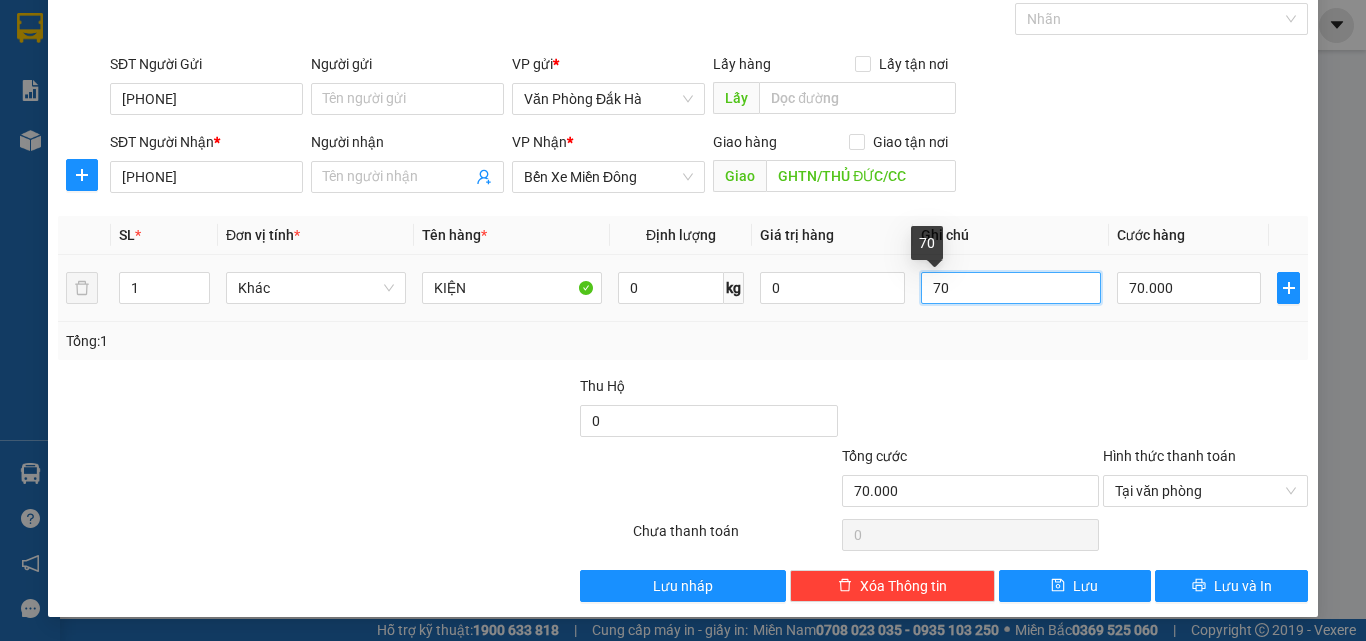 drag, startPoint x: 979, startPoint y: 285, endPoint x: 911, endPoint y: 286, distance: 68.007355 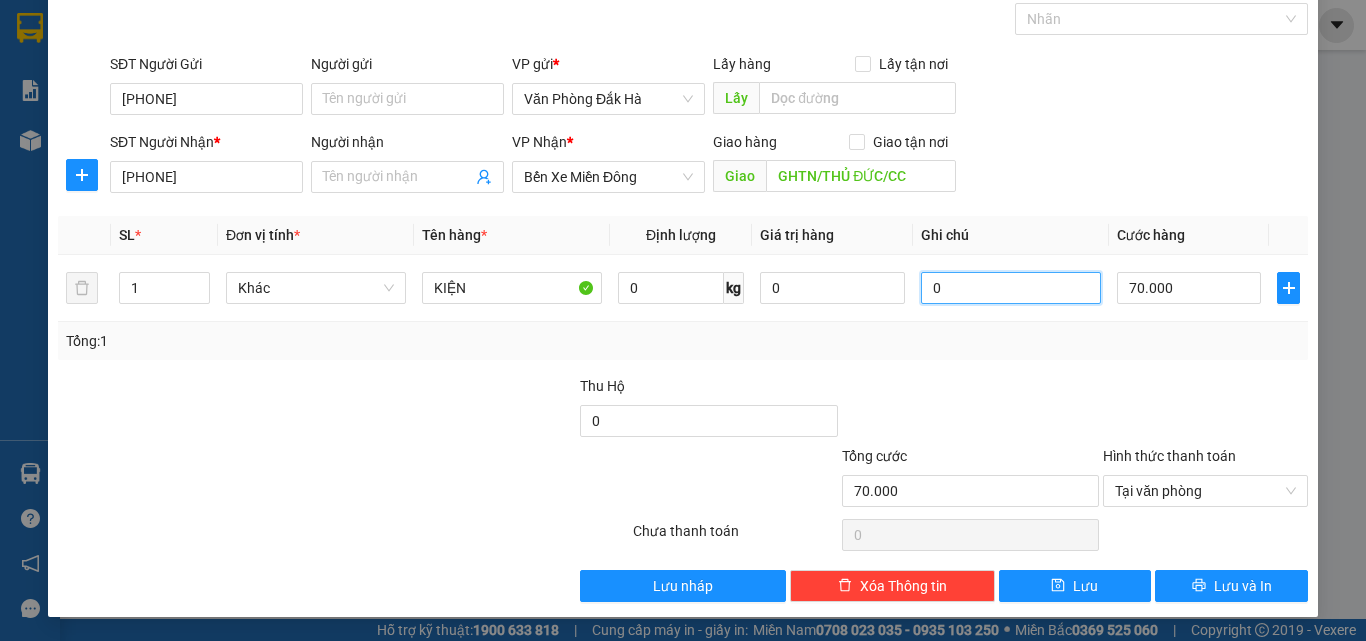 type on "0" 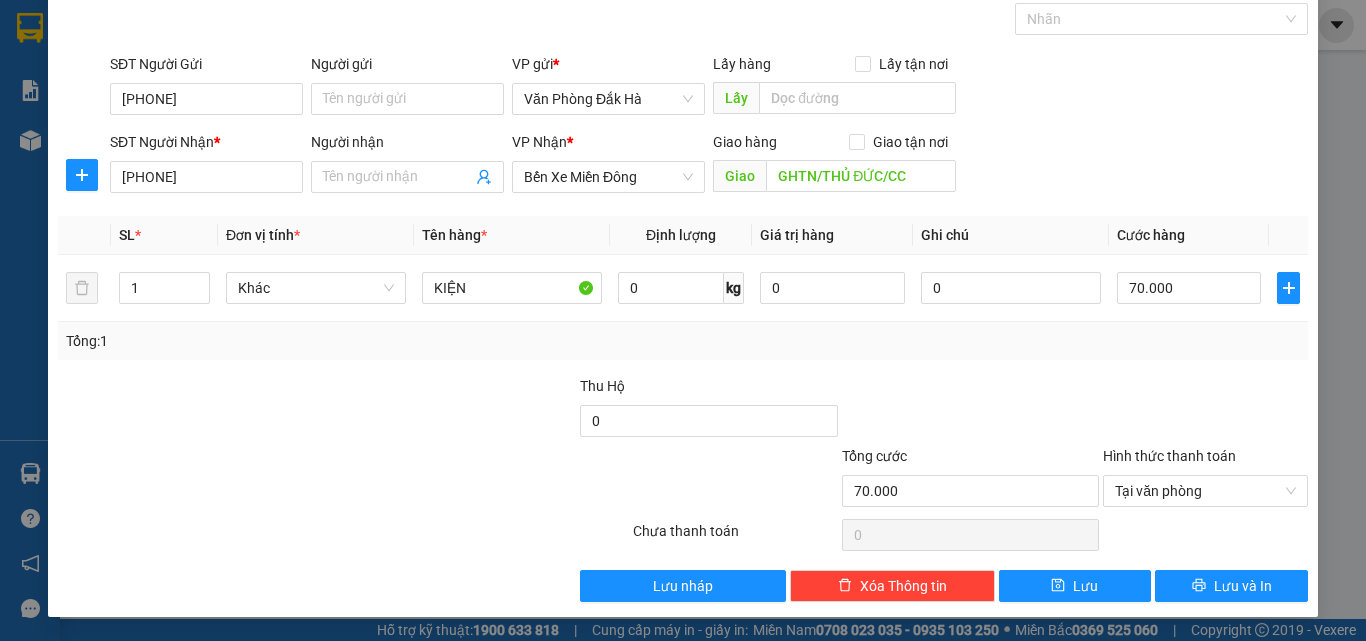 click on "Transit Pickup Surcharge Ids Transit Deliver Surcharge Ids Transit Deliver Surcharge Transit Deliver Surcharge Gán nhãn   Nhãn SĐT Người Gửi [PHONE] Người gửi Tên người gửi VP gửi  * Văn Phòng Đắk Hà Lấy hàng Lấy tận nơi Lấy SĐT Người Nhận  * [PHONE] Người nhận Tên người nhận VP Nhận  * Bến Xe Miền Đông Giao hàng Giao tận nơi Giao GHTN/THỦ ĐỨC/CC SL  * Đơn vị tính  * Tên hàng  * Định lượng Giá trị hàng Ghi chú Cước hàng                   1 Khác KIỆN 0 kg 0 0 70.000 Tổng:  1 Thu Hộ 0 Tổng cước 70.000 Hình thức thanh toán Tại văn phòng Số tiền thu trước 0 Tại văn phòng Chưa thanh toán 0 Lưu nháp Xóa Thông tin Lưu Lưu và In KIỆN Tại văn phòng Thu trước một phần Tại văn phòng Thu trước một phần Miễn phí Chuyển khoản 0" at bounding box center (683, 287) 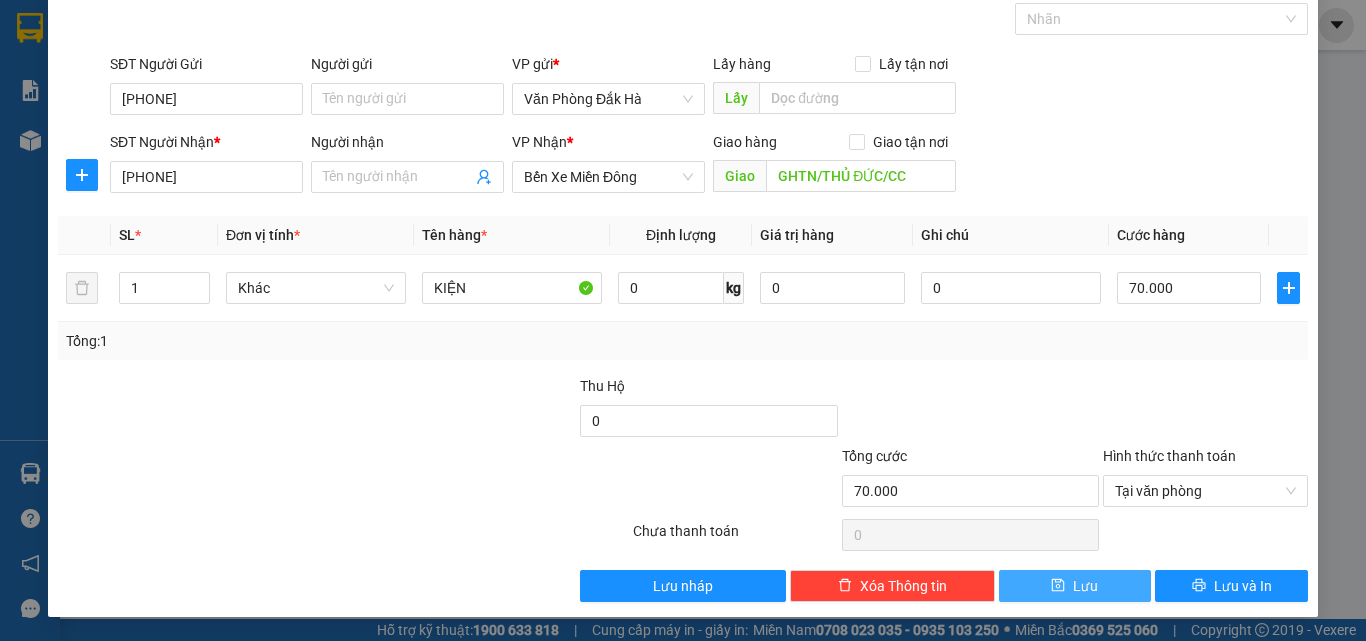 click on "Lưu" at bounding box center (1085, 586) 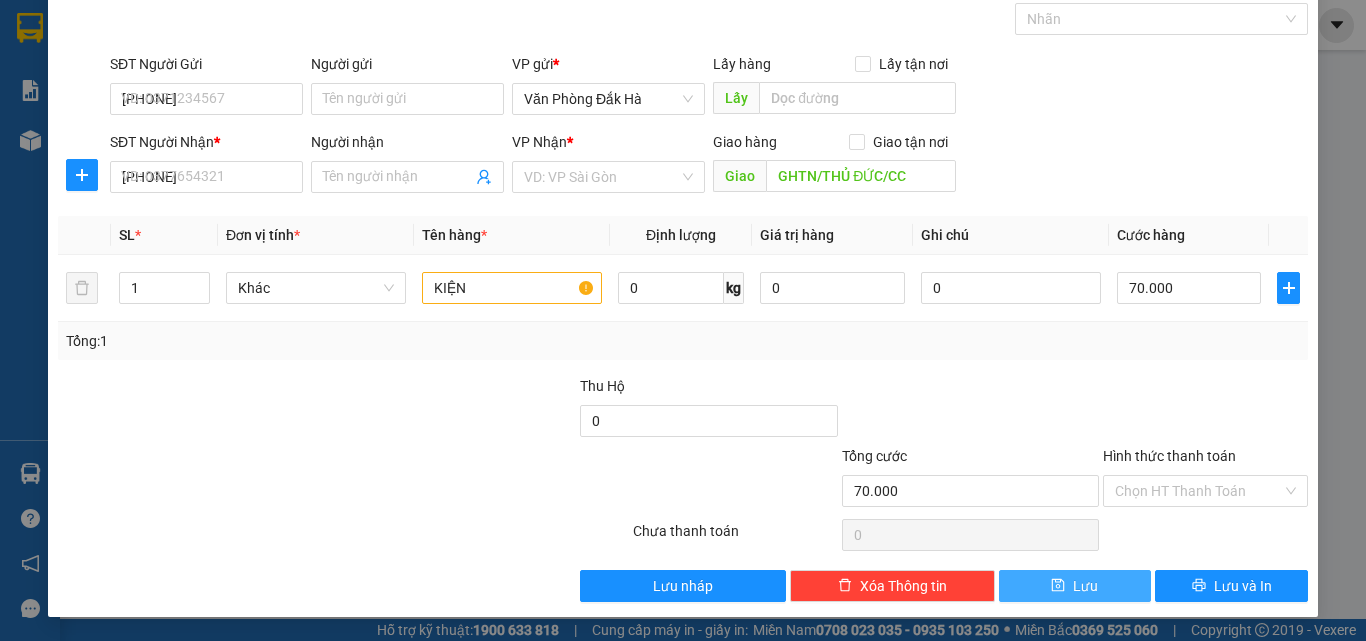 type 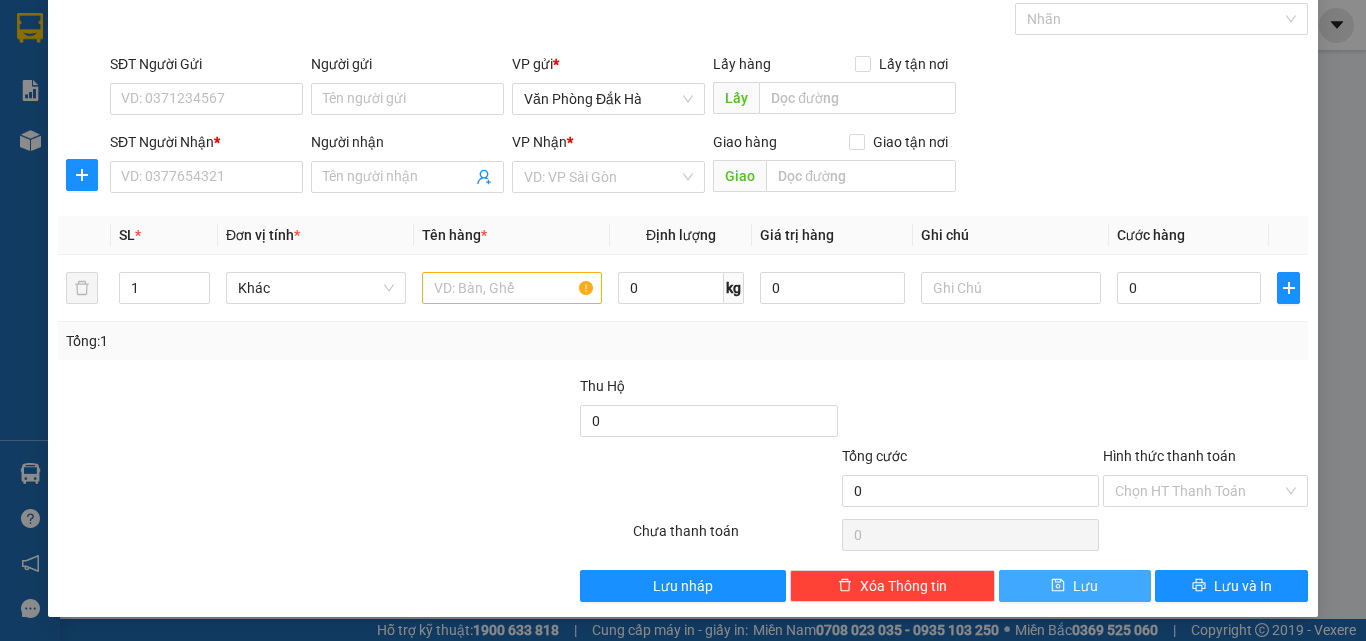 scroll, scrollTop: 0, scrollLeft: 0, axis: both 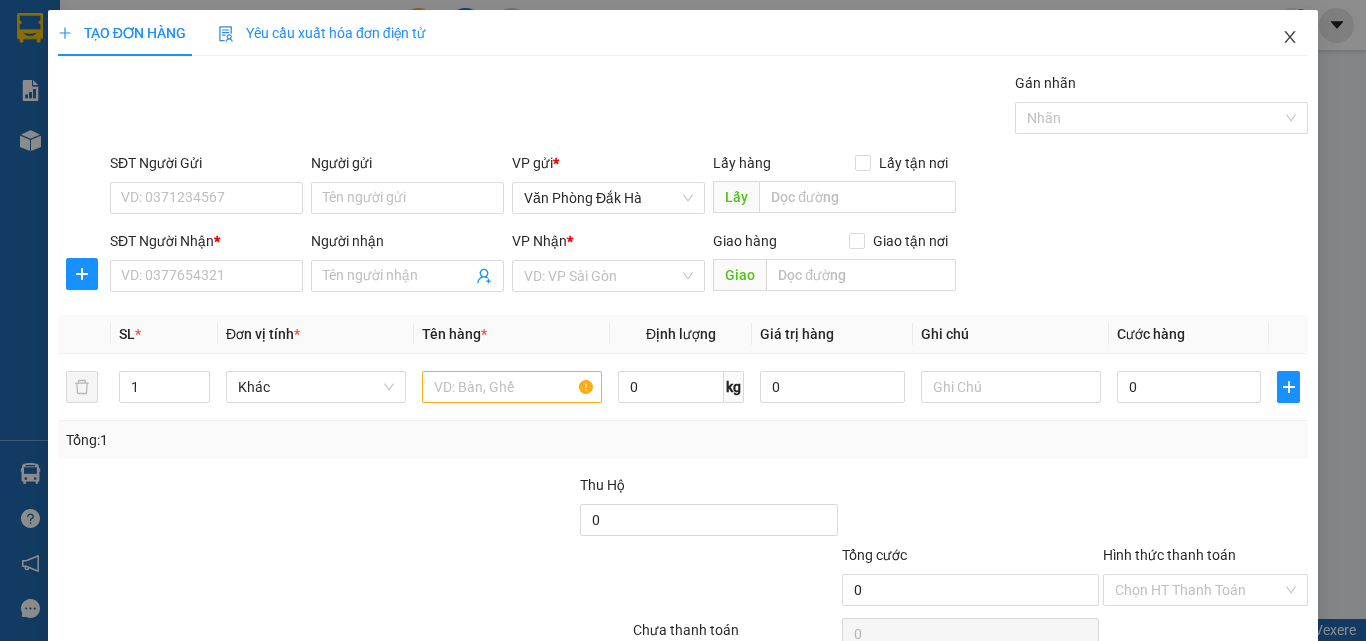 click 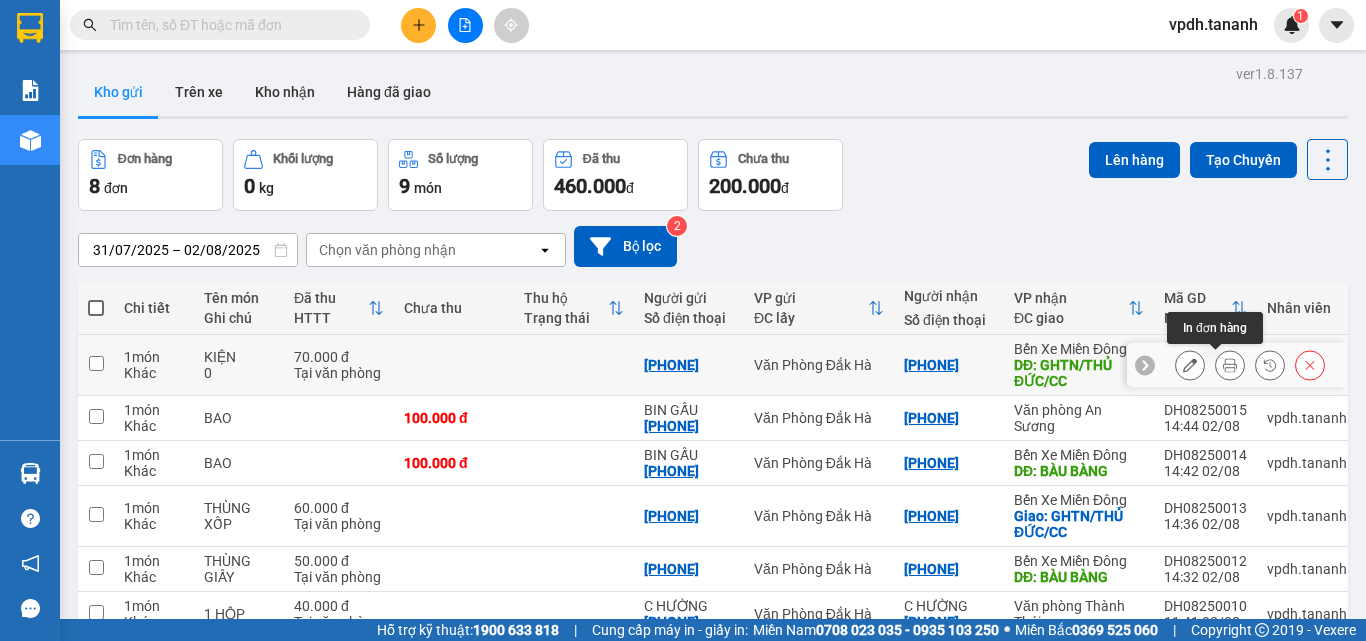 click 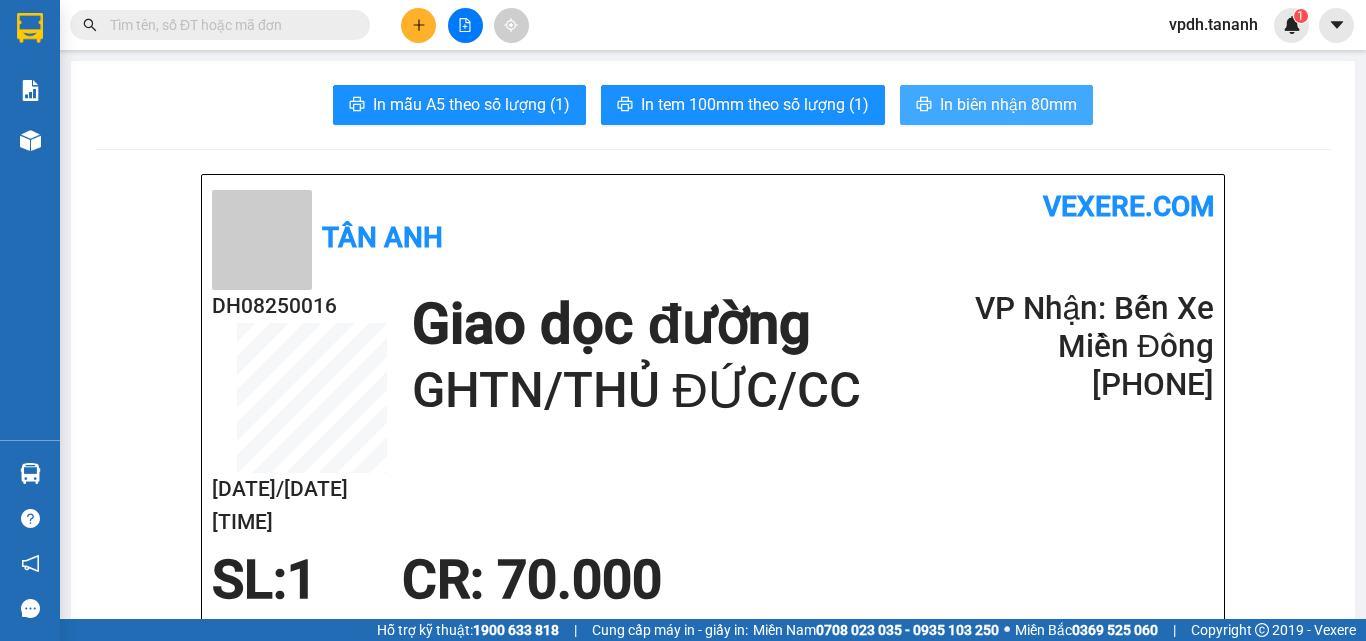 click on "In biên nhận 80mm" at bounding box center [1008, 104] 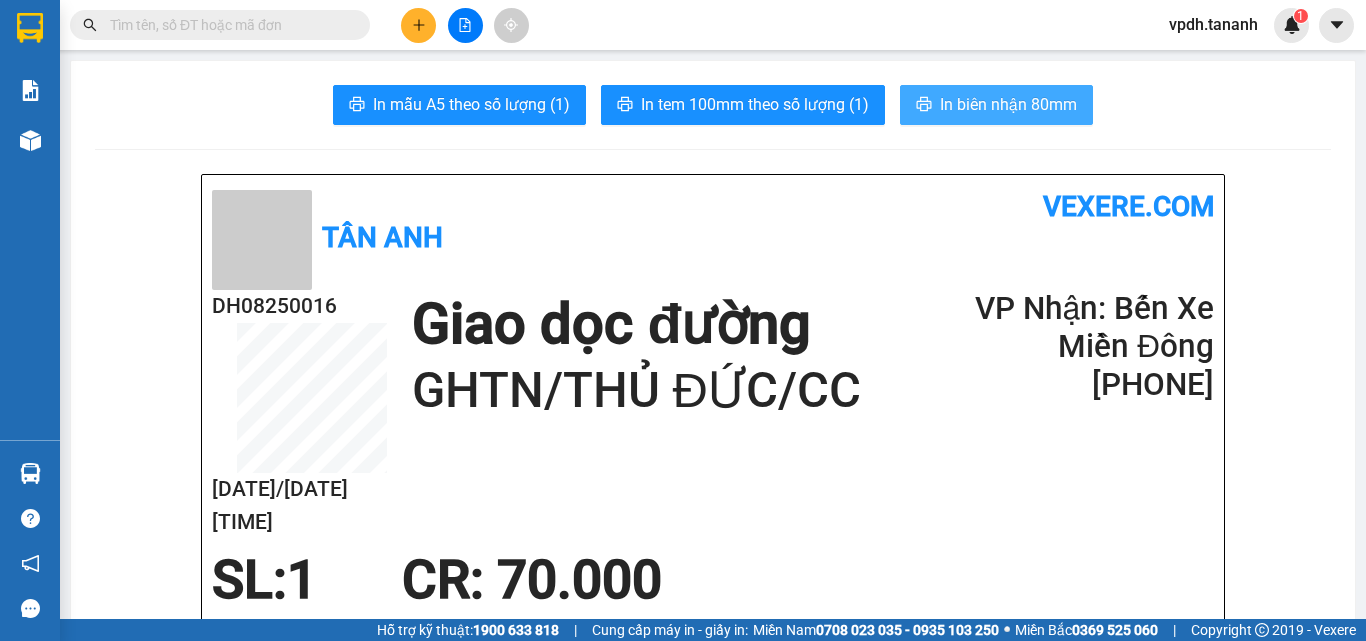 scroll, scrollTop: 0, scrollLeft: 0, axis: both 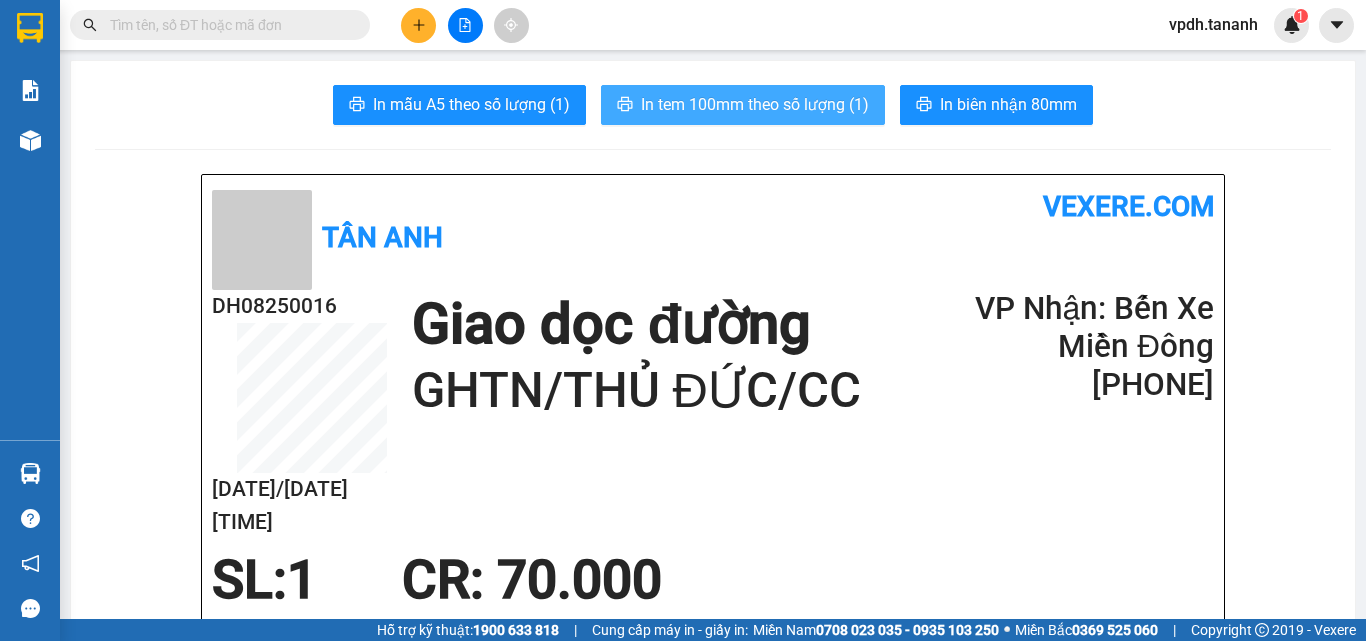 click on "In tem 100mm theo số lượng
(1)" at bounding box center (755, 104) 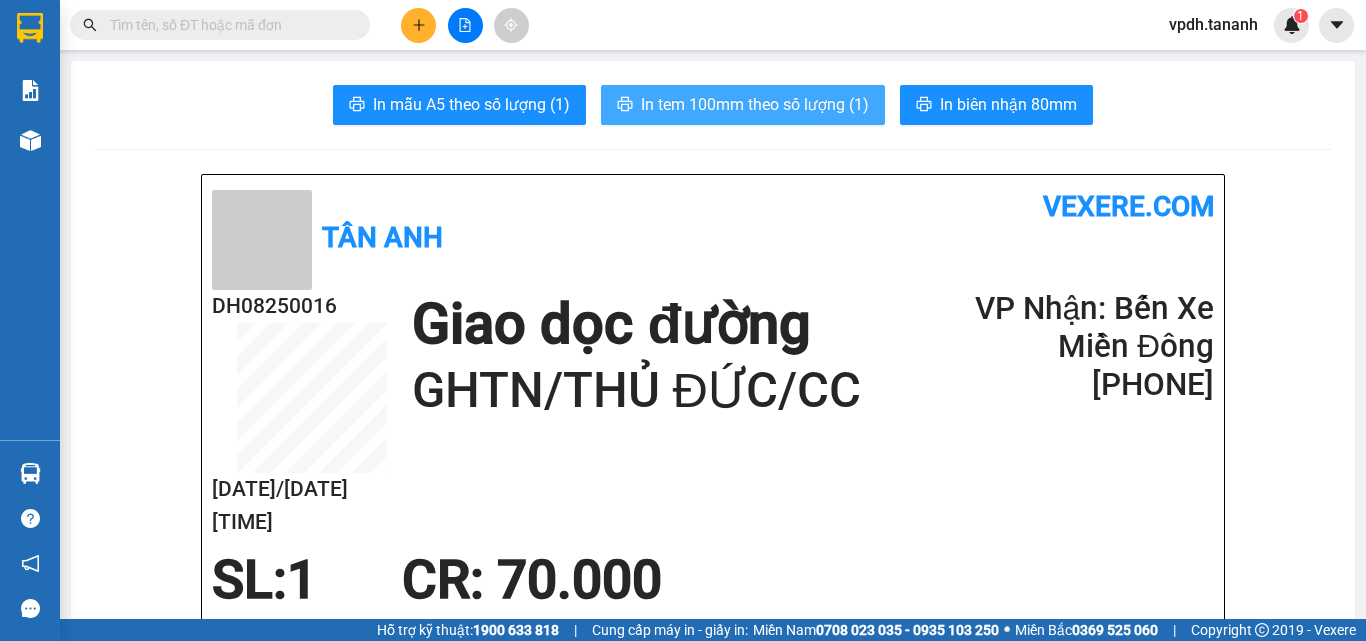 scroll, scrollTop: 0, scrollLeft: 0, axis: both 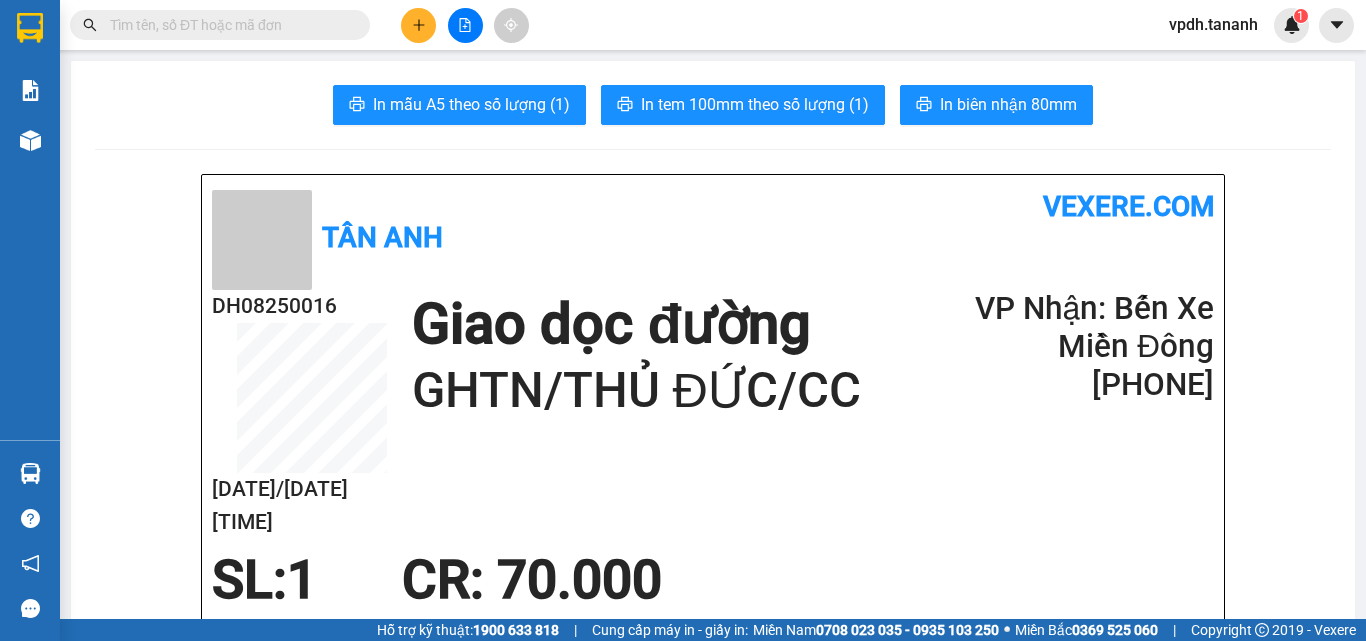 click at bounding box center (465, 25) 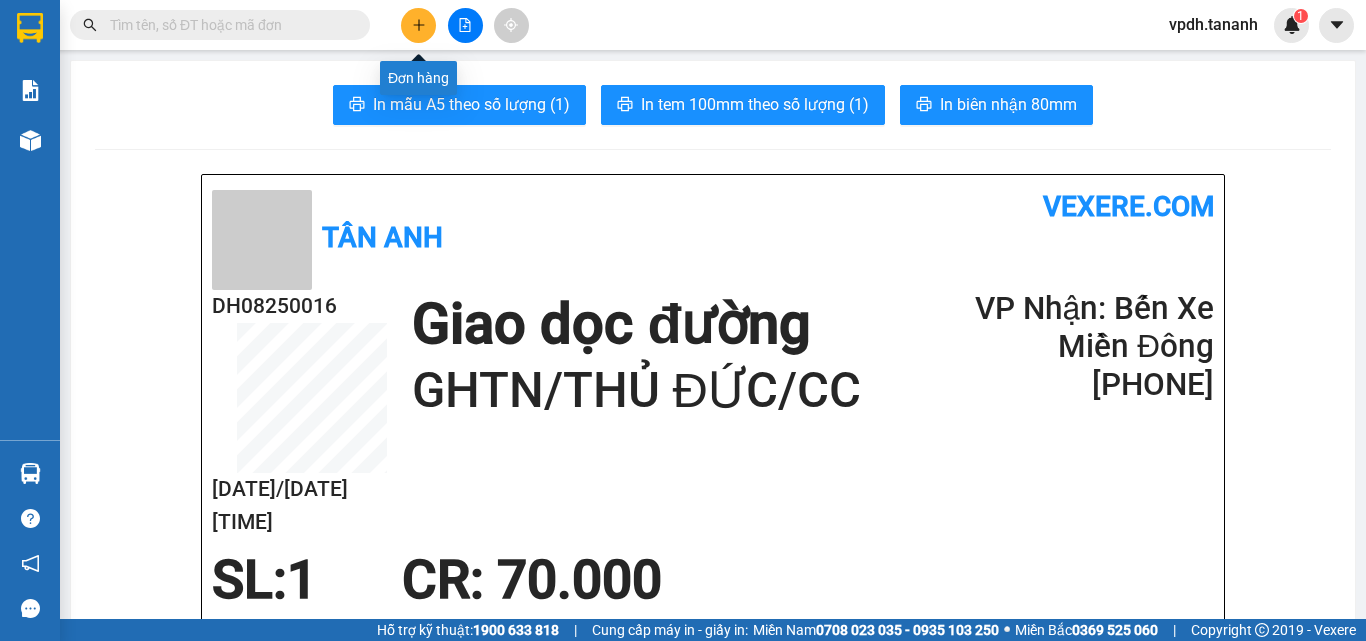 click at bounding box center [418, 25] 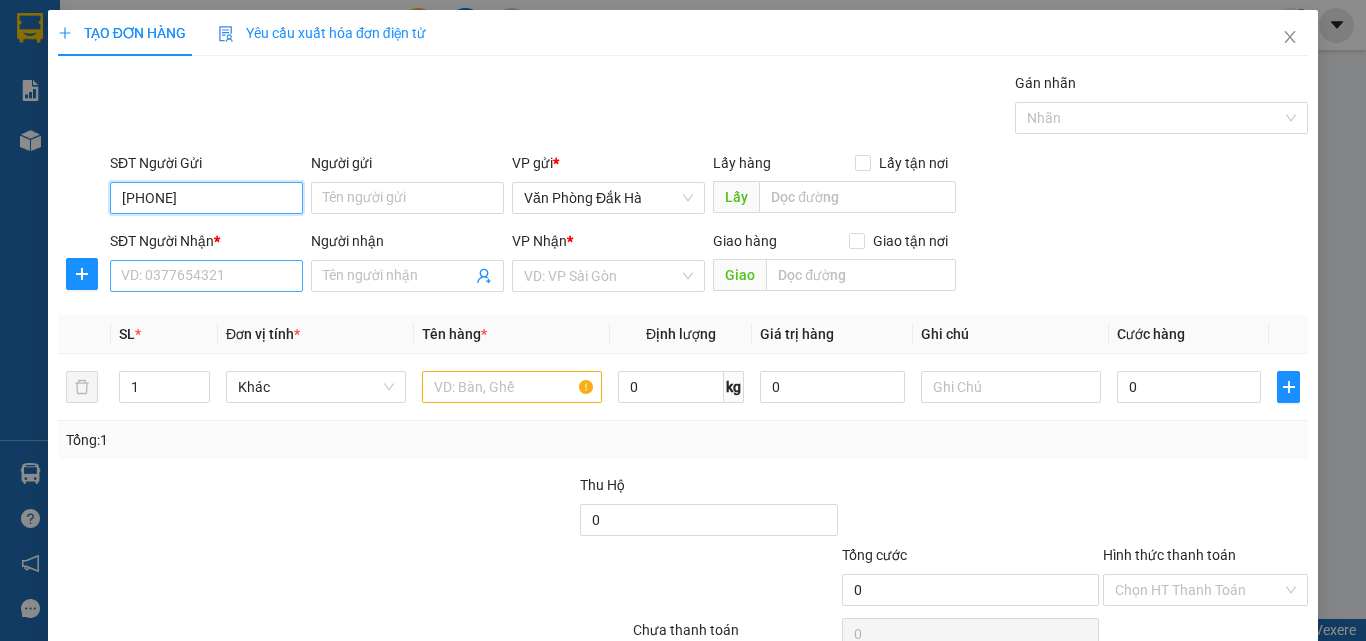 type on "[PHONE]" 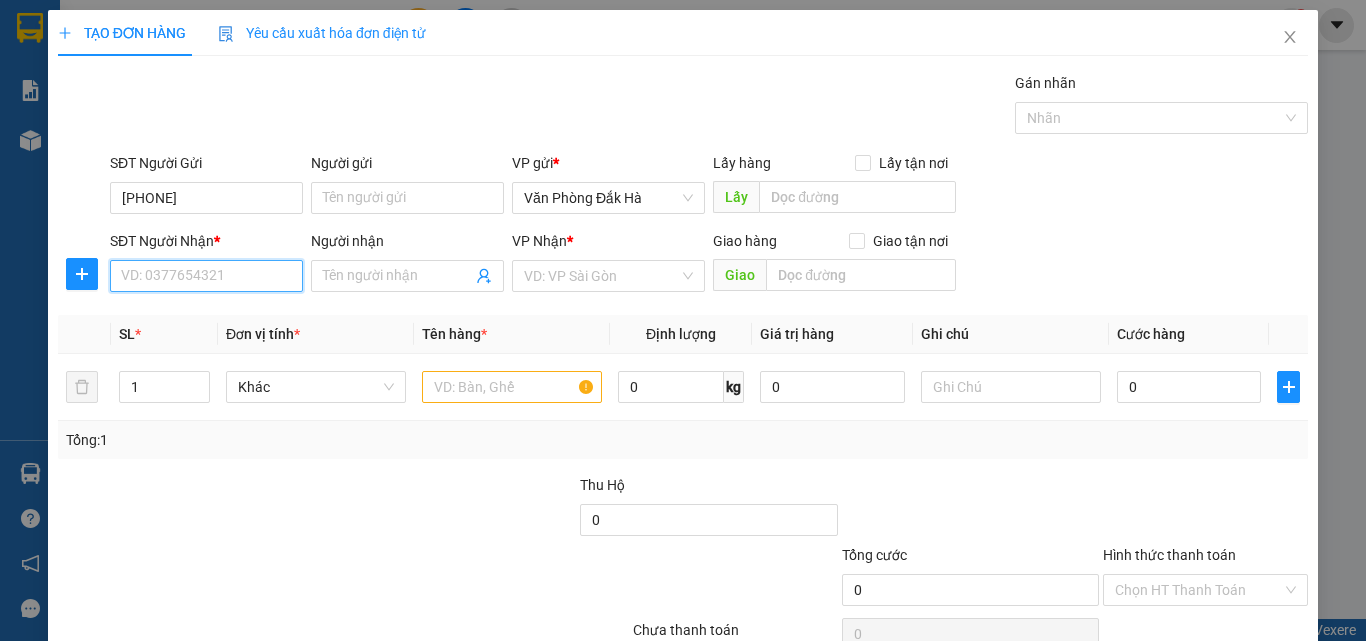 click on "SĐT Người Nhận  *" at bounding box center [206, 276] 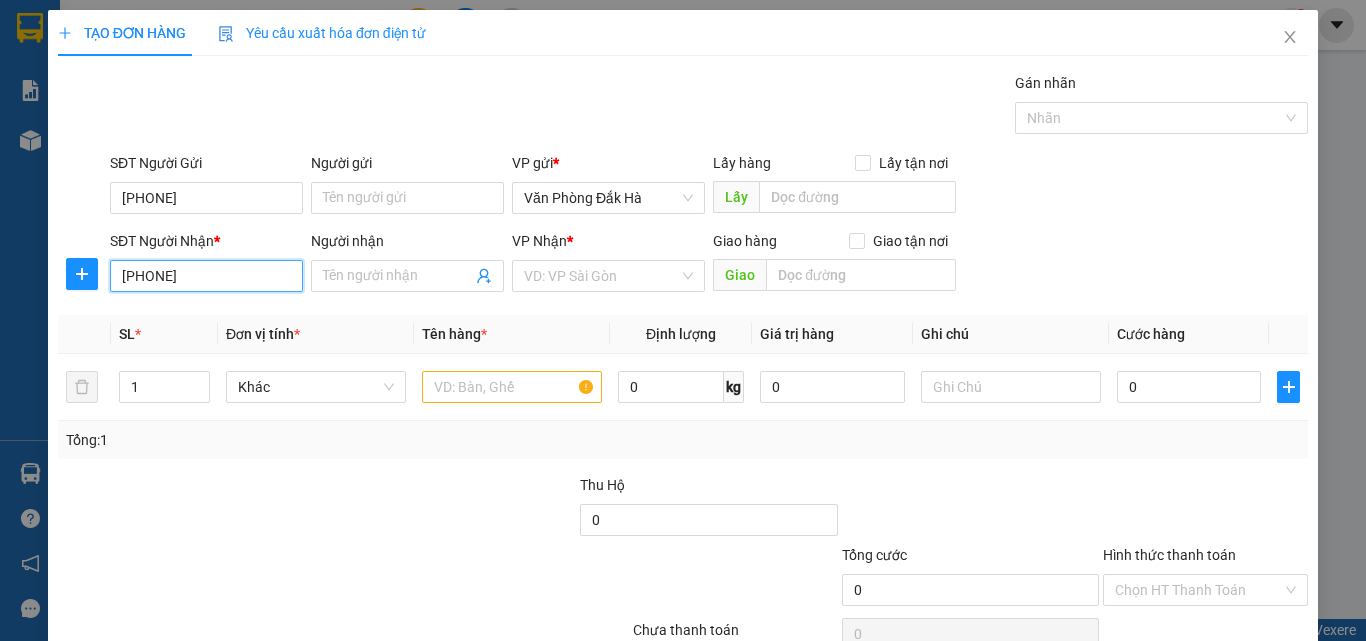 type on "[PHONE]" 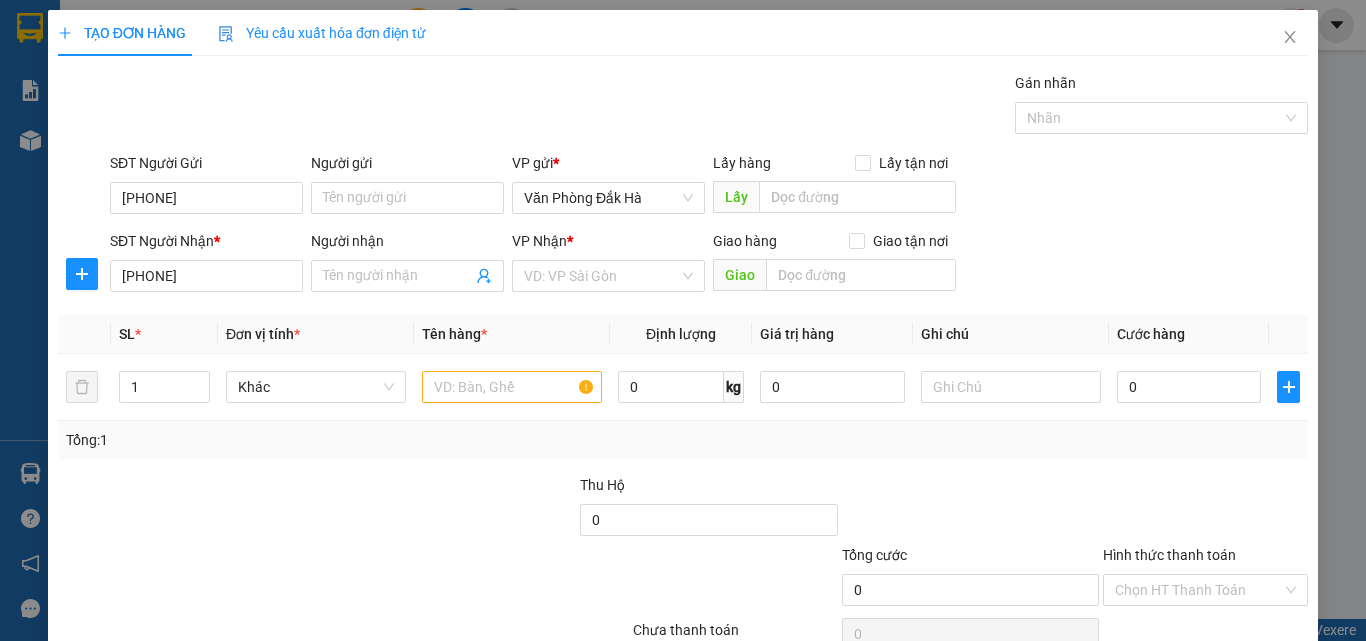 click at bounding box center [447, 509] 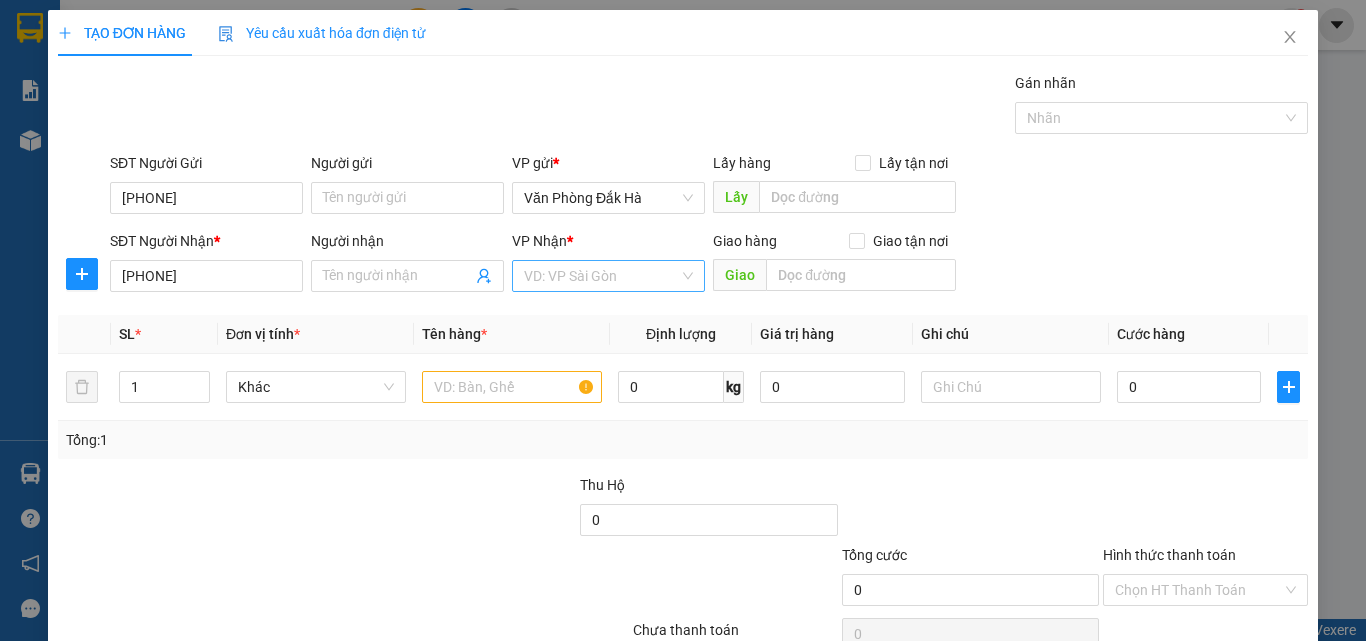 click at bounding box center [601, 276] 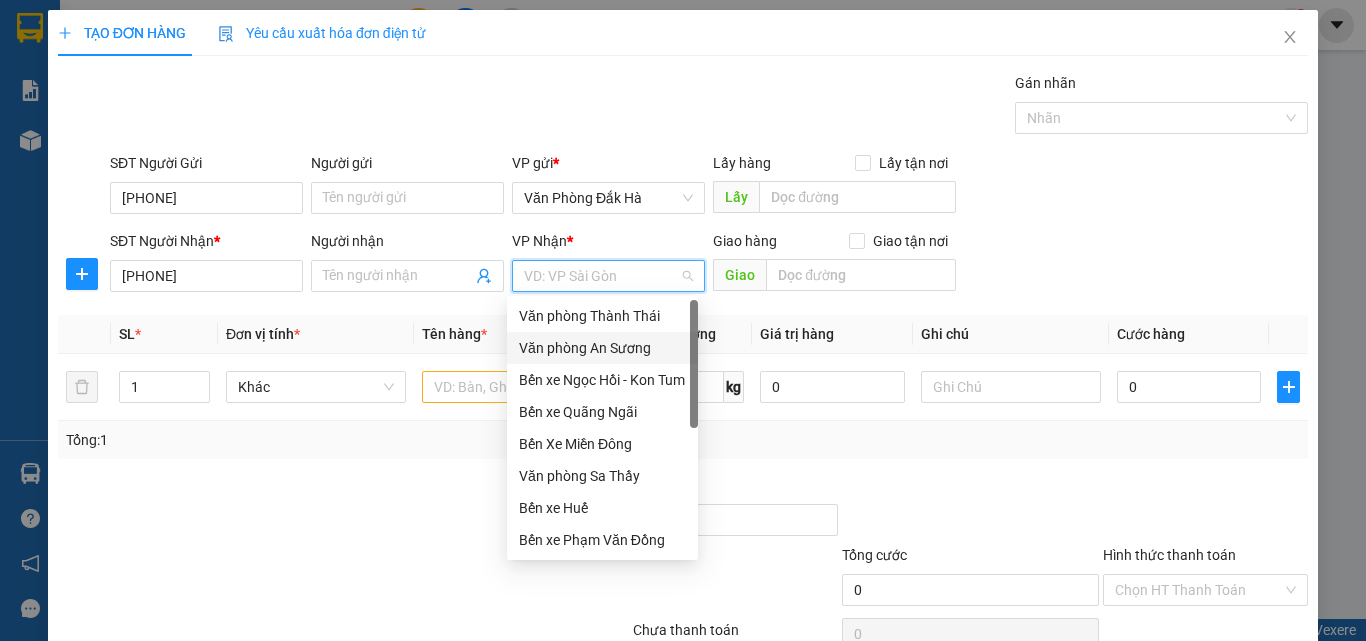 click on "Văn phòng An Sương" at bounding box center [602, 348] 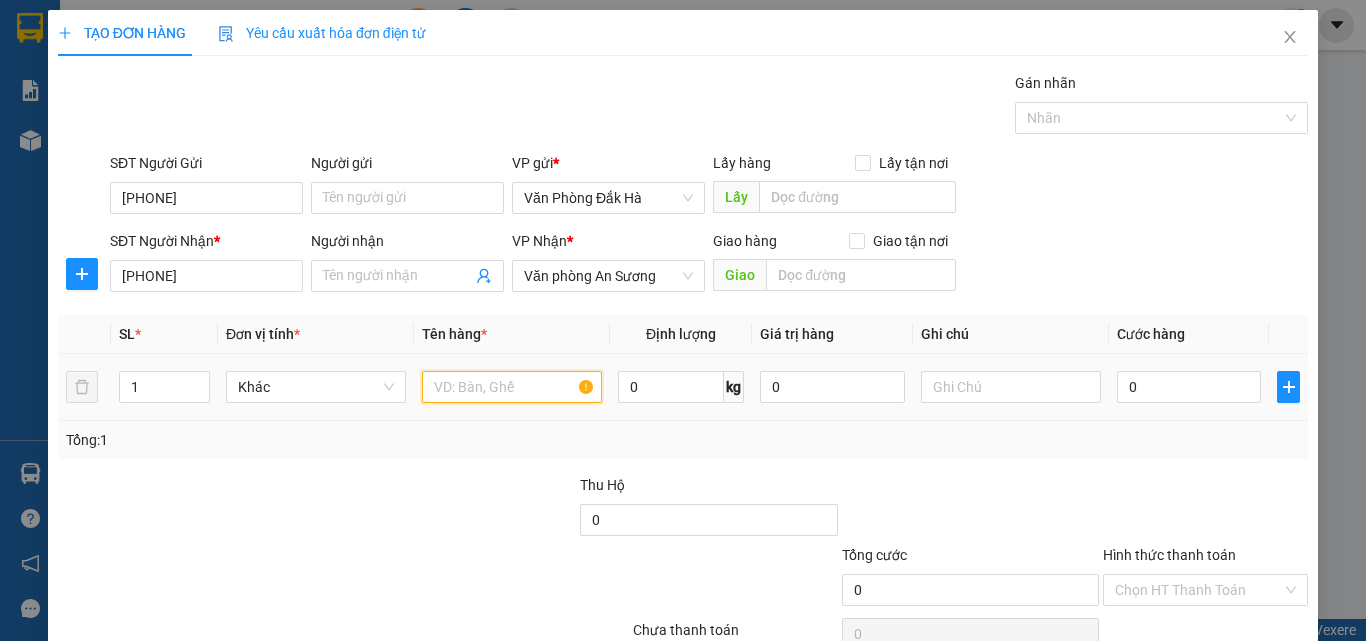 click at bounding box center [512, 387] 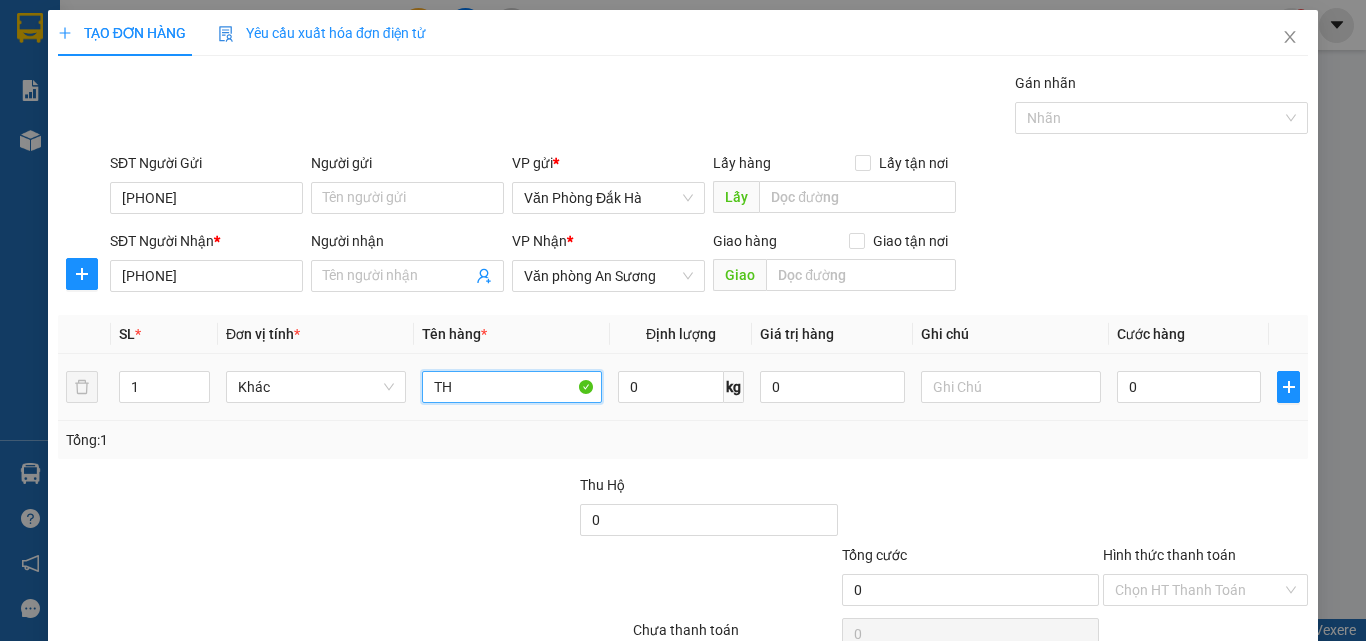 type on "T" 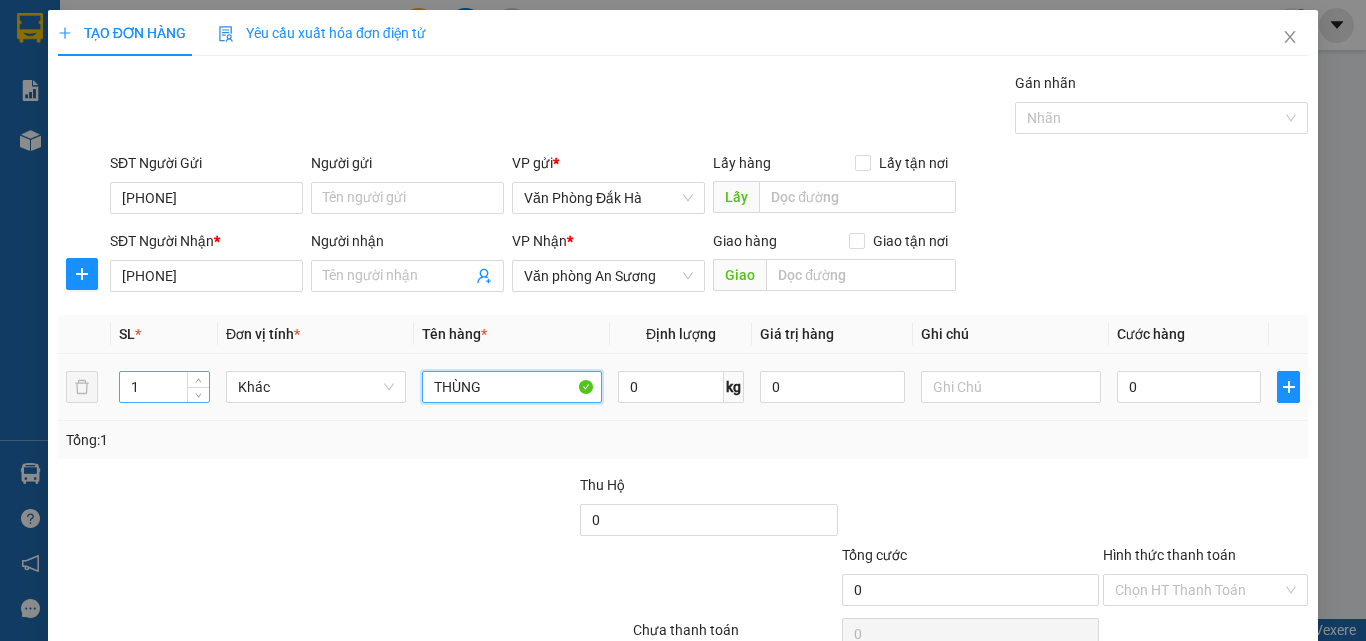 type on "THÙNG" 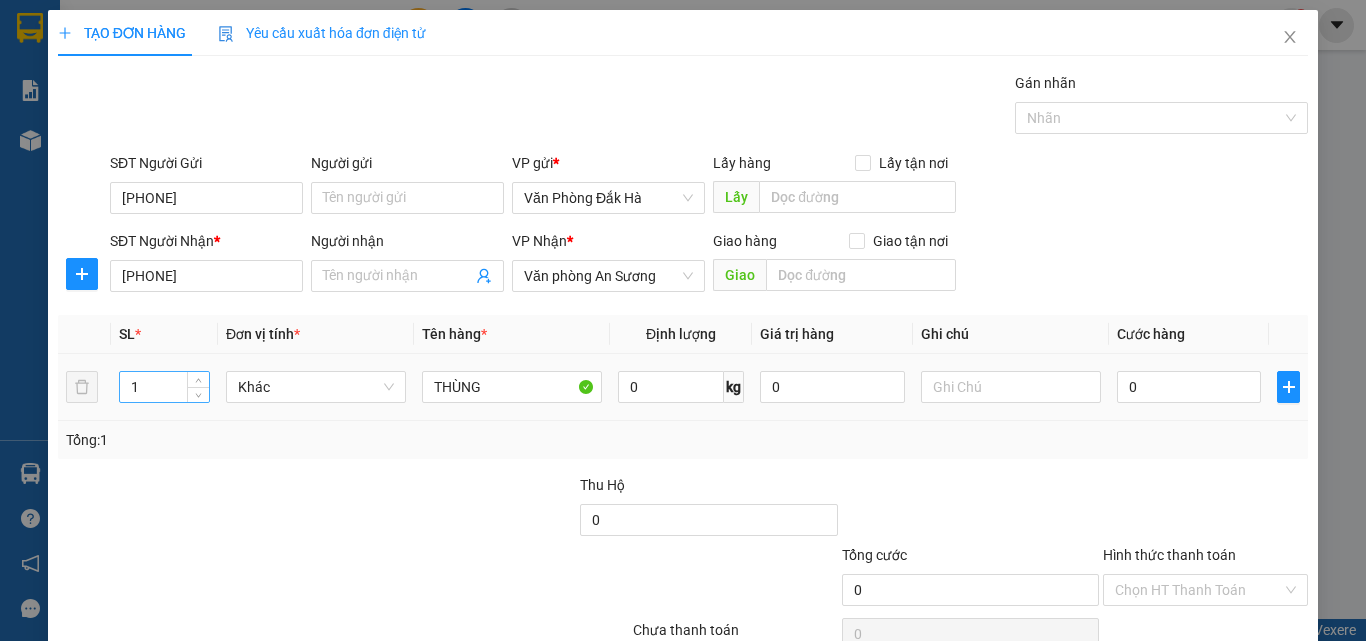 click on "1" at bounding box center [164, 387] 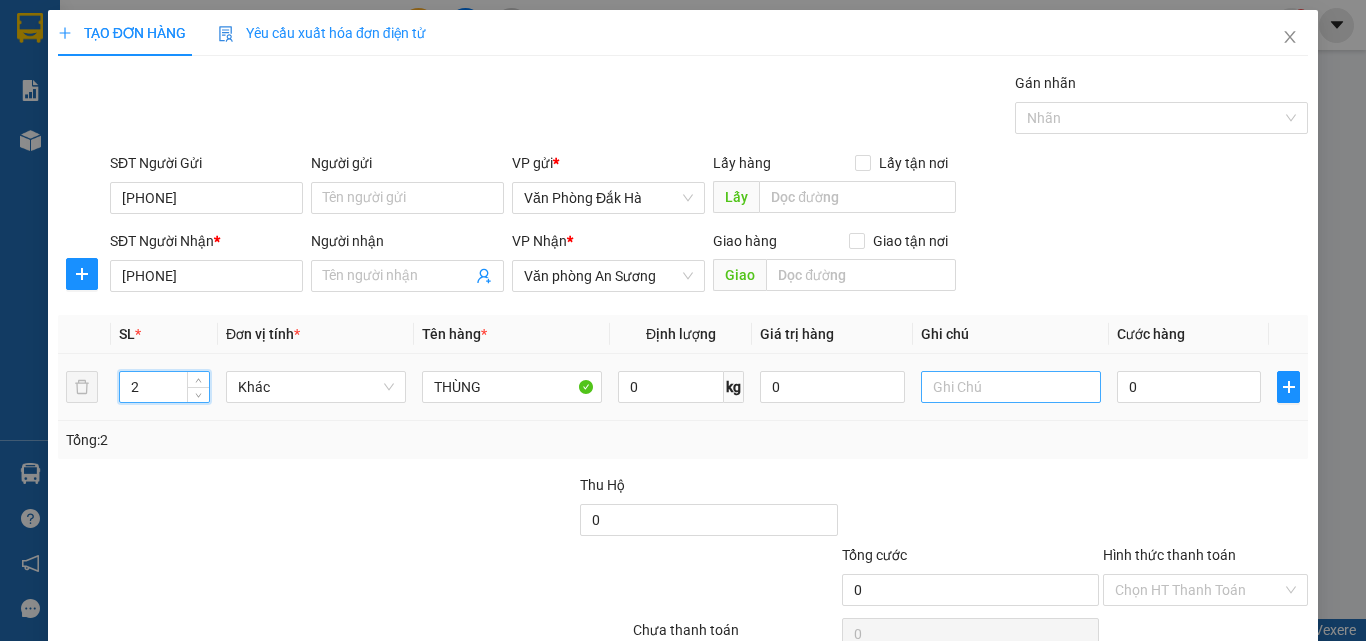 type on "2" 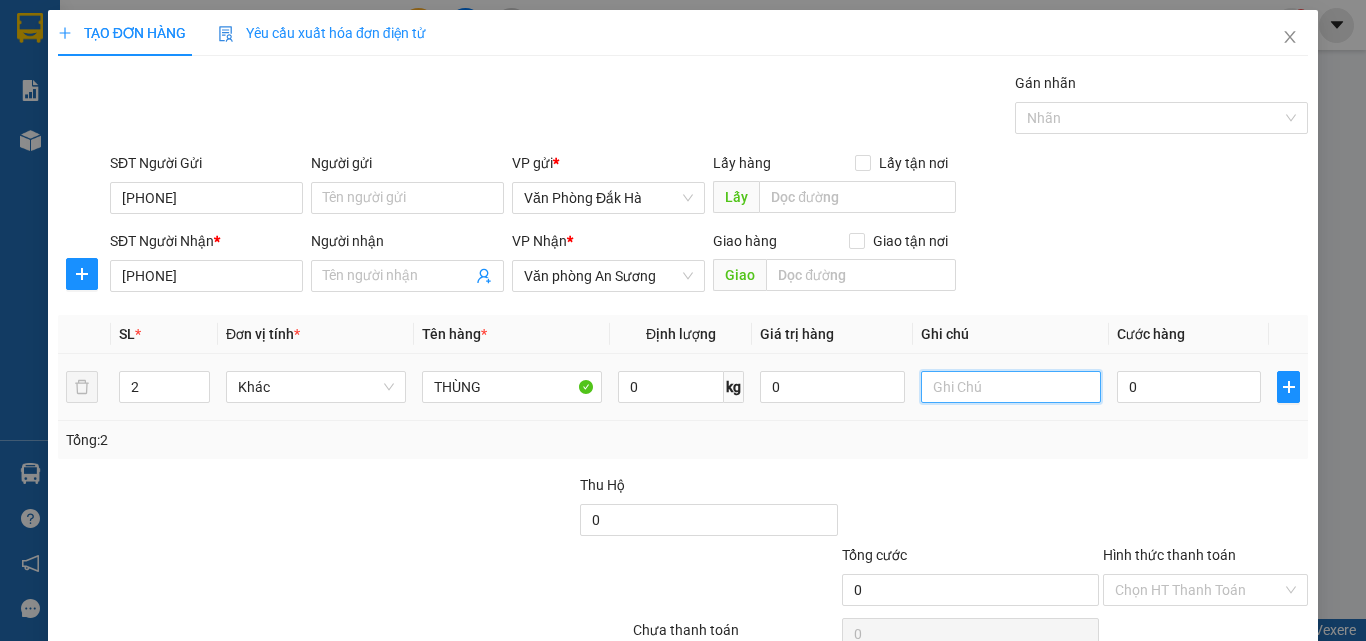 click at bounding box center (1011, 387) 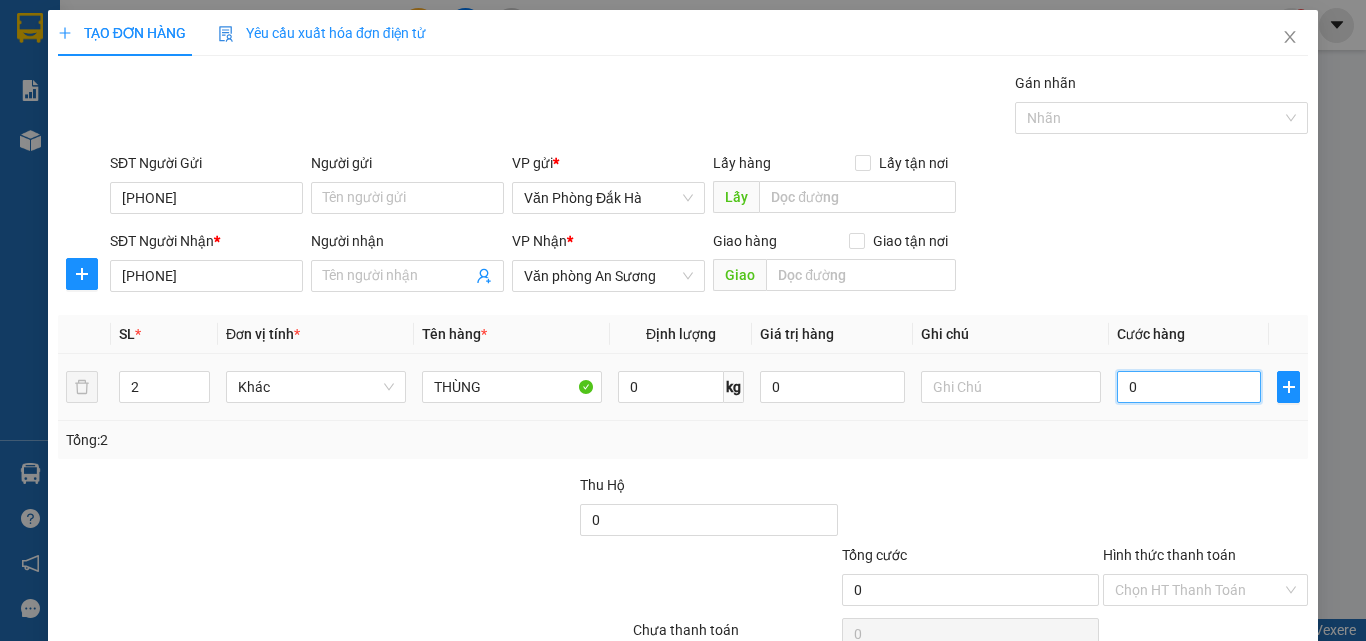 click on "0" at bounding box center [1189, 387] 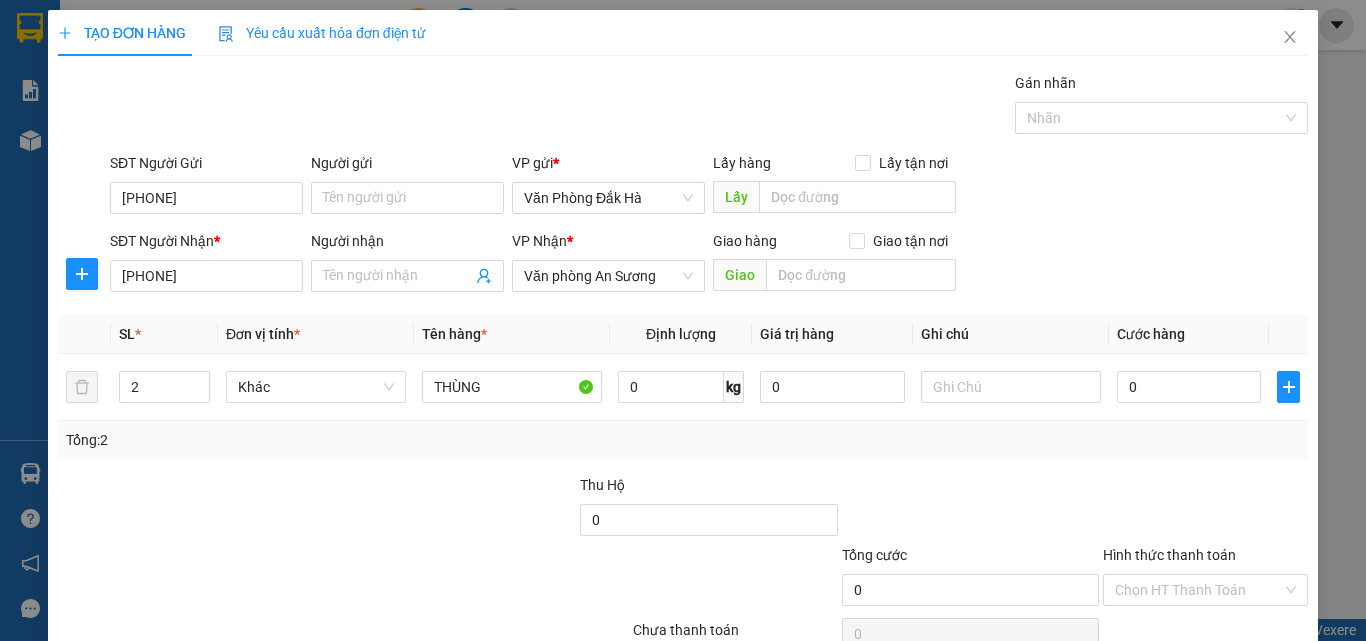 click on "Transit Pickup Surcharge Ids Transit Deliver Surcharge Ids Transit Deliver Surcharge Transit Deliver Surcharge Gán nhãn   Nhãn SĐT Người Gửi [PHONE] Người gửi Tên người gửi VP gửi  * Văn Phòng Đắk Hà Lấy hàng Lấy tận nơi Lấy SĐT Người Nhận  * [PHONE] Người nhận Tên người nhận VP Nhận  * Văn phòng An Sương Giao hàng Giao tận nơi Giao SL  * Đơn vị tính  * Tên hàng  * Định lượng Giá trị hàng Ghi chú Cước hàng                   2 Khác THÙNG 0 kg 0 0 Tổng:  2 Thu Hộ 0 Tổng cước 0 Hình thức thanh toán Chọn HT Thanh ToánSố tiền thu trước 0 Chưa thanh toán 0 Chọn HT Thanh Toán Lưu nháp Xóa Thông tin Lưu Lưu và In Tổng định lượng của tất cả kiện hàng" at bounding box center (683, 386) 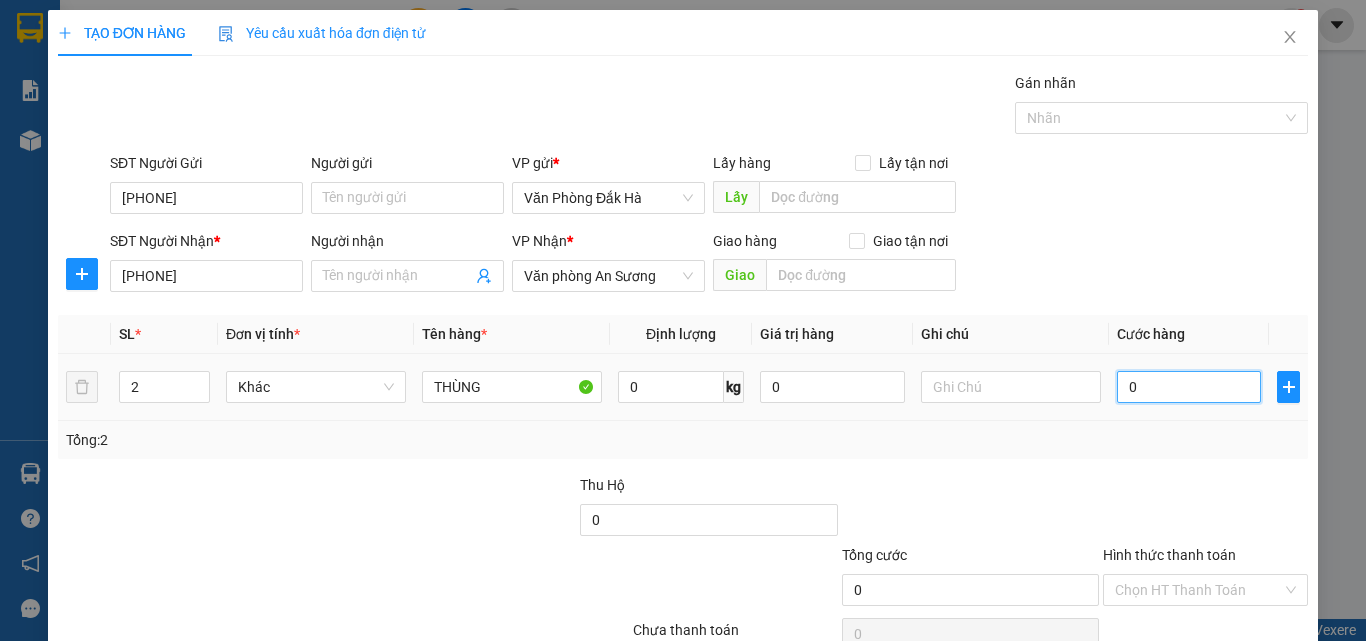 click on "0" at bounding box center (1189, 387) 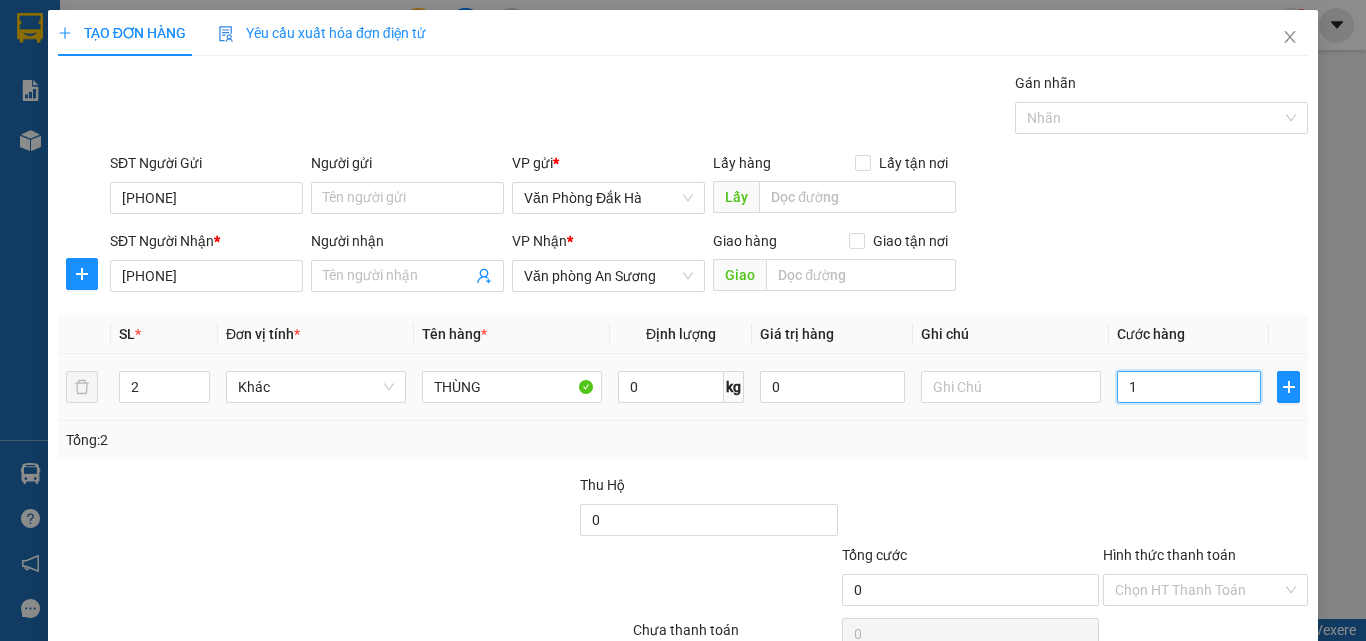 type on "1" 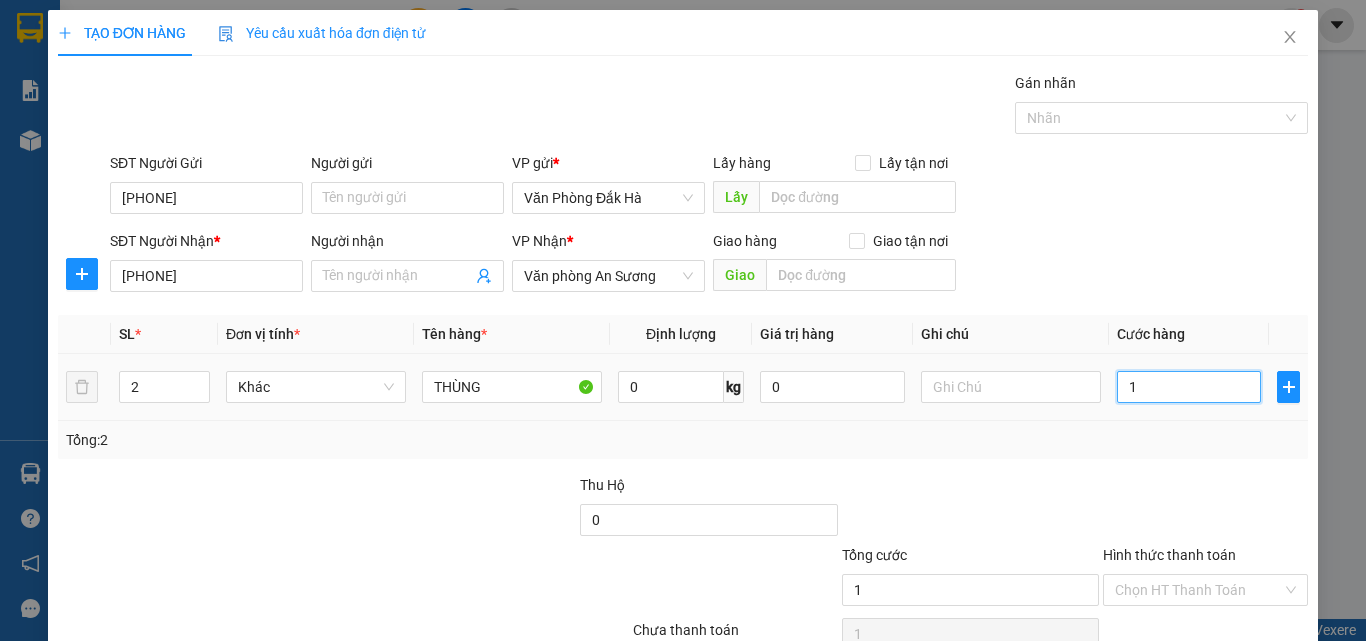 type on "10" 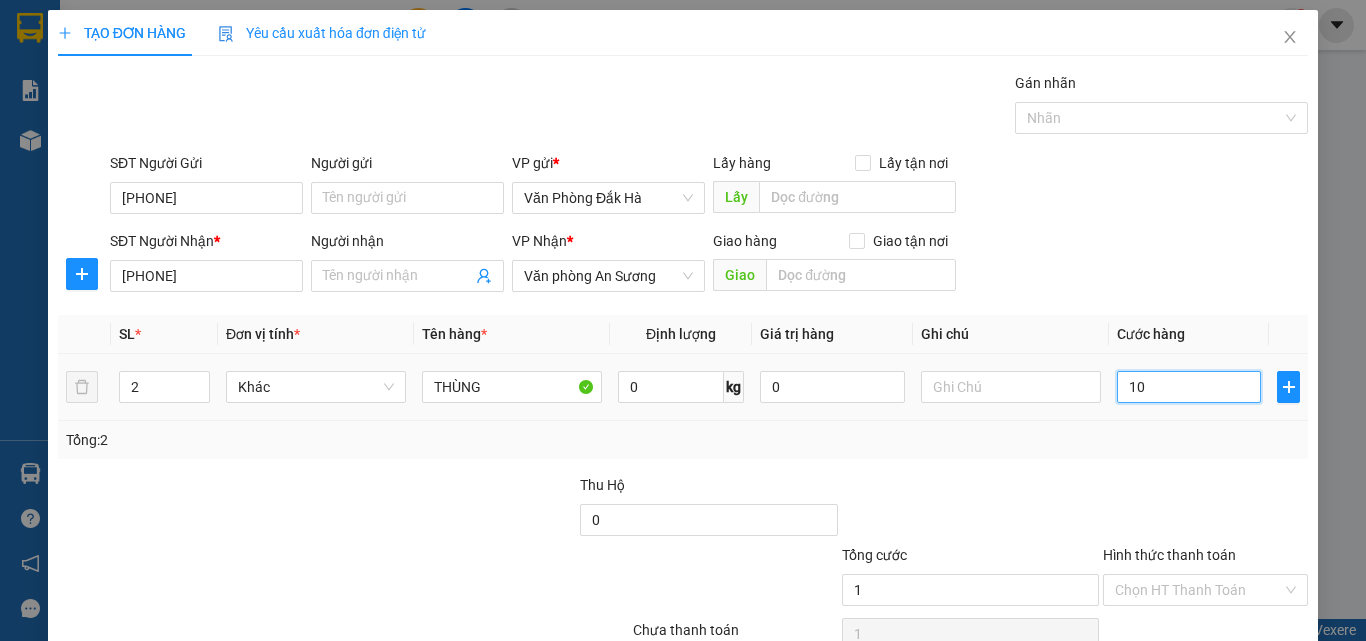type on "10" 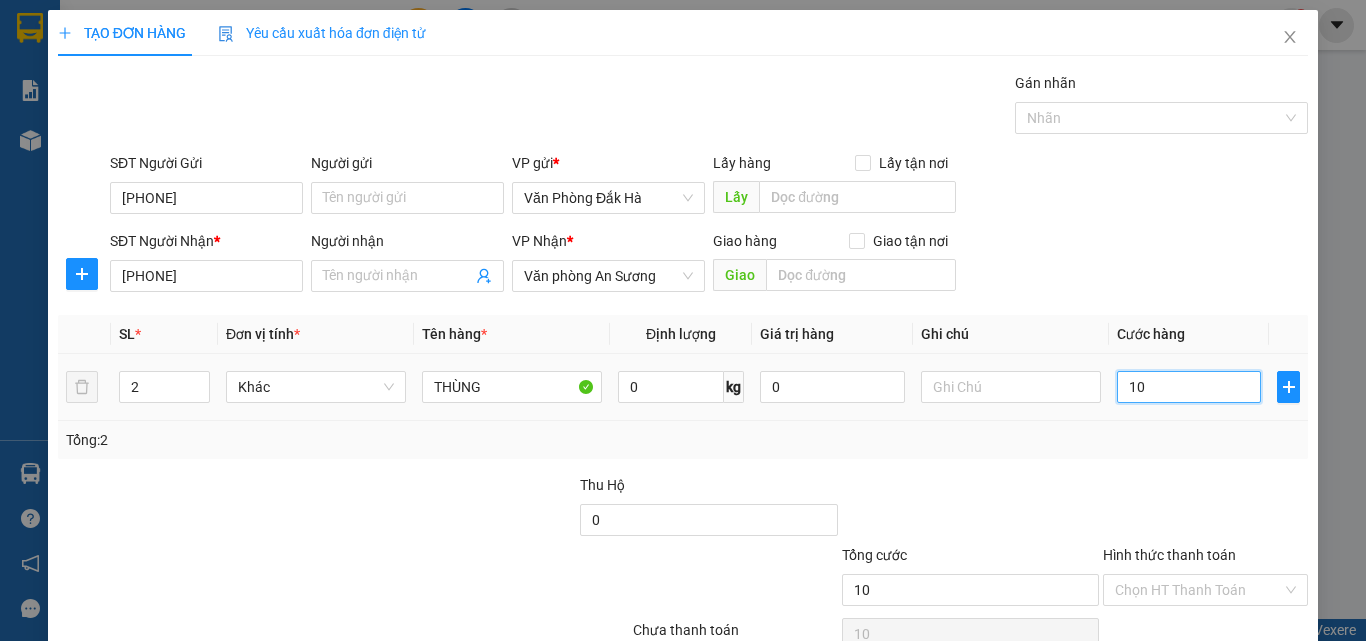 type on "100" 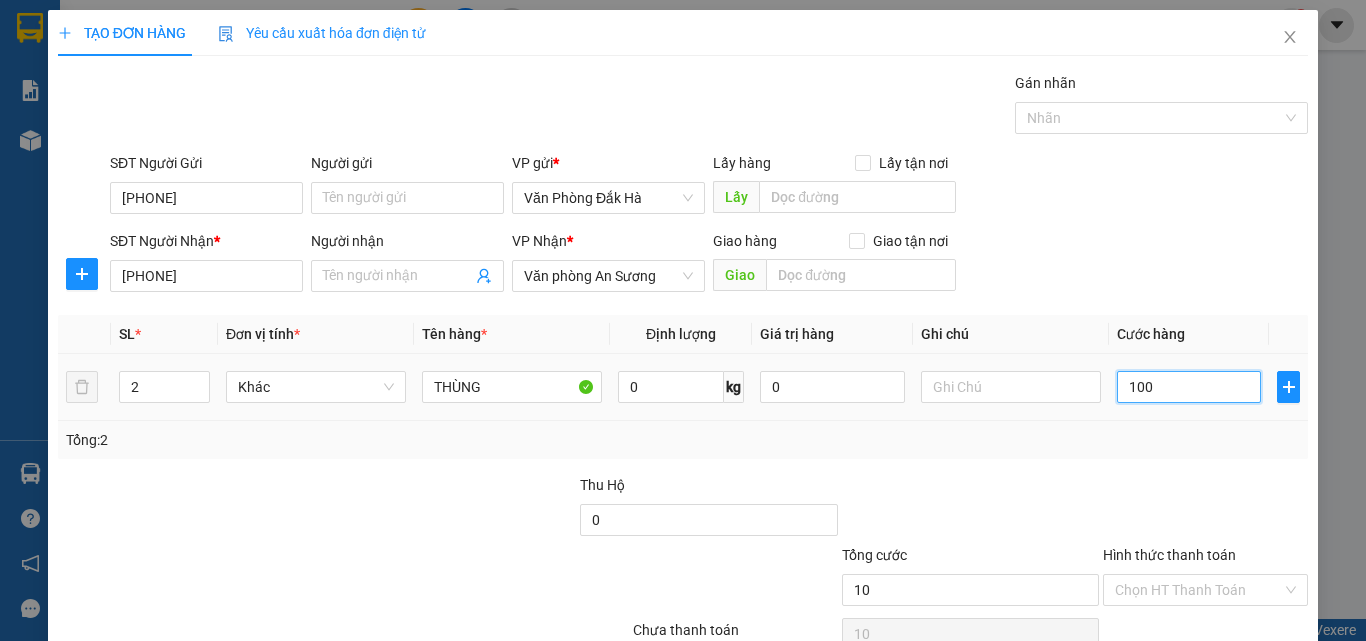 type on "100" 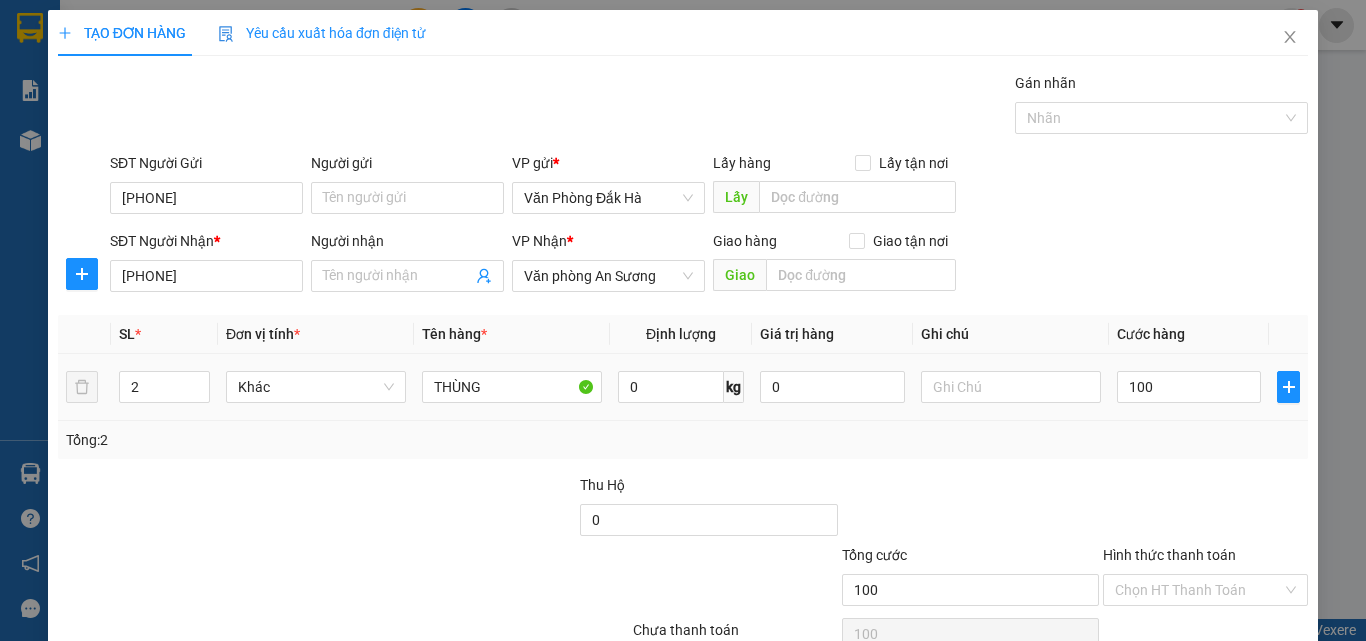 type on "100.000" 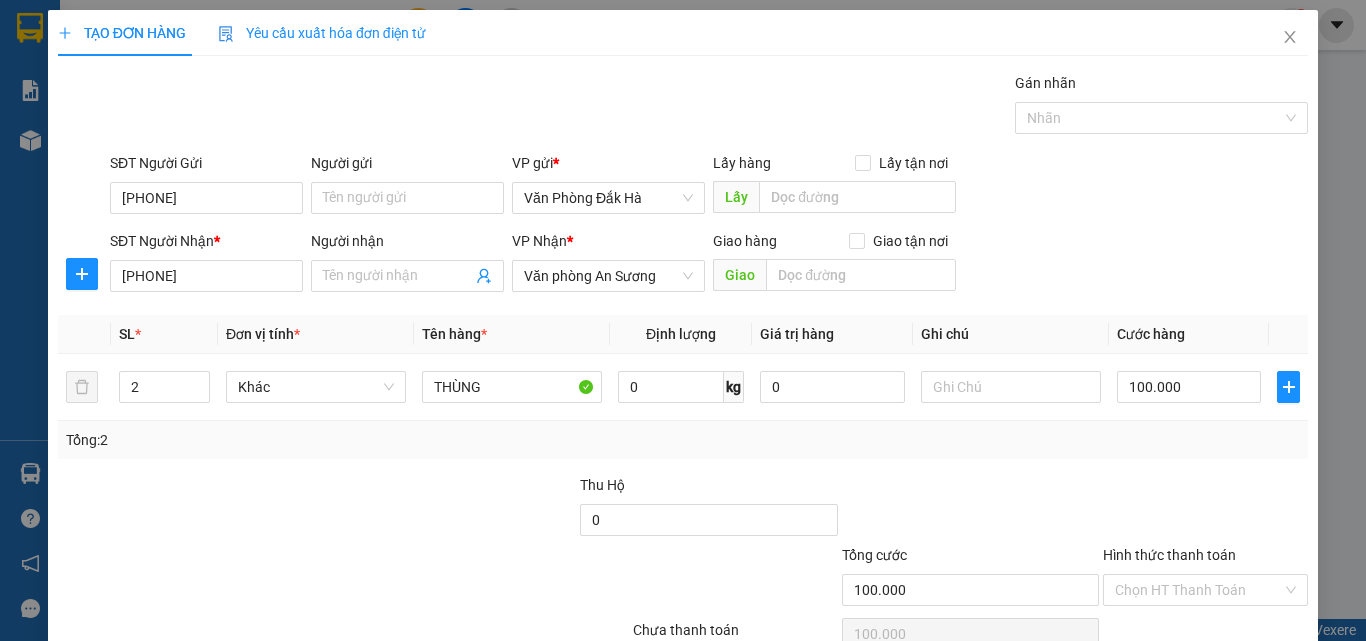 click on "Tổng:  2" at bounding box center [683, 440] 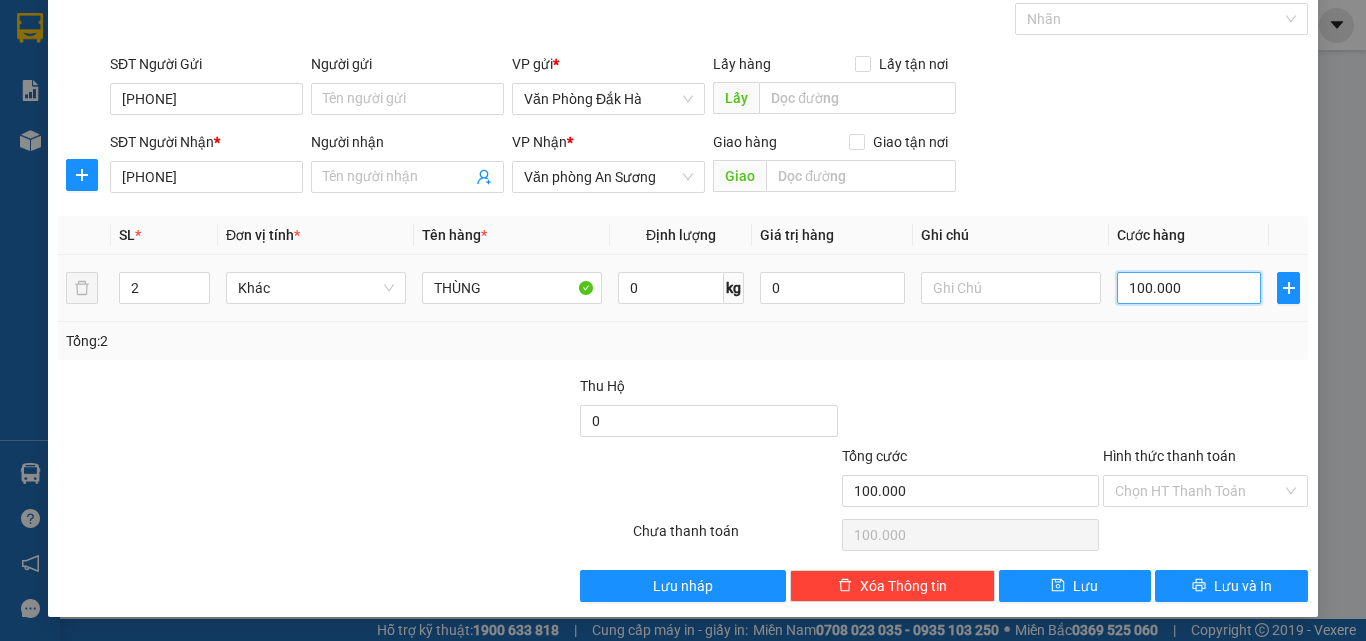 click on "100.000" at bounding box center (1189, 288) 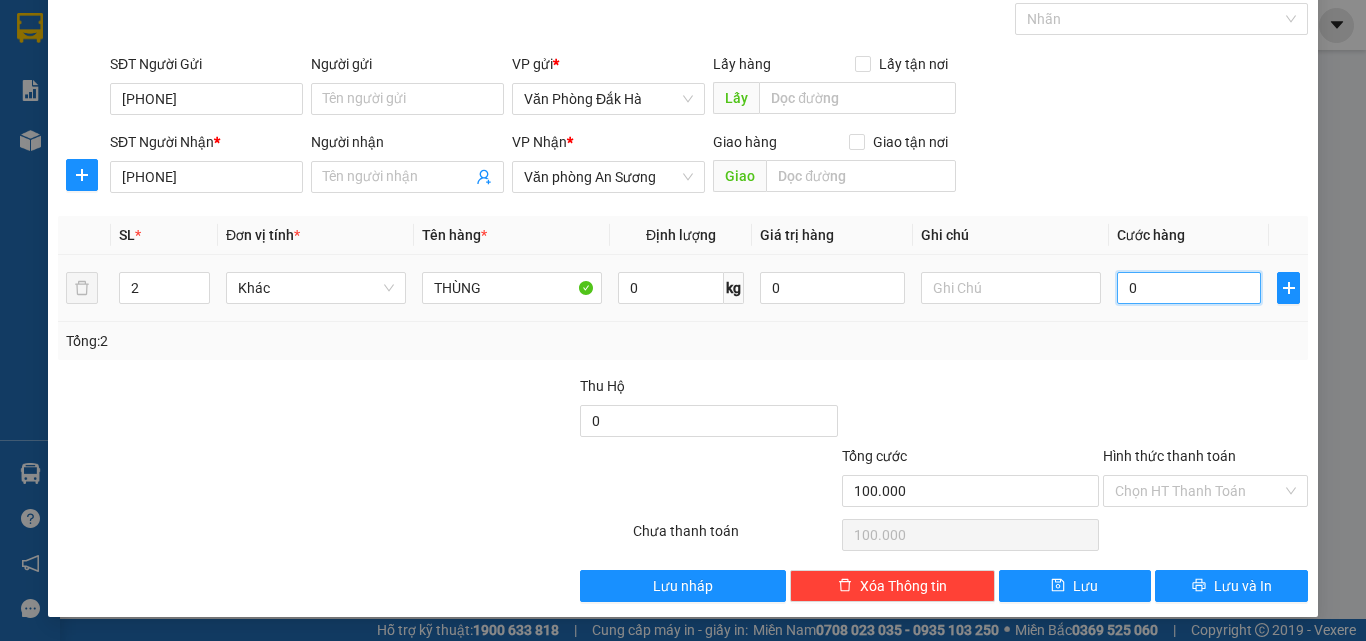 type on "0" 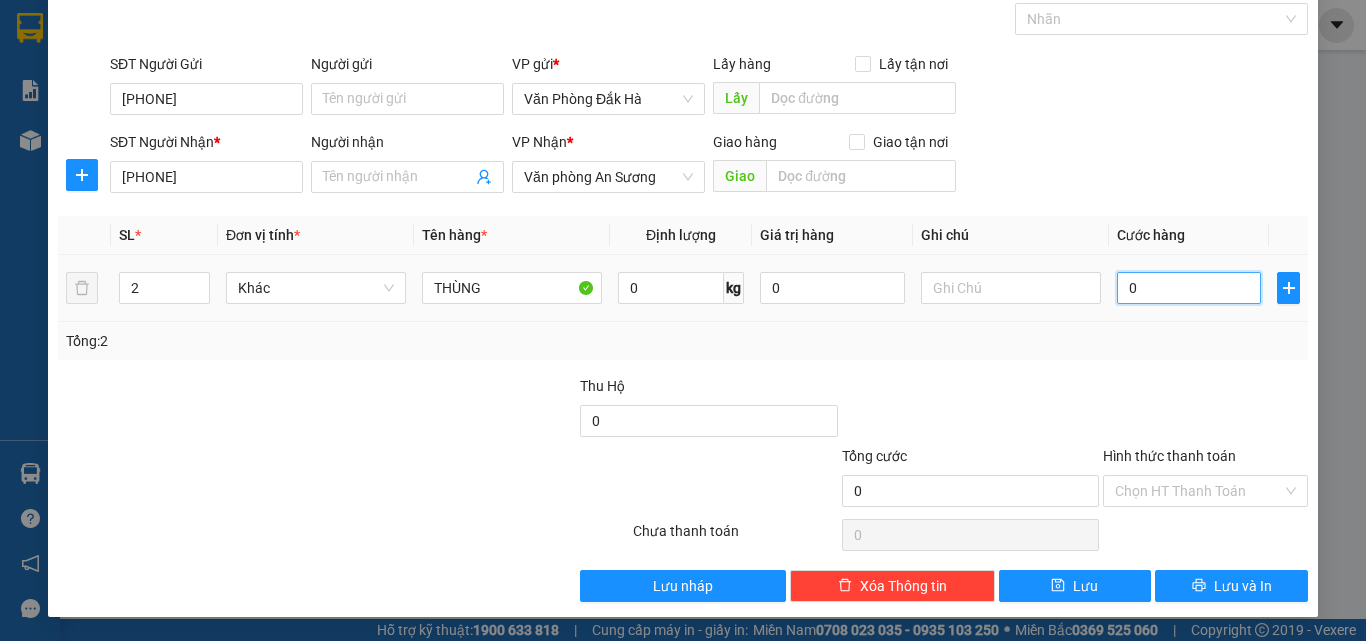 type on "08" 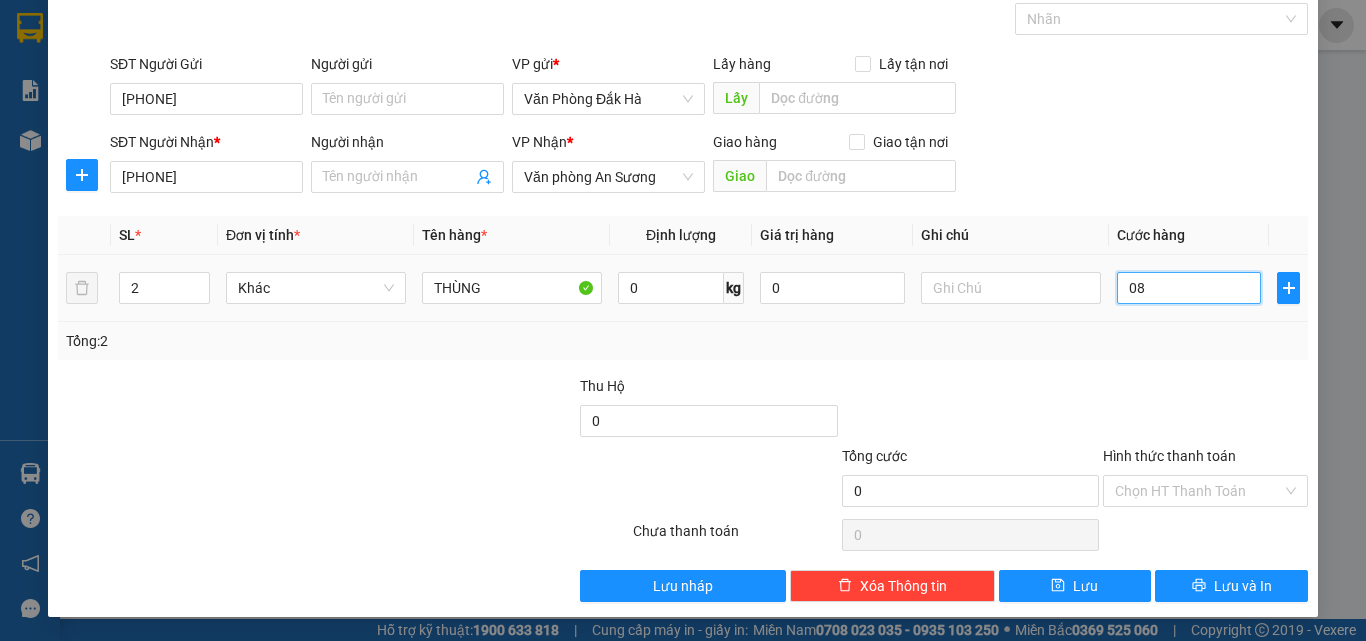 type on "8" 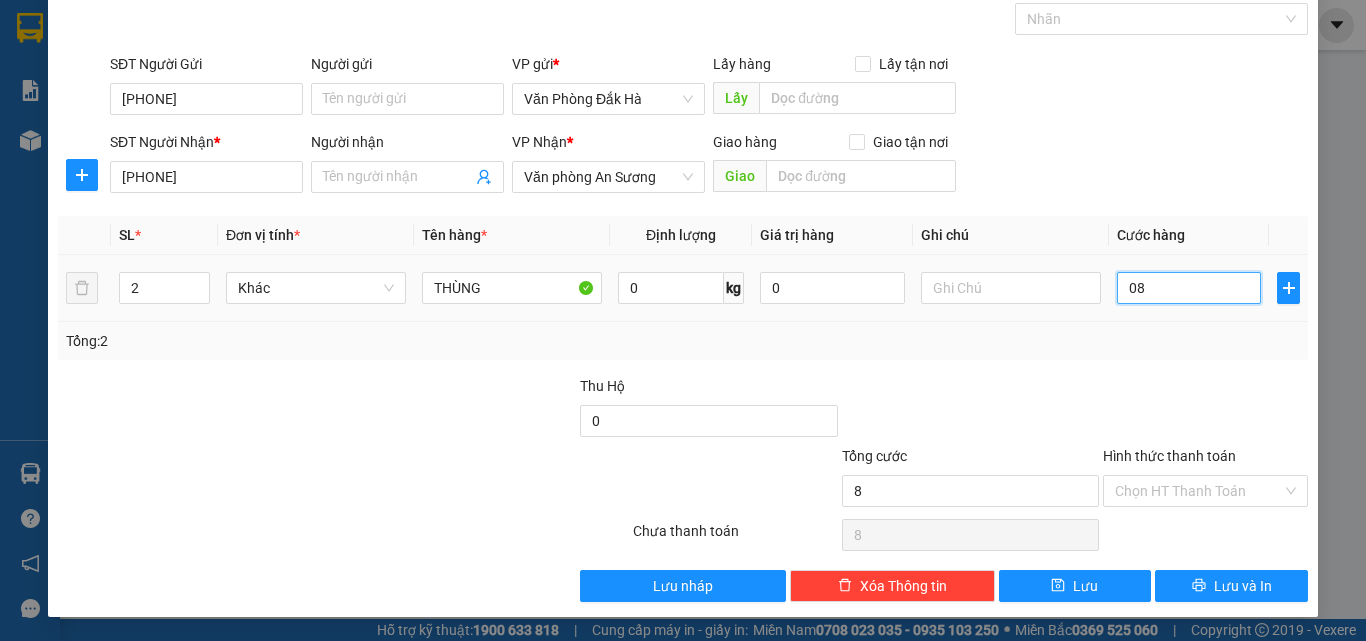 type on "080" 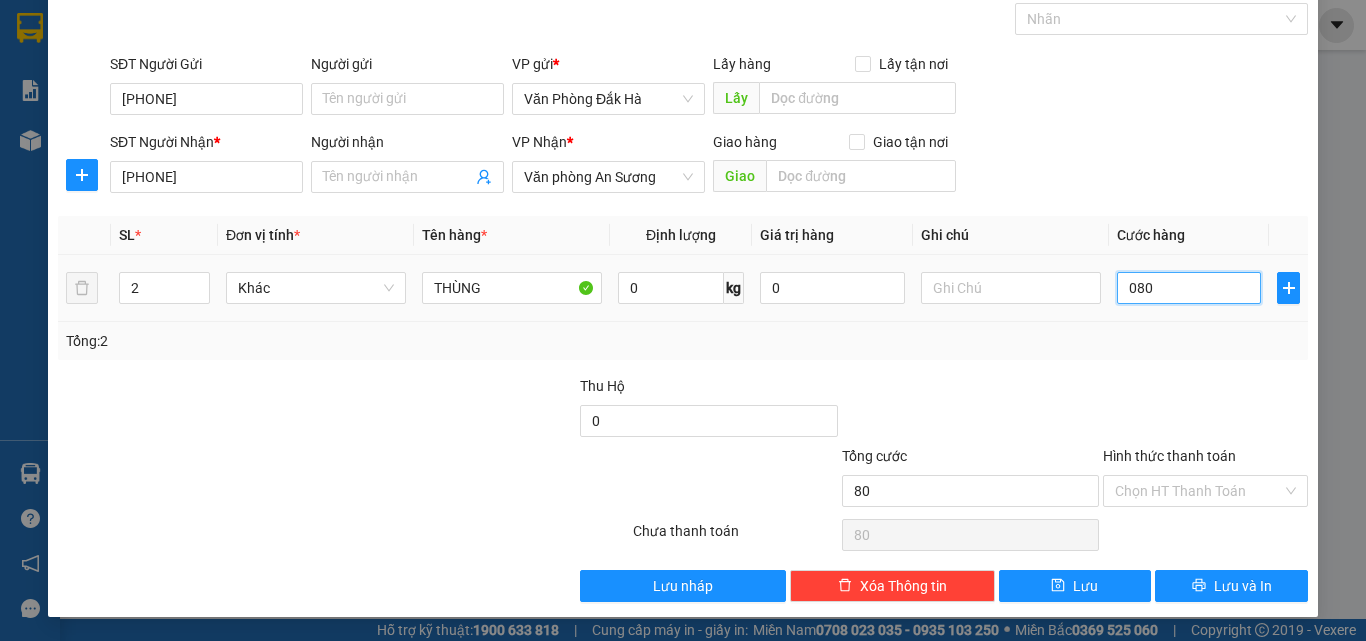 type on "08" 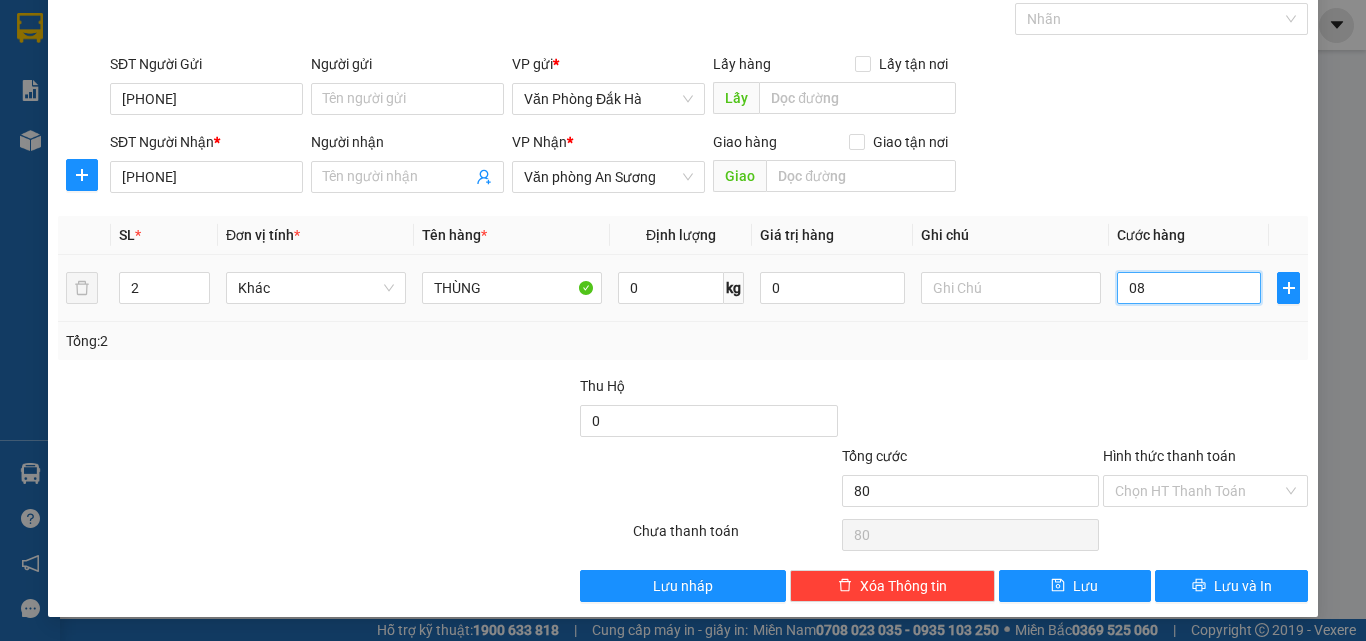 type on "8" 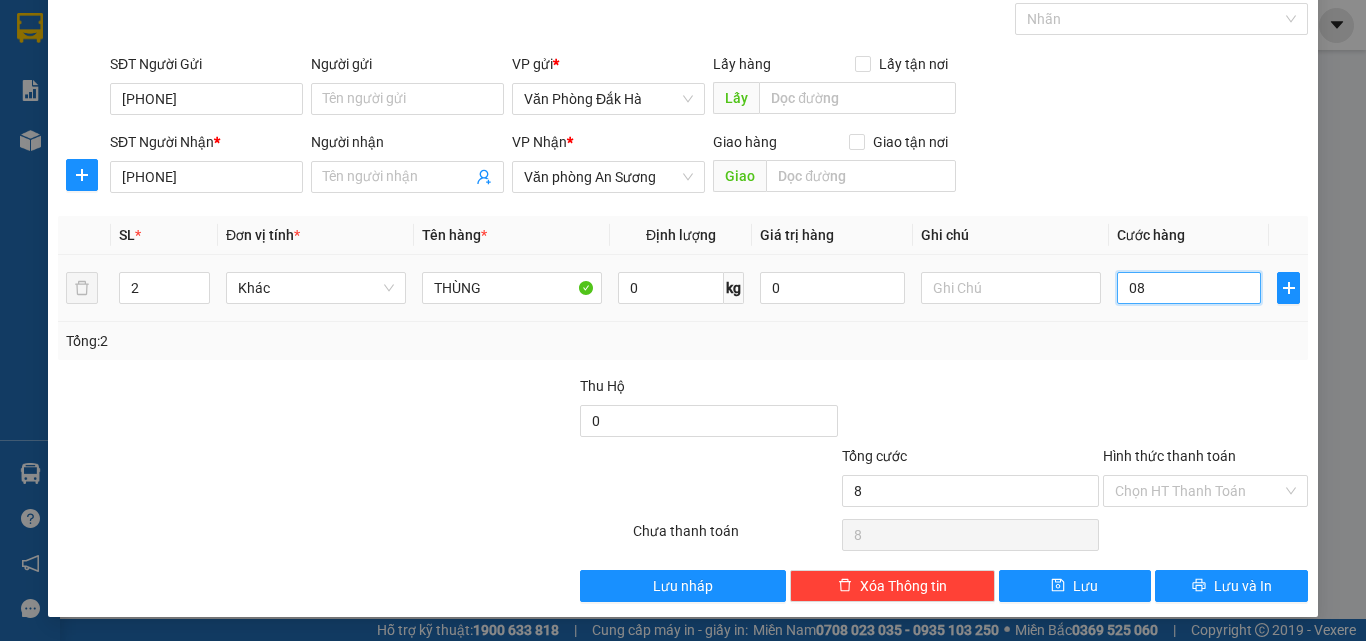 type on "0" 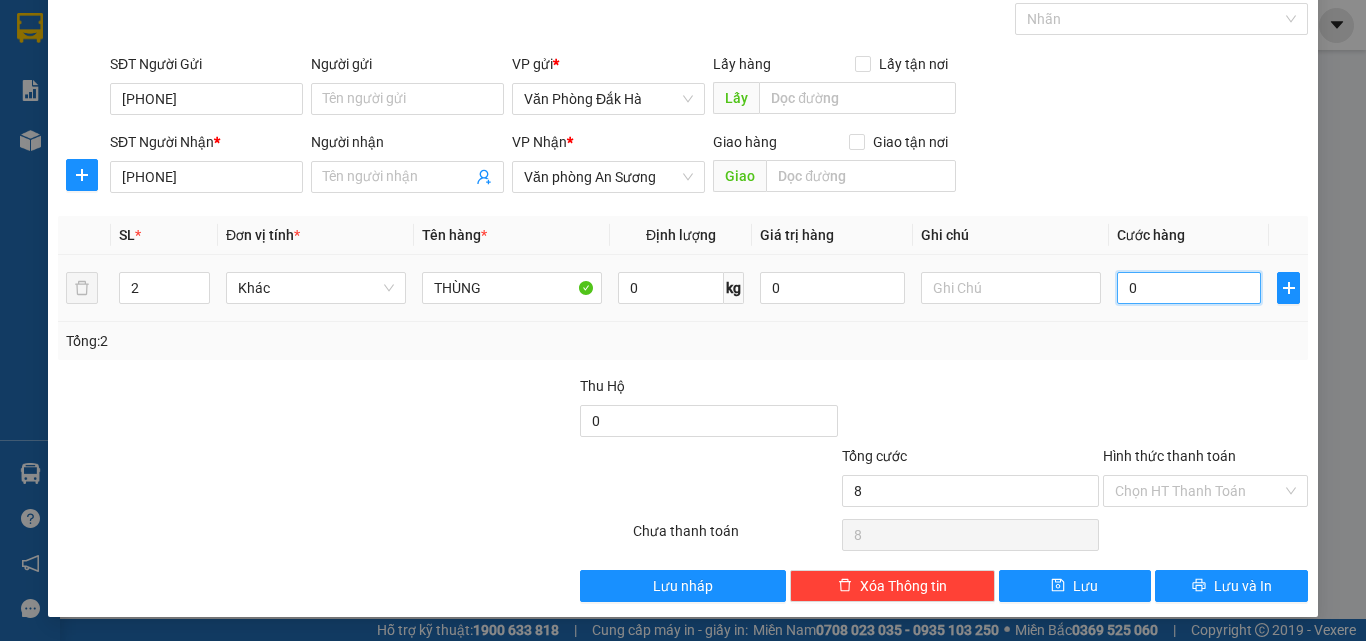 type on "0" 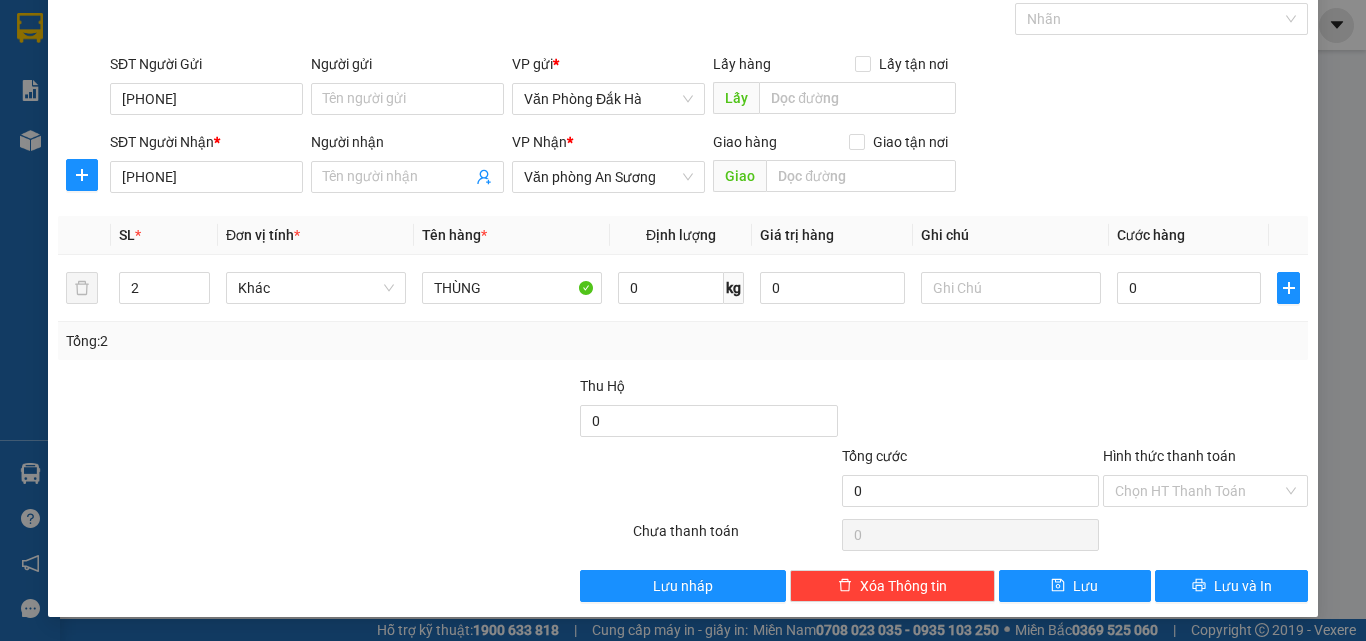 click on "Tổng:  2" at bounding box center [683, 341] 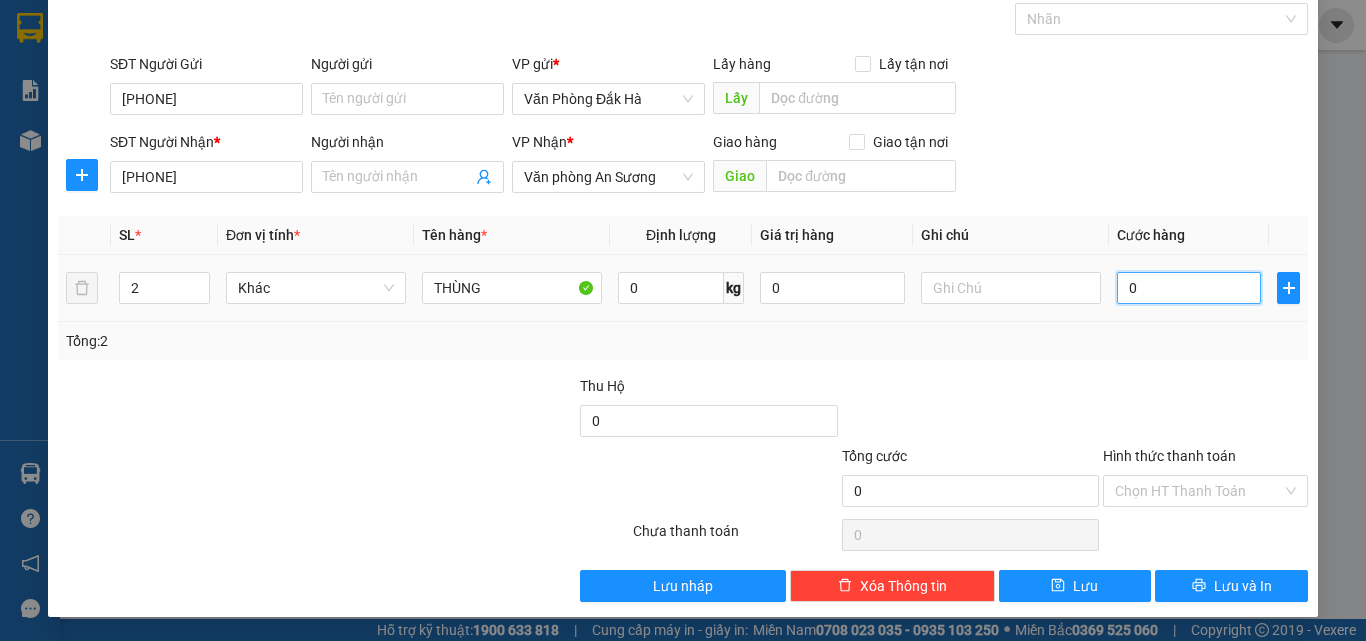 click on "0" at bounding box center (1189, 288) 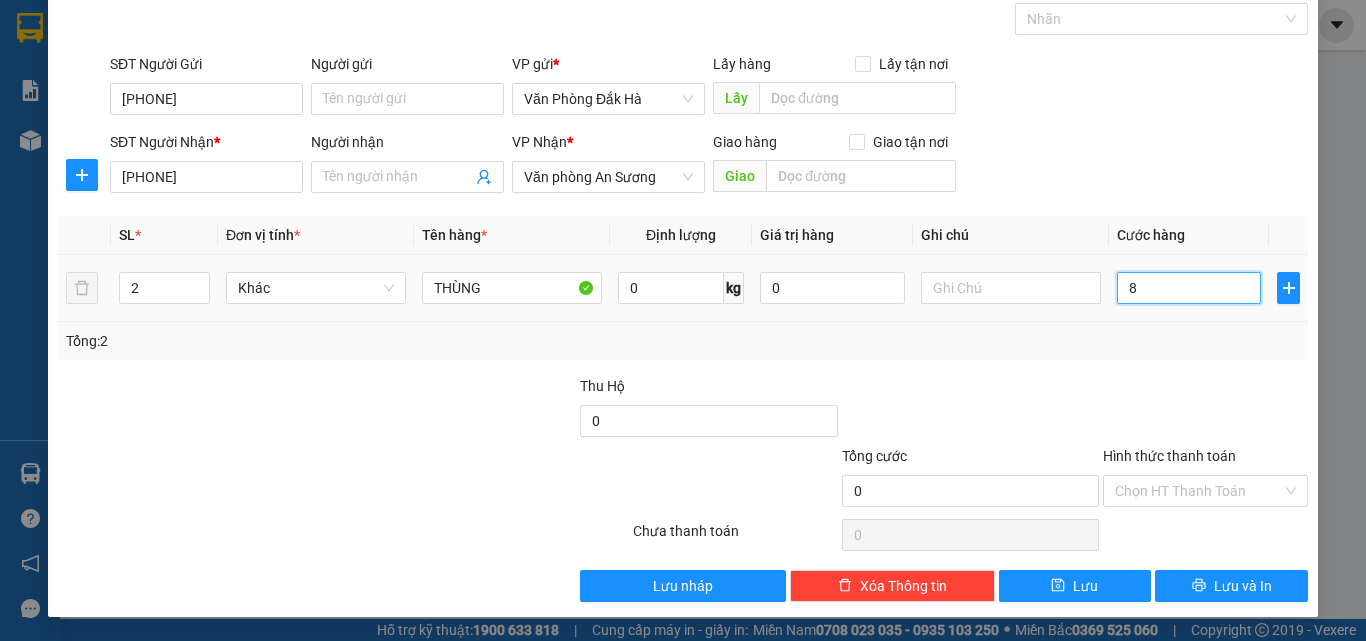 type on "8" 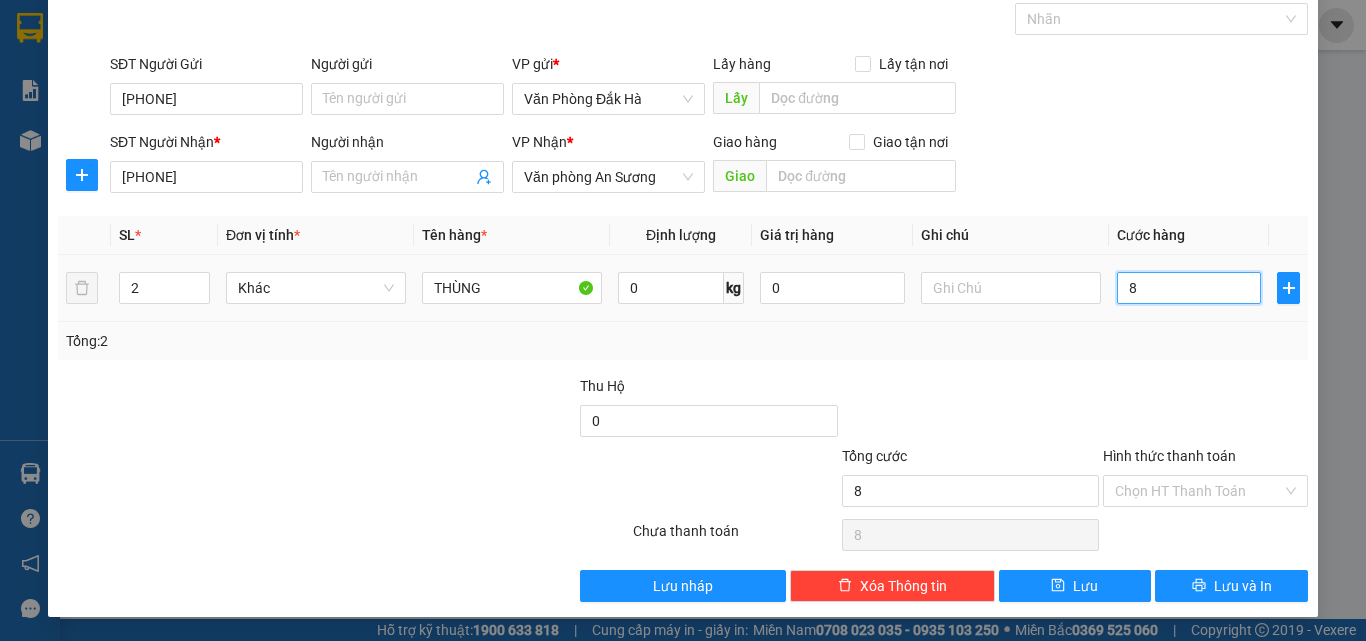 type on "80" 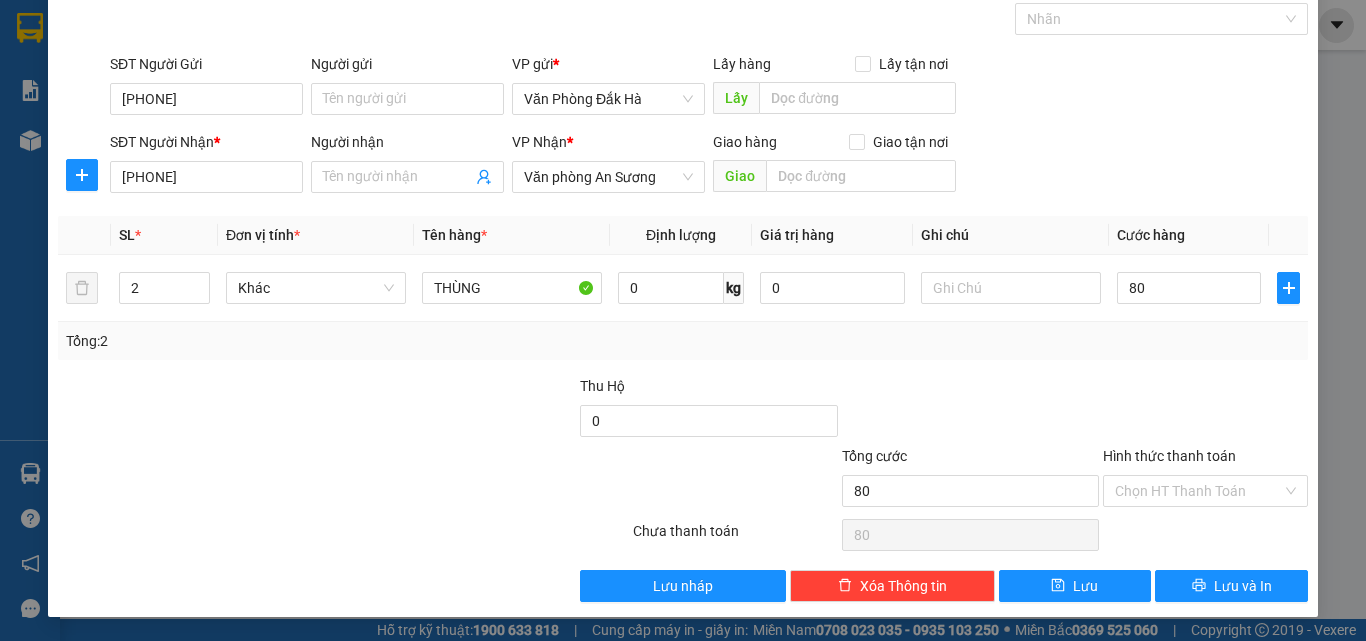 type on "80.000" 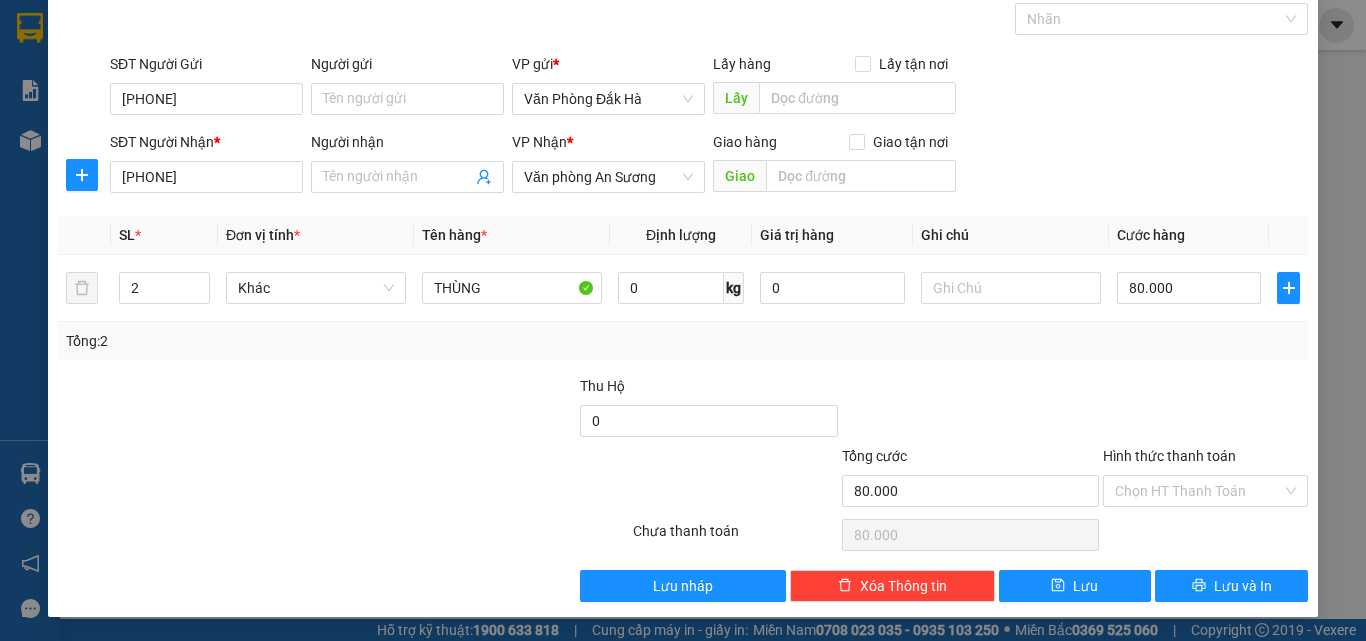 click at bounding box center [970, 410] 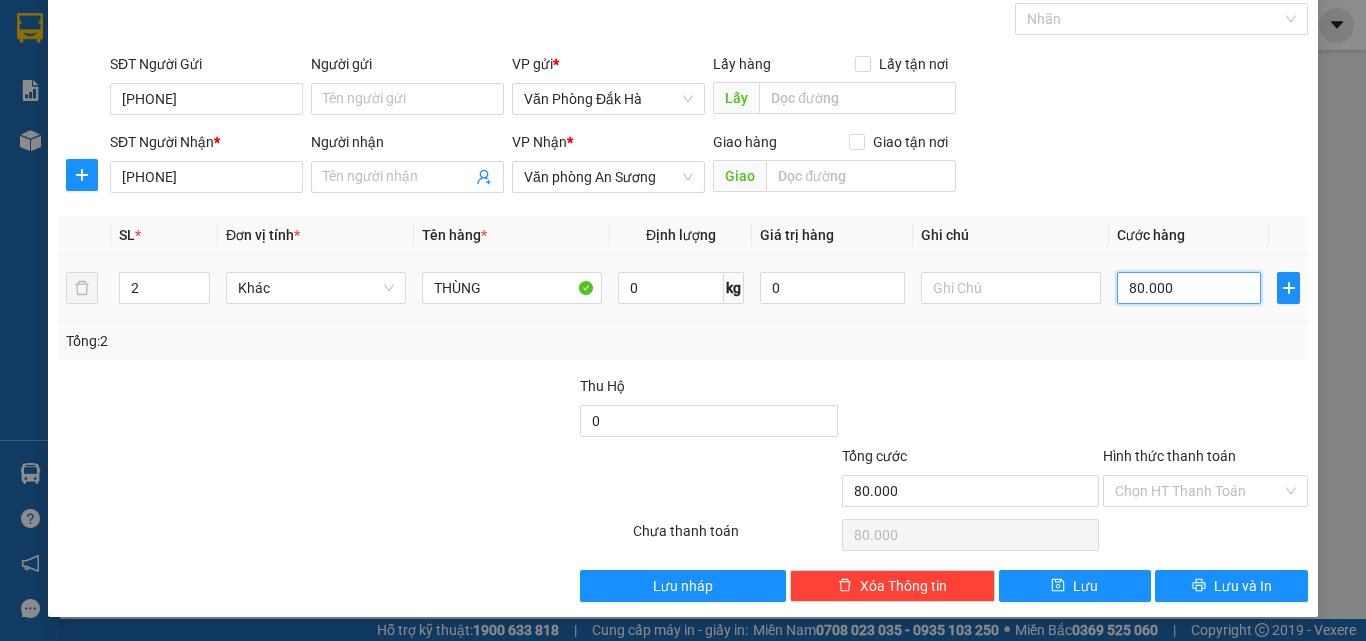 click on "80.000" at bounding box center (1189, 288) 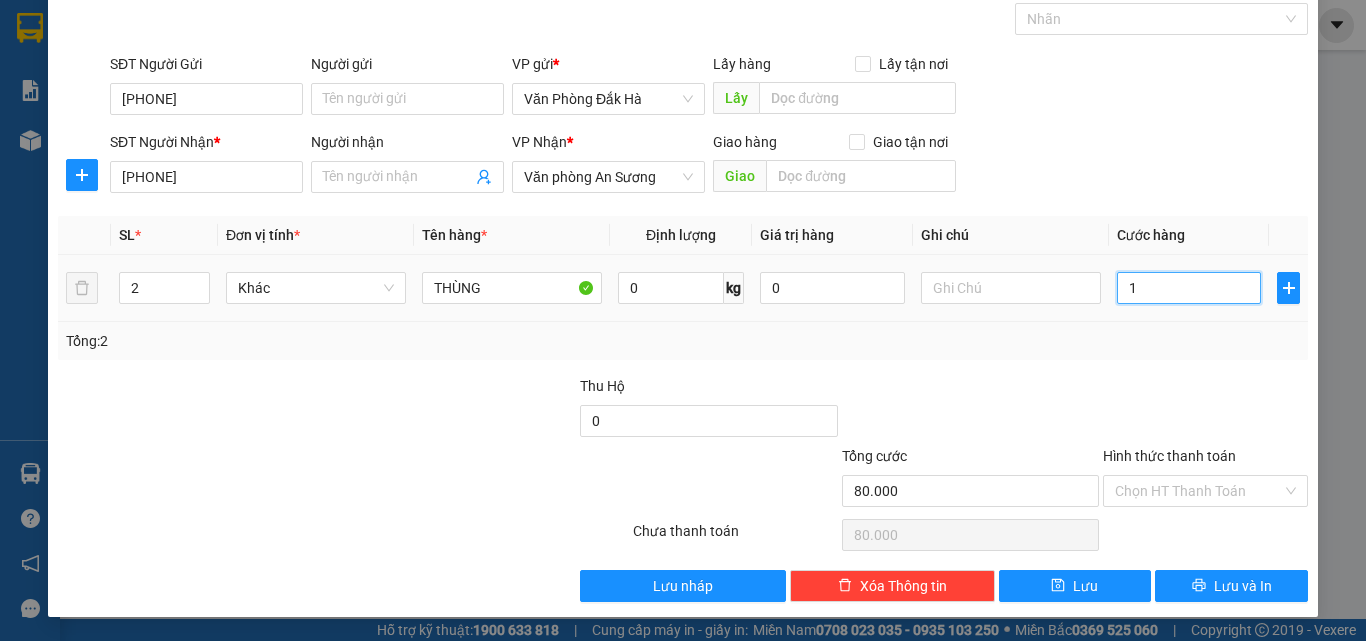 type on "1" 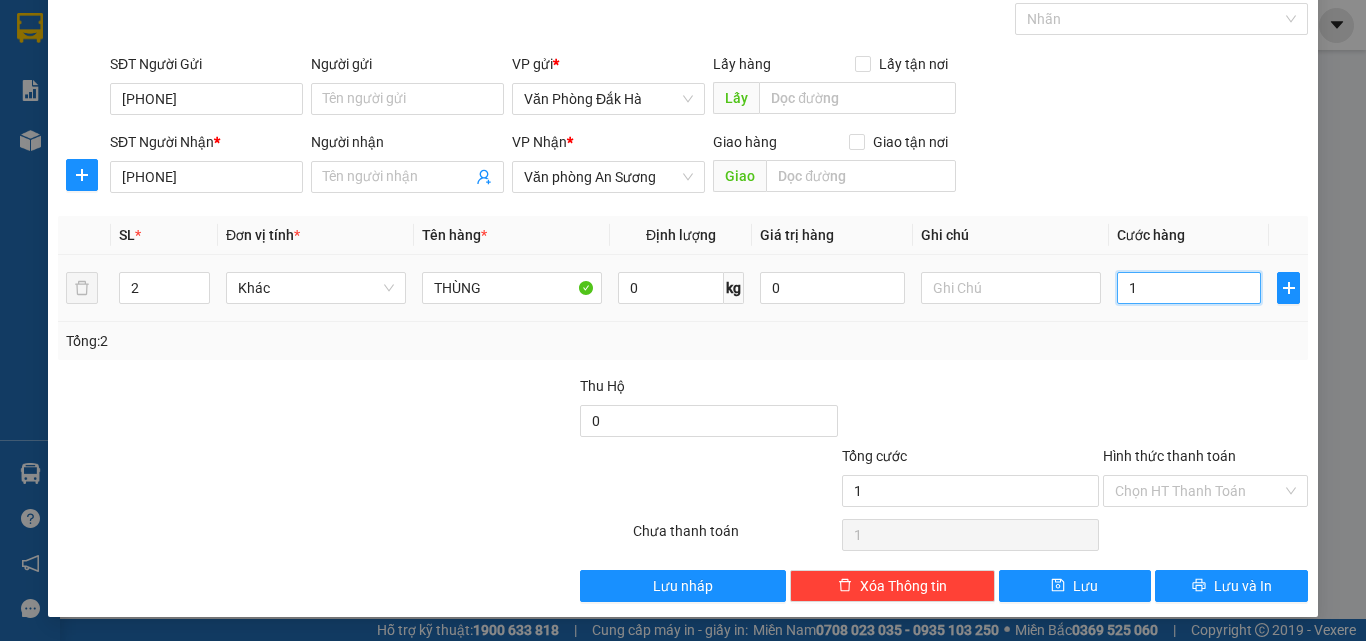 type on "10" 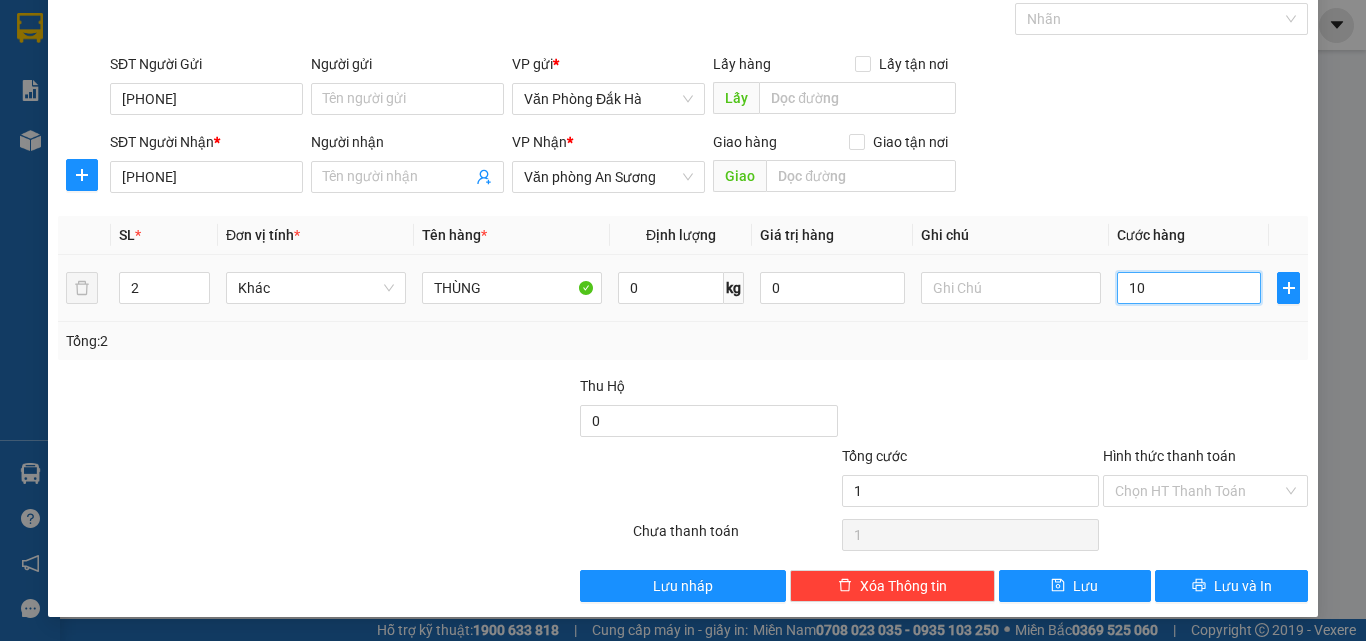 type on "10" 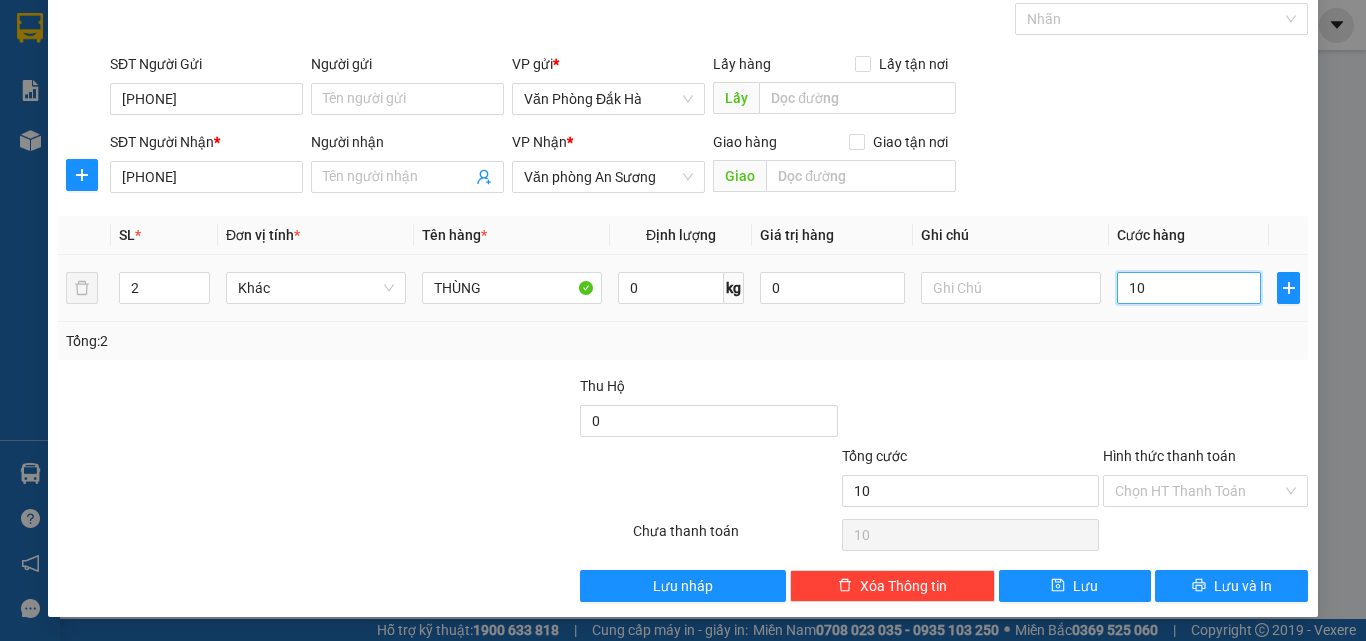 type on "100" 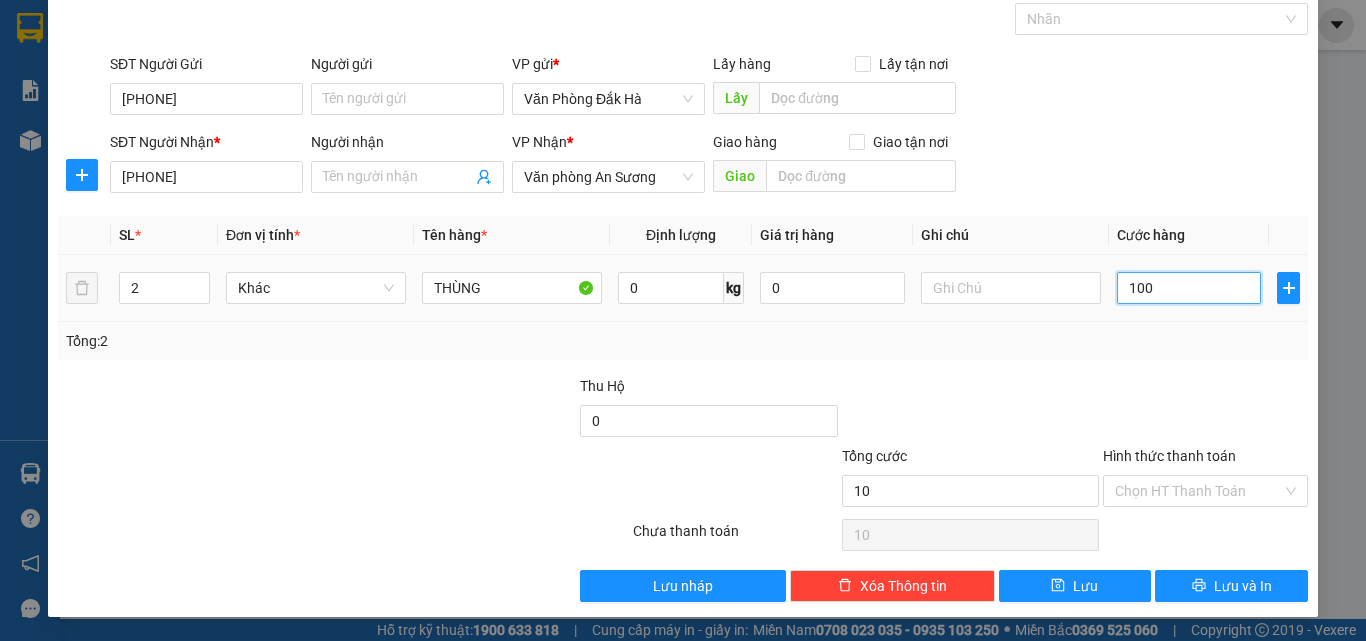 type on "100" 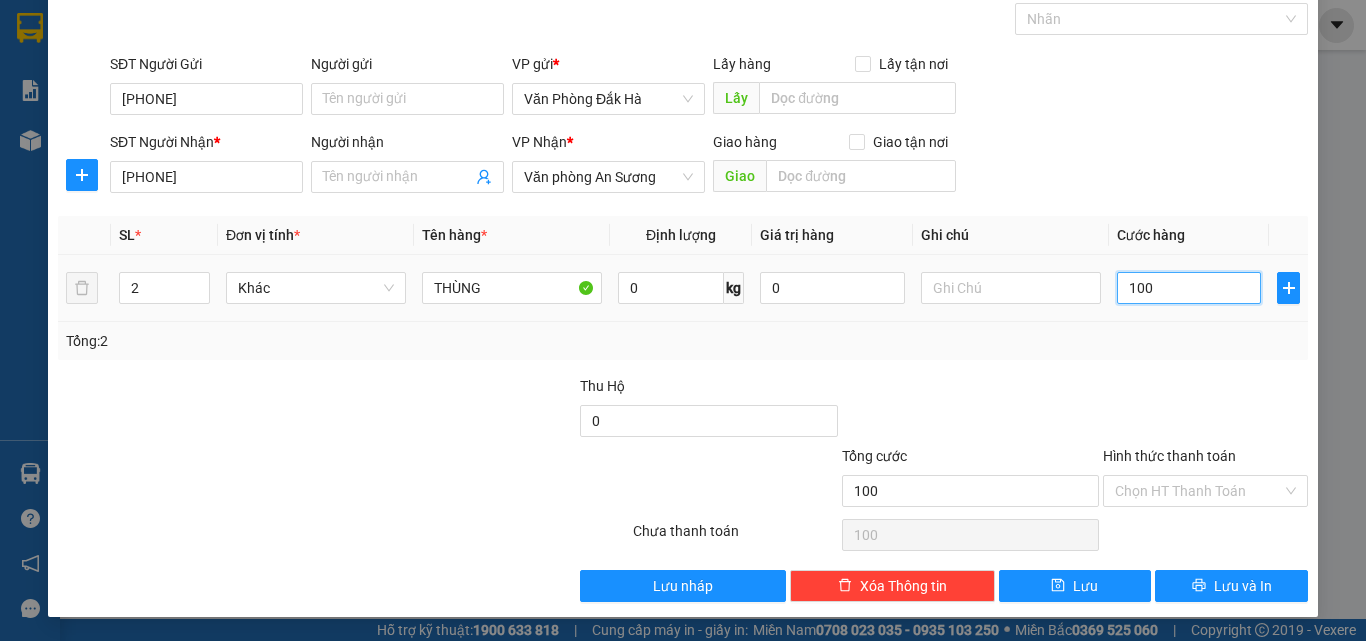 type on "1.000" 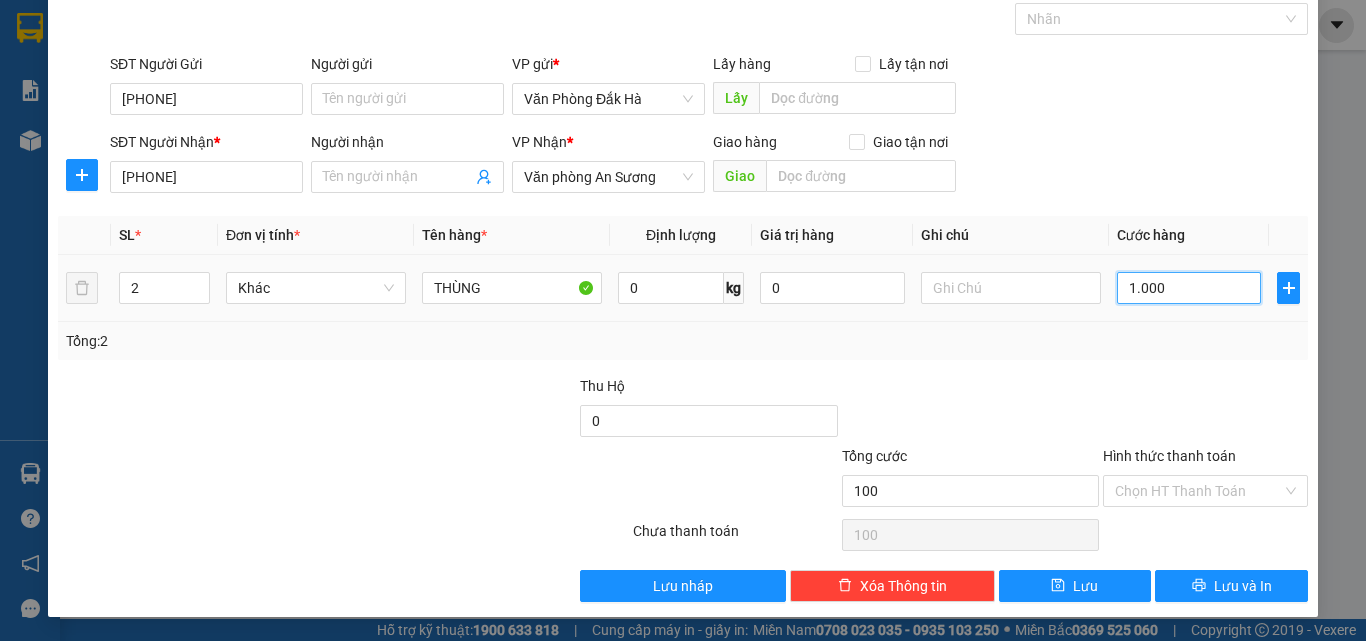 type on "1.000" 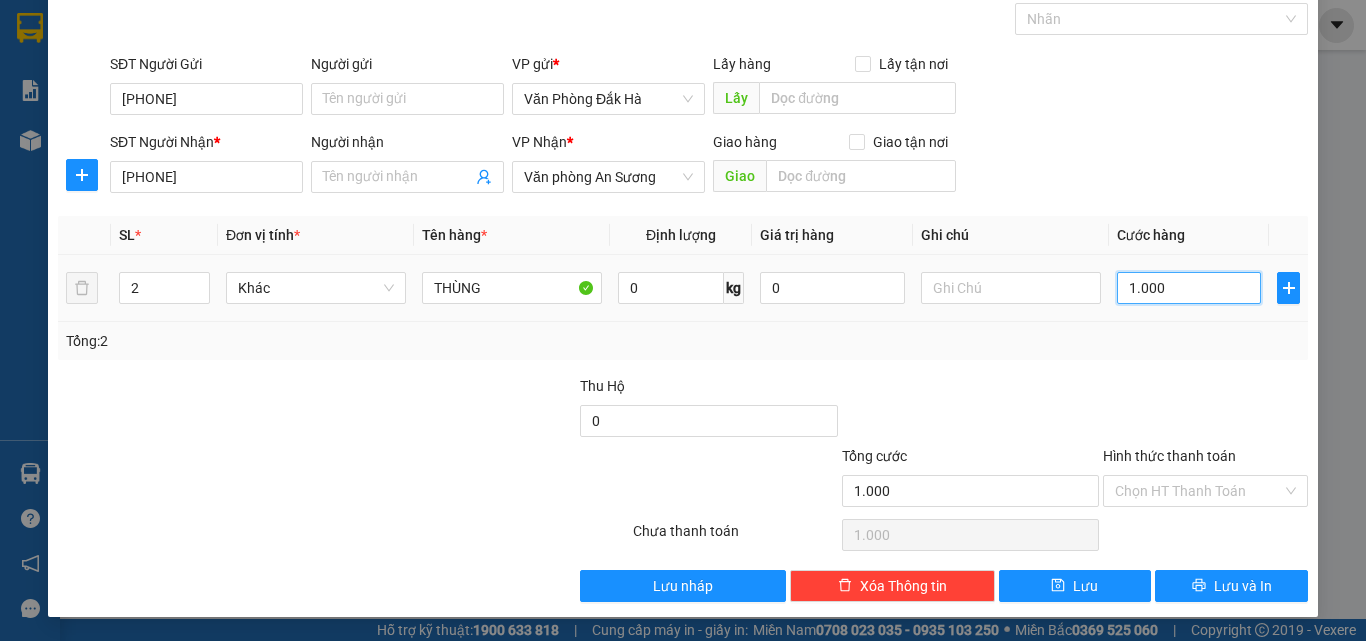 type on "10.000" 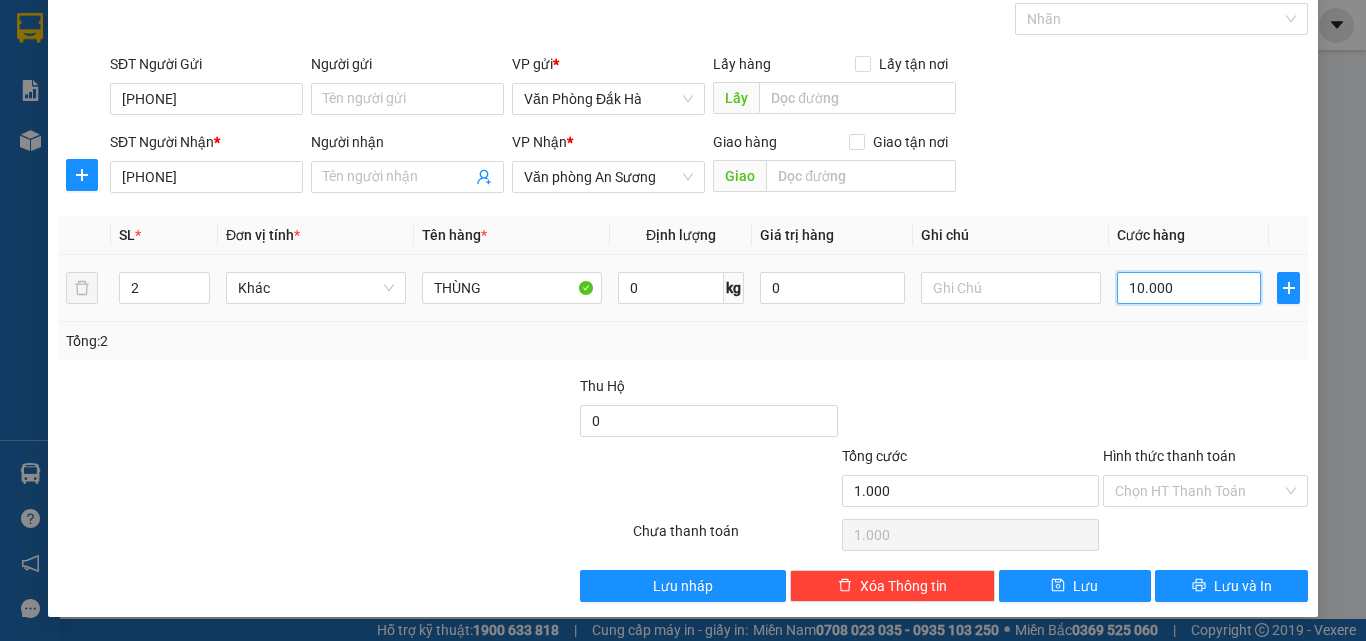 type on "10.000" 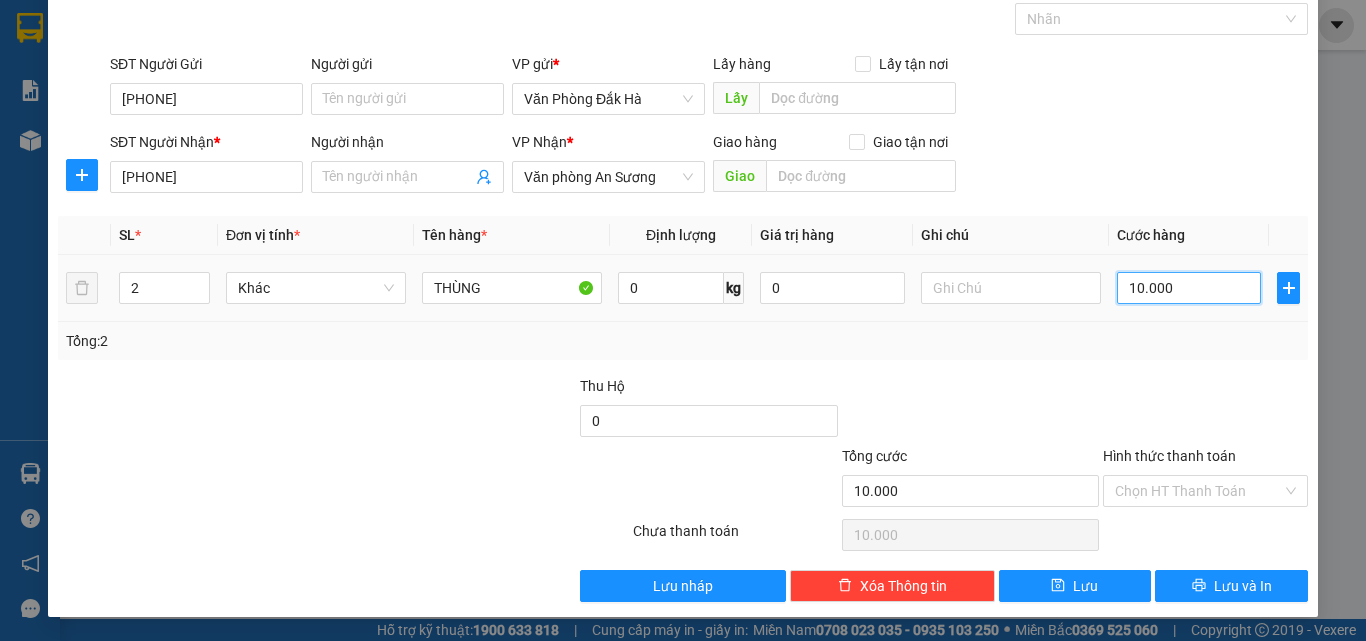 type on "1.000" 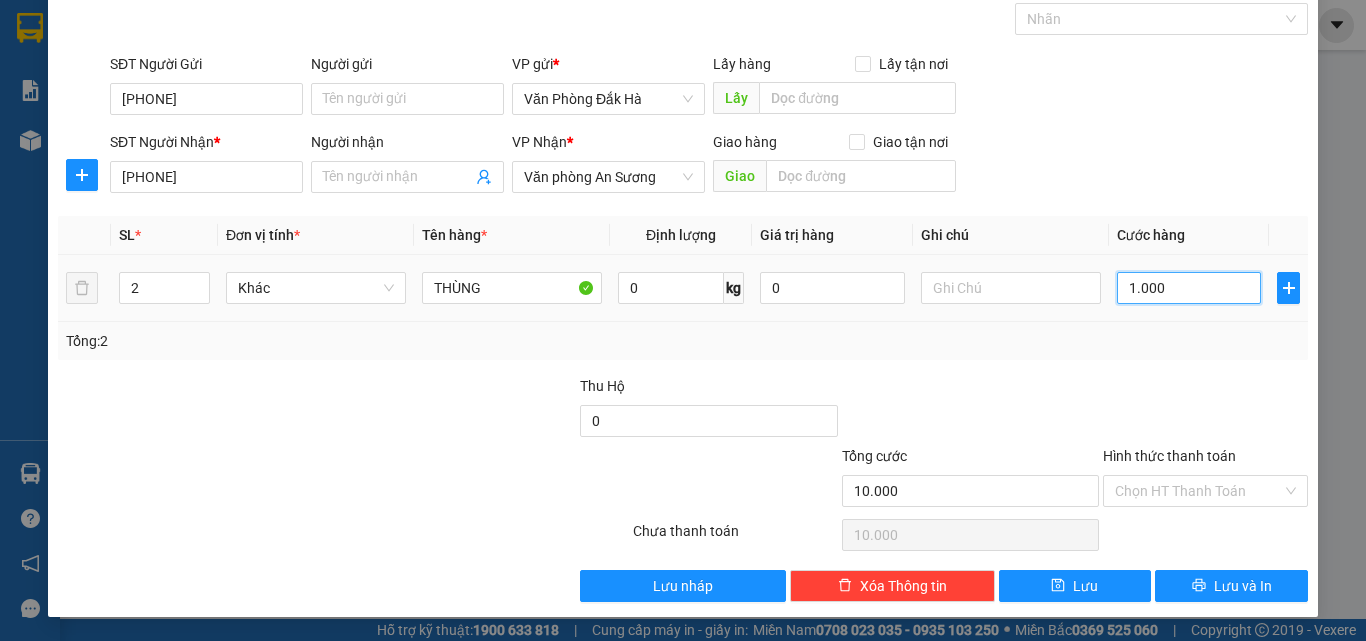 type on "1.000" 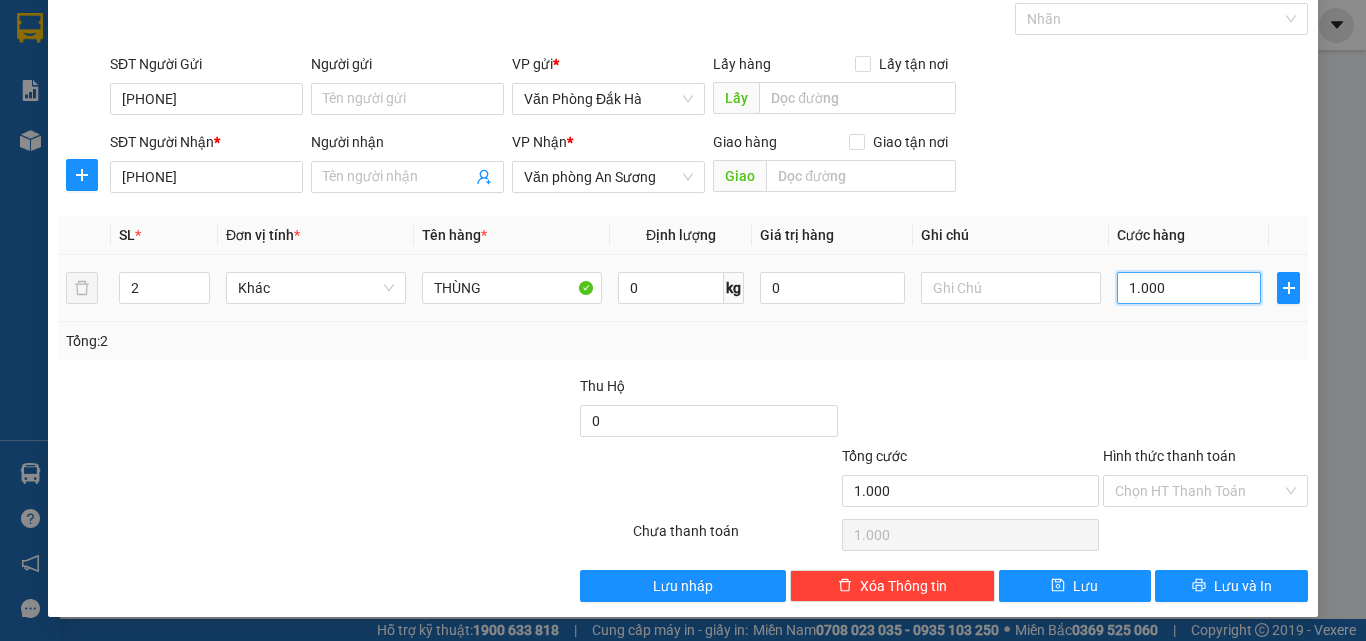 type on "100" 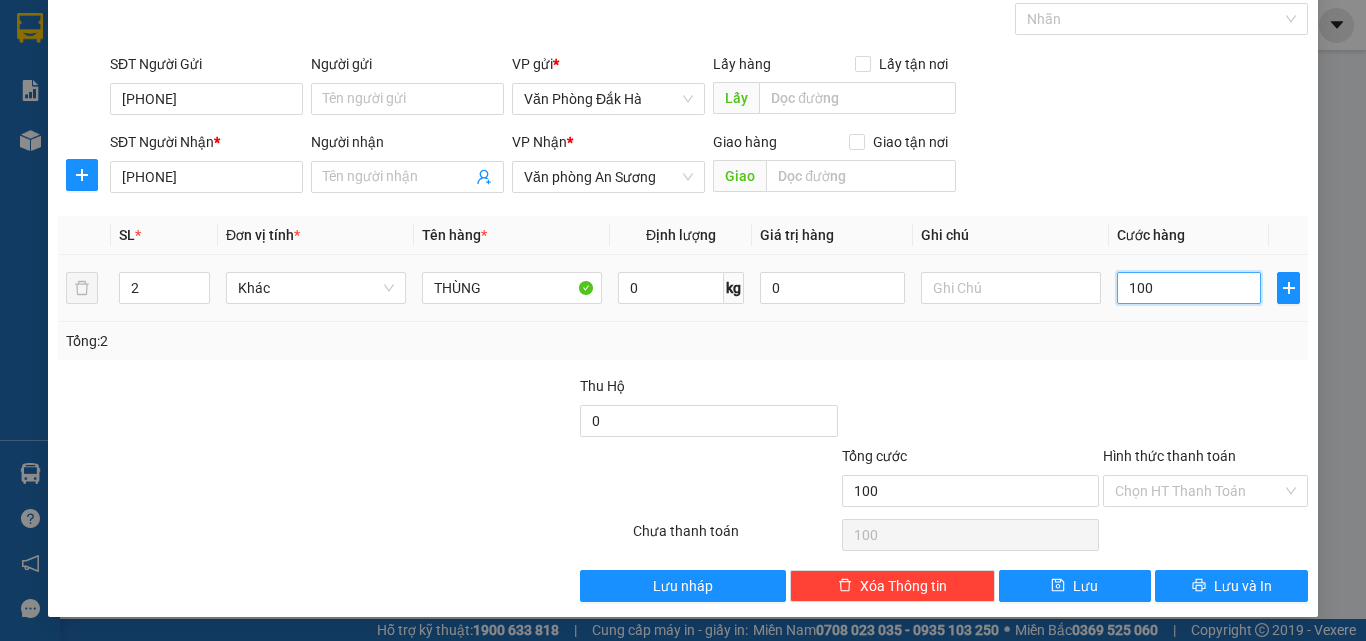 type on "10" 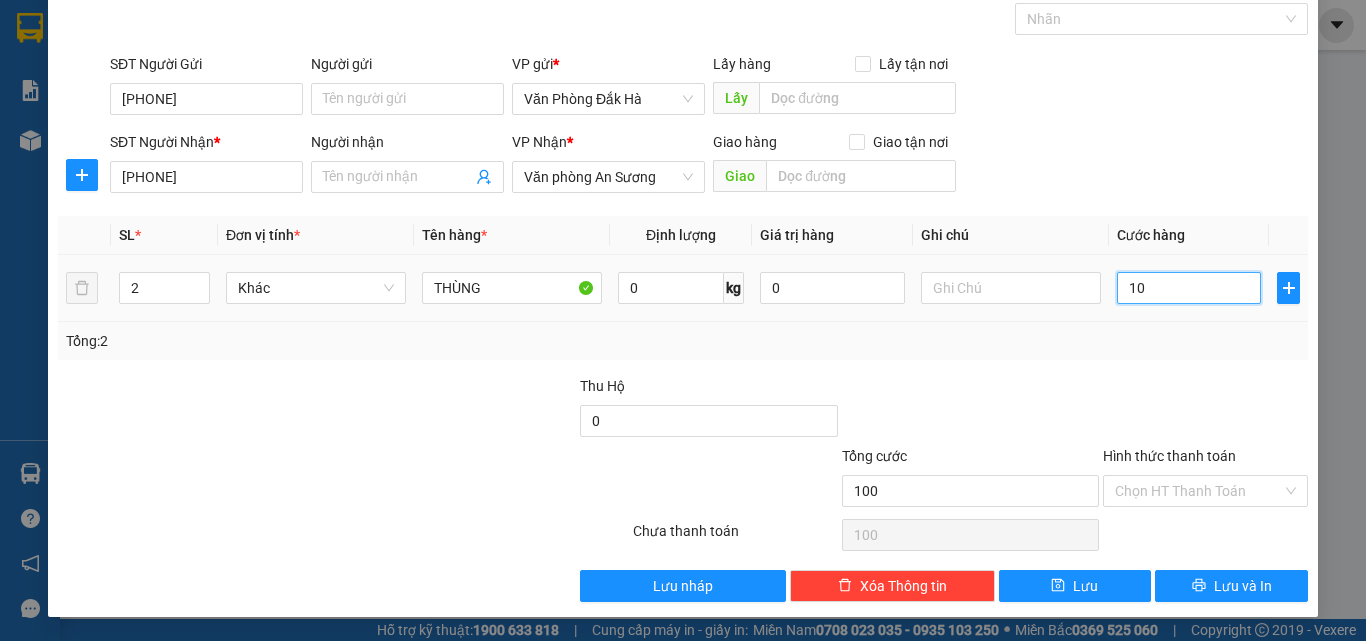 type on "10" 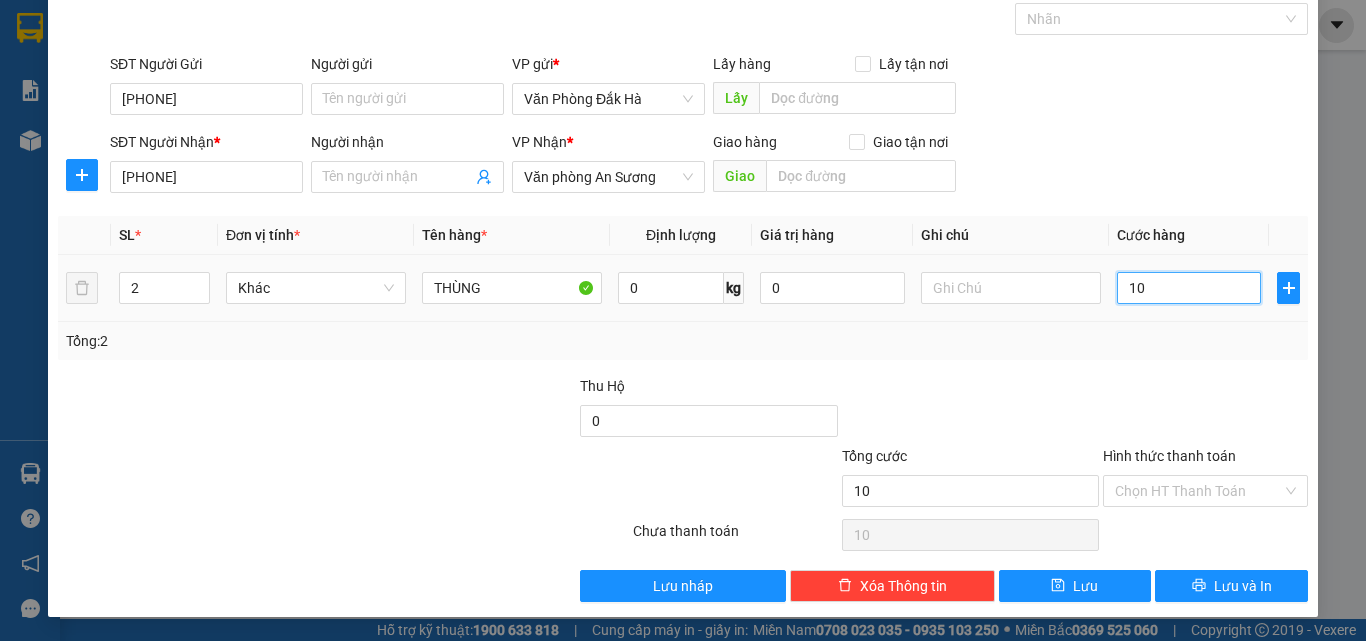 type on "1" 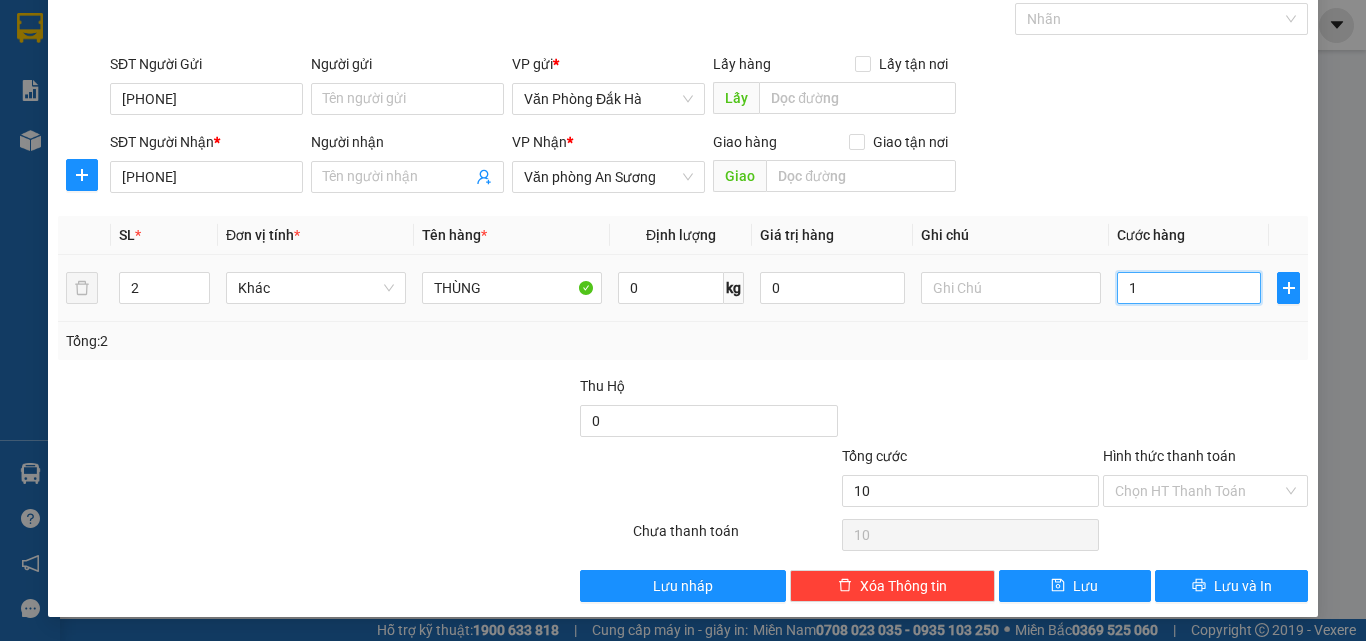 type on "1" 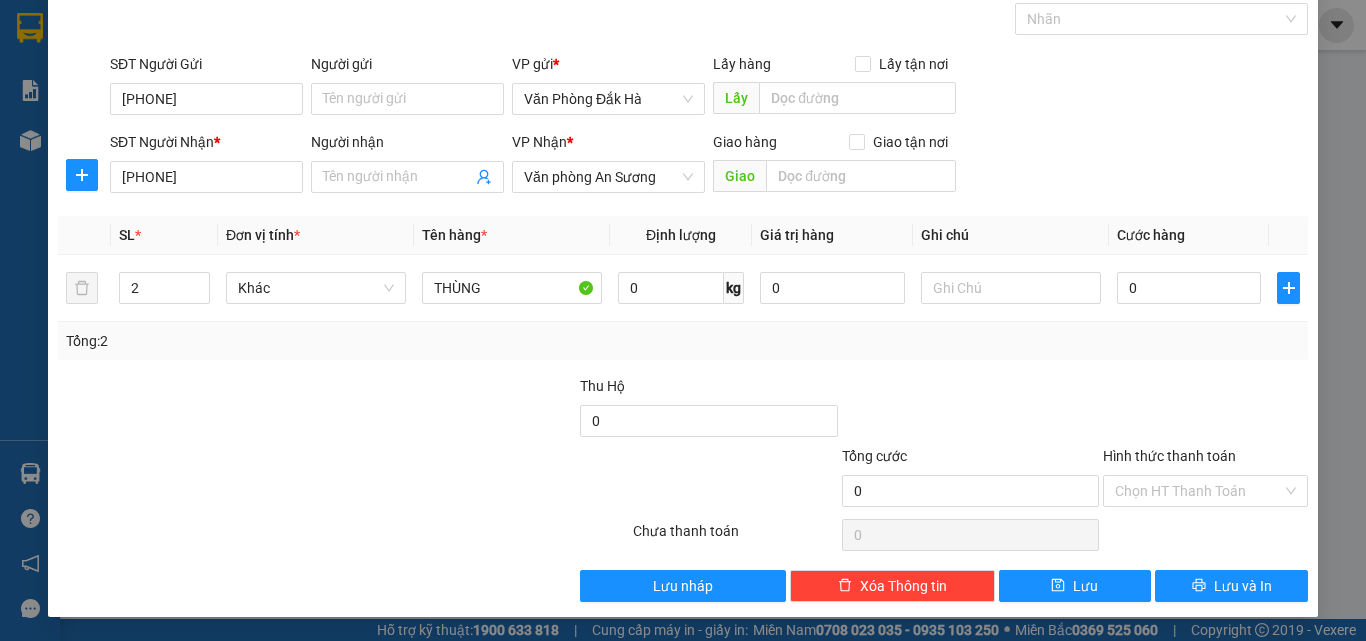 click at bounding box center [970, 410] 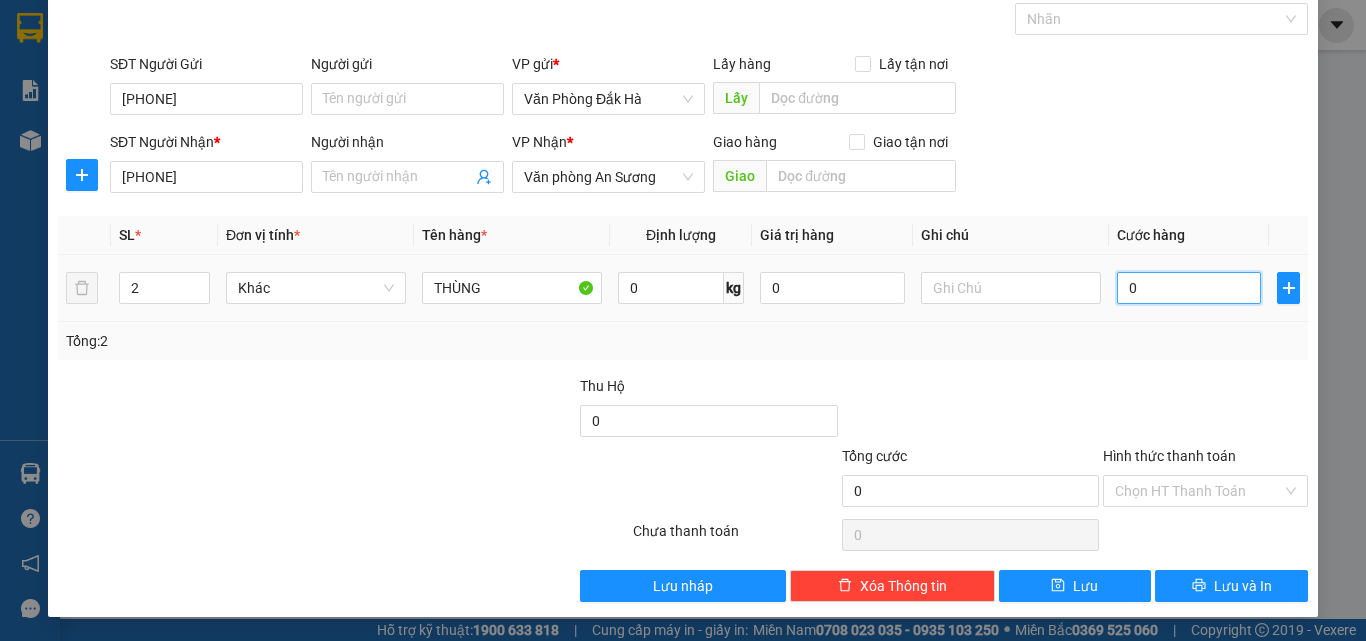 click on "0" at bounding box center [1189, 288] 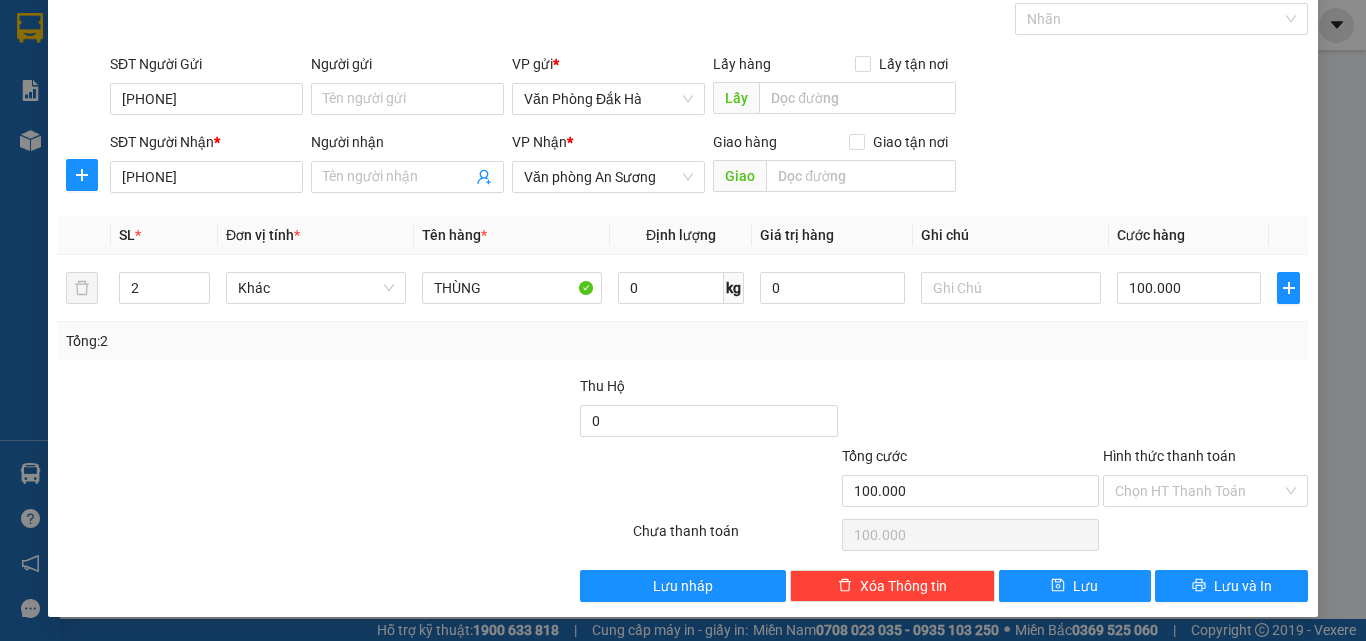 click on "Tổng:  2" at bounding box center (683, 341) 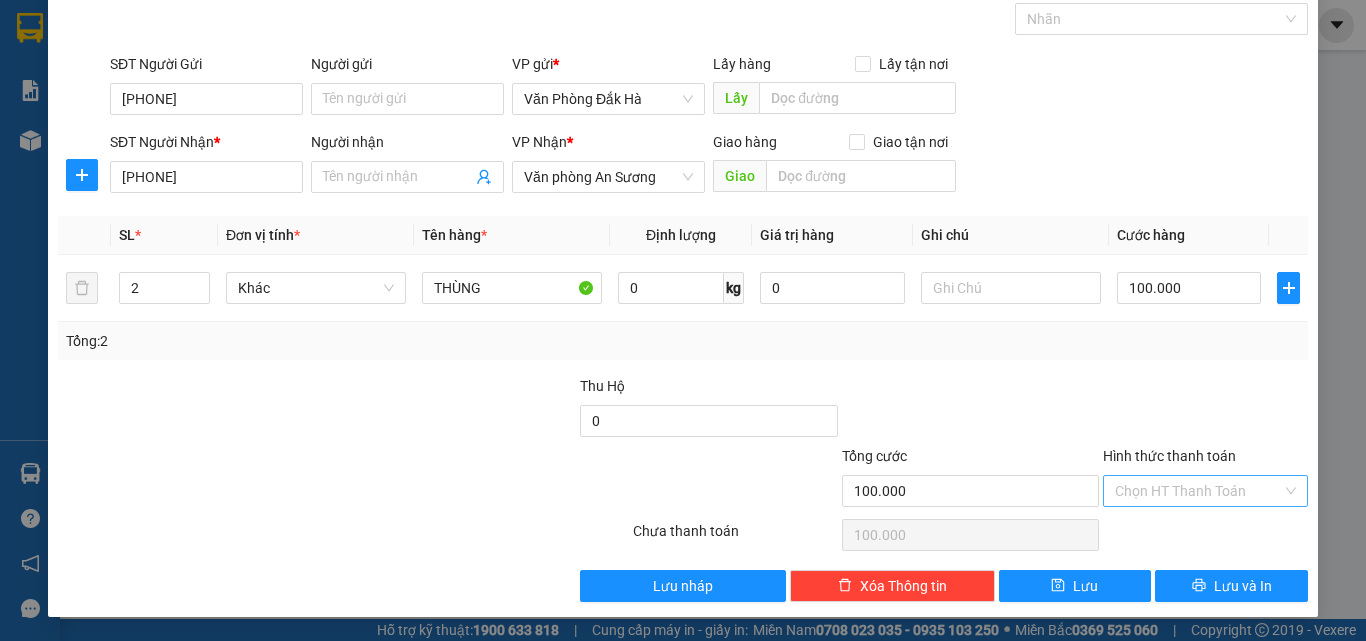 click on "Hình thức thanh toán" at bounding box center [1198, 491] 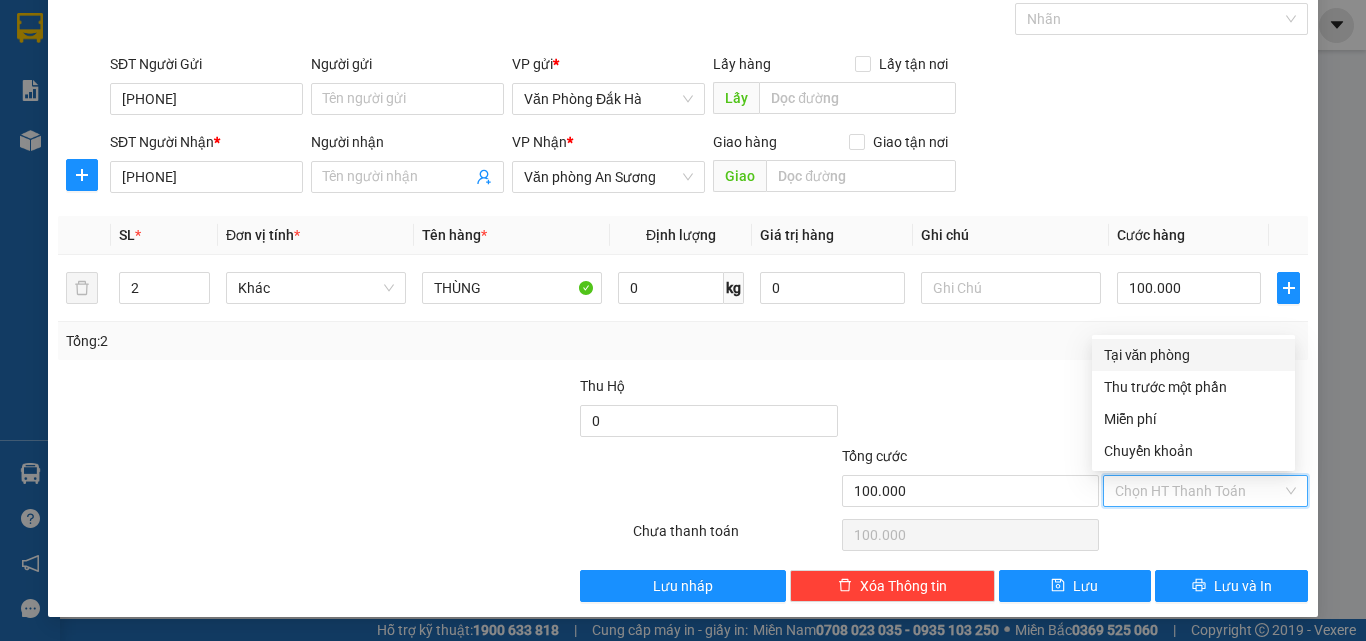 click on "Tại văn phòng" at bounding box center [1193, 355] 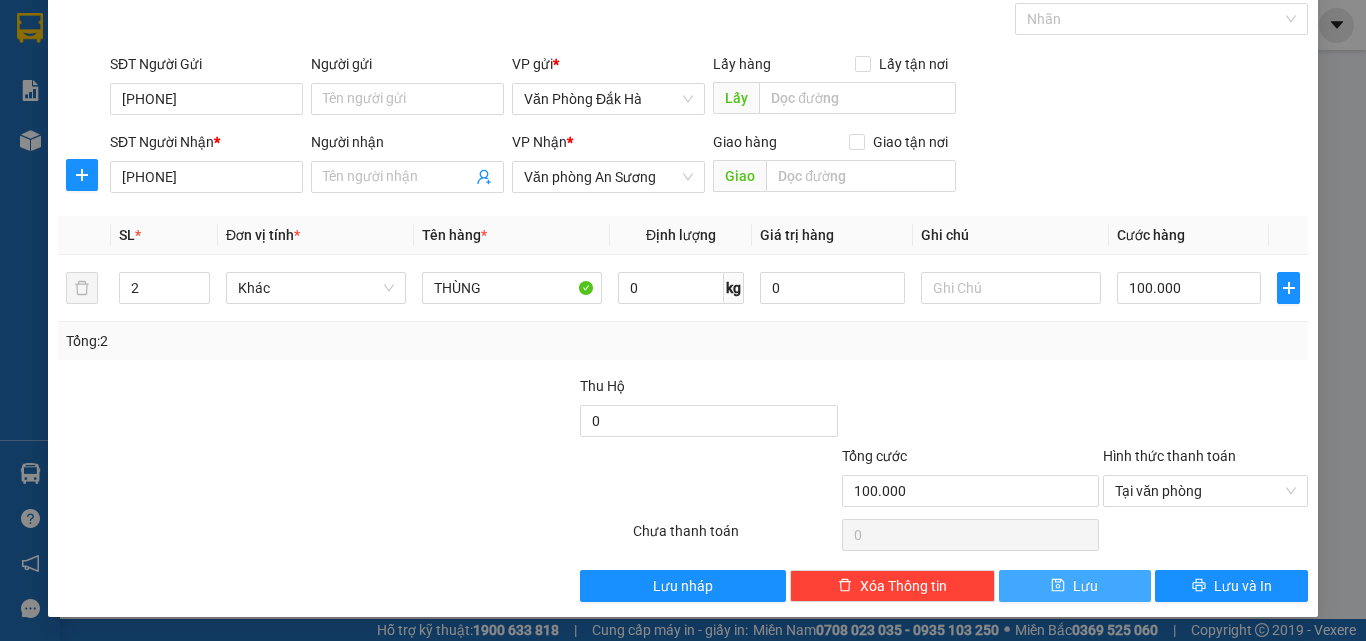 click on "Lưu" at bounding box center (1085, 586) 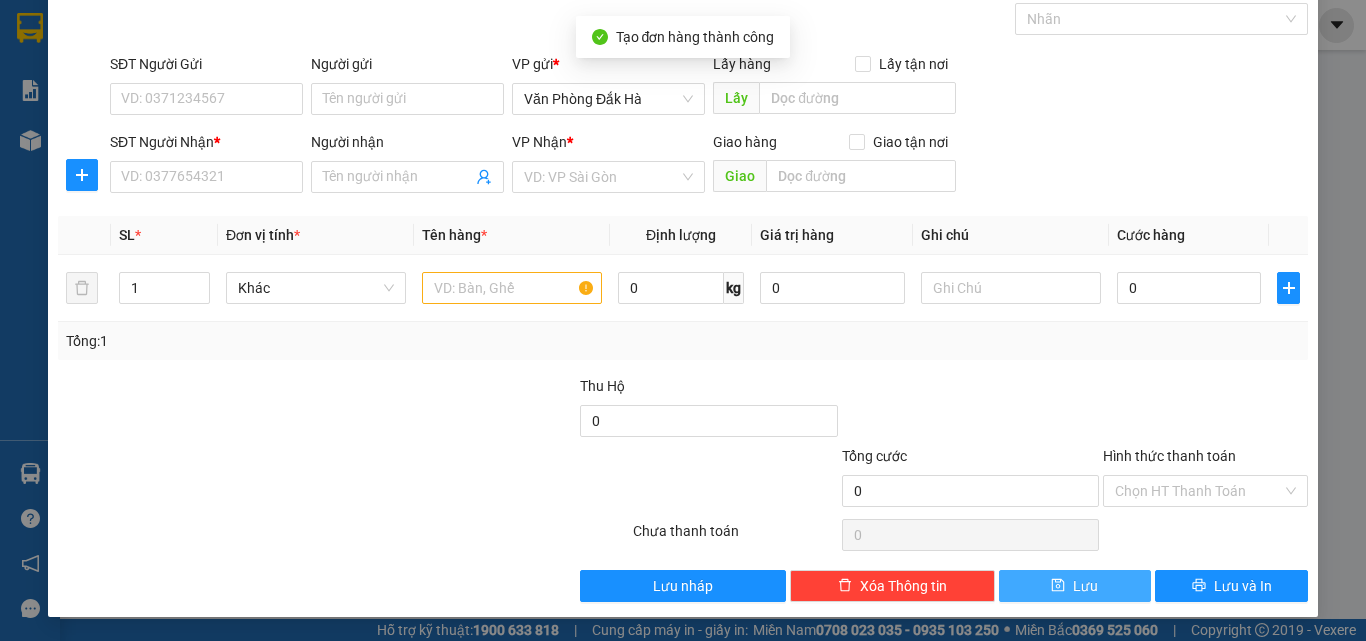 scroll, scrollTop: 0, scrollLeft: 0, axis: both 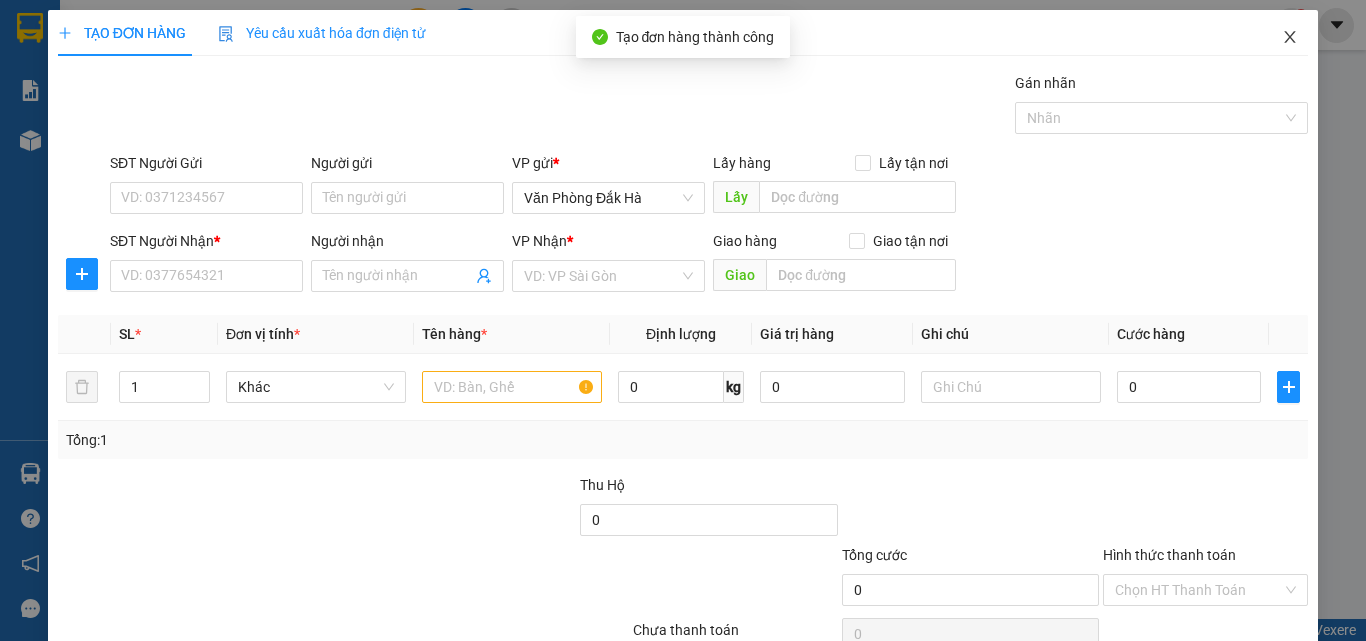 click at bounding box center [1290, 38] 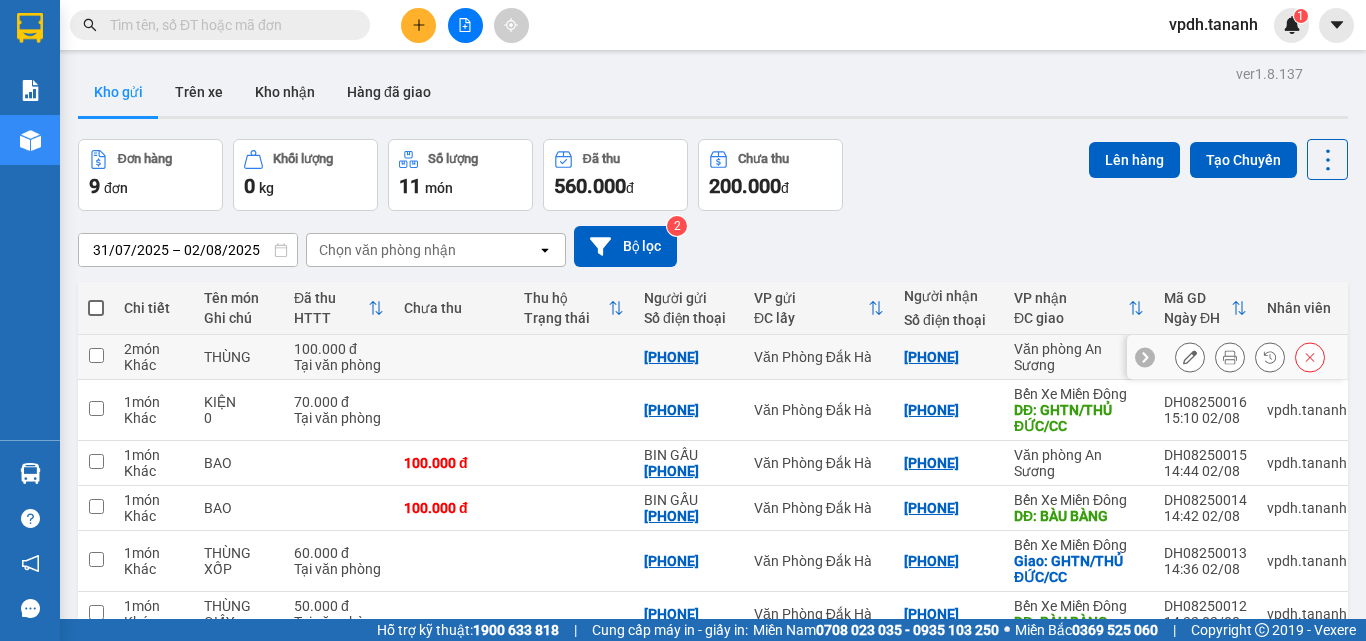 click 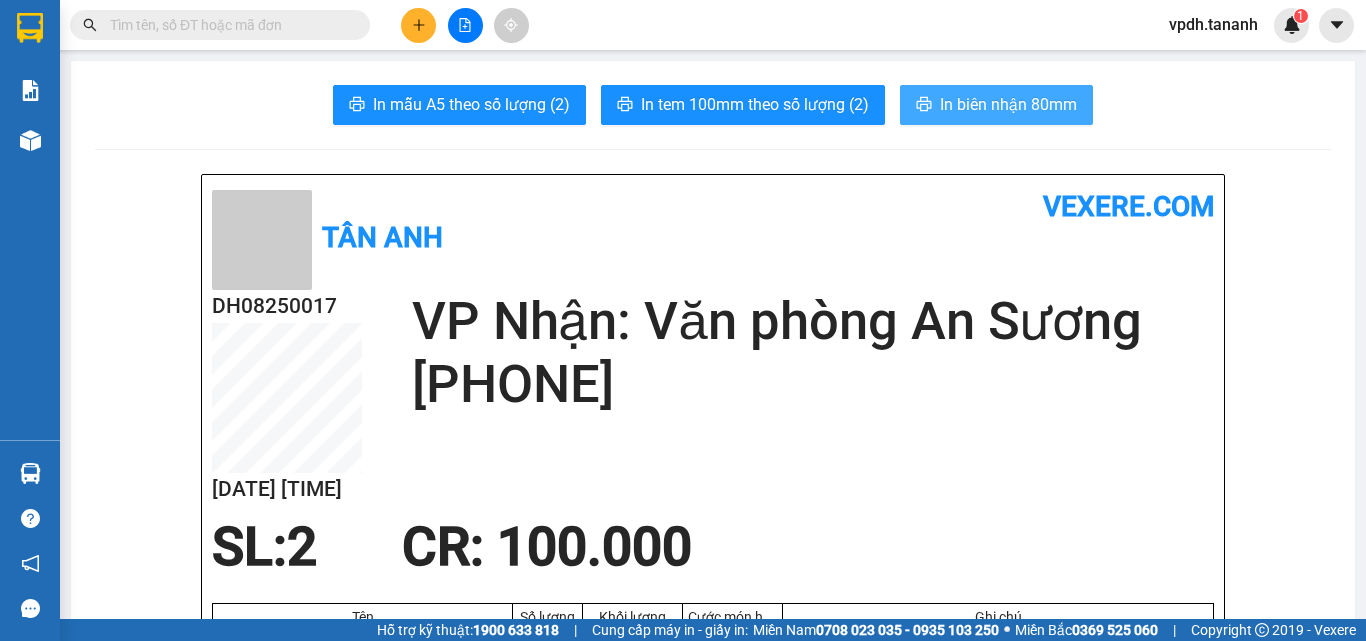 click on "In biên nhận 80mm" at bounding box center (1008, 104) 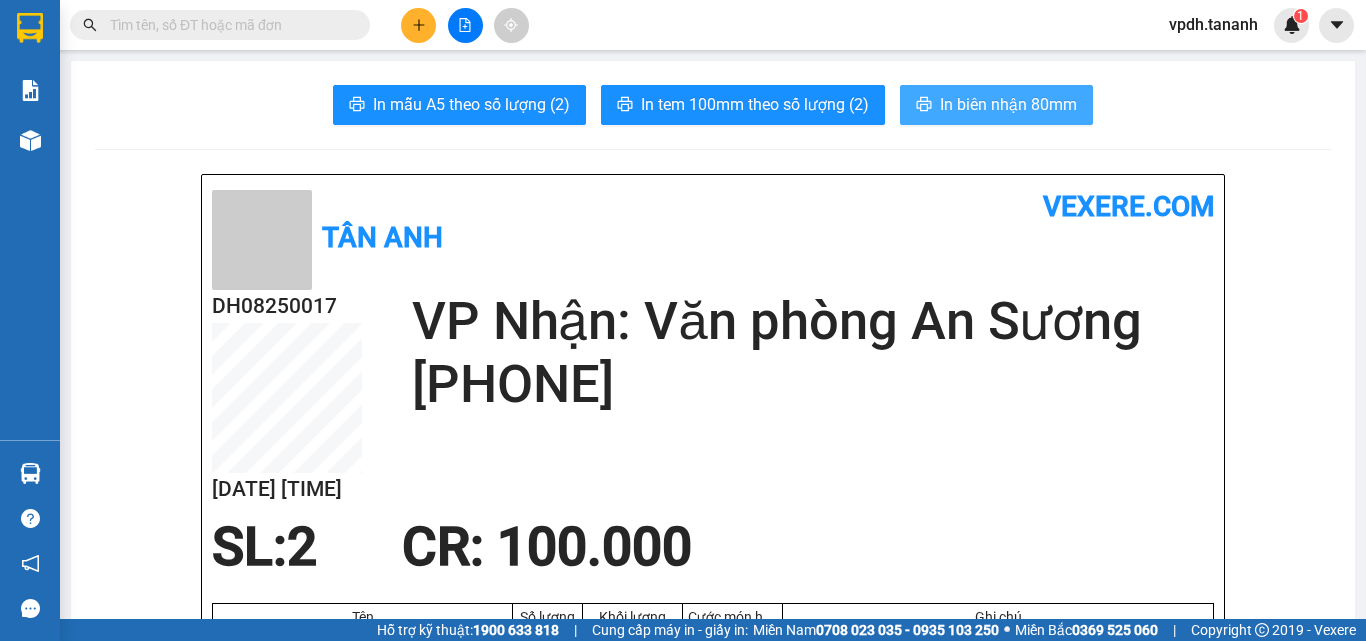scroll, scrollTop: 0, scrollLeft: 0, axis: both 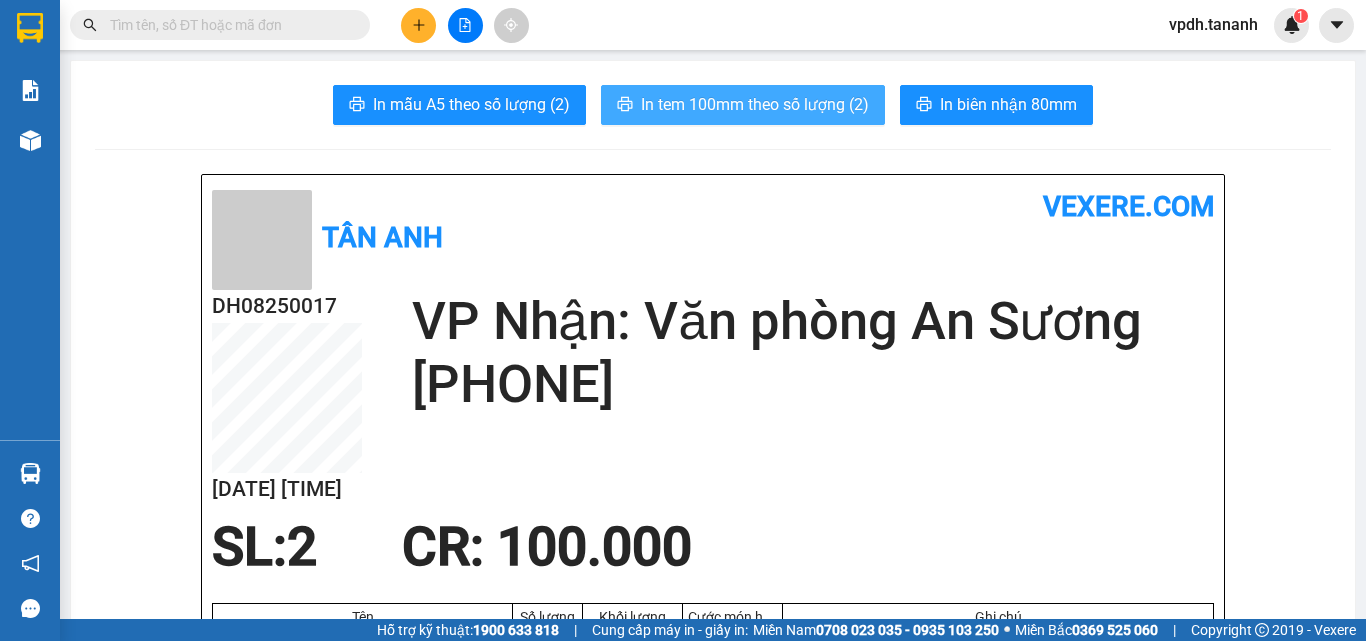 click on "In tem 100mm theo số lượng
(2)" at bounding box center [755, 104] 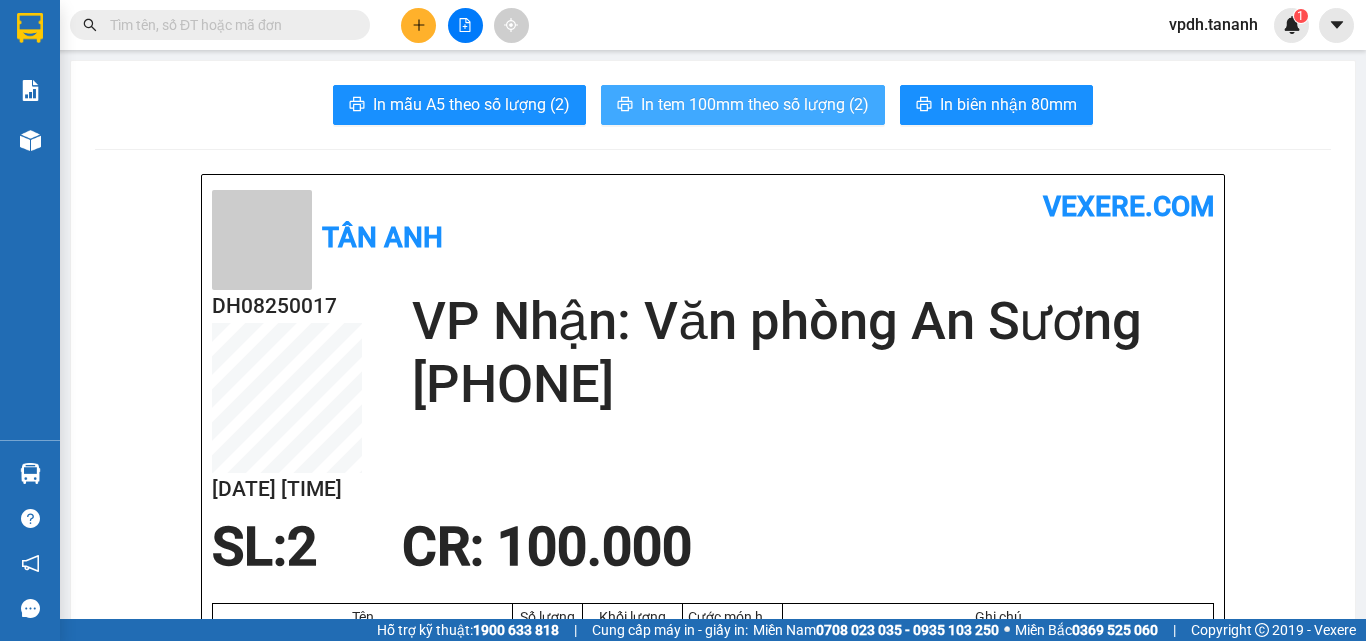scroll, scrollTop: 0, scrollLeft: 0, axis: both 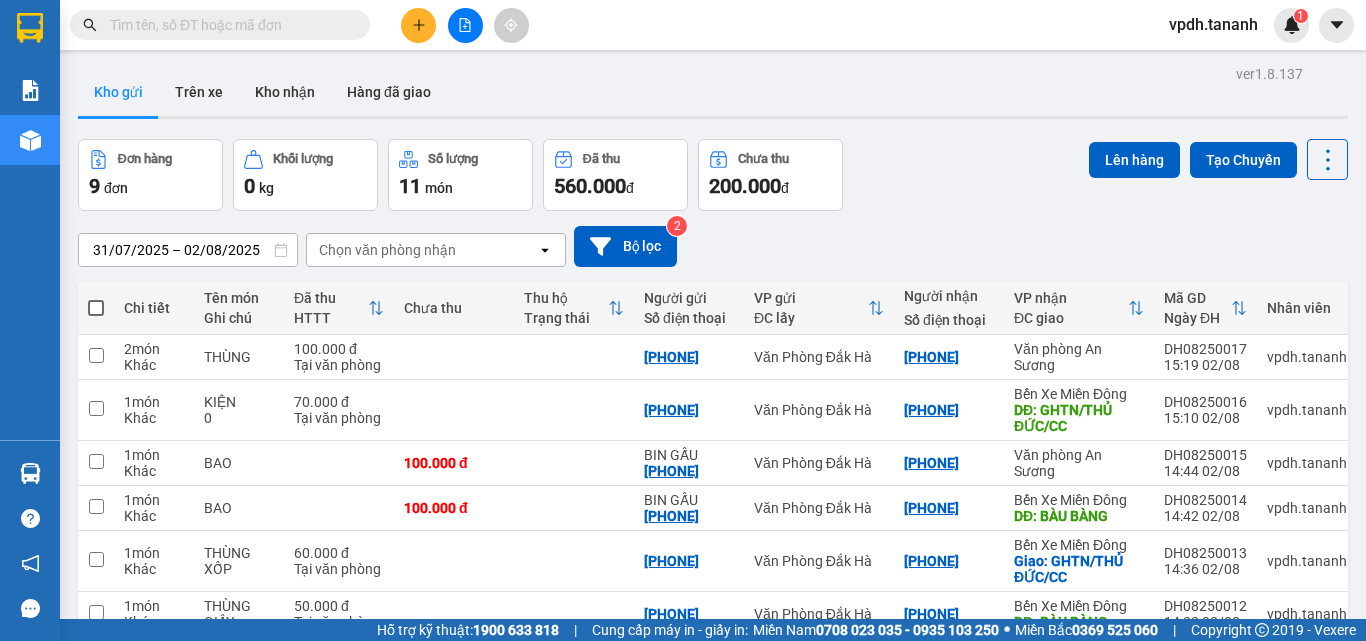 click 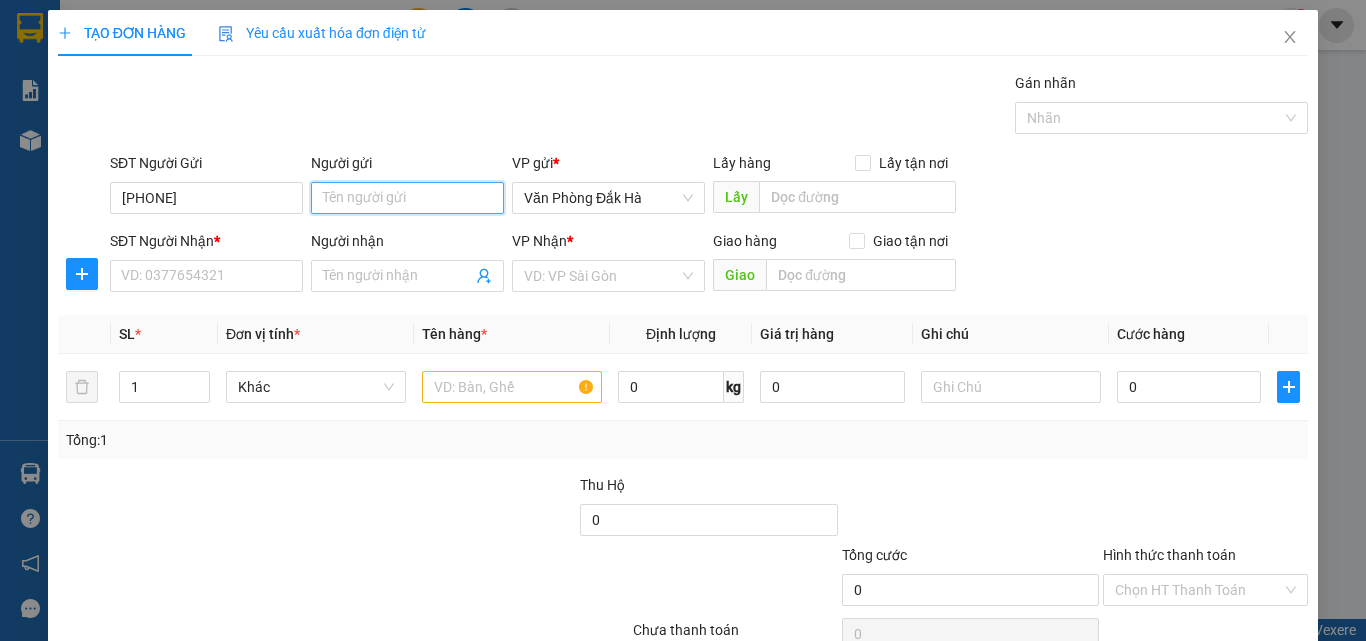 click on "Người gửi" at bounding box center [407, 198] 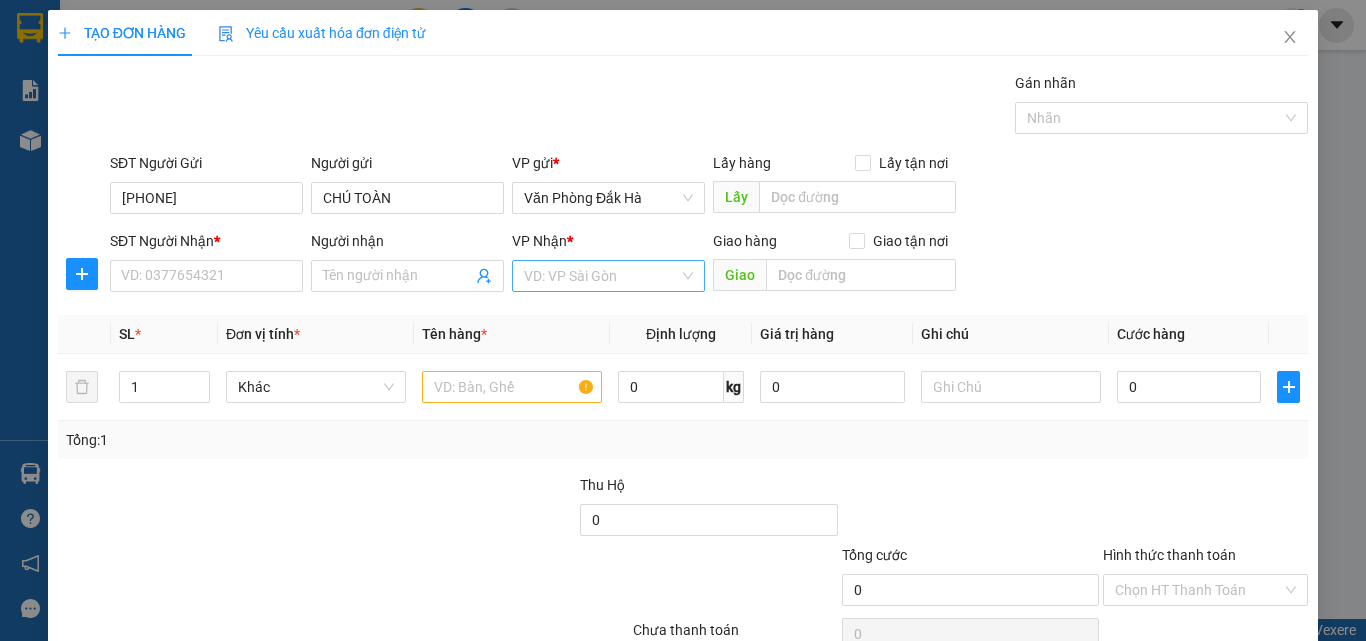click at bounding box center (601, 276) 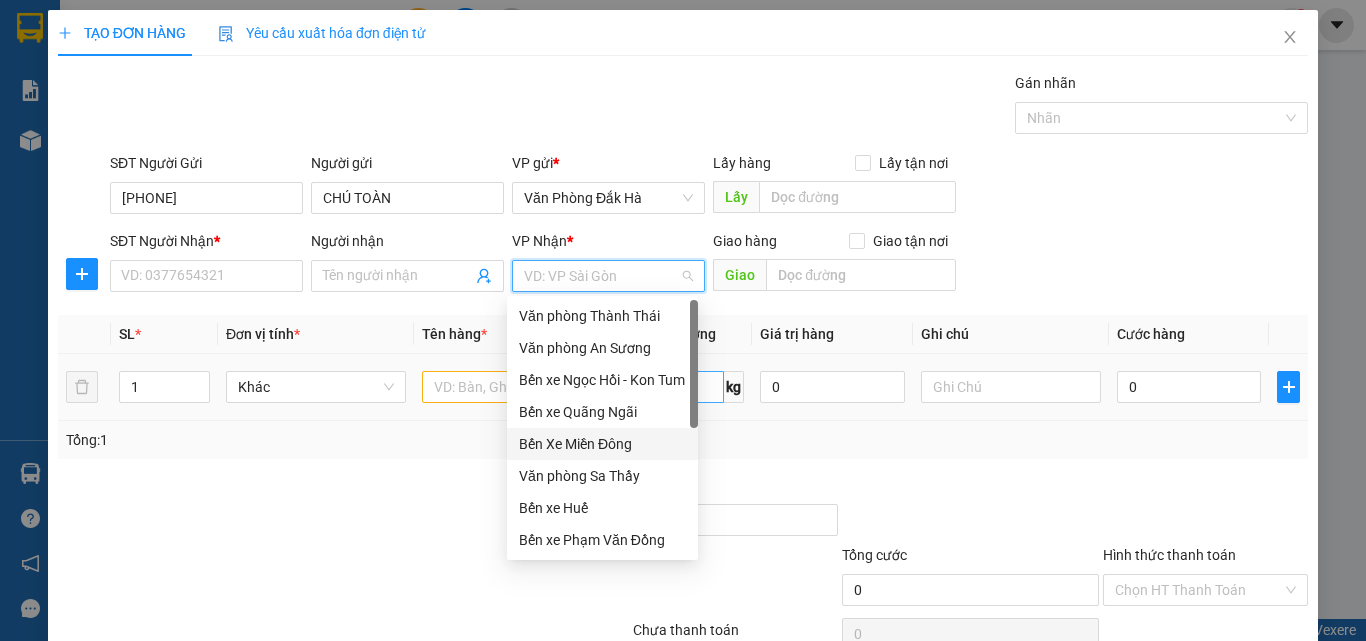 drag, startPoint x: 617, startPoint y: 439, endPoint x: 629, endPoint y: 400, distance: 40.804413 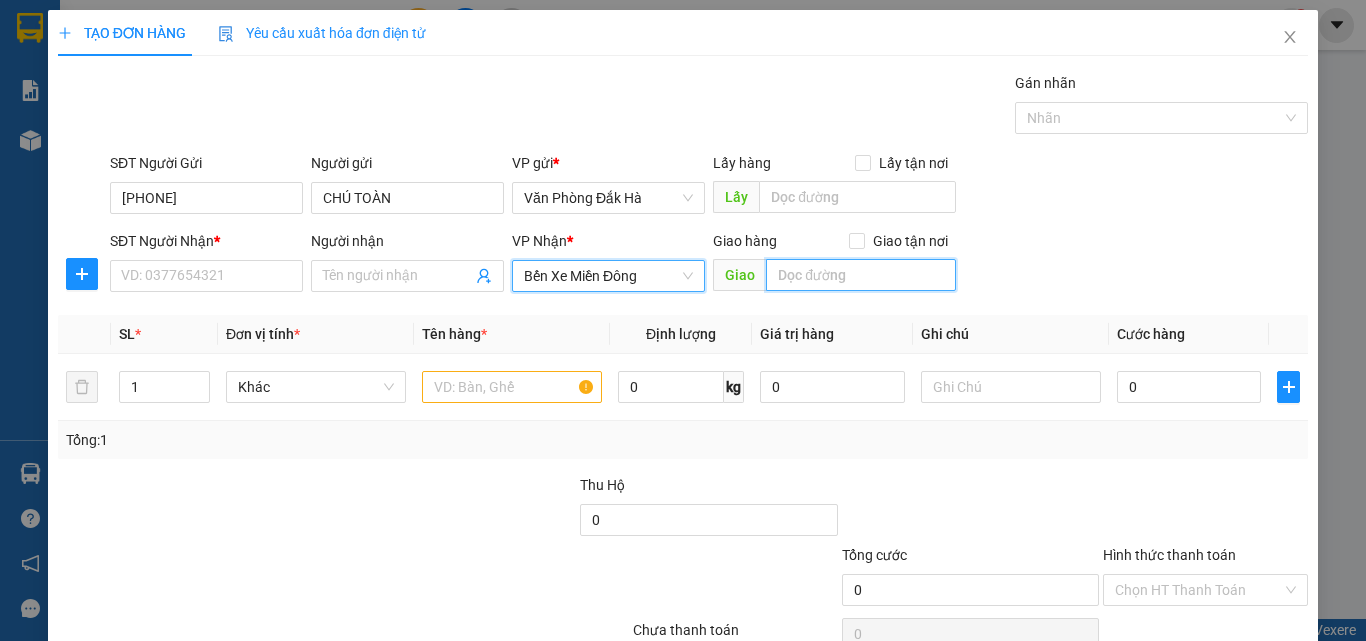 drag, startPoint x: 784, startPoint y: 286, endPoint x: 790, endPoint y: 268, distance: 18.973665 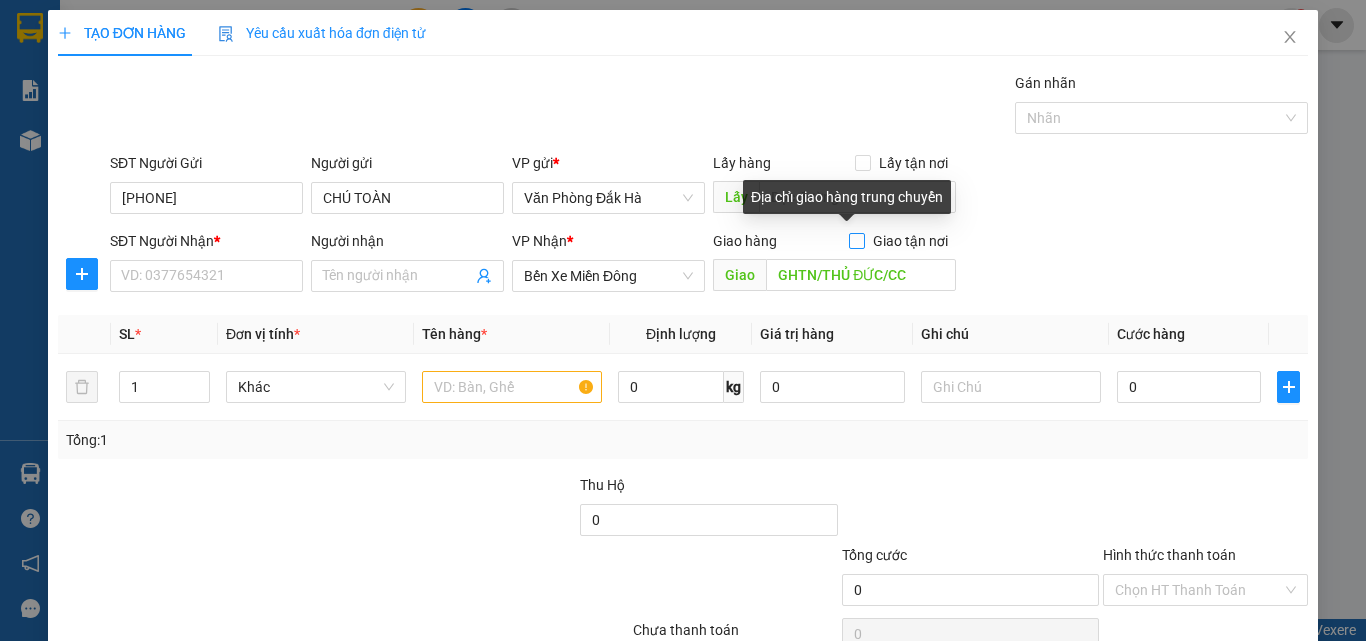 click at bounding box center (857, 241) 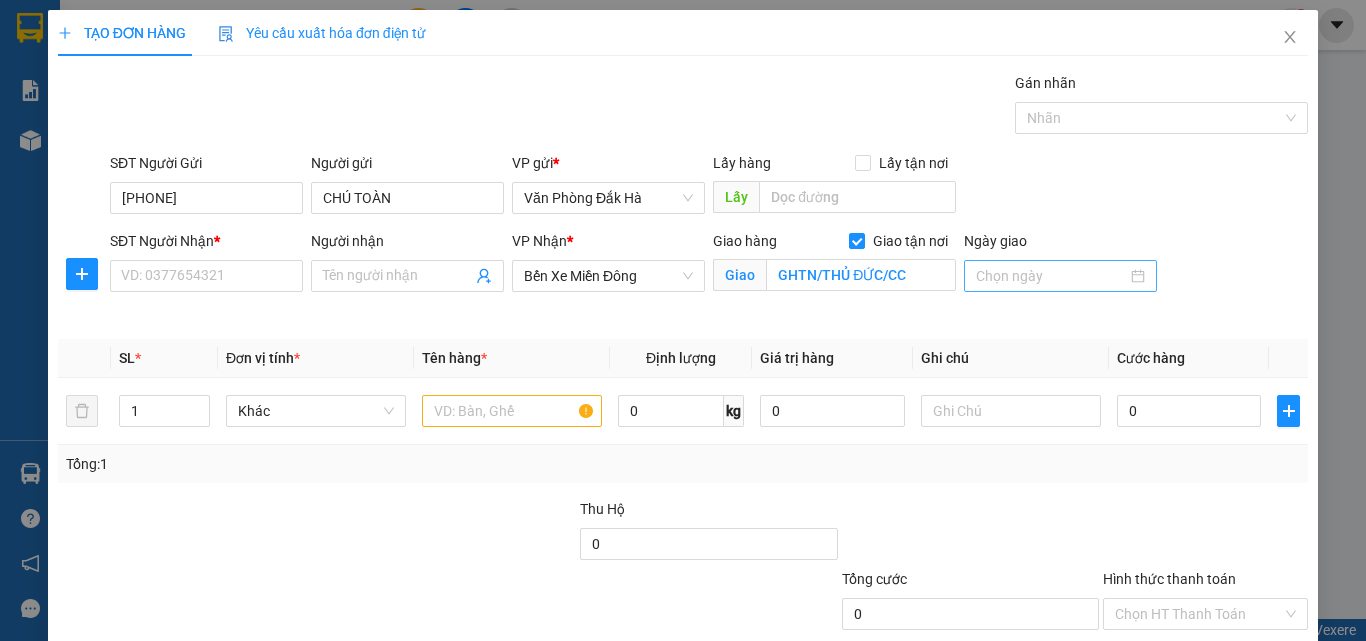 click at bounding box center [1060, 276] 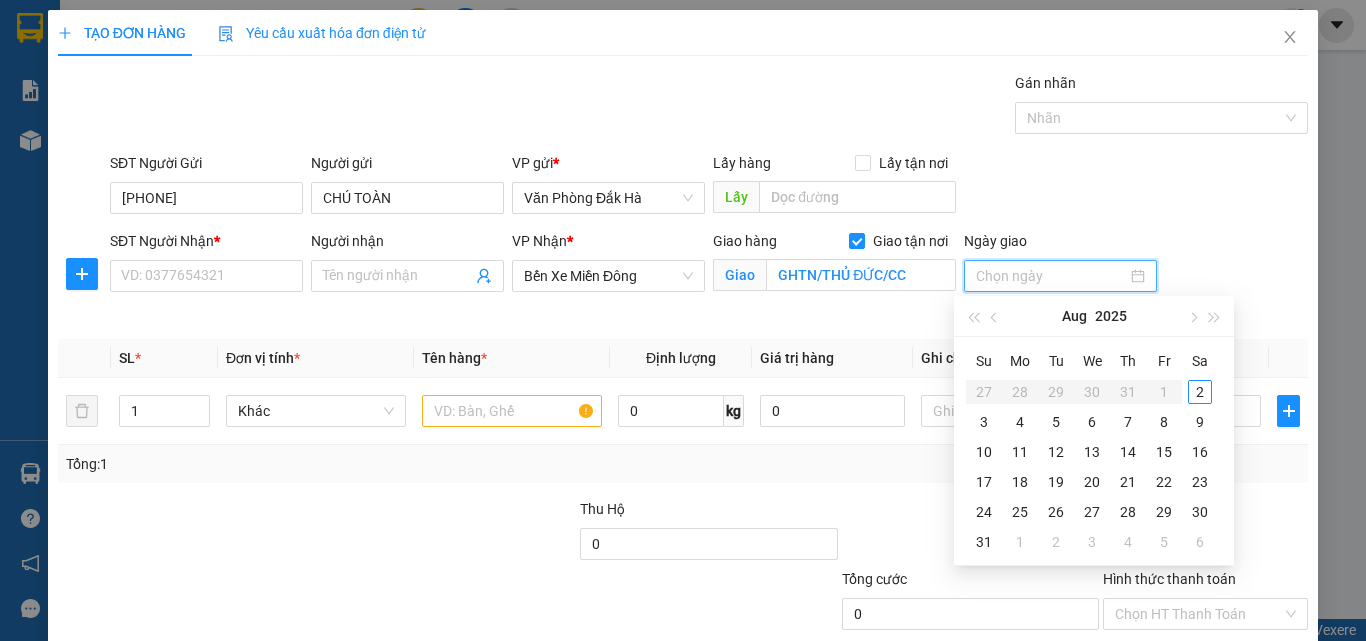 click at bounding box center (1060, 276) 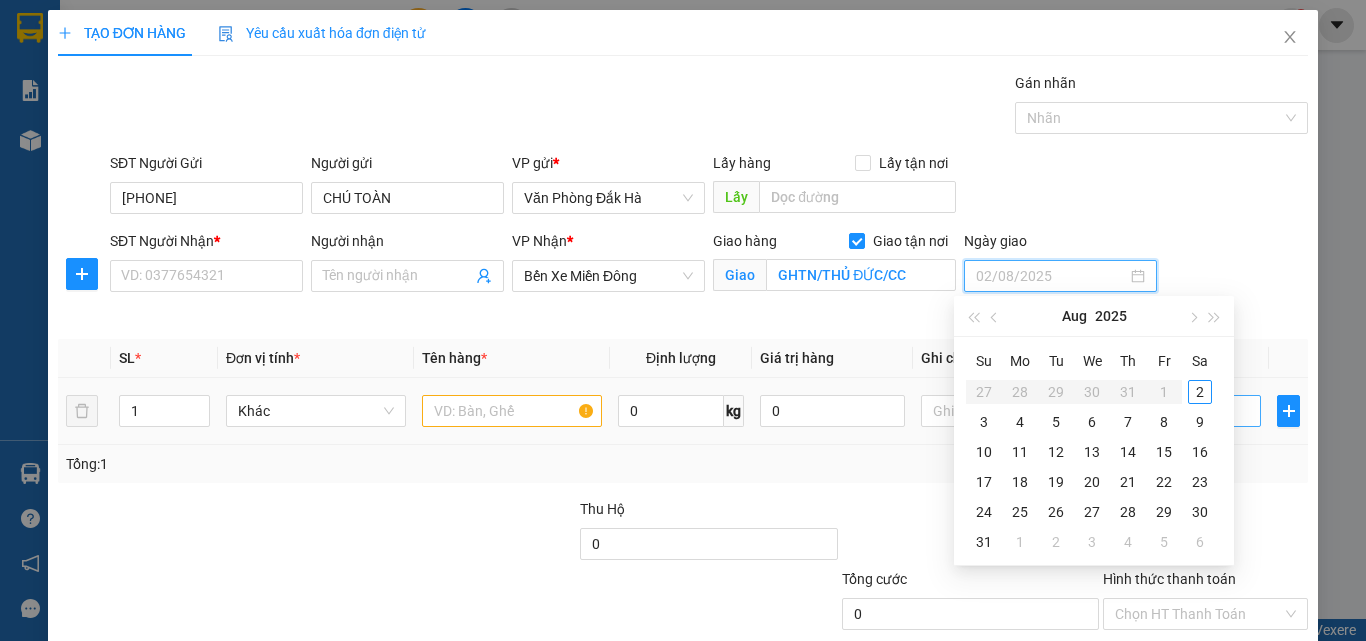 click on "2" at bounding box center [1200, 392] 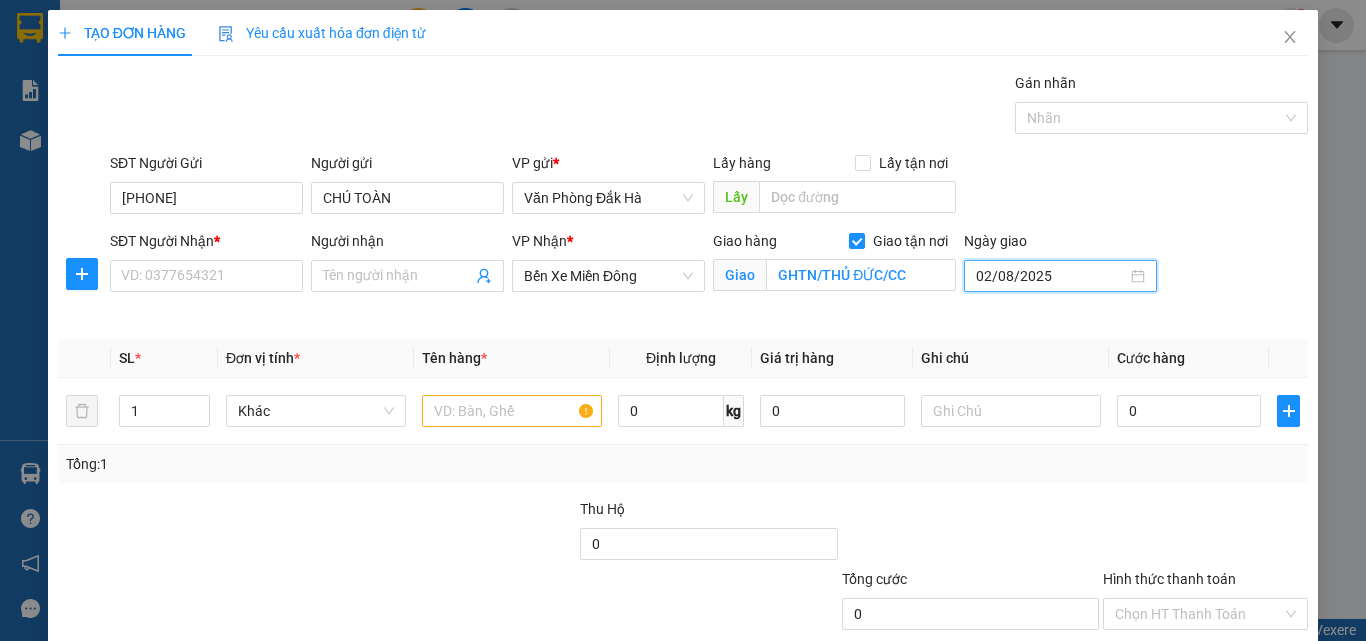 click on "SĐT Người Gửi [PHONE] Người gửi CHÚ TOÀN VP gửi  * Văn Phòng Đắk Hà Lấy hàng Lấy tận nơi Lấy" at bounding box center [709, 187] 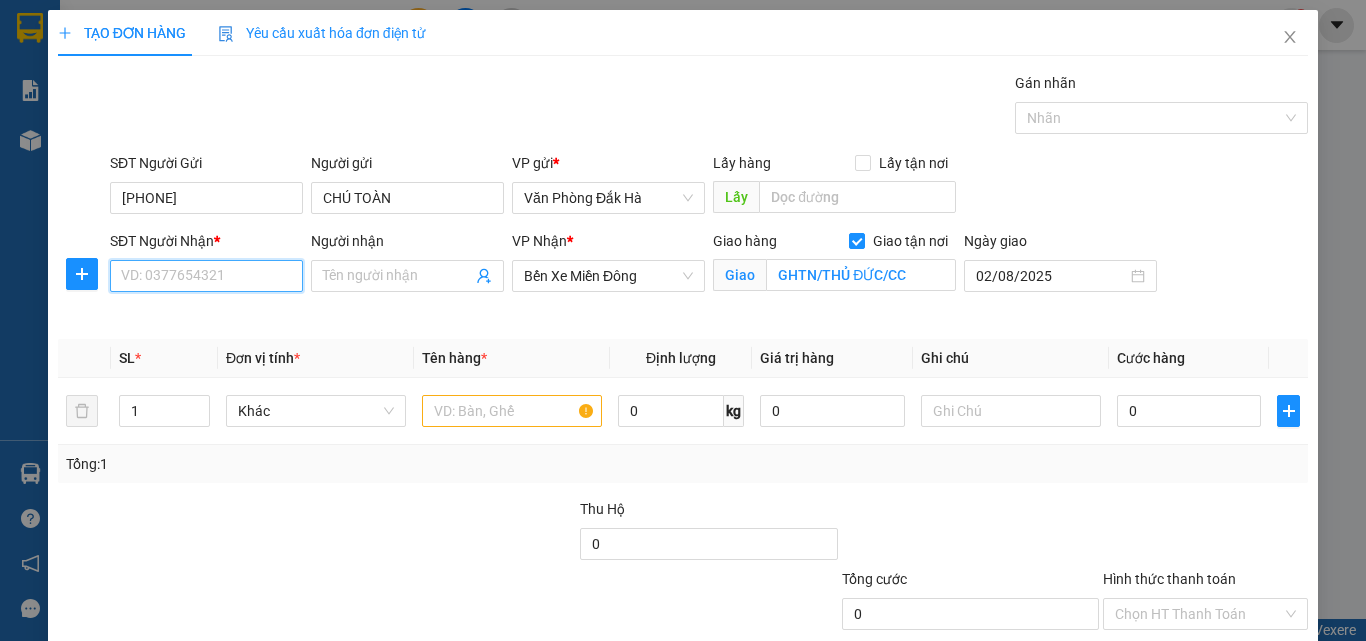 click on "SĐT Người Nhận  *" at bounding box center [206, 276] 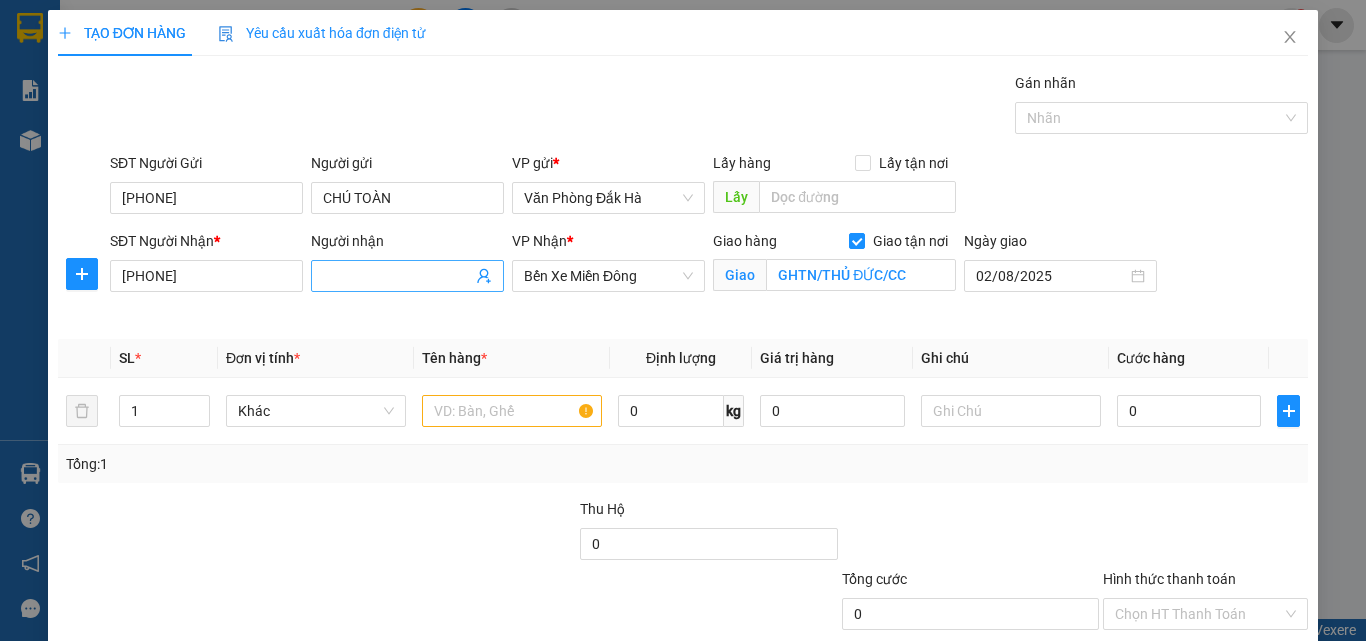 click on "Người nhận" at bounding box center (397, 276) 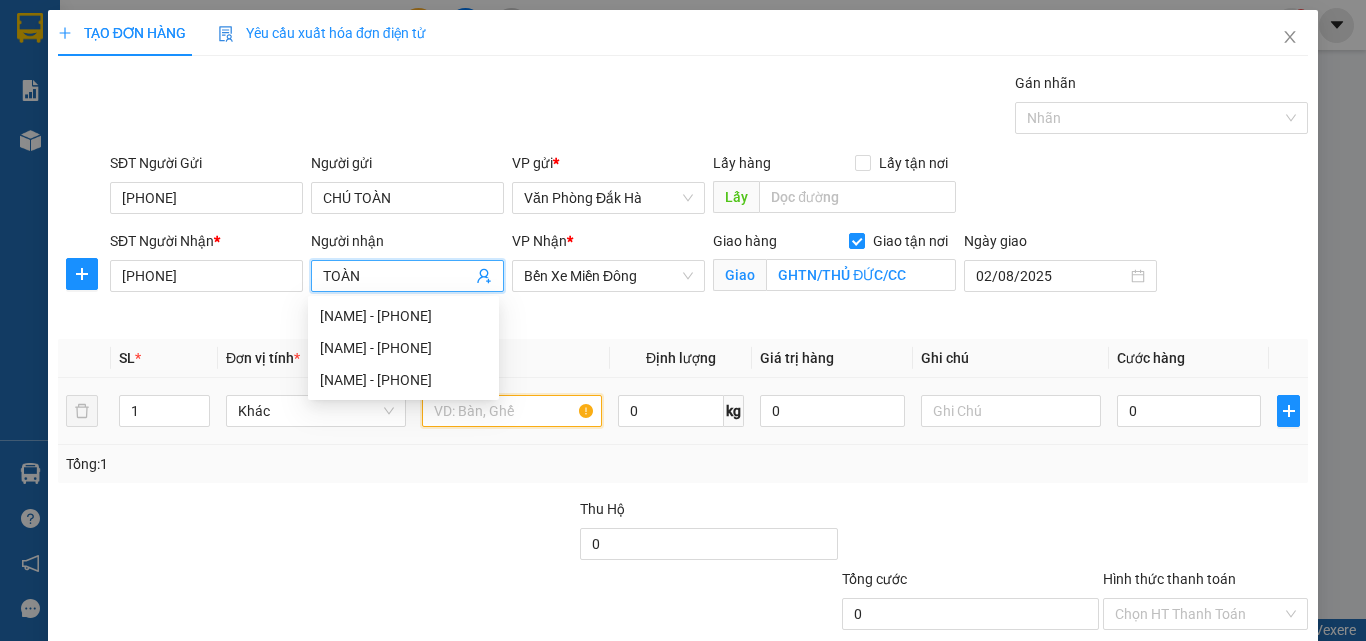 click at bounding box center (512, 411) 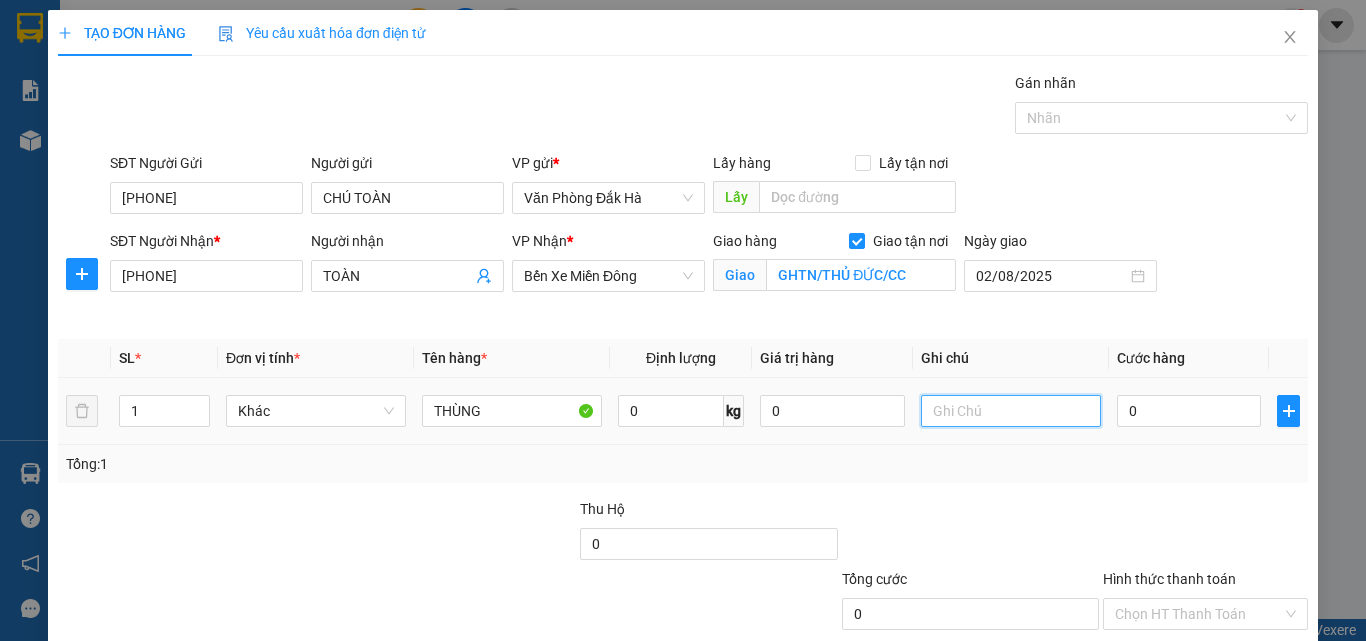 click at bounding box center (1011, 411) 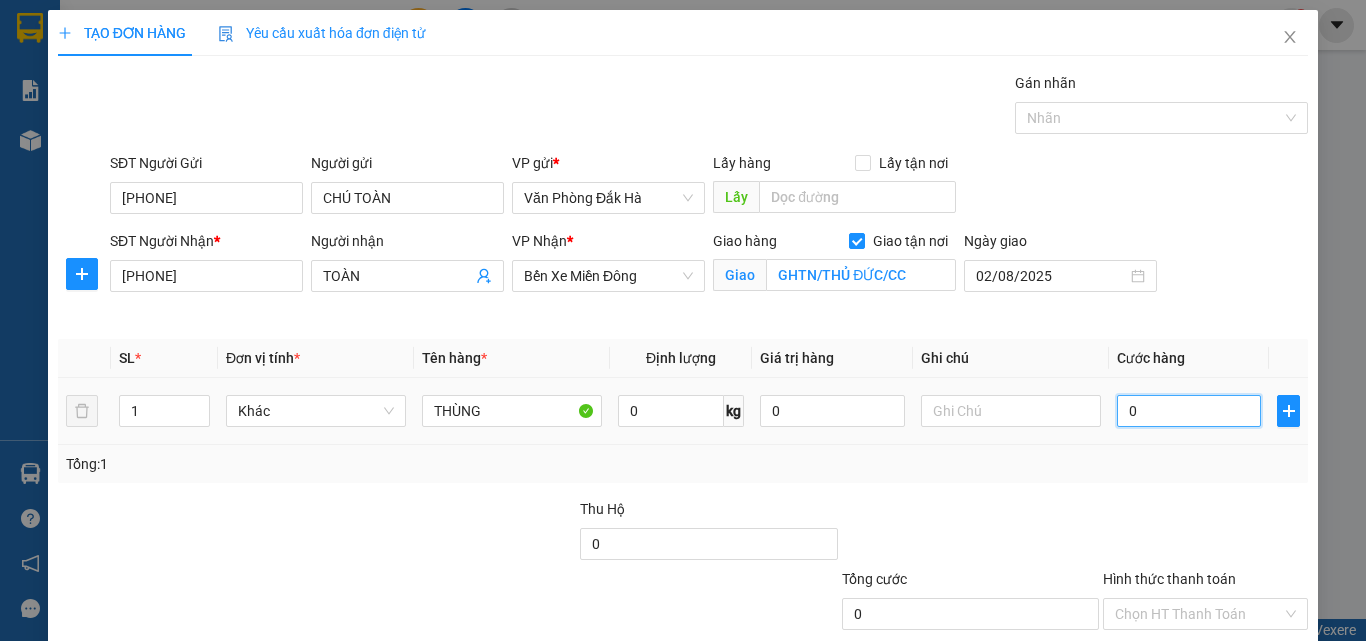 click on "0" at bounding box center [1189, 411] 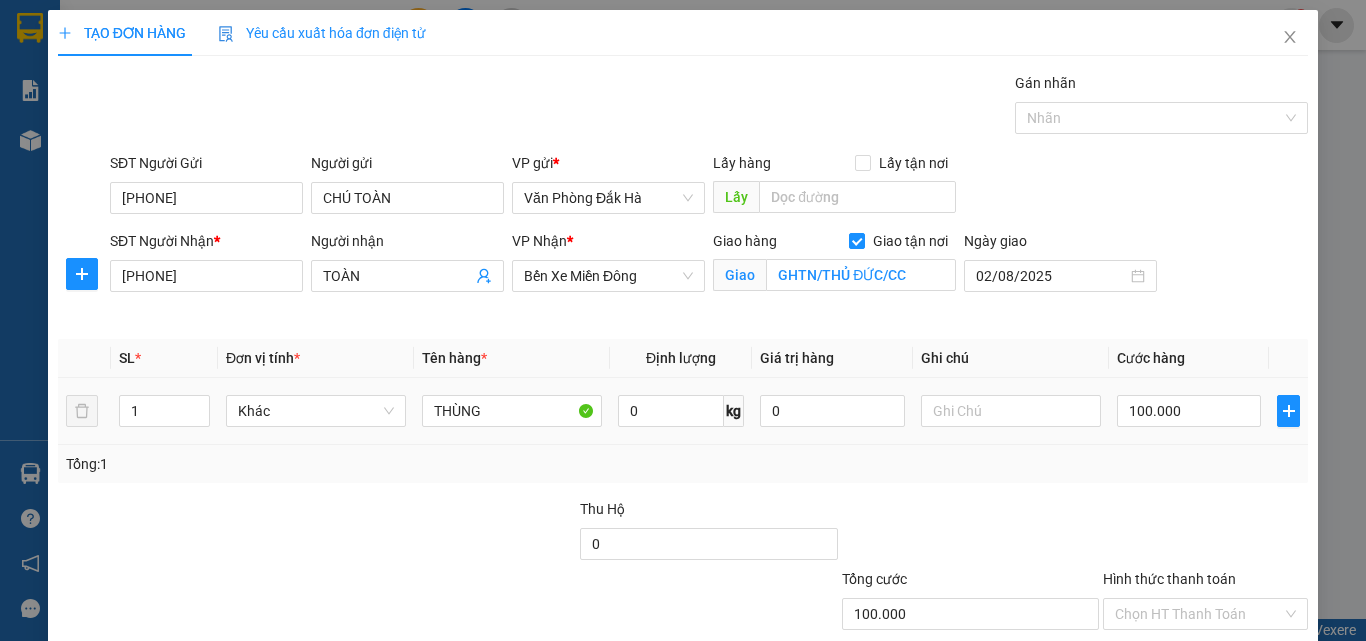 click on "Tổng:  1" at bounding box center (683, 464) 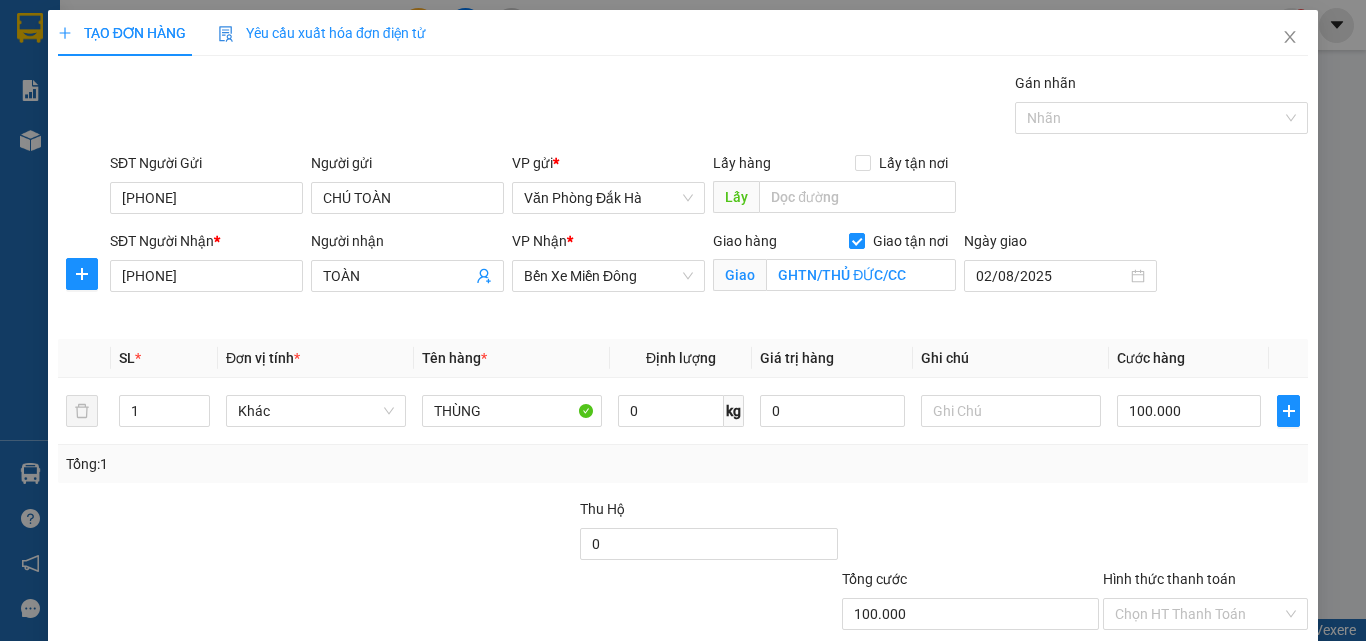 scroll, scrollTop: 123, scrollLeft: 0, axis: vertical 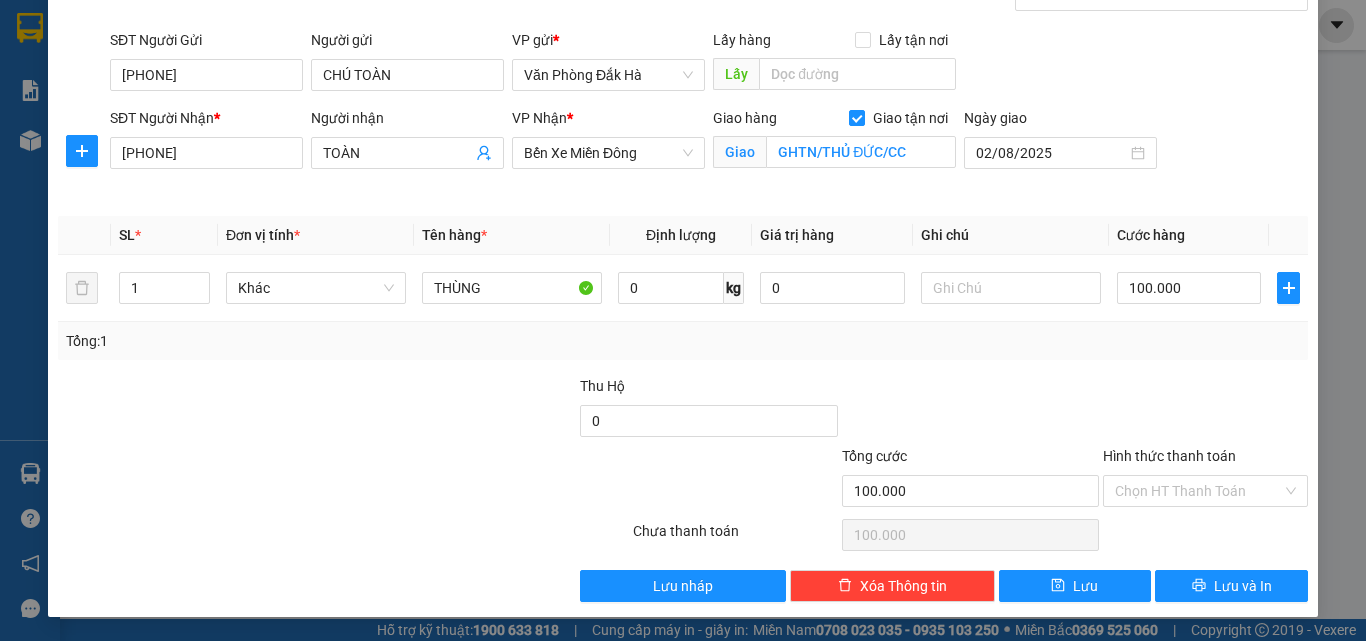 click on "Hình thức thanh toán" at bounding box center (1205, 460) 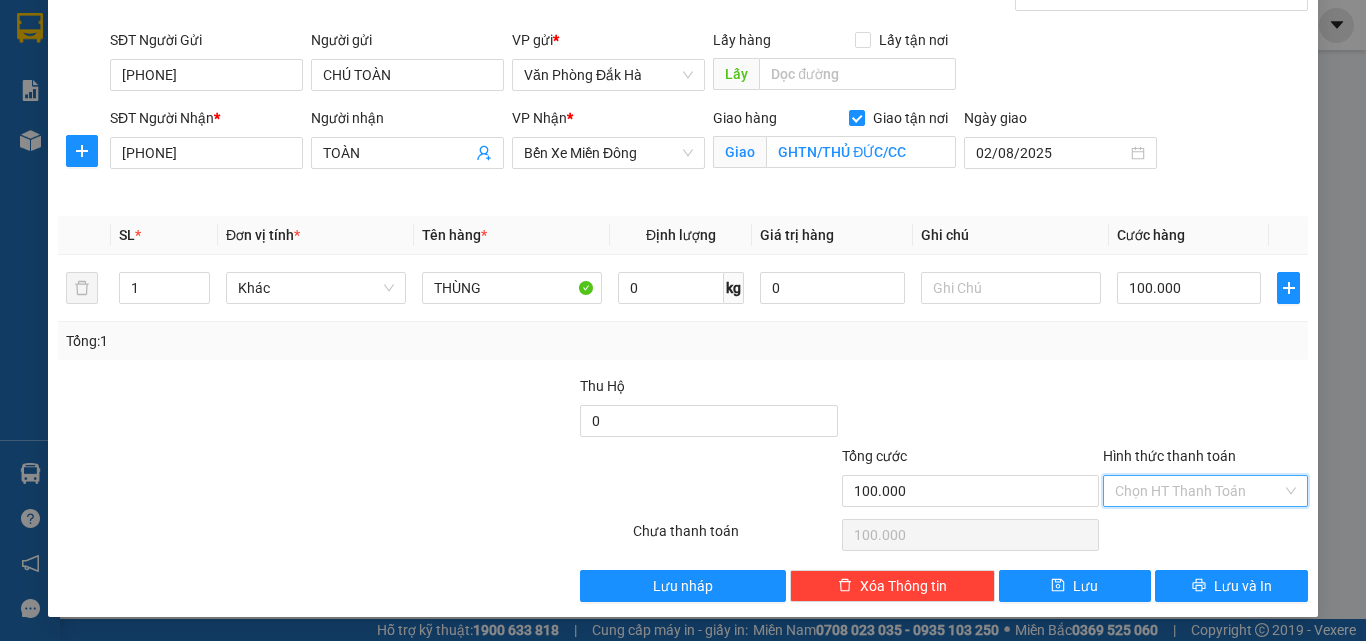 click on "Hình thức thanh toán" at bounding box center [1198, 491] 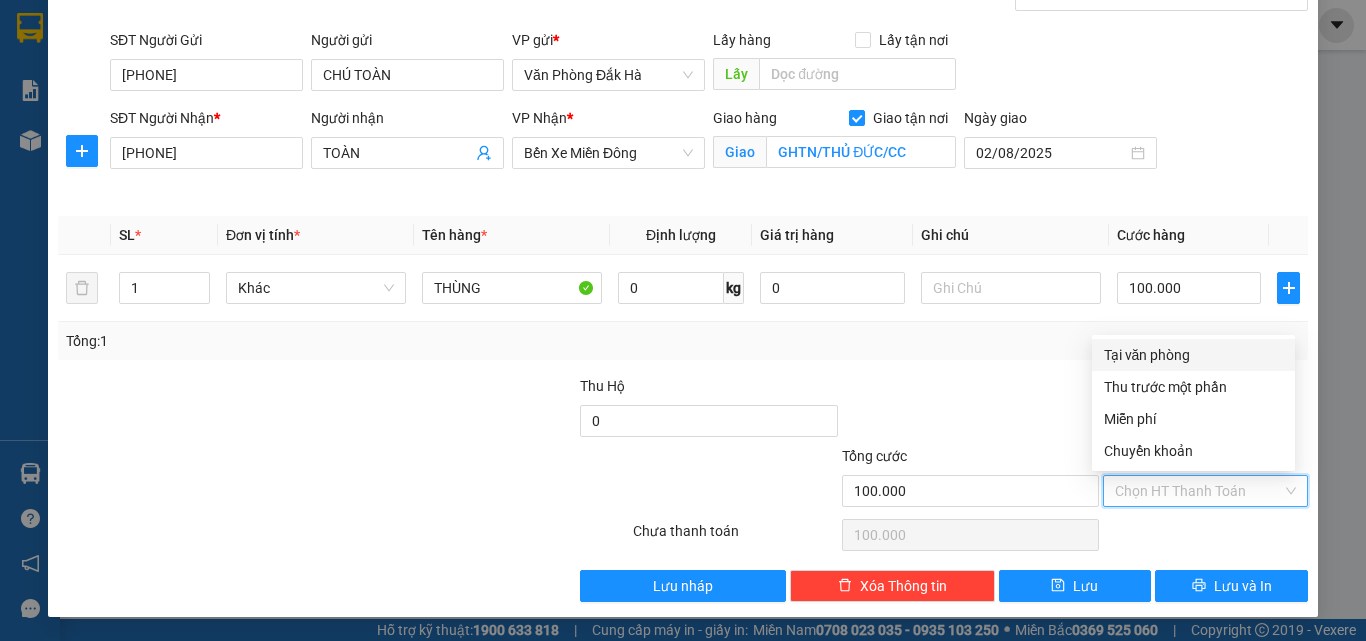 click on "Tại văn phòng" at bounding box center [1193, 355] 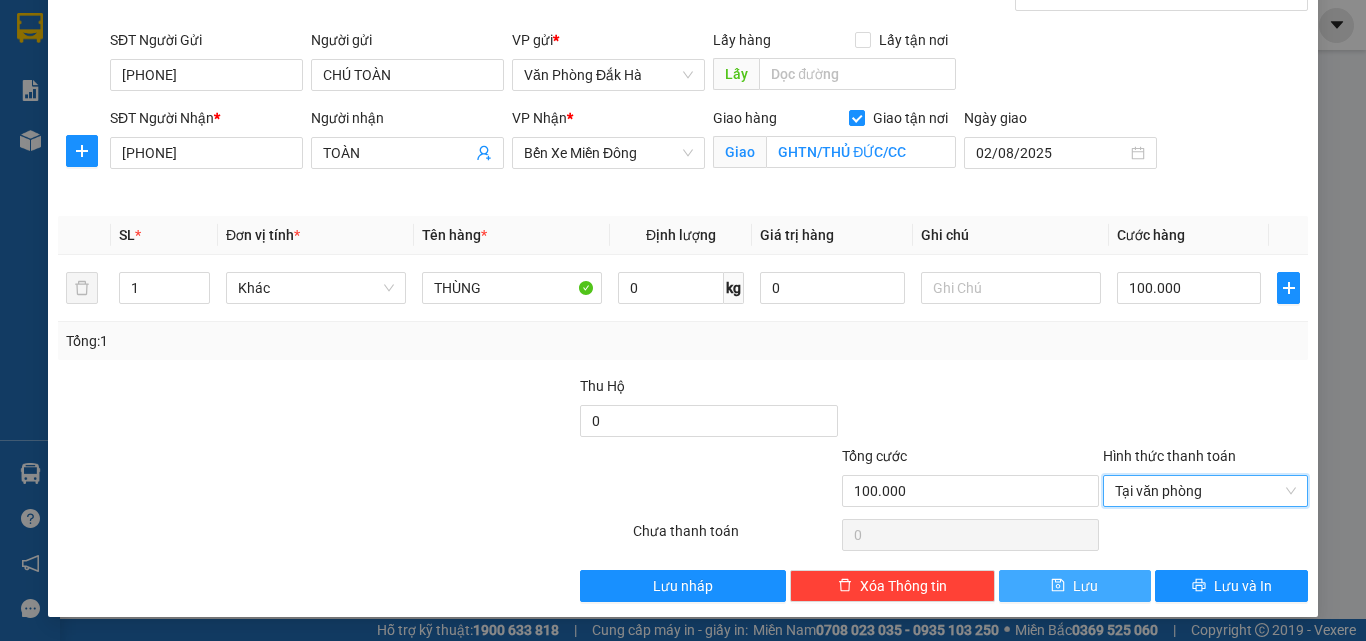 click 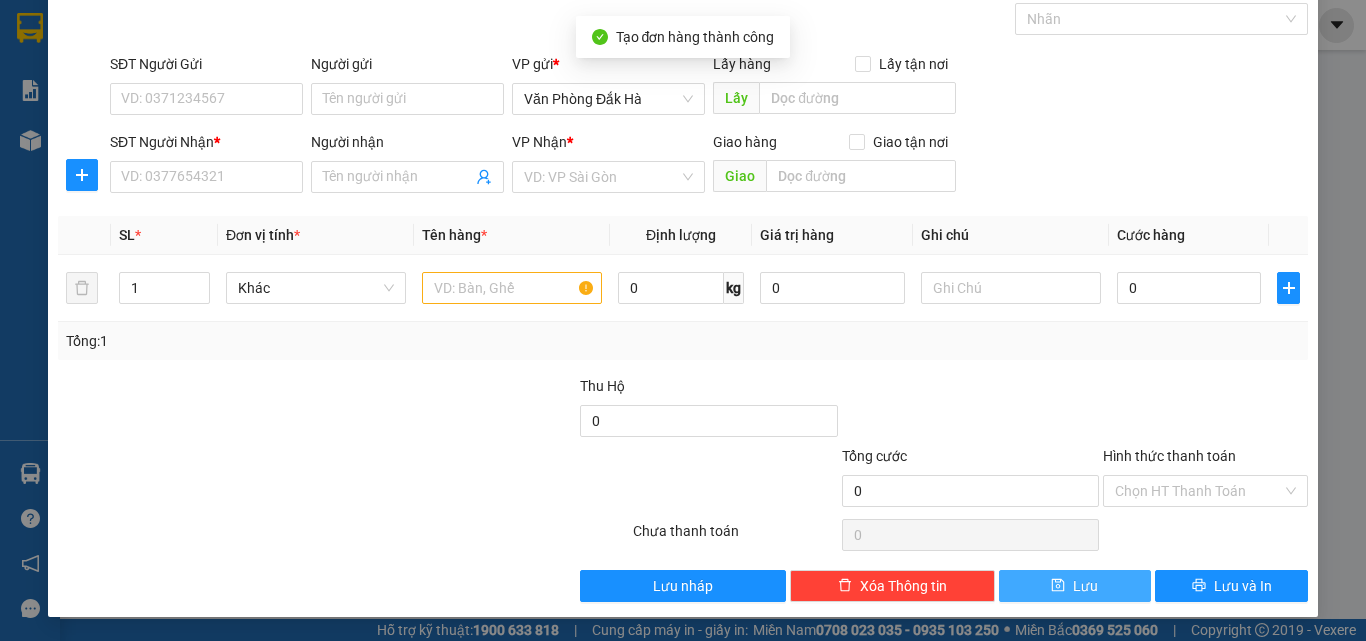 scroll, scrollTop: 0, scrollLeft: 0, axis: both 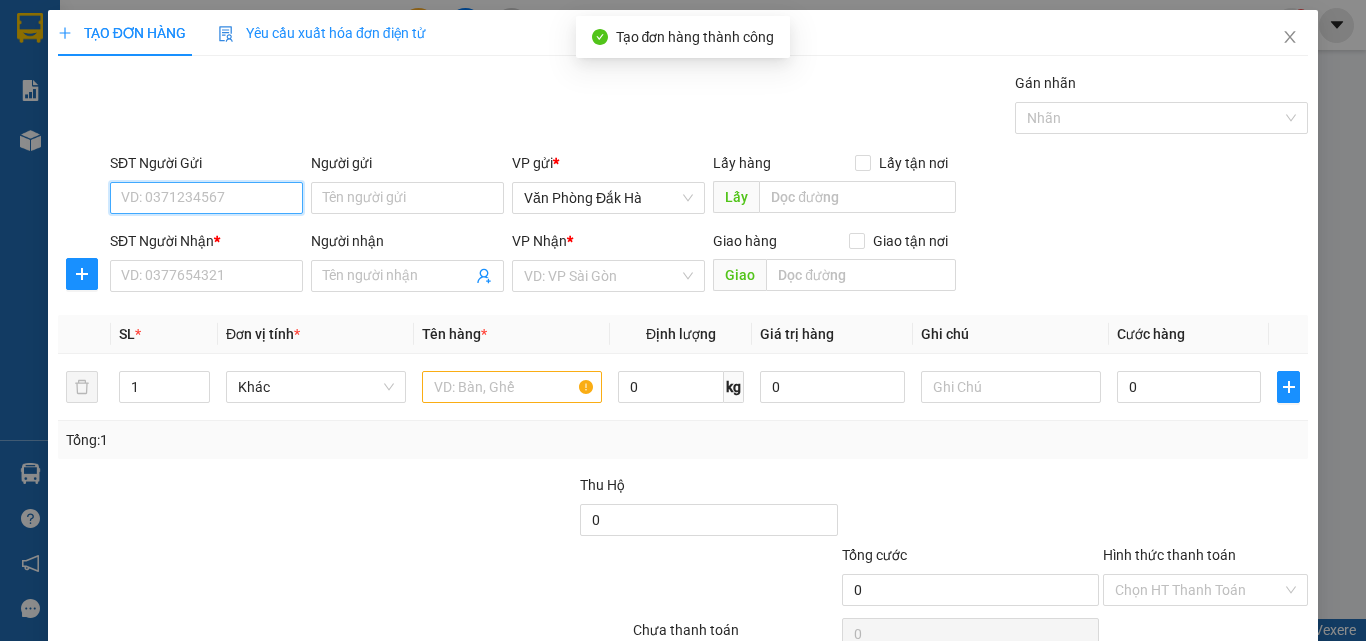 click on "SĐT Người Gửi" at bounding box center [206, 198] 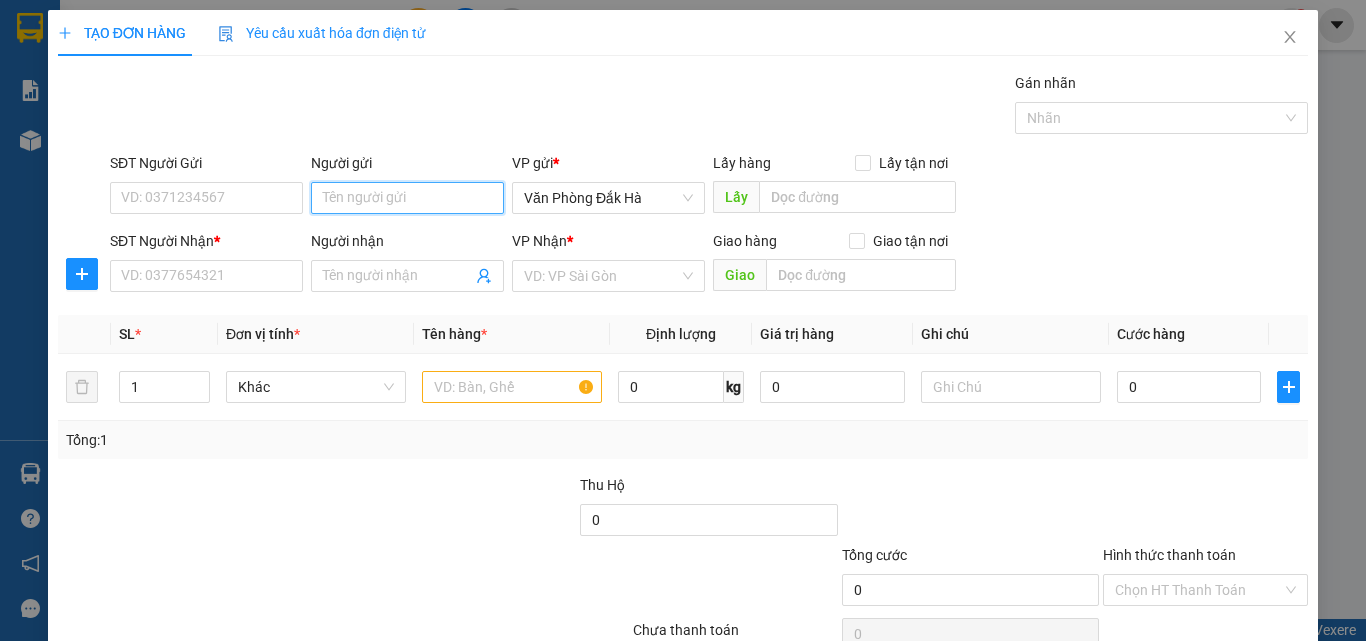 click on "Người gửi" at bounding box center [407, 198] 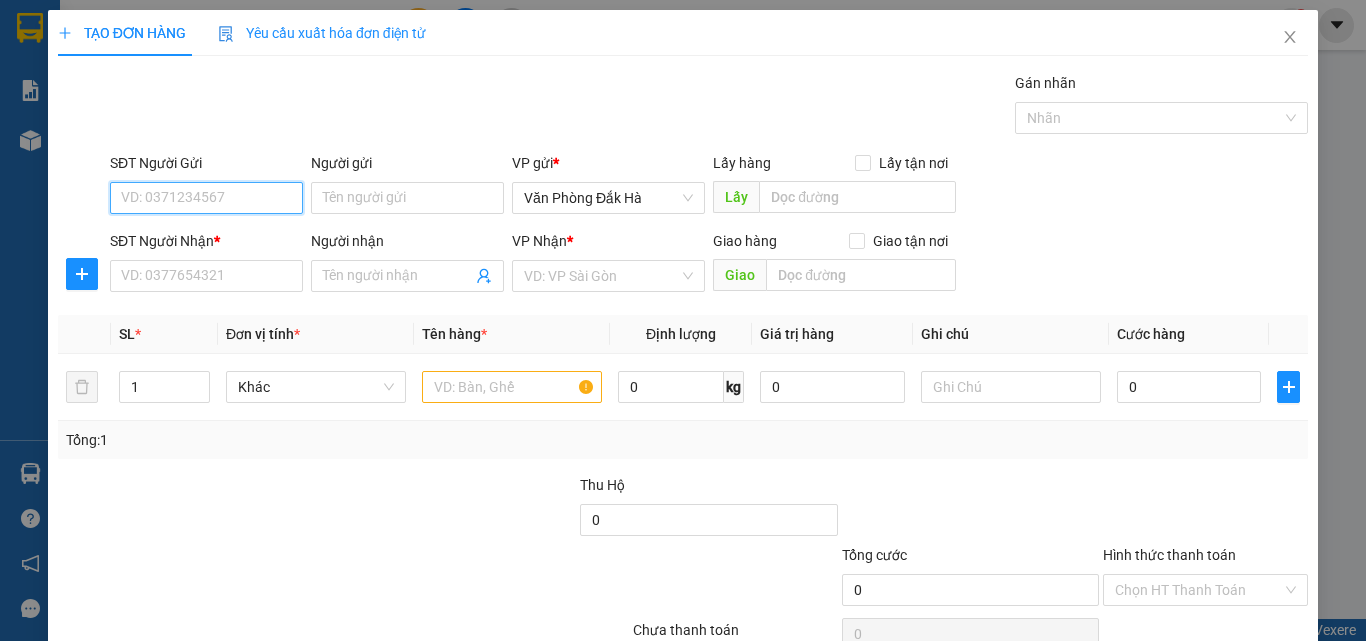 click on "SĐT Người Gửi" at bounding box center (206, 198) 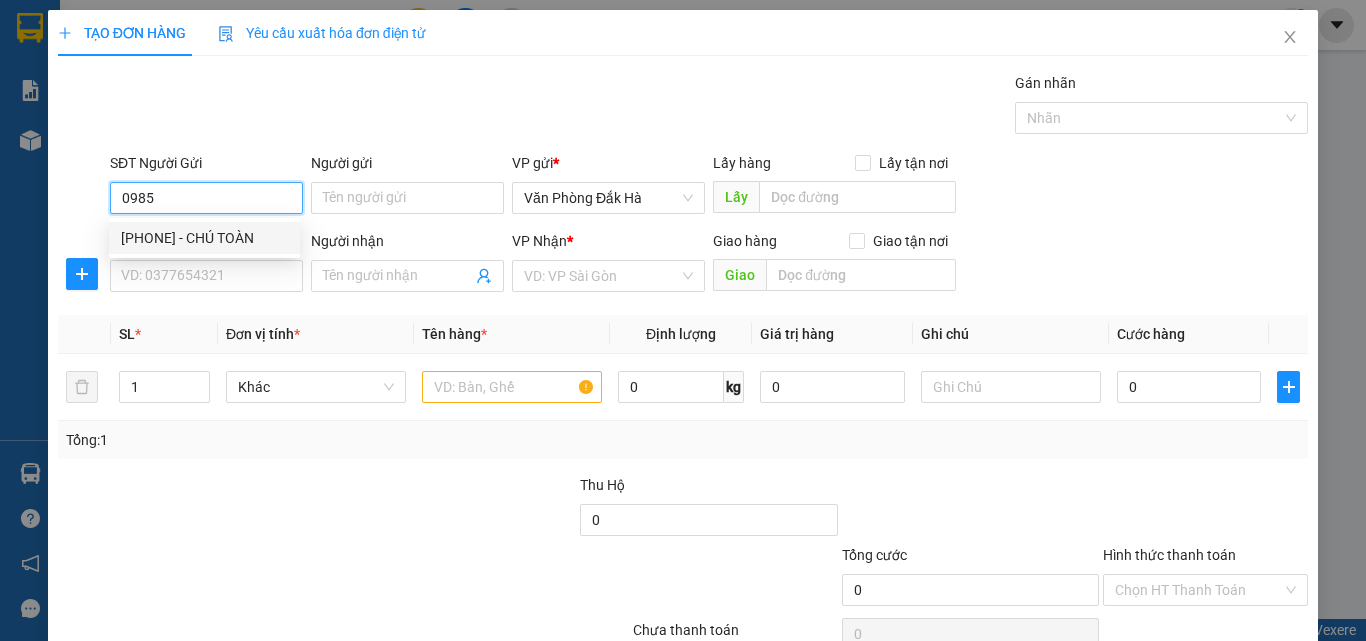 click on "[PHONE] - CHÚ TOÀN" at bounding box center [204, 238] 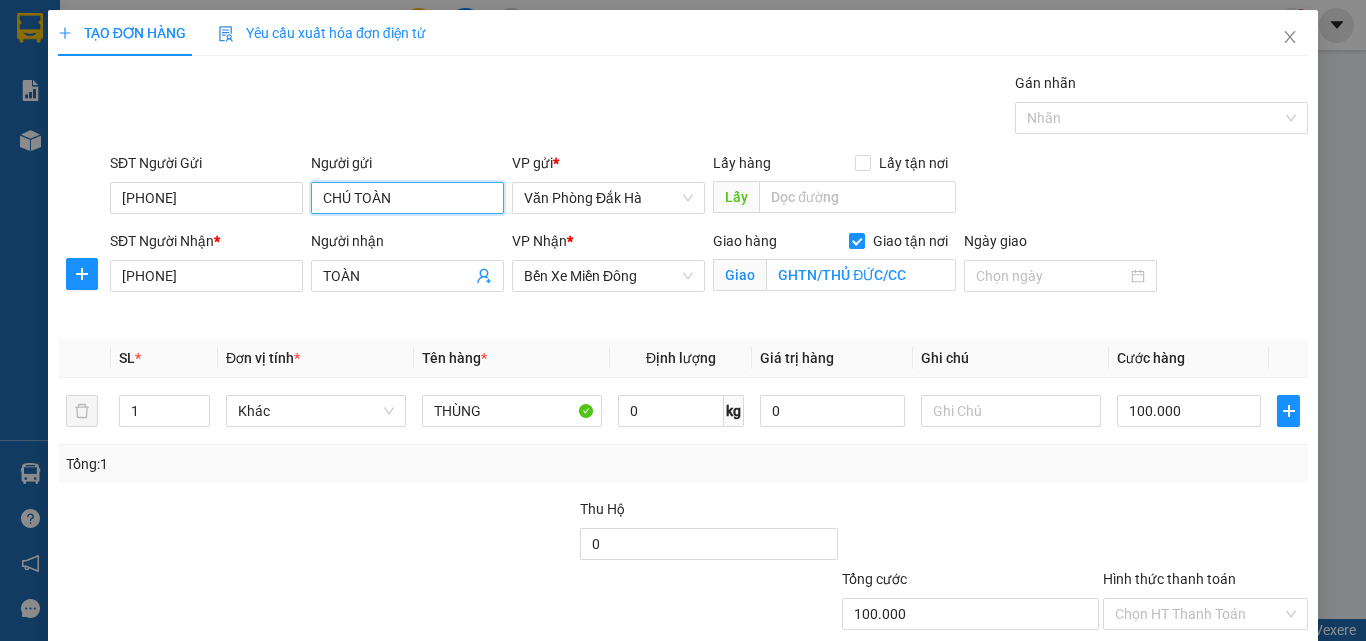 drag, startPoint x: 403, startPoint y: 191, endPoint x: 358, endPoint y: 201, distance: 46.09772 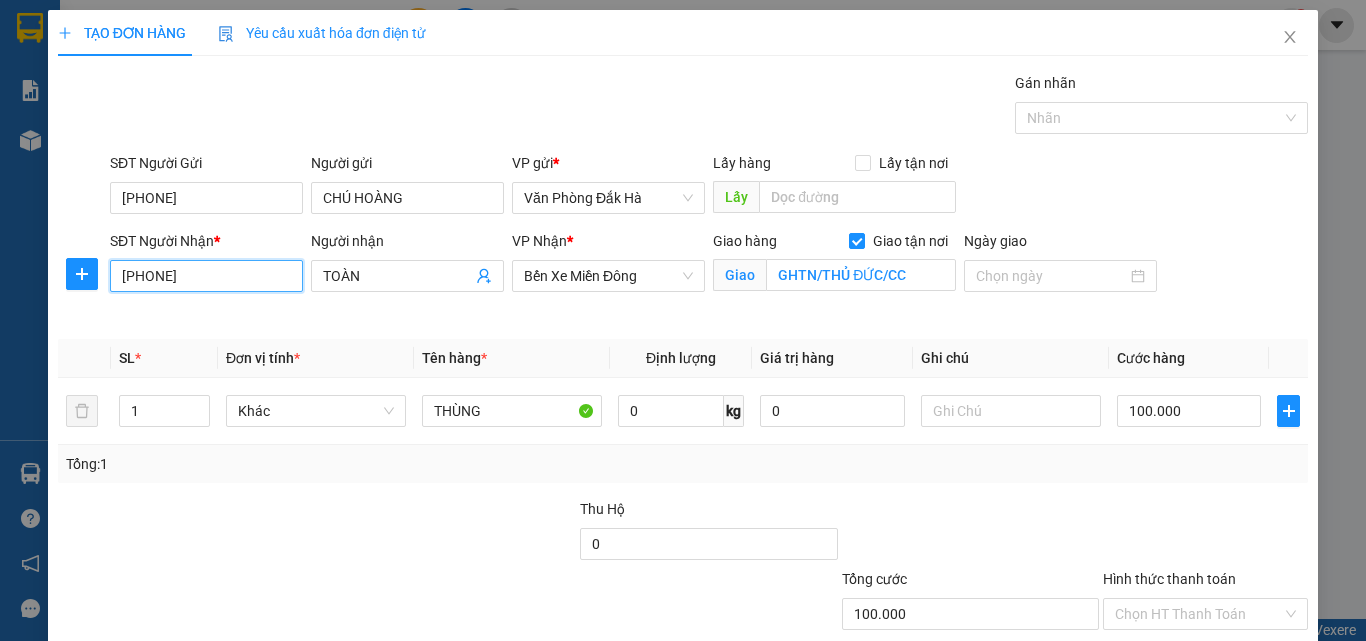 drag, startPoint x: 221, startPoint y: 282, endPoint x: 108, endPoint y: 282, distance: 113 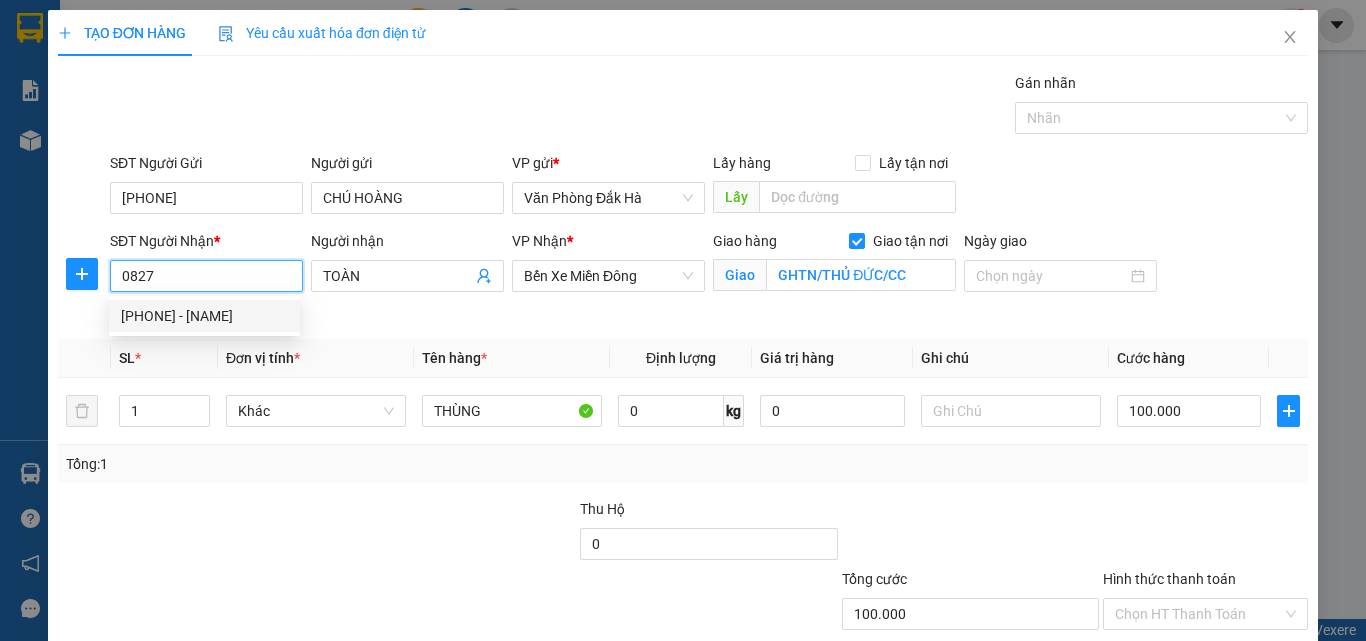 click on "[PHONE] - [NAME]" at bounding box center (204, 316) 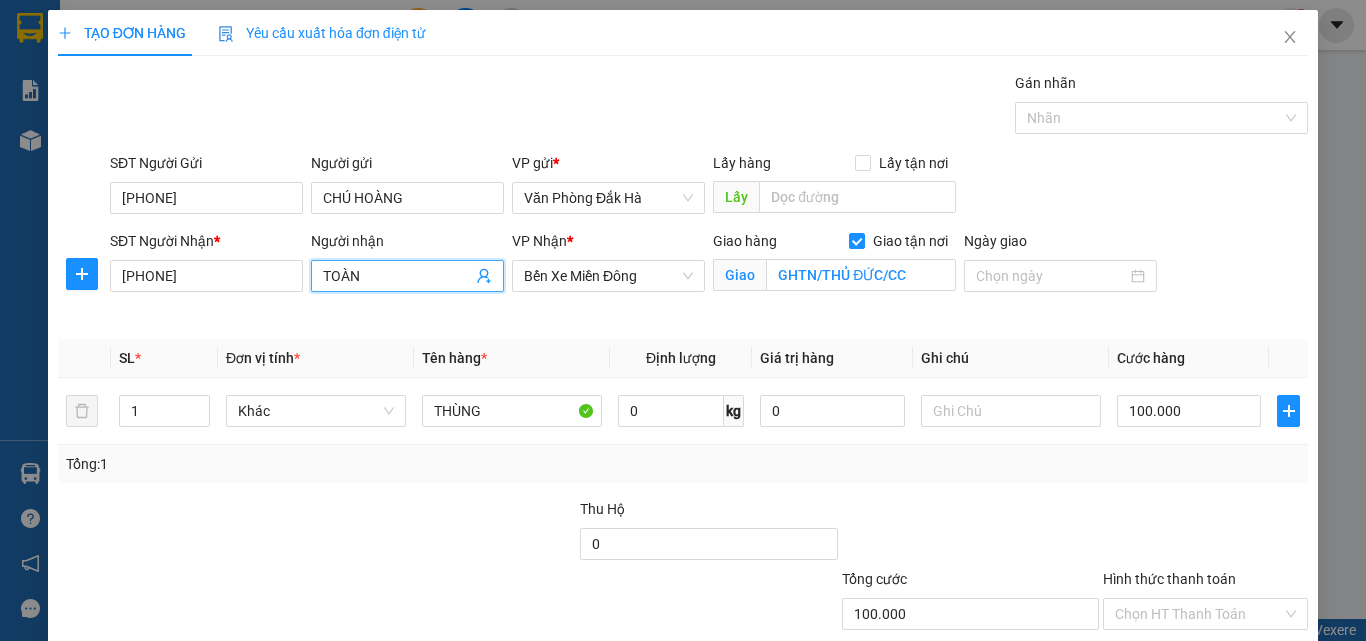 drag, startPoint x: 414, startPoint y: 275, endPoint x: 302, endPoint y: 276, distance: 112.00446 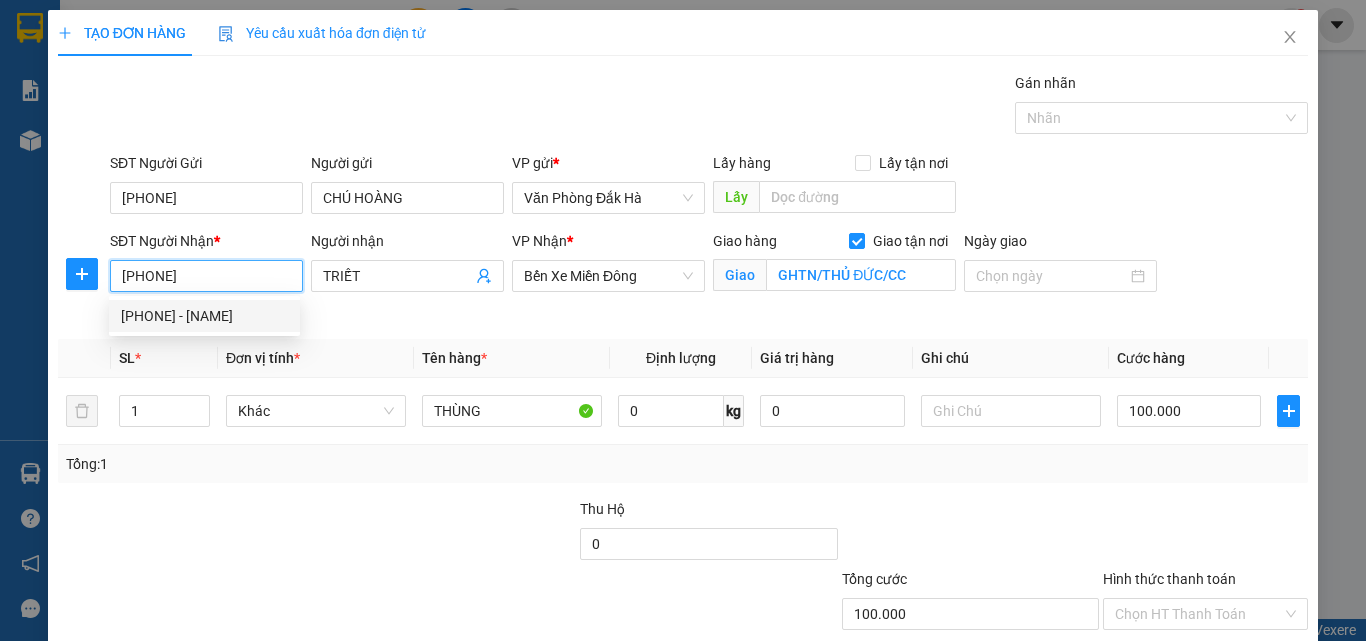drag, startPoint x: 274, startPoint y: 278, endPoint x: 131, endPoint y: 277, distance: 143.0035 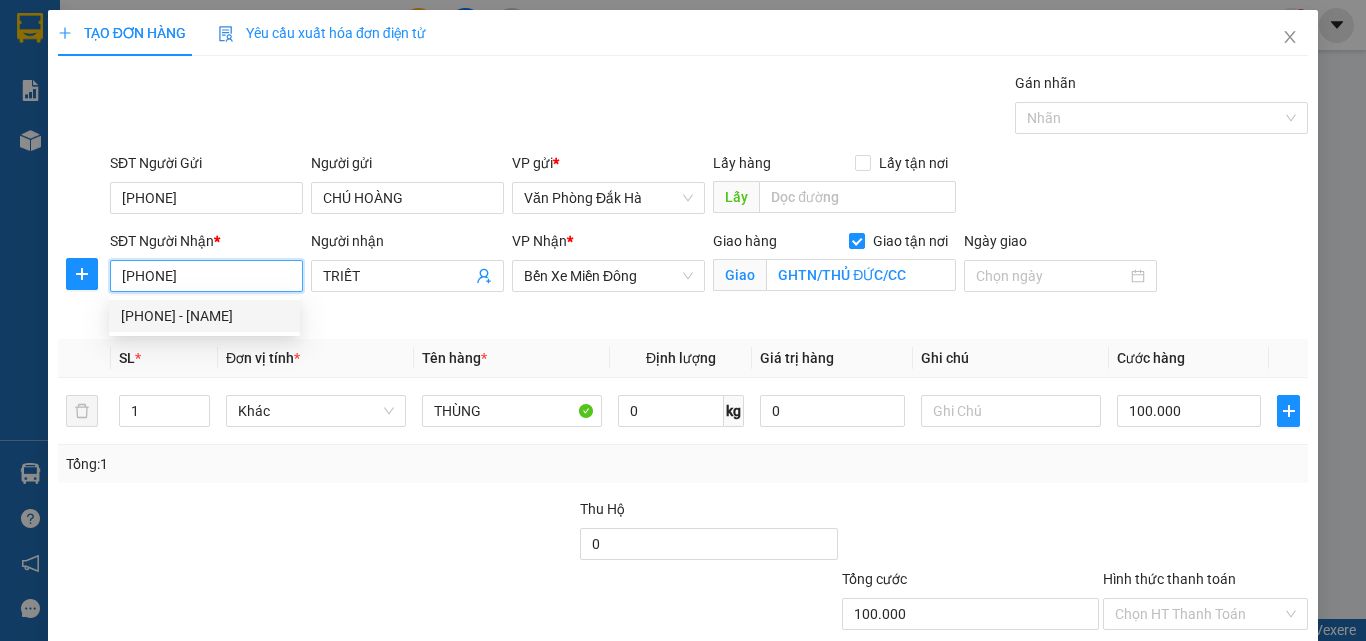 click on "[PHONE]" at bounding box center [206, 276] 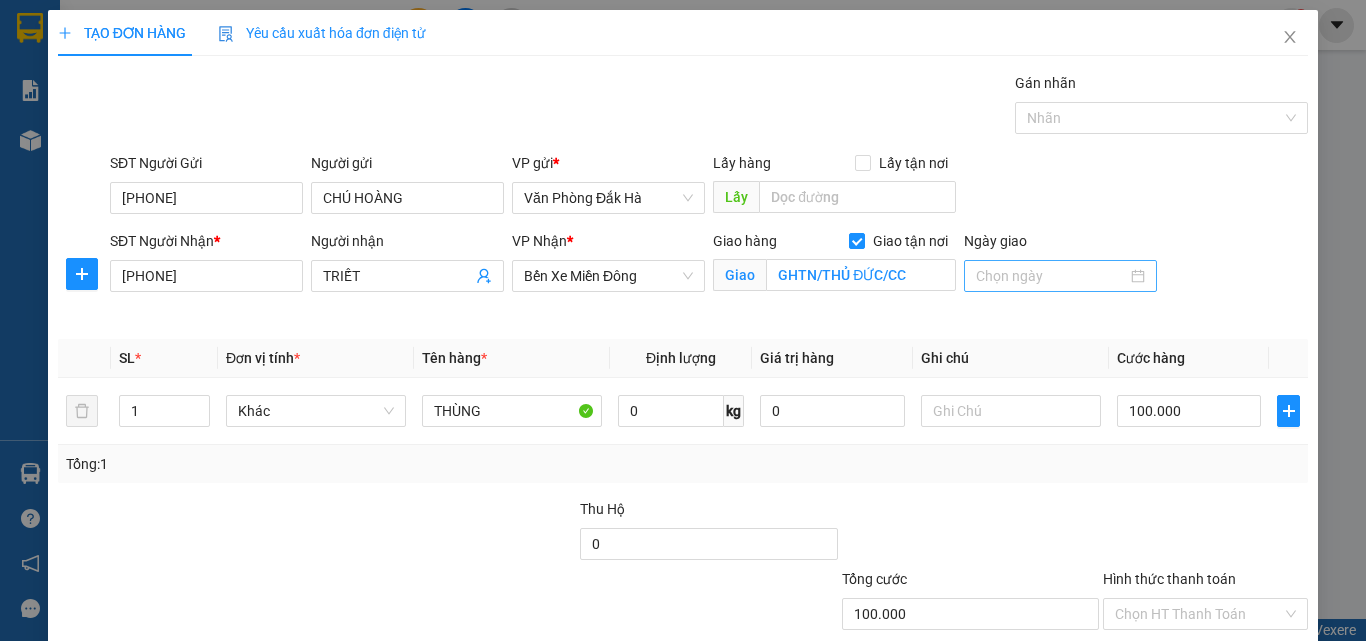 click at bounding box center [1060, 276] 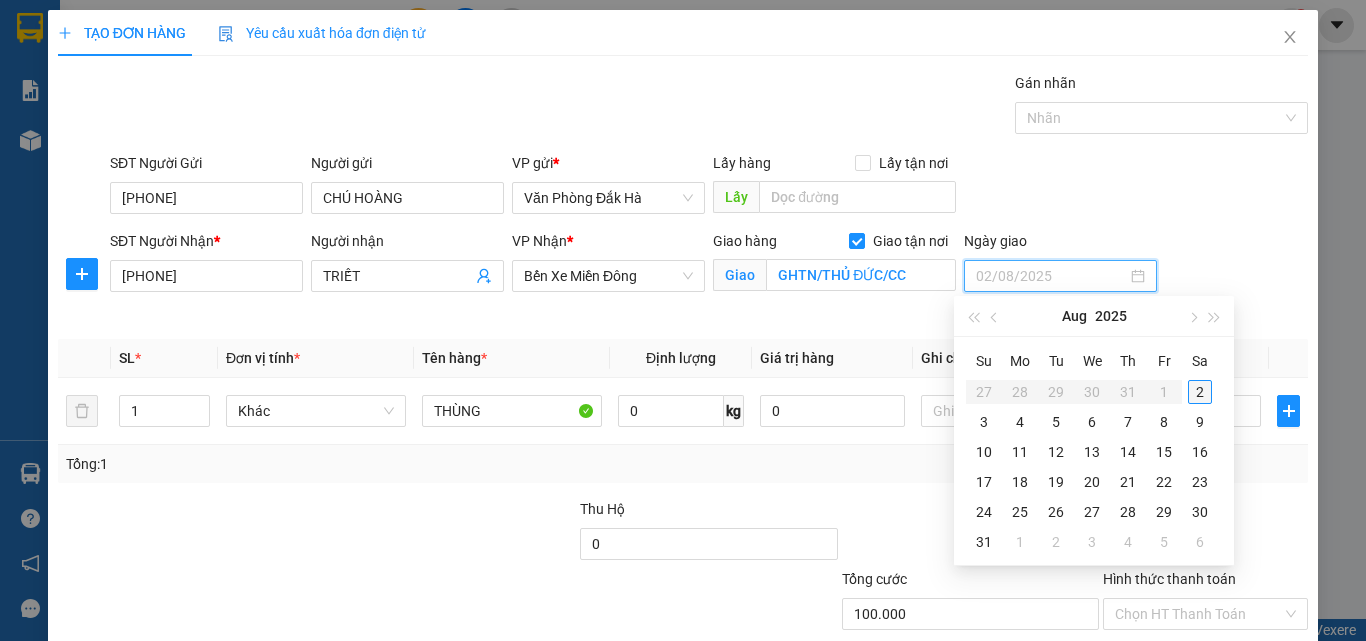 click on "2" at bounding box center [1200, 392] 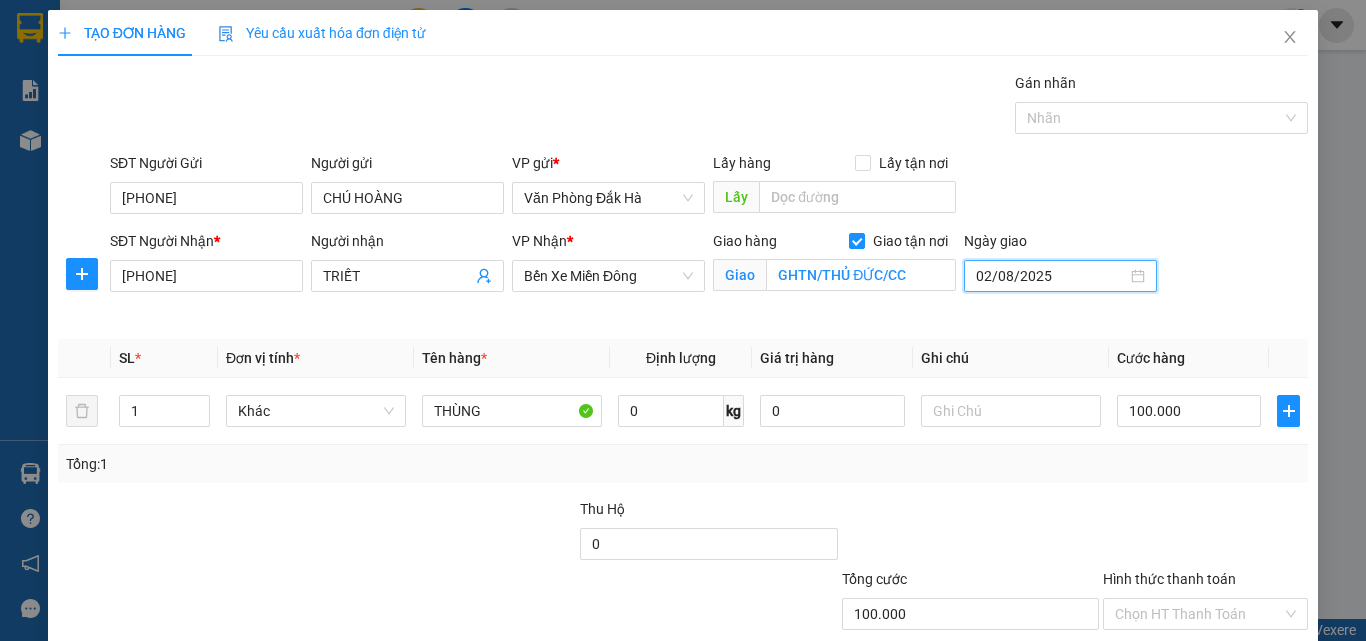 scroll, scrollTop: 123, scrollLeft: 0, axis: vertical 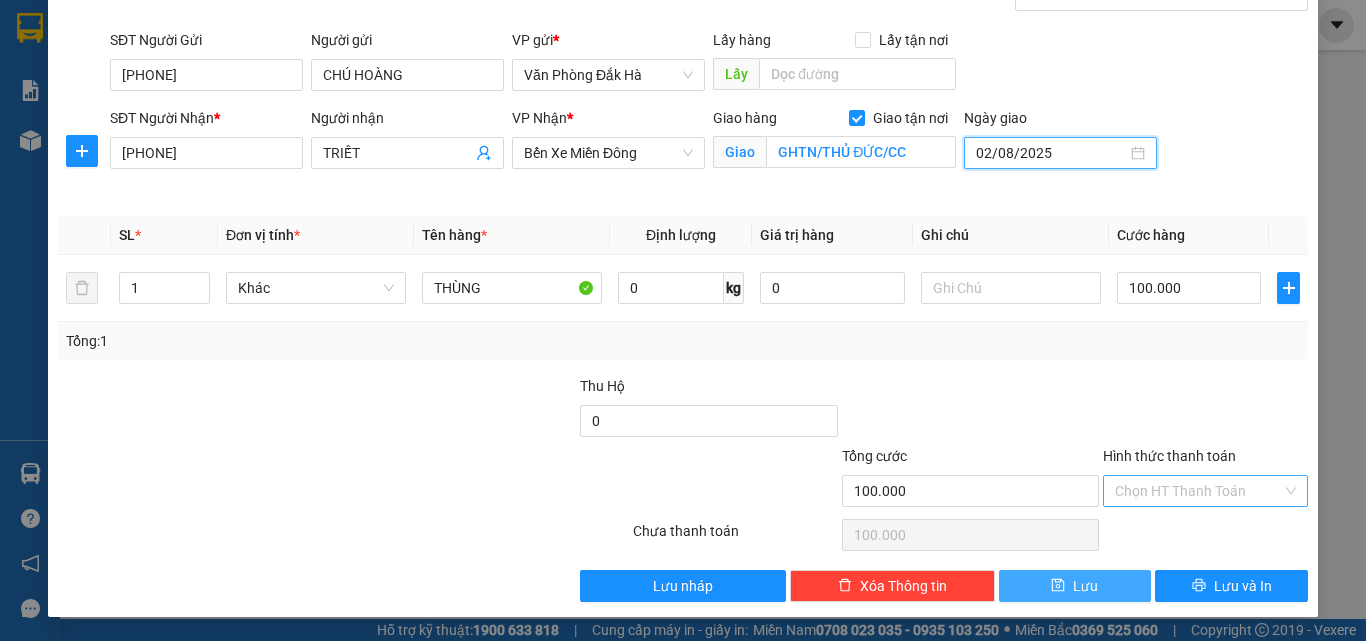 click on "Hình thức thanh toán" at bounding box center [1198, 491] 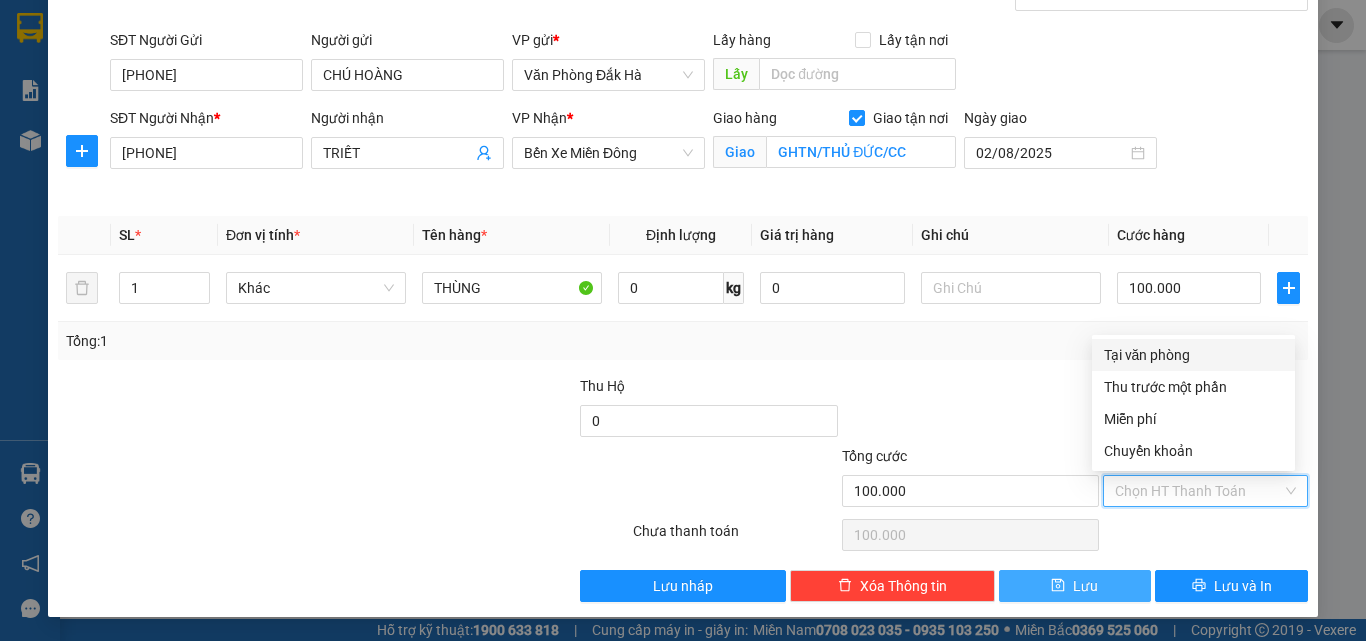 click on "Tại văn phòng" at bounding box center (1193, 355) 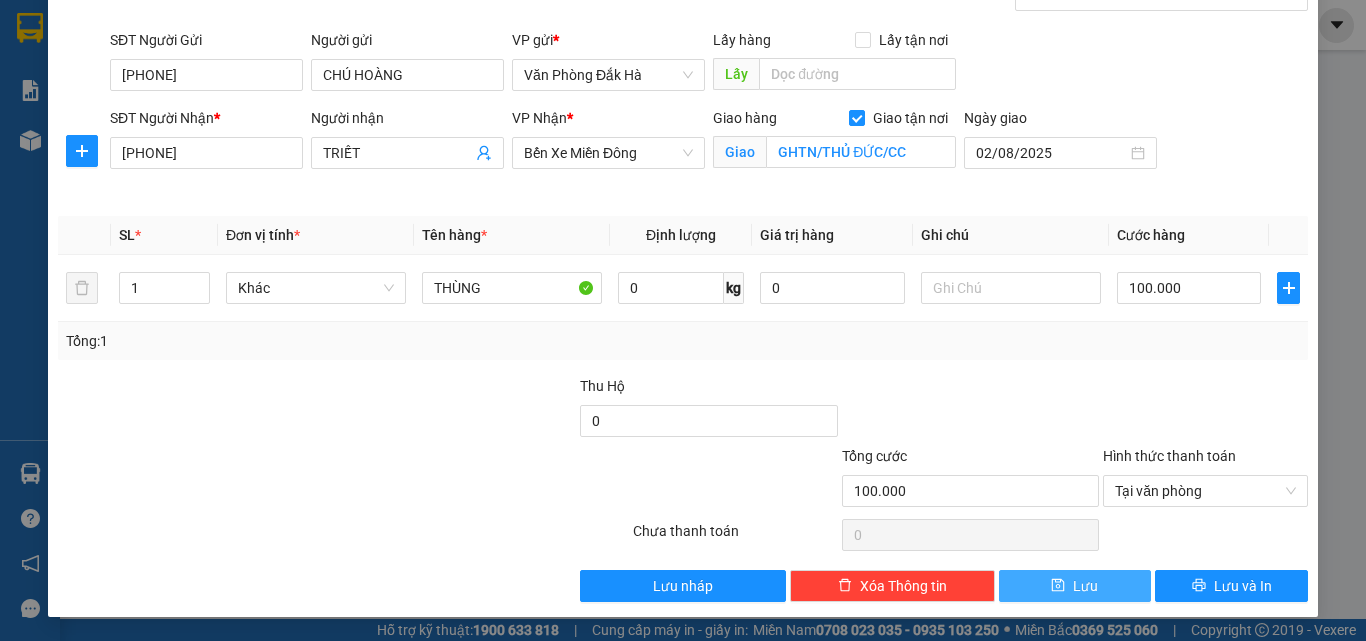 click on "Tổng:  1" at bounding box center [683, 341] 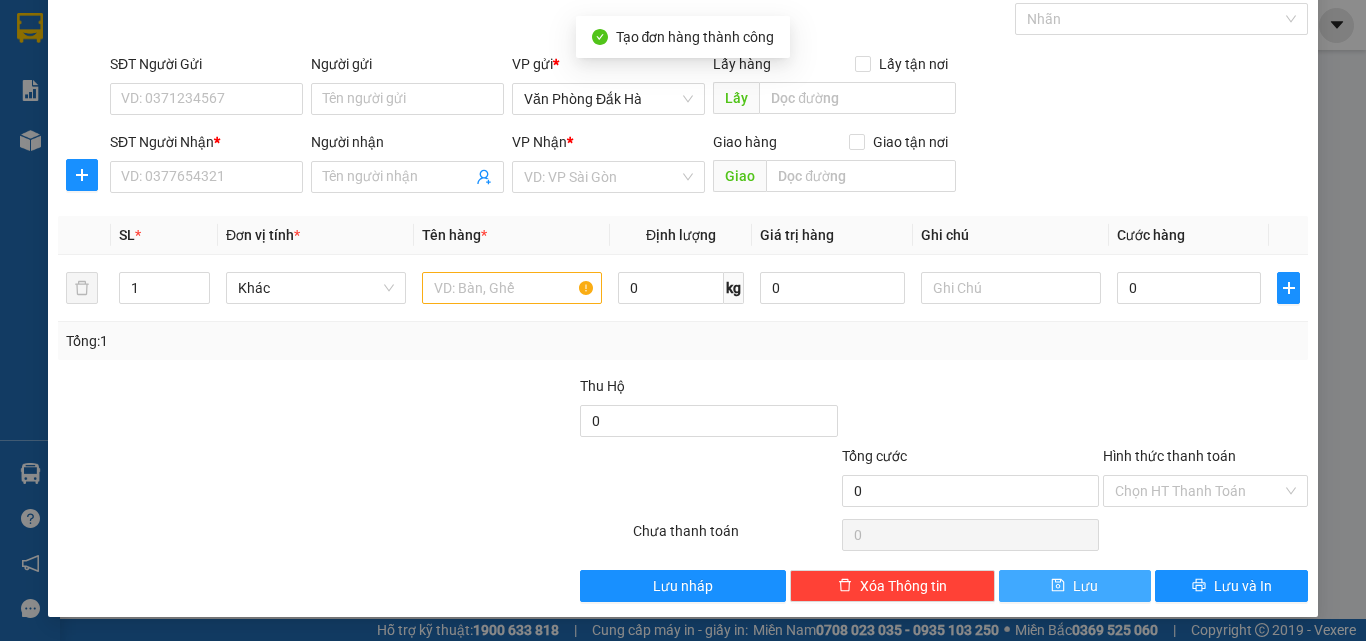 scroll, scrollTop: 0, scrollLeft: 0, axis: both 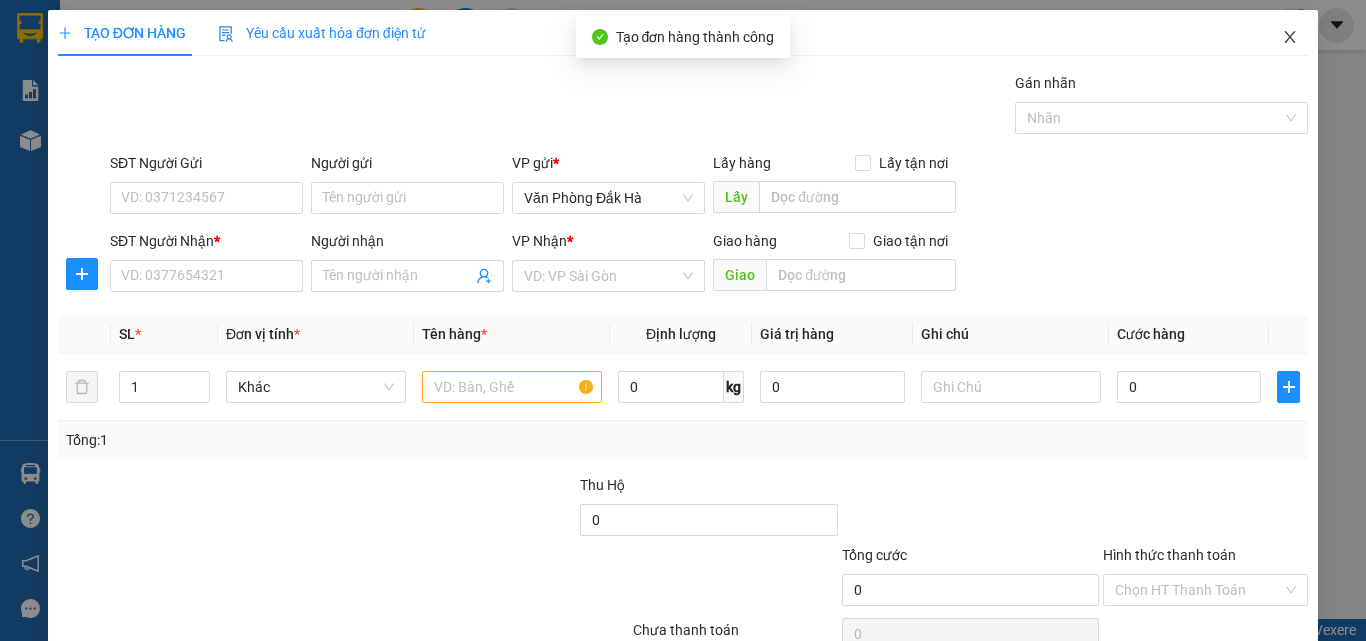 click 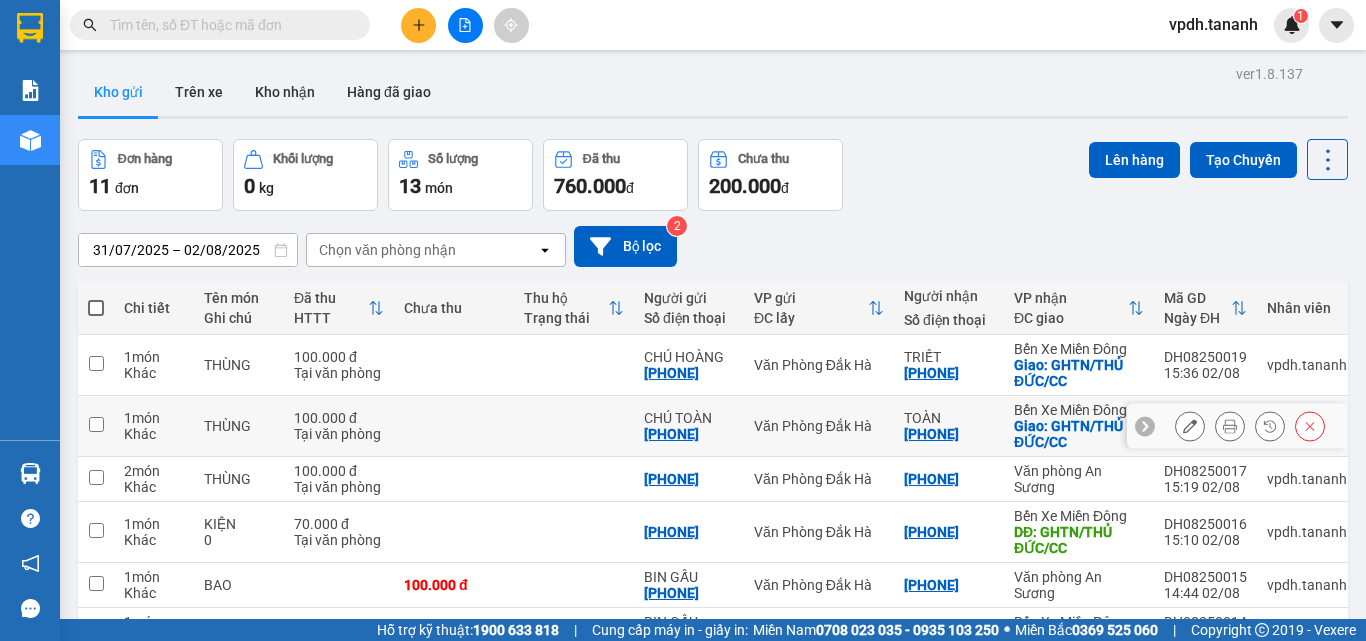 click at bounding box center [1190, 426] 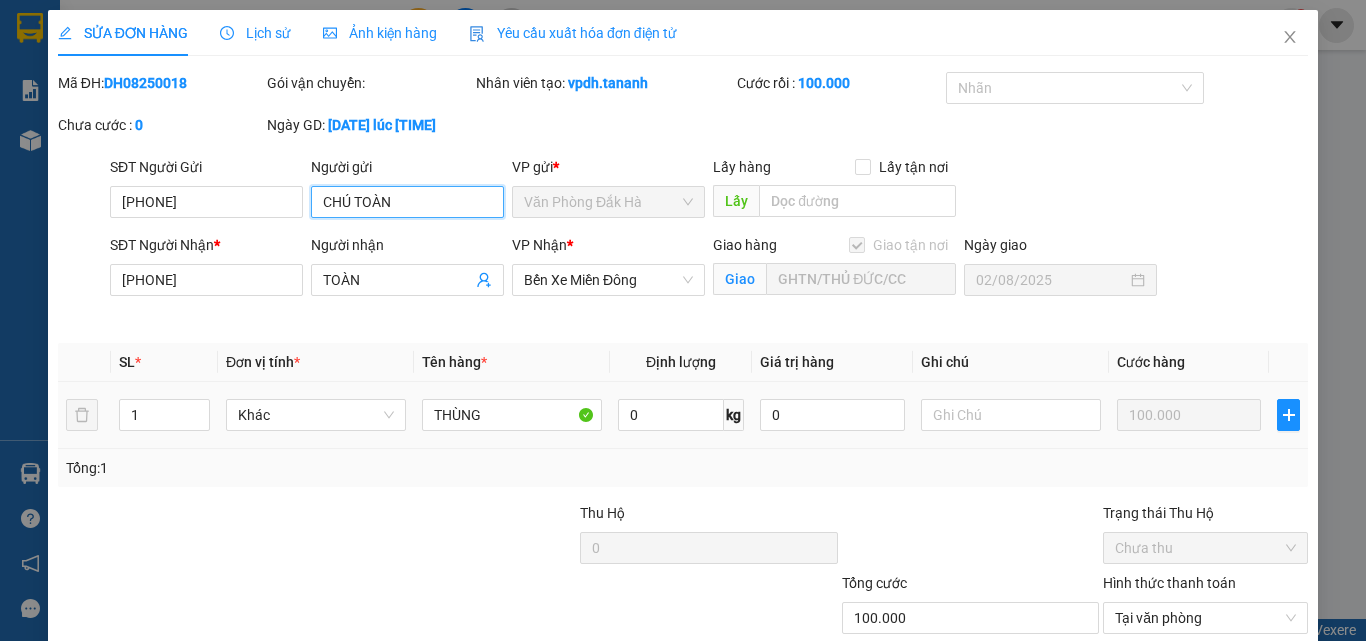 drag, startPoint x: 396, startPoint y: 200, endPoint x: 354, endPoint y: 204, distance: 42.190044 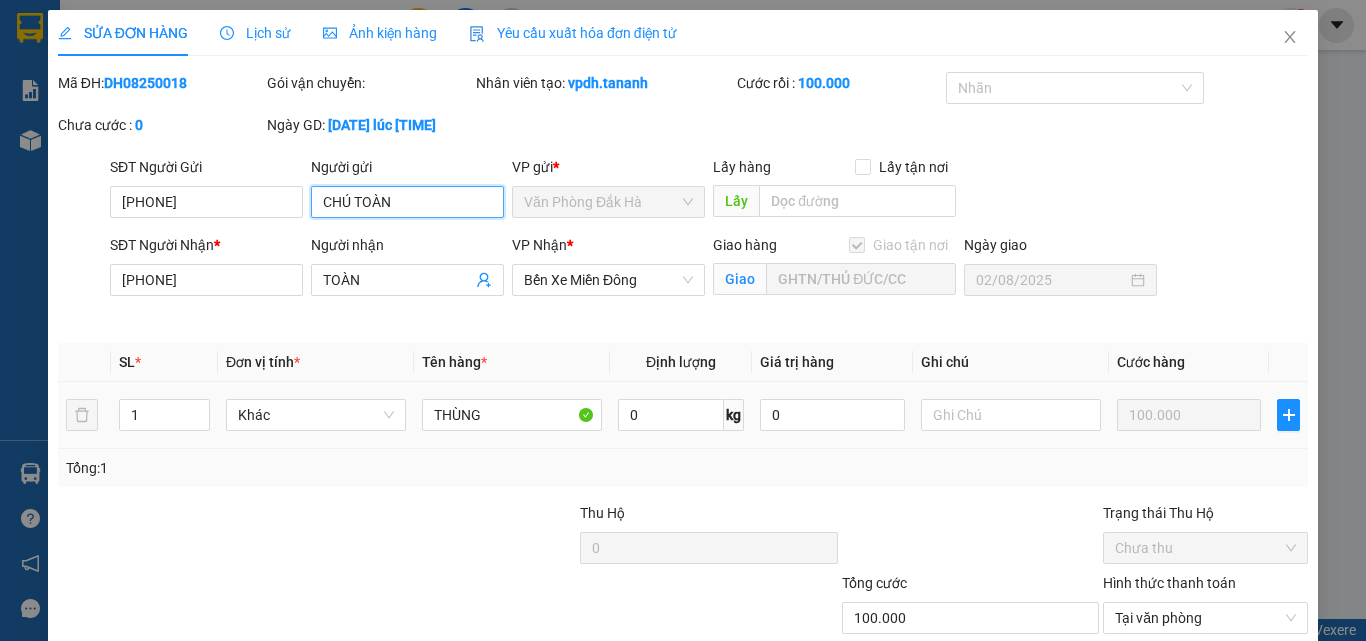 click on "CHÚ TOÀN" at bounding box center (407, 202) 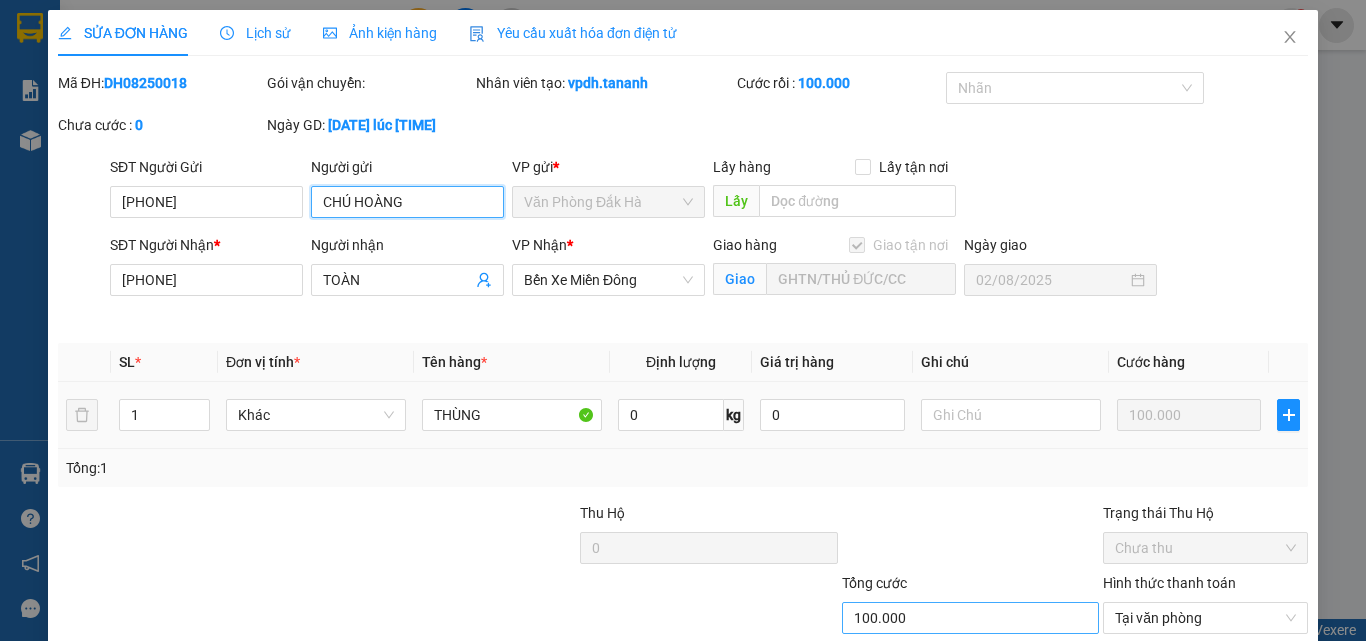 scroll, scrollTop: 127, scrollLeft: 0, axis: vertical 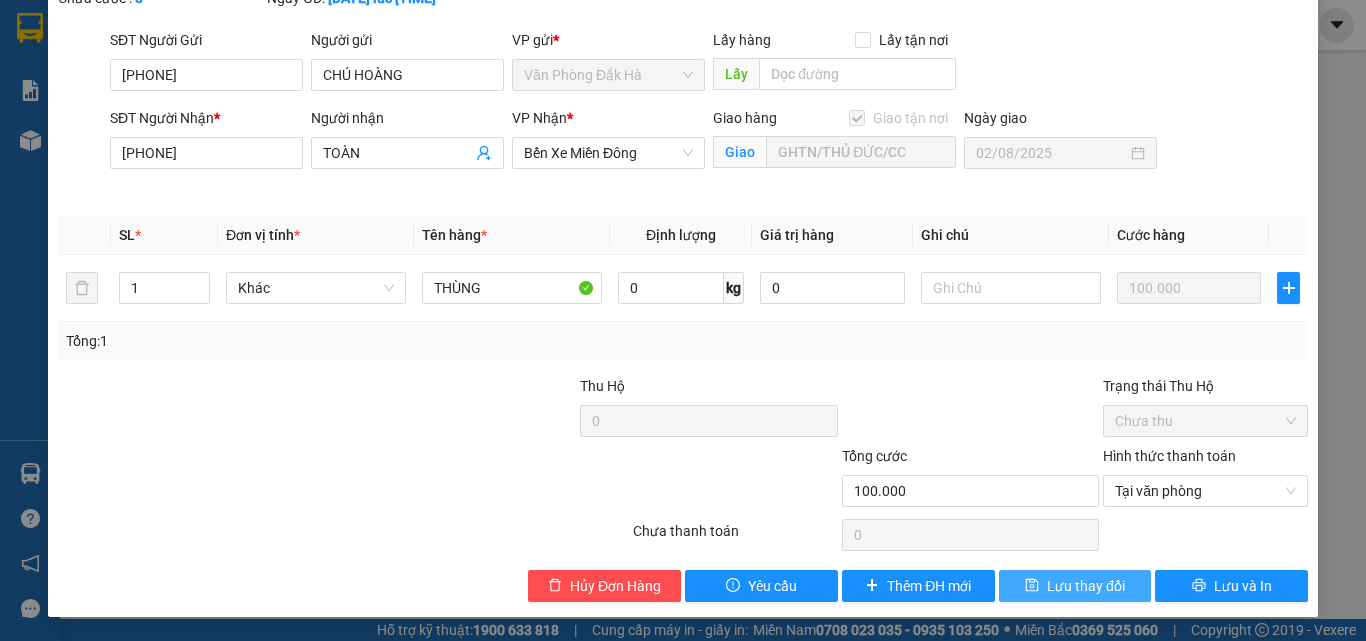 click on "Lưu thay đổi" at bounding box center (1086, 586) 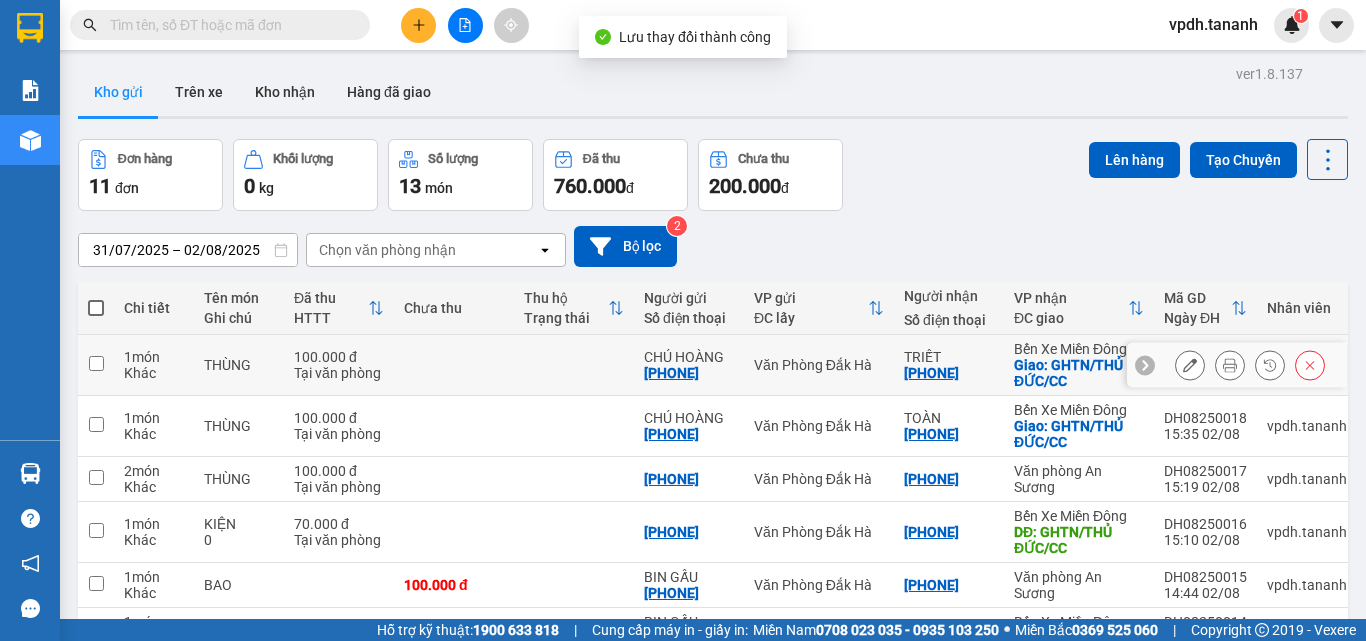 click 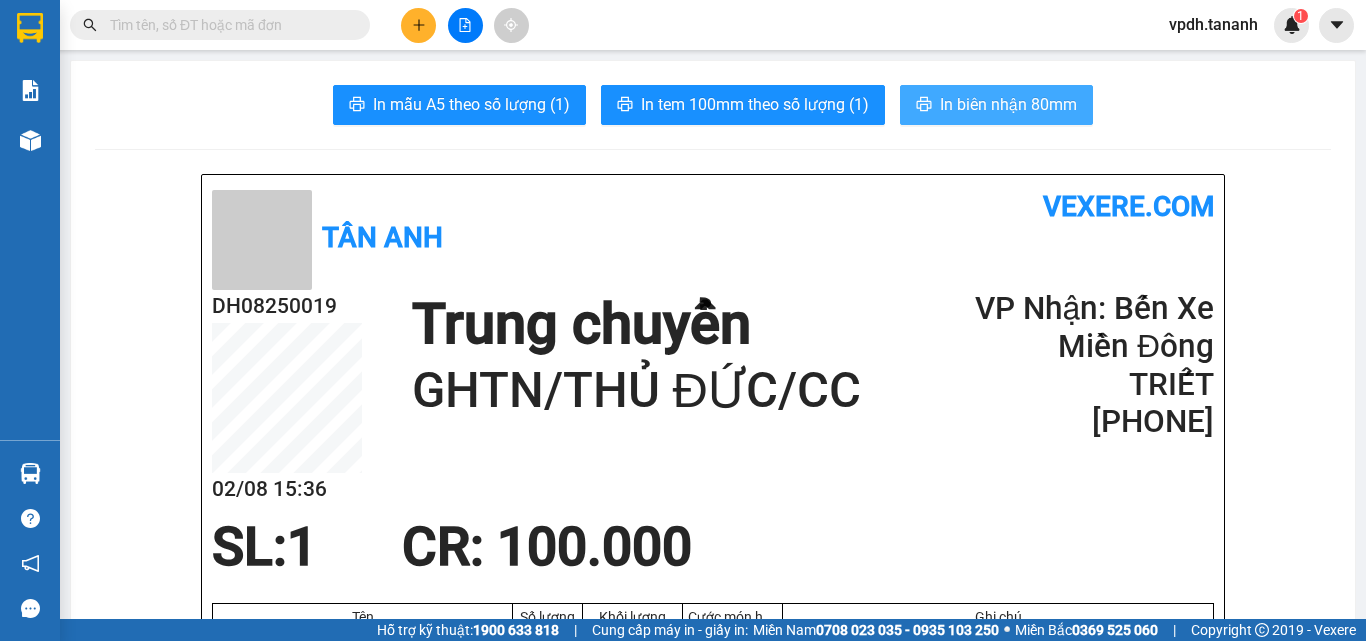 click on "In biên nhận 80mm" at bounding box center (996, 105) 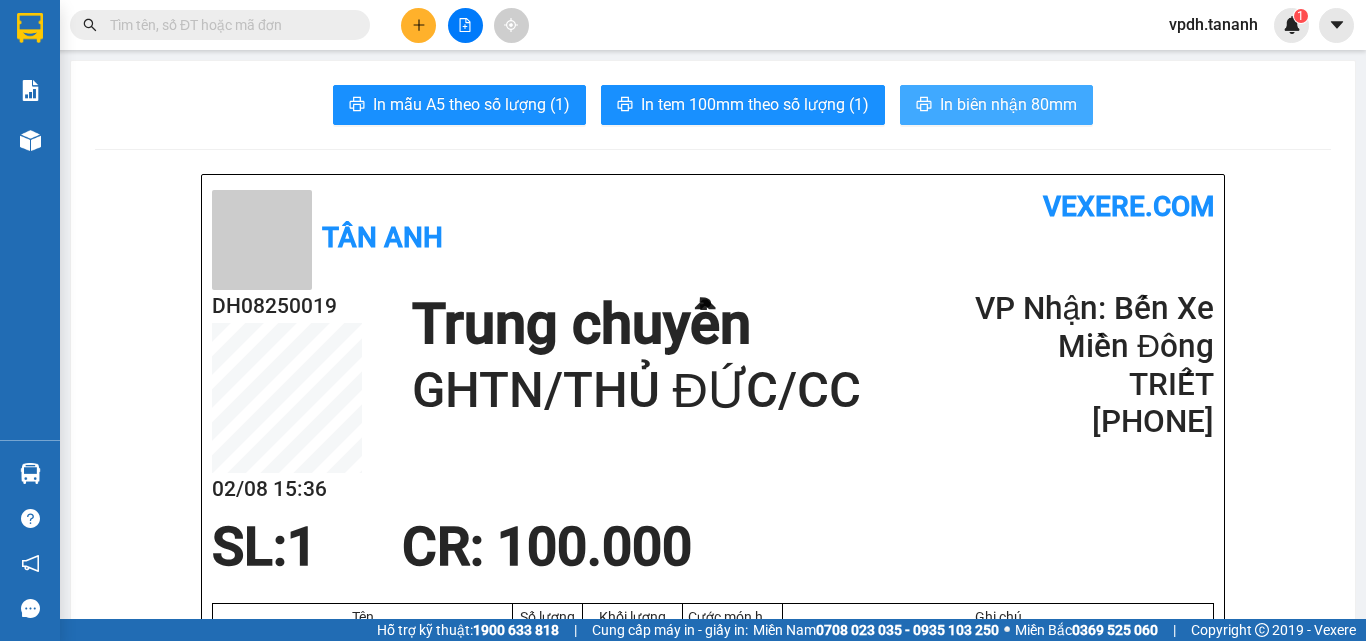 scroll, scrollTop: 0, scrollLeft: 0, axis: both 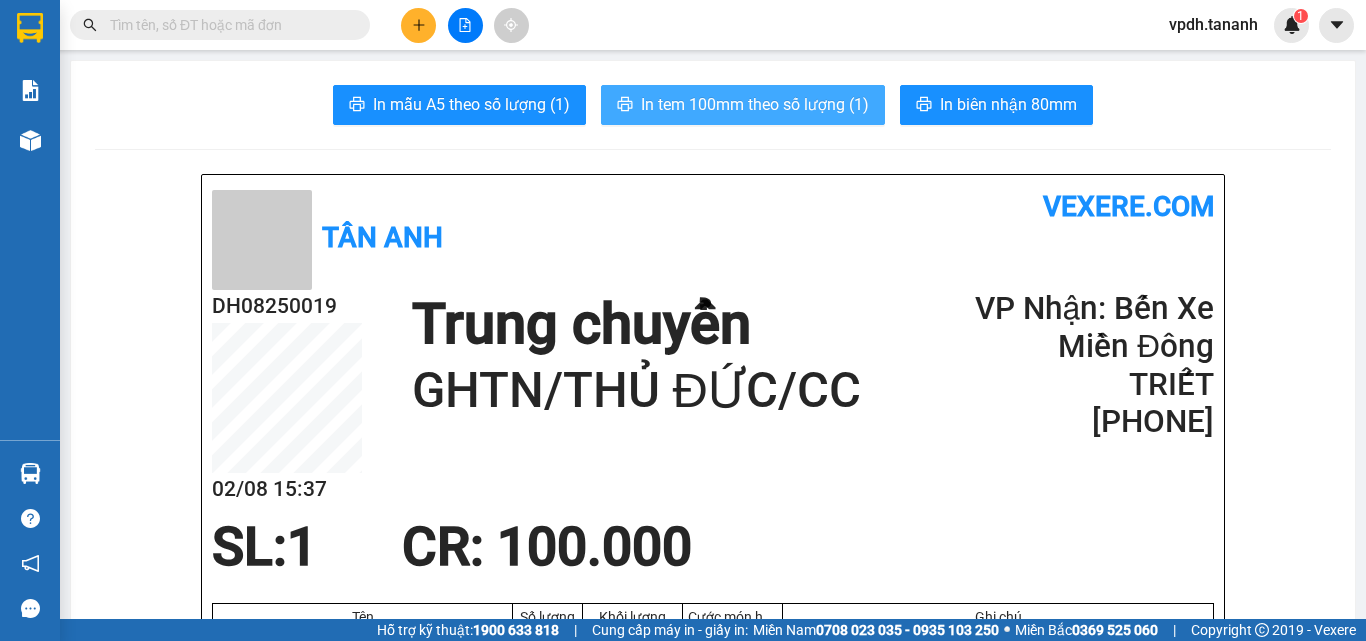 click on "In tem 100mm theo số lượng
(1)" at bounding box center [755, 104] 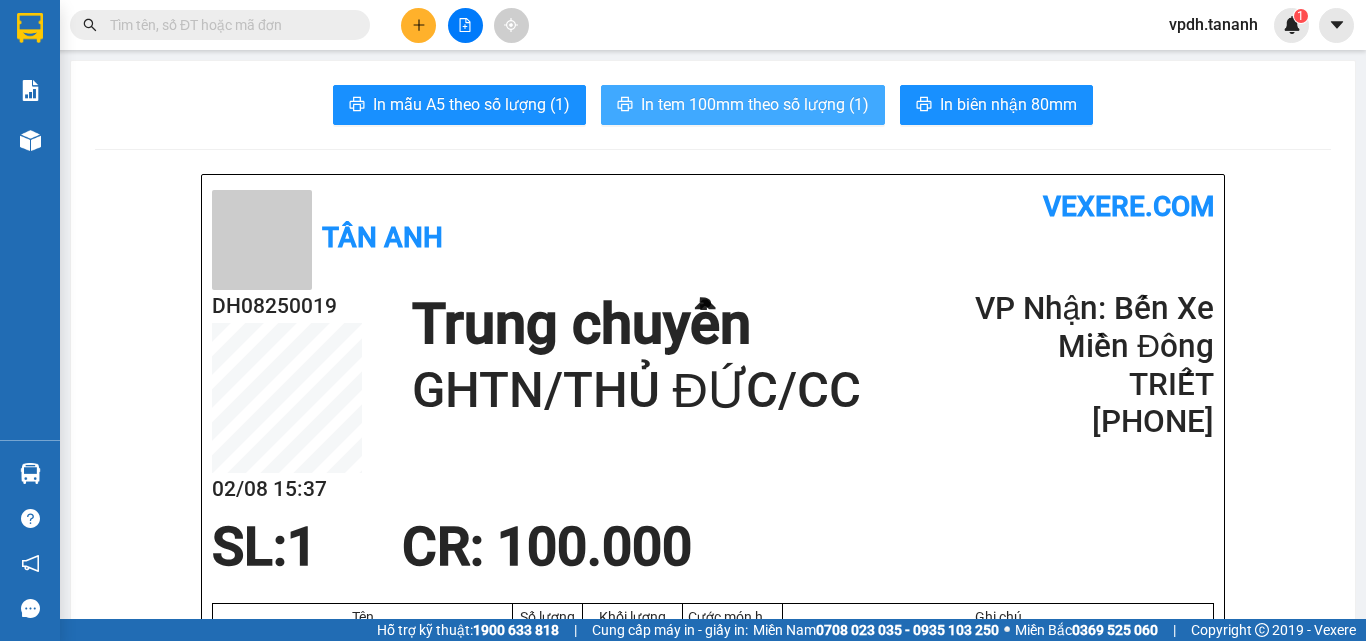 scroll, scrollTop: 0, scrollLeft: 0, axis: both 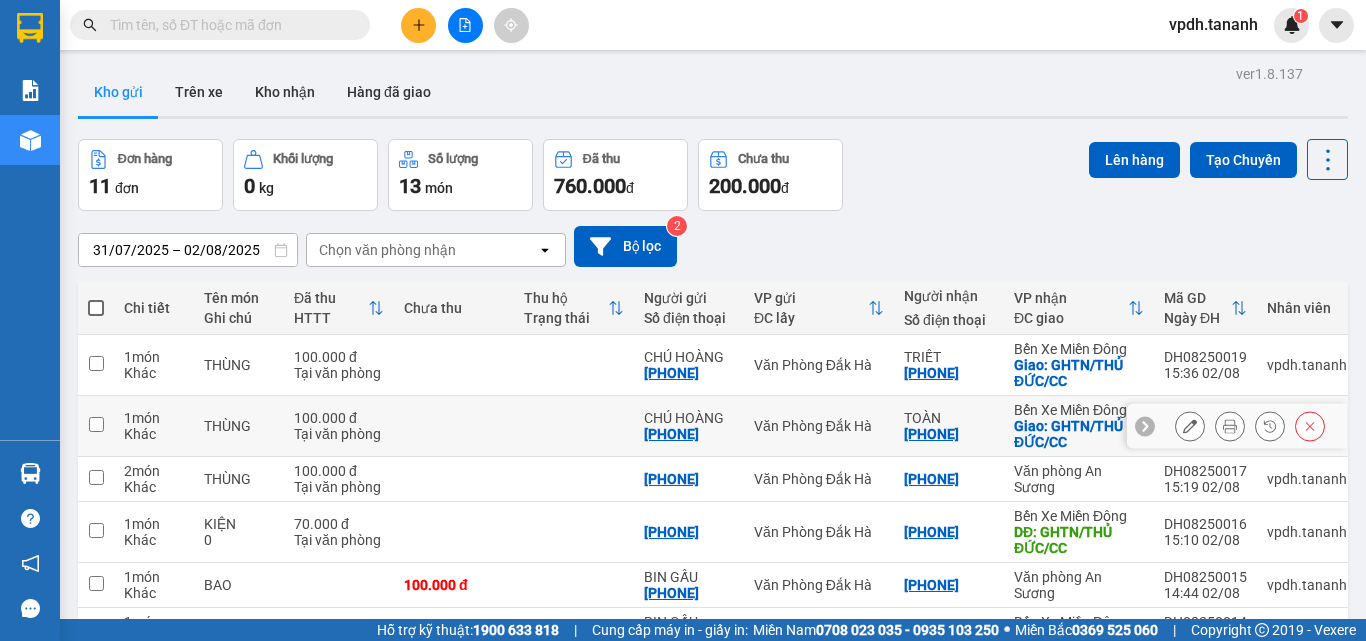 click at bounding box center (1237, 426) 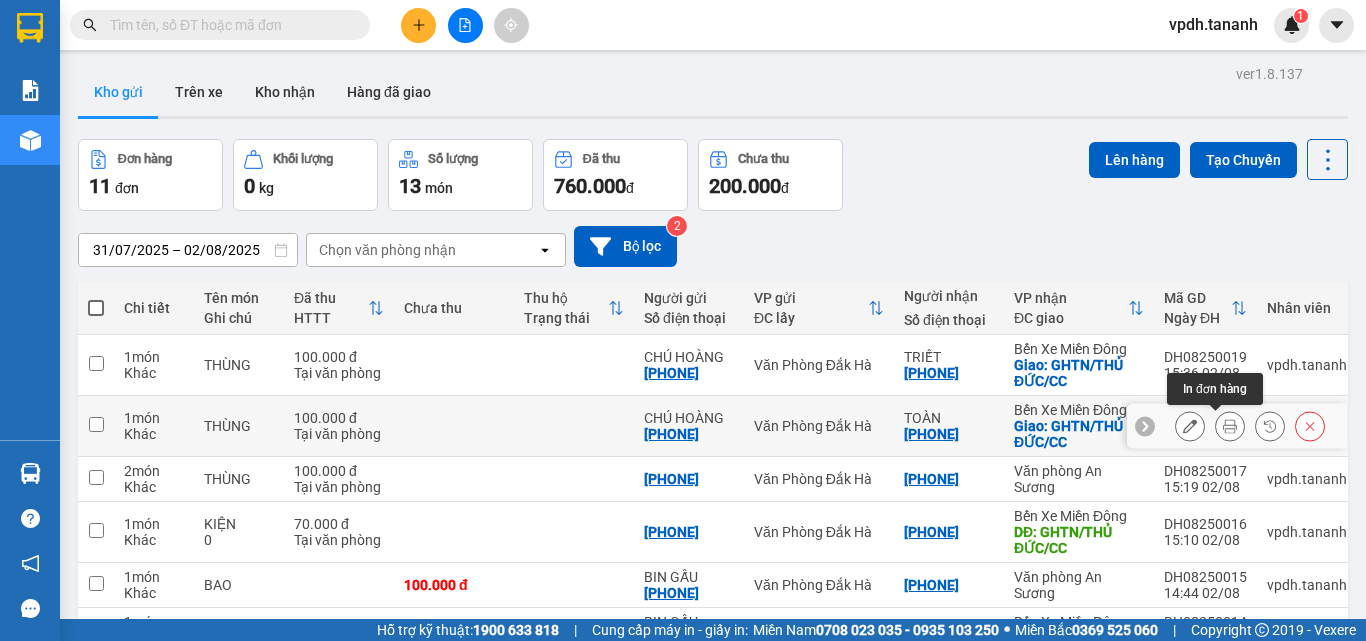 click at bounding box center (1230, 426) 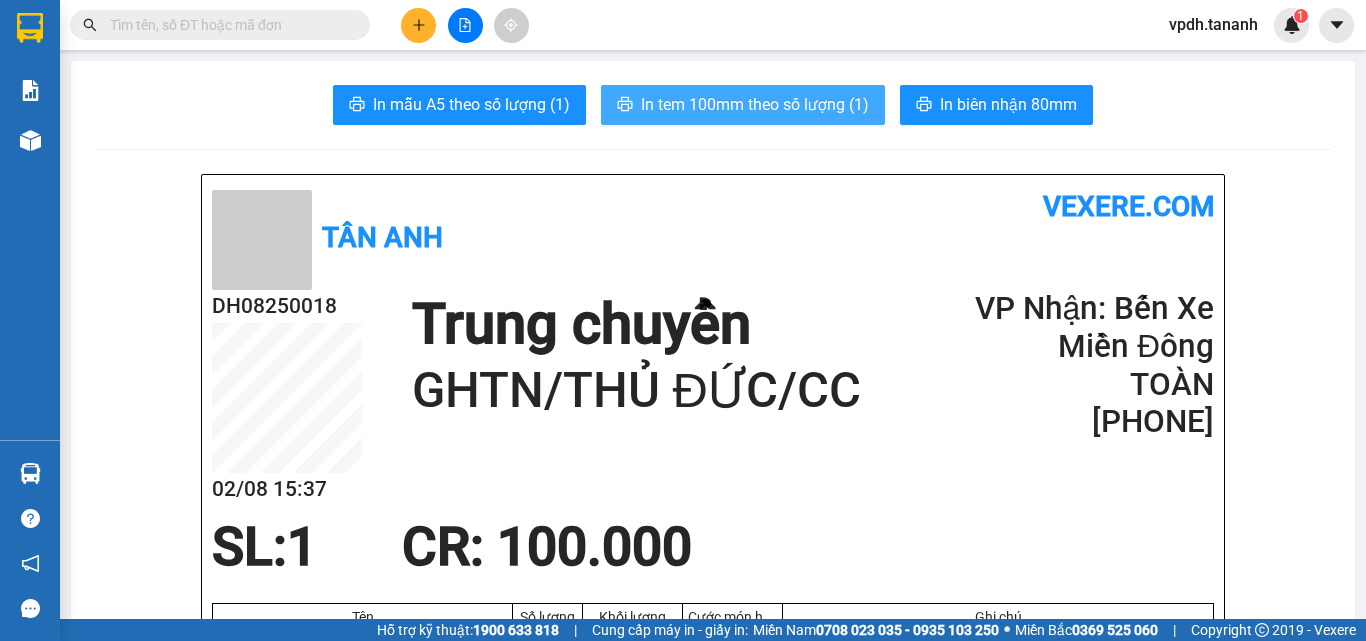 click on "In tem 100mm theo số lượng
(1)" at bounding box center (755, 104) 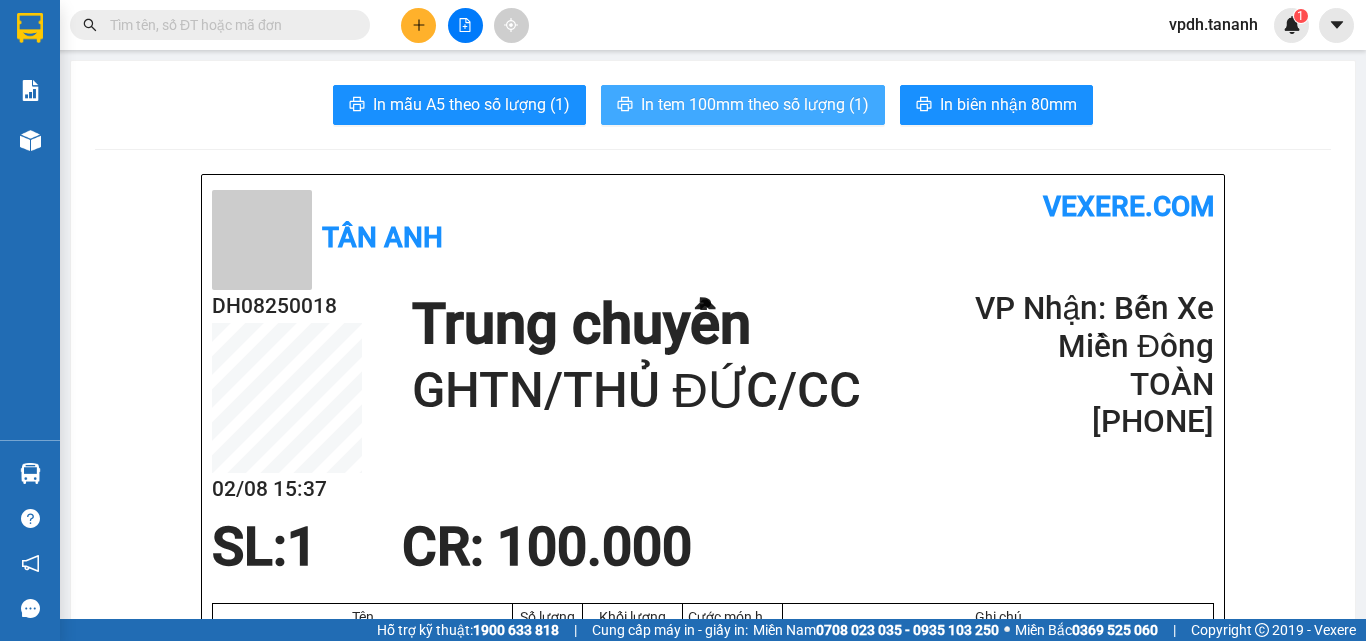scroll, scrollTop: 0, scrollLeft: 0, axis: both 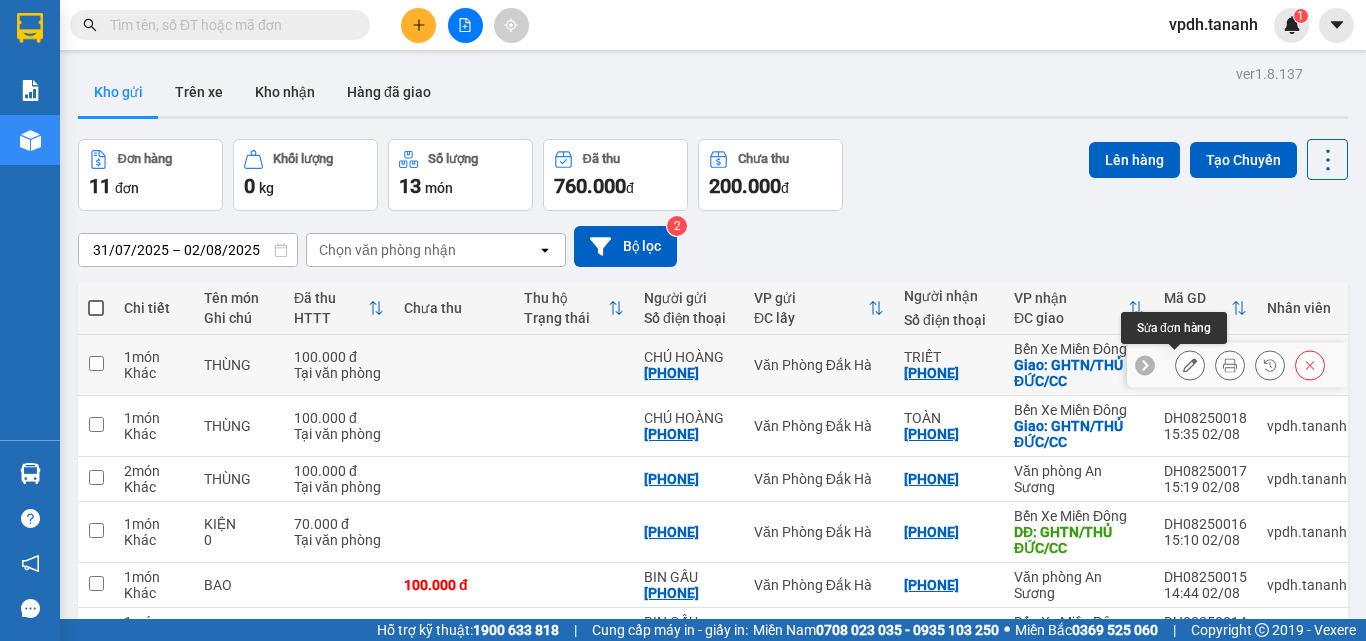 click 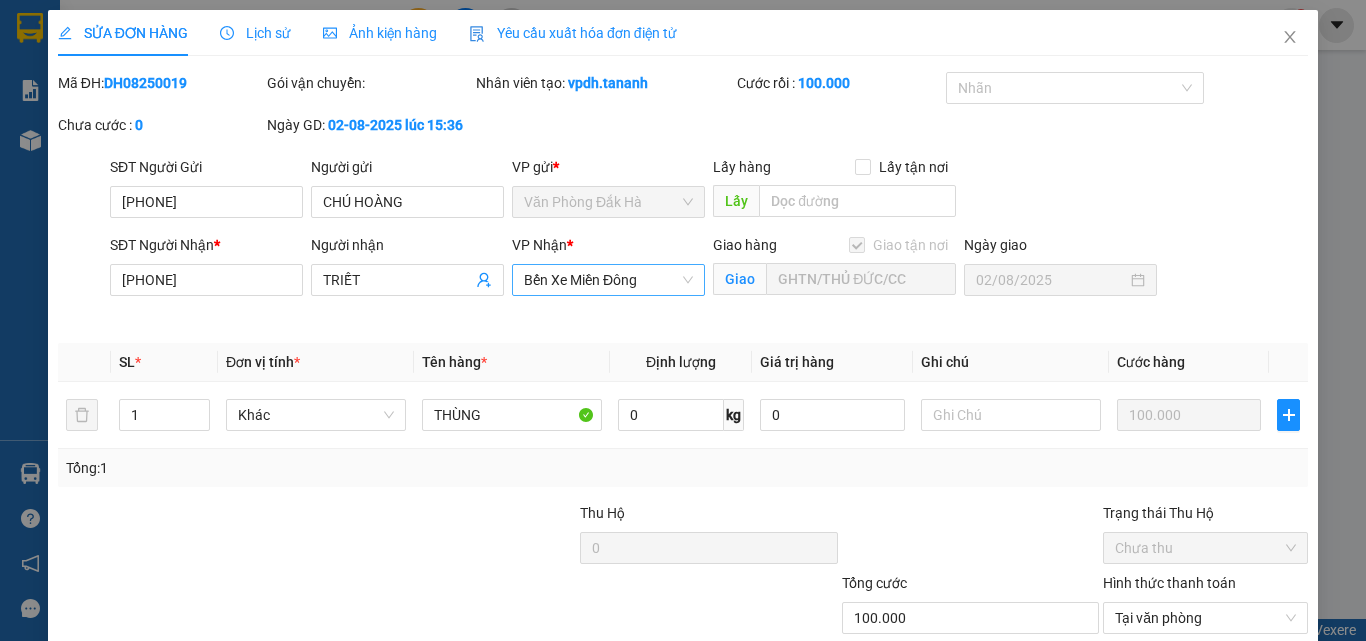 click on "Bến Xe Miền Đông" at bounding box center (608, 280) 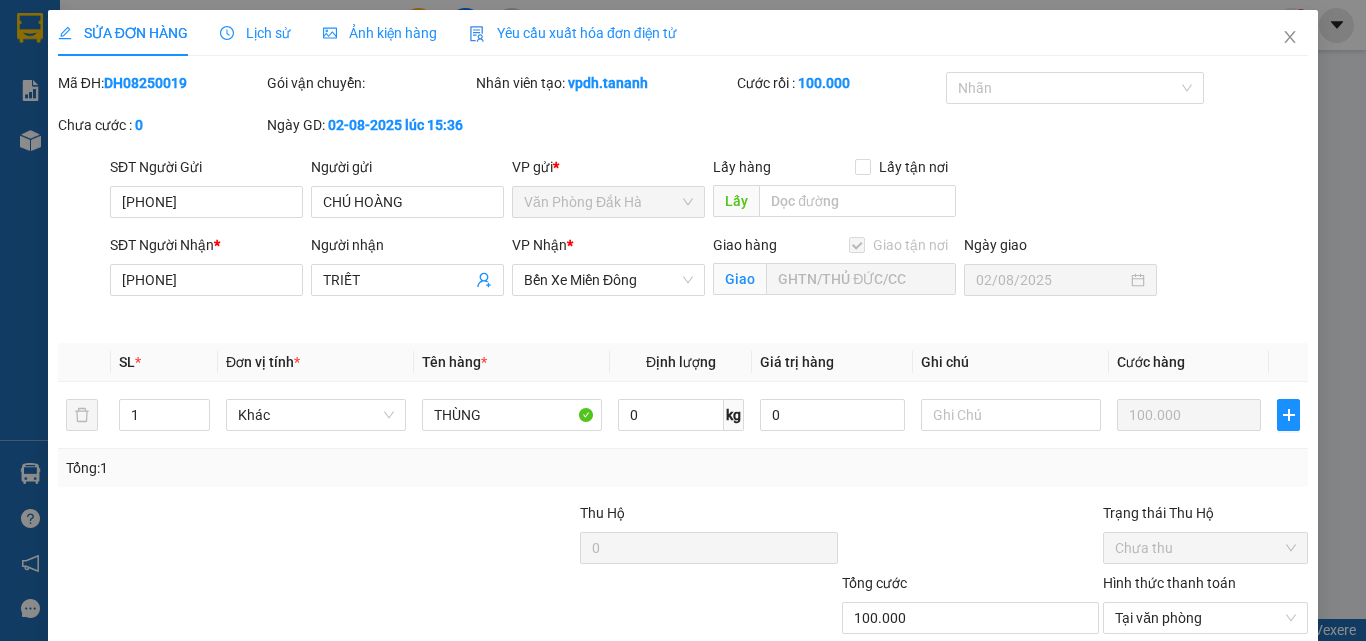 click on "SĐT Người Nhận  * [PHONE] Người nhận TRIẾT VP Nhận  * Bến Xe Miền Đông Giao hàng Giao tận nơi Giao GHTN/THỦ ĐỨC/CC Ngày giao [DATE]" at bounding box center [709, 281] 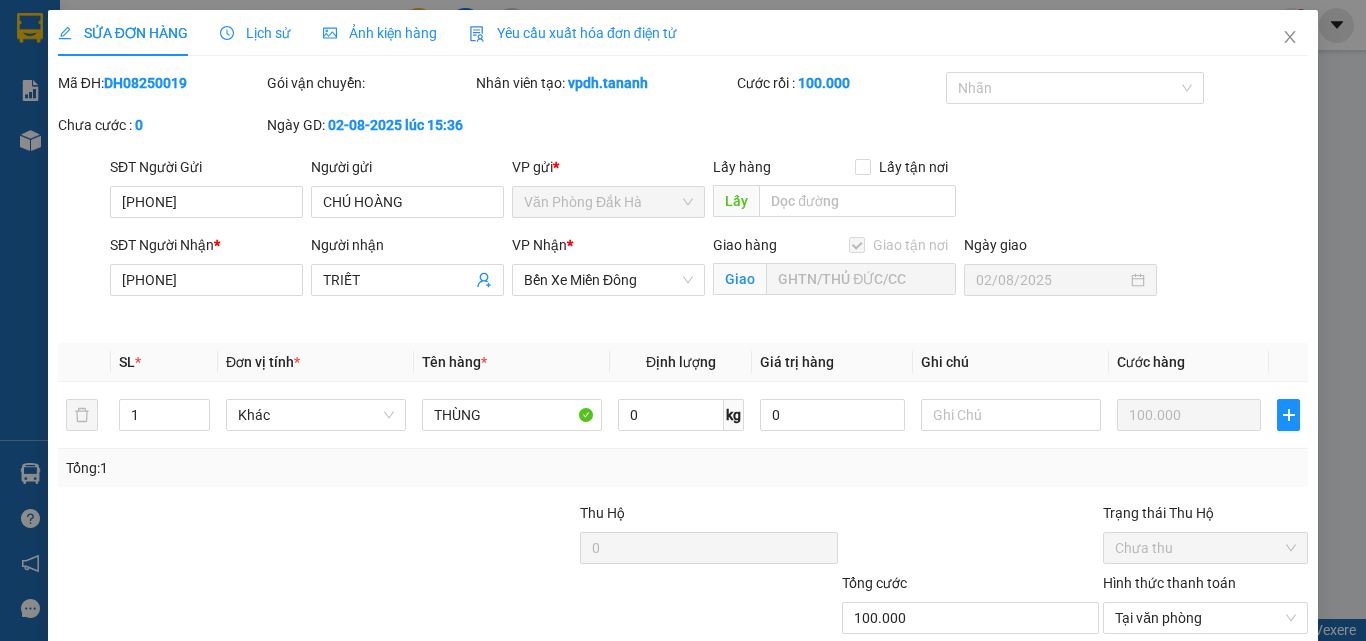 scroll, scrollTop: 127, scrollLeft: 0, axis: vertical 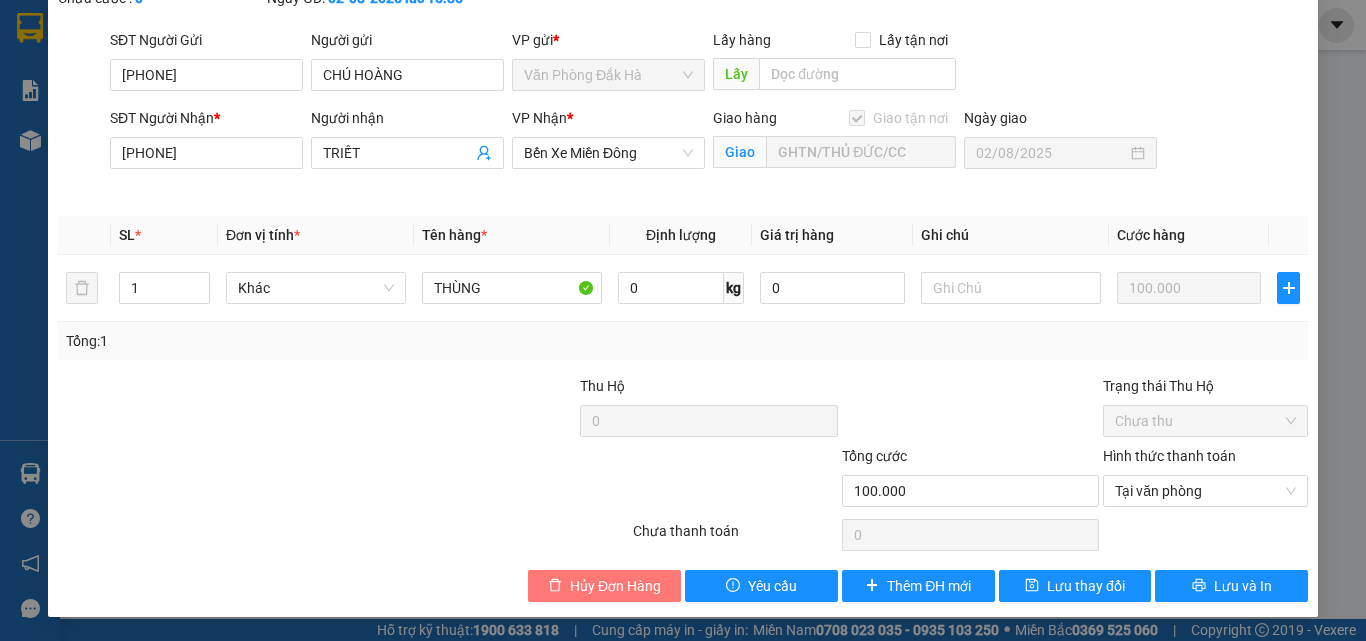 click on "Hủy Đơn Hàng" at bounding box center [615, 586] 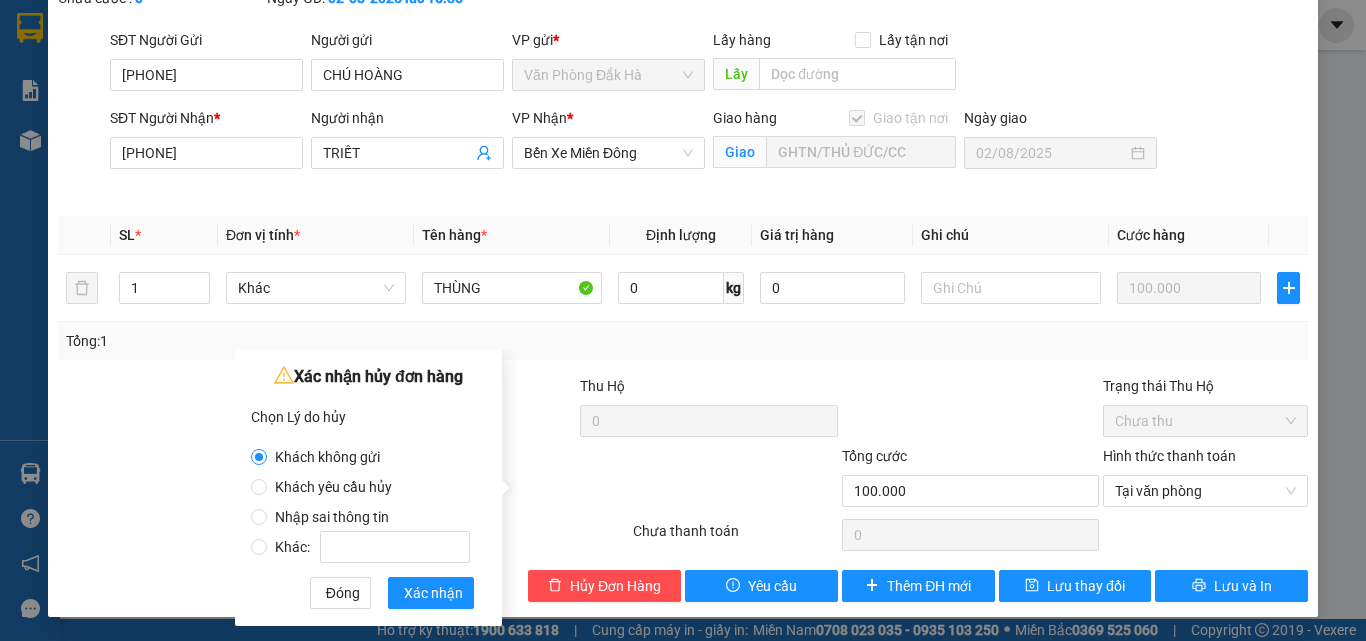 drag, startPoint x: 344, startPoint y: 517, endPoint x: 383, endPoint y: 529, distance: 40.804413 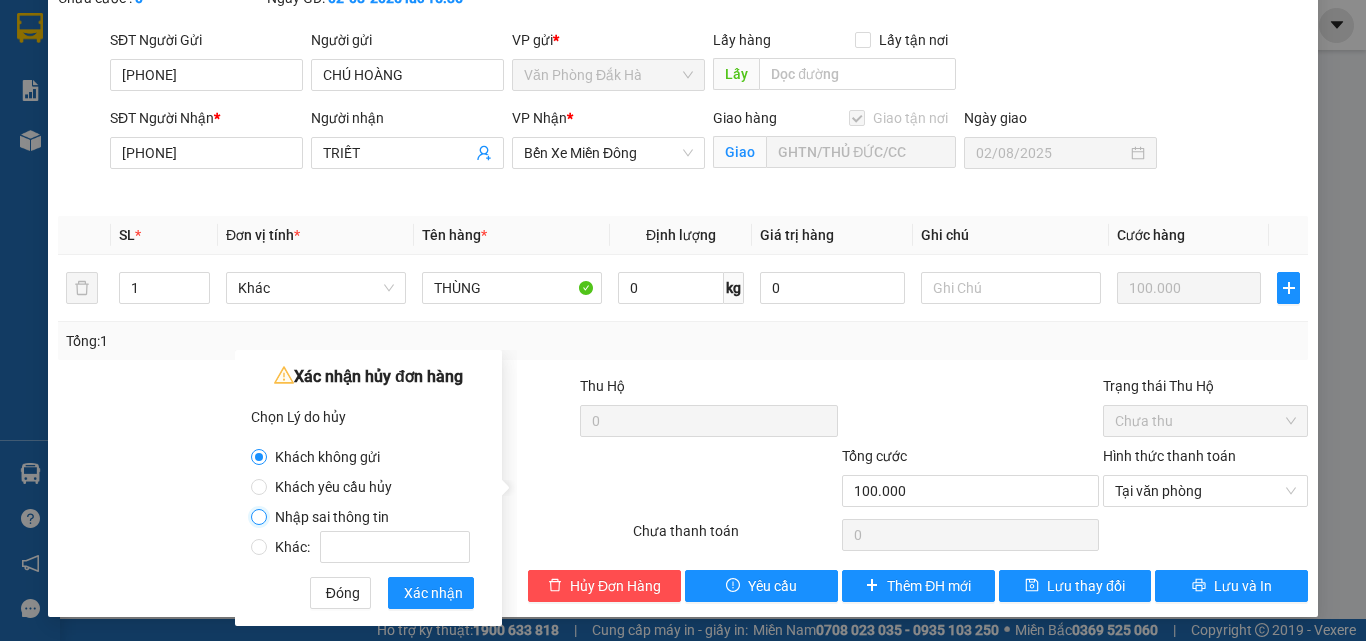 click on "Nhập sai thông tin" at bounding box center [259, 517] 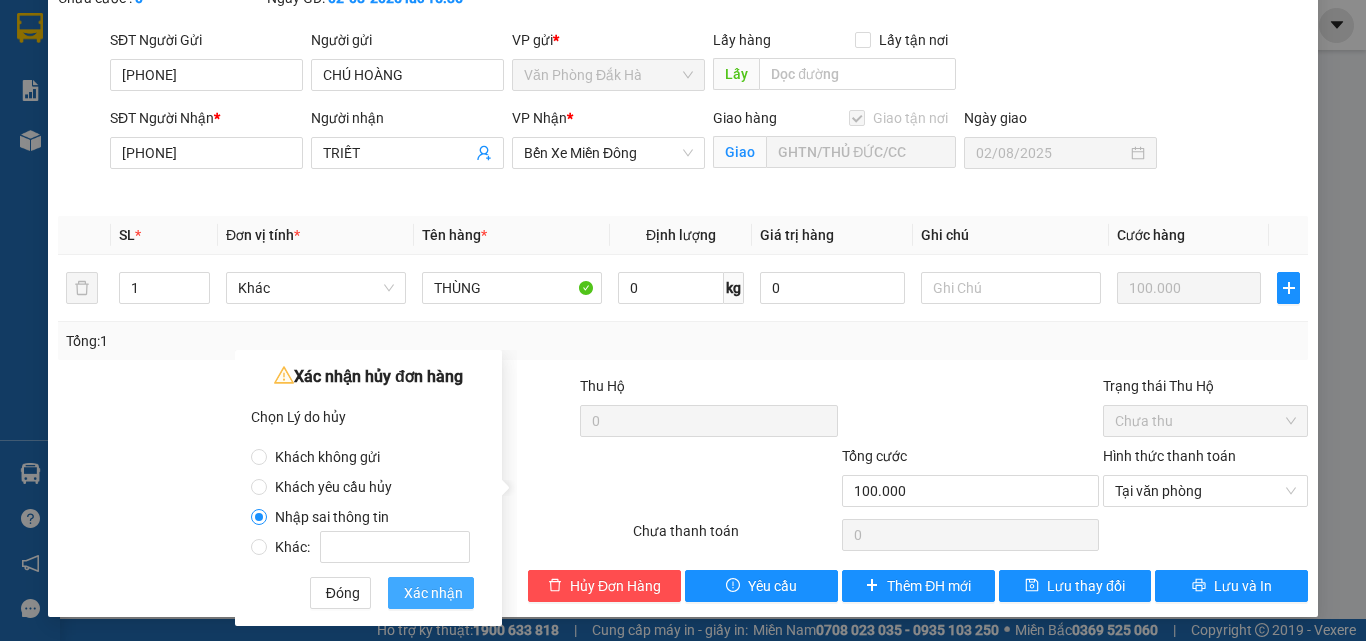 click on "Xác nhận" at bounding box center [433, 593] 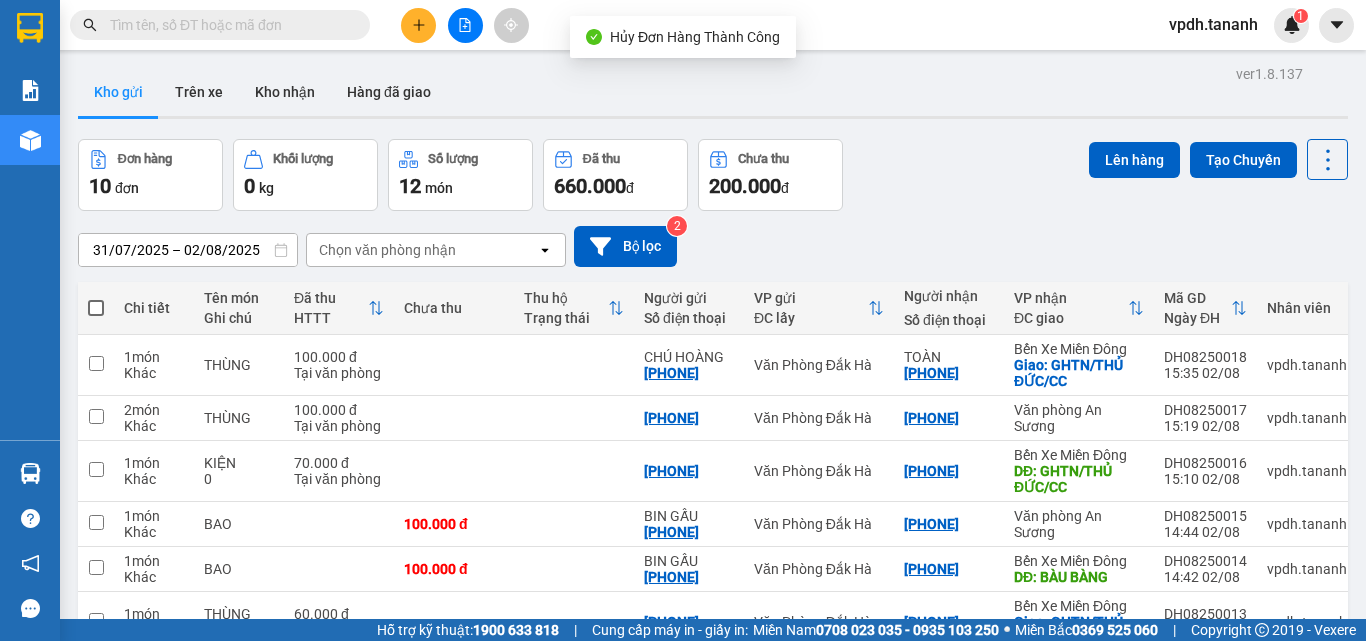 click 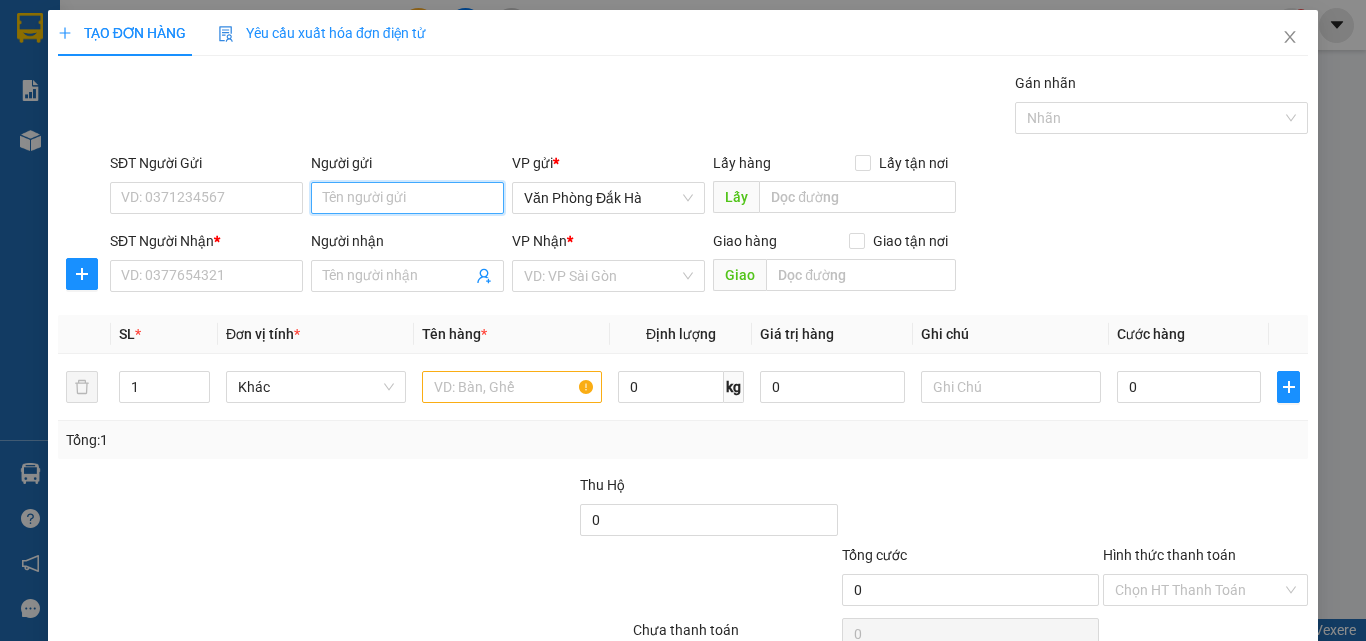 drag, startPoint x: 434, startPoint y: 206, endPoint x: 422, endPoint y: 194, distance: 16.970562 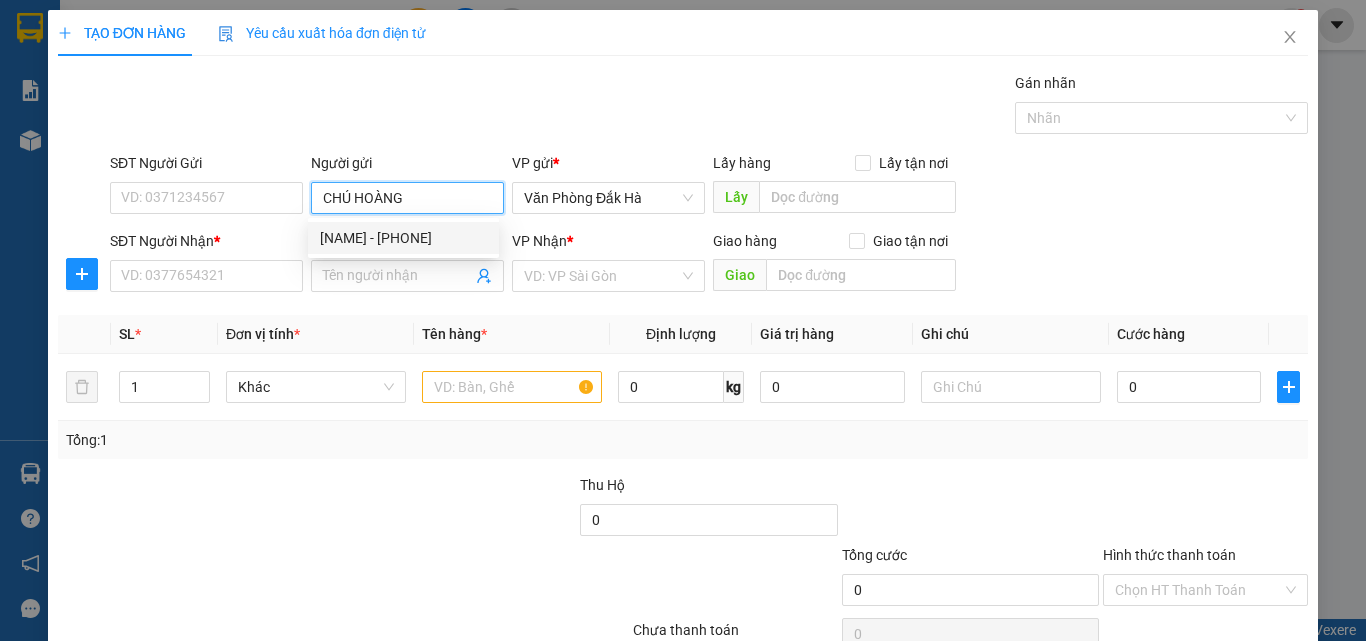 click on "[NAME] - [PHONE]" at bounding box center [403, 238] 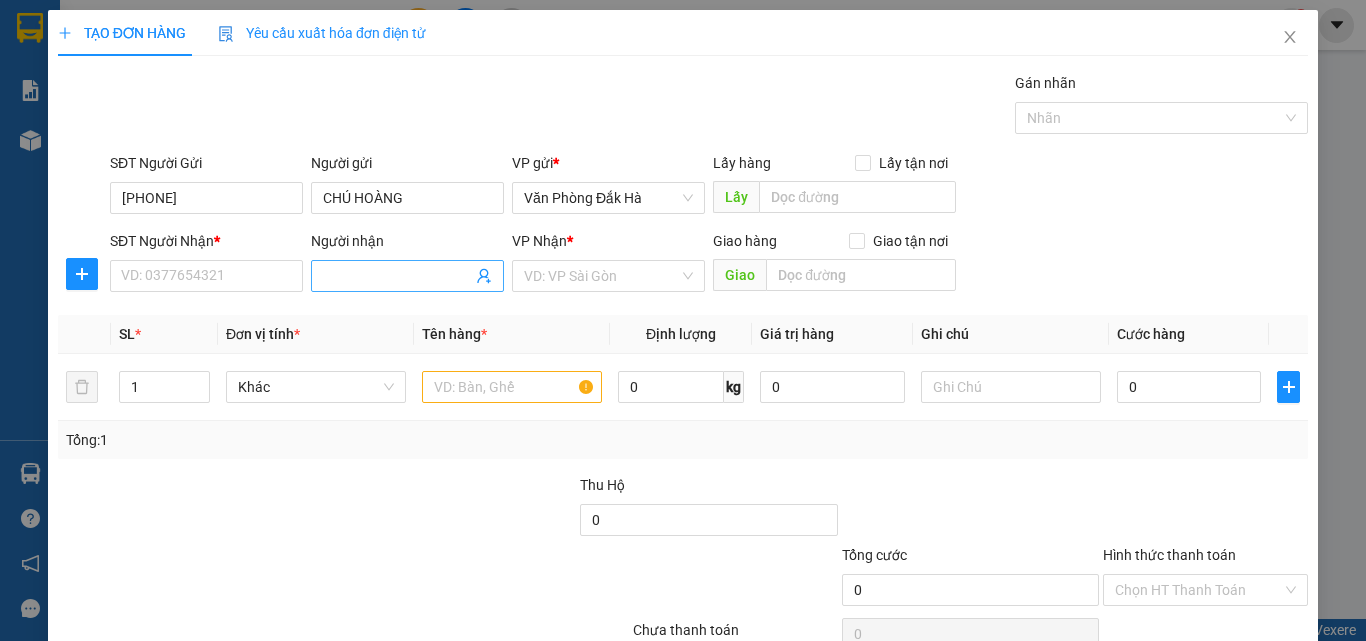 click on "Người nhận" at bounding box center [397, 276] 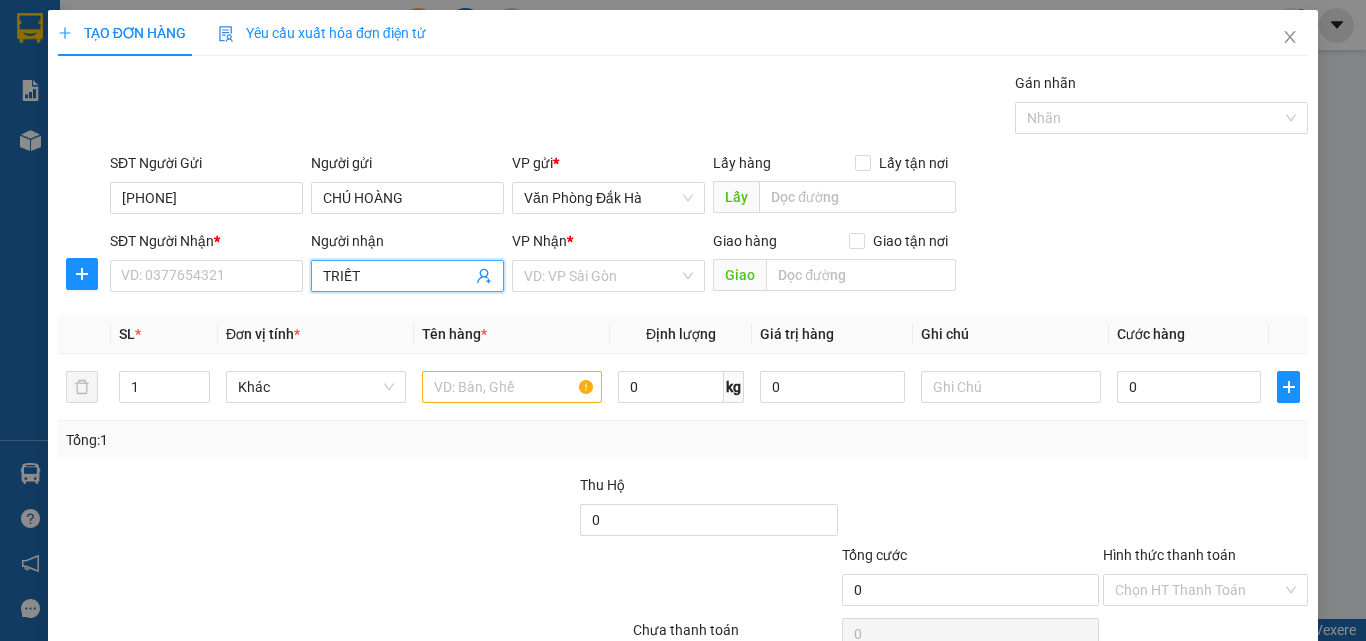 click on "TRIẾT" at bounding box center [397, 276] 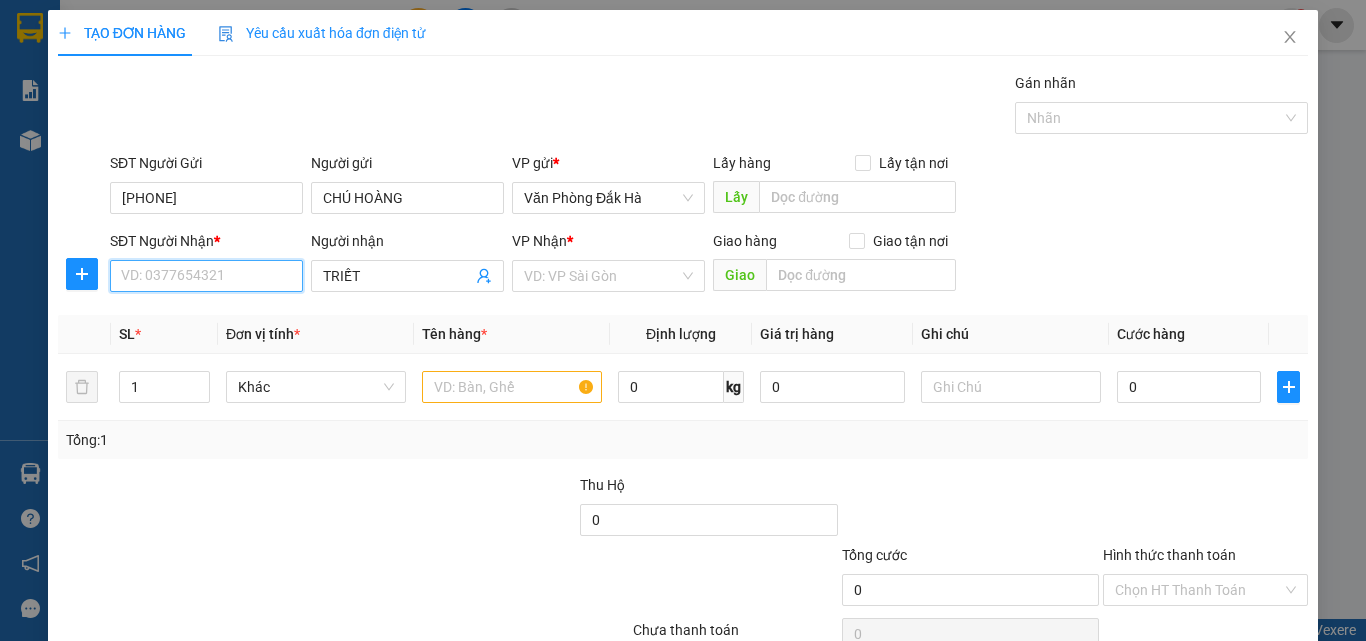 click on "SĐT Người Nhận  *" at bounding box center (206, 276) 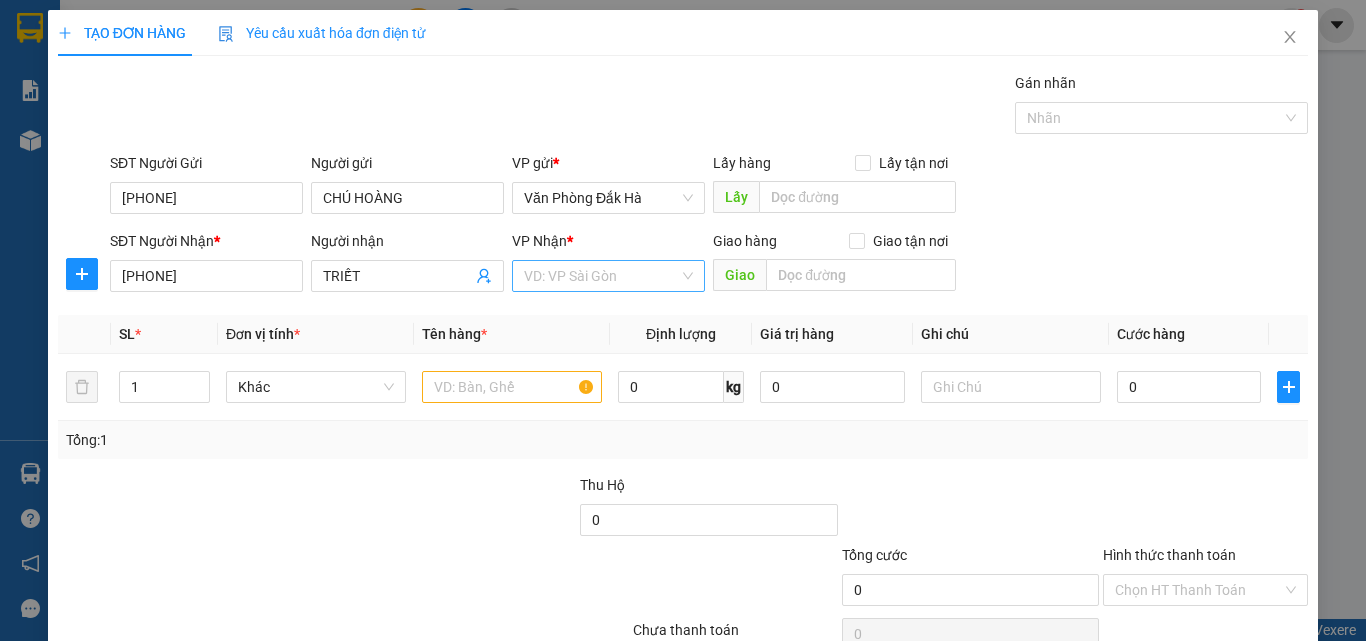 click at bounding box center [601, 276] 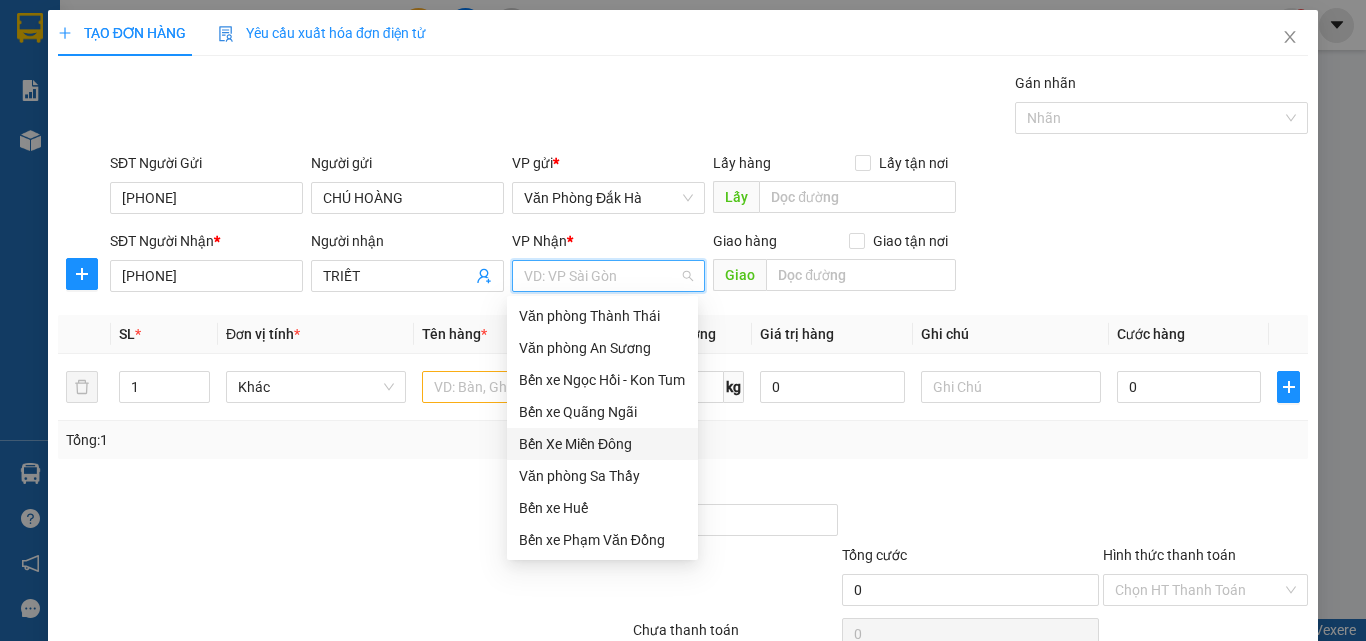 click on "Bến Xe Miền Đông" at bounding box center [602, 444] 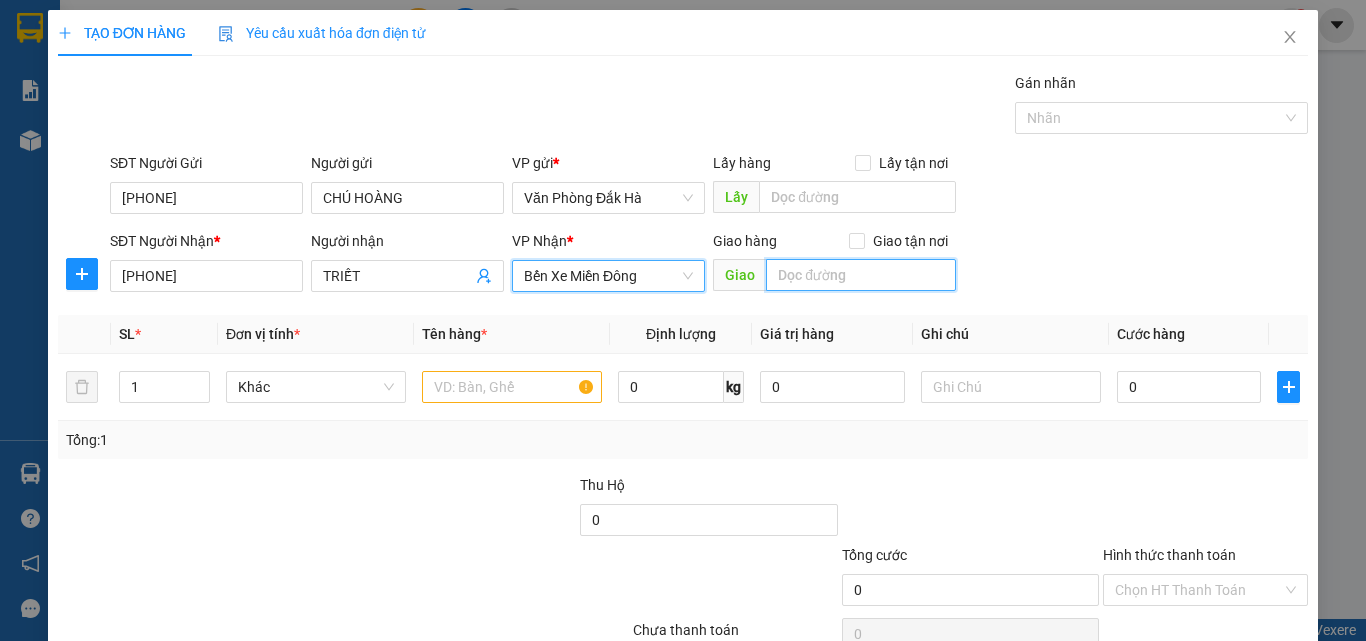 click at bounding box center (861, 275) 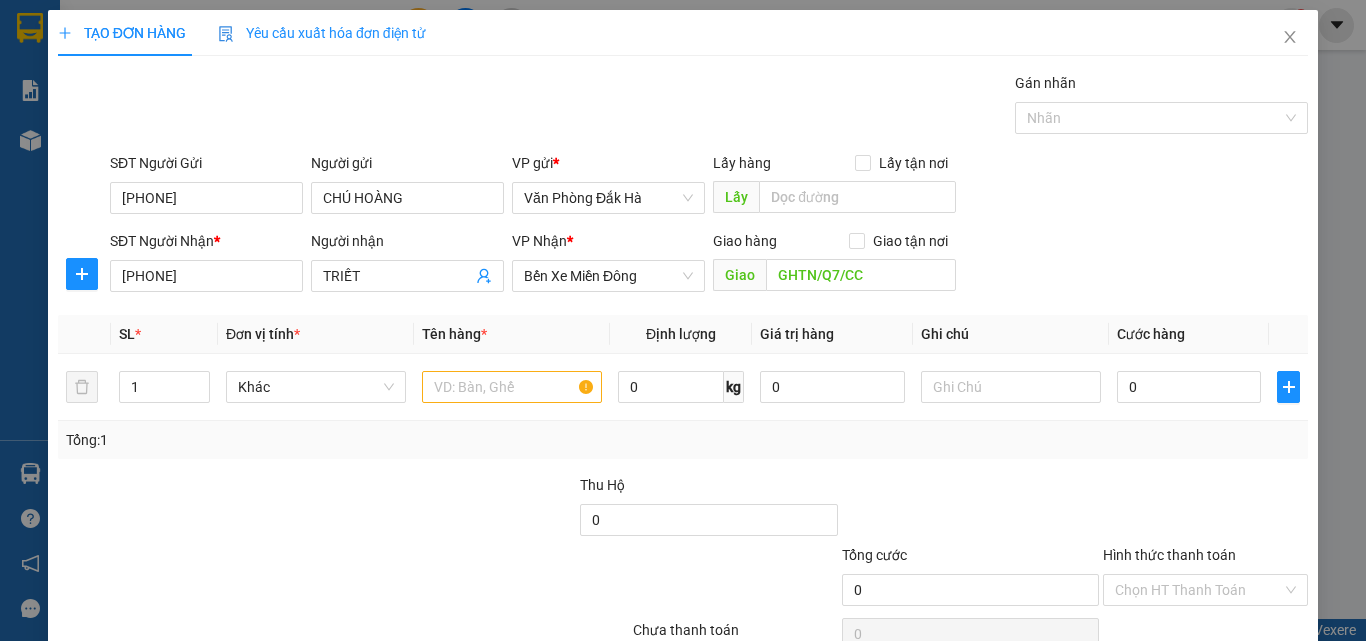 click on "SĐT Người Nhận  * [PHONE] Người nhận TRIẾT VP Nhận  * Bến Xe Miền Đông Giao hàng Giao tận nơi Giao GHTN/Q7/CC" at bounding box center [709, 265] 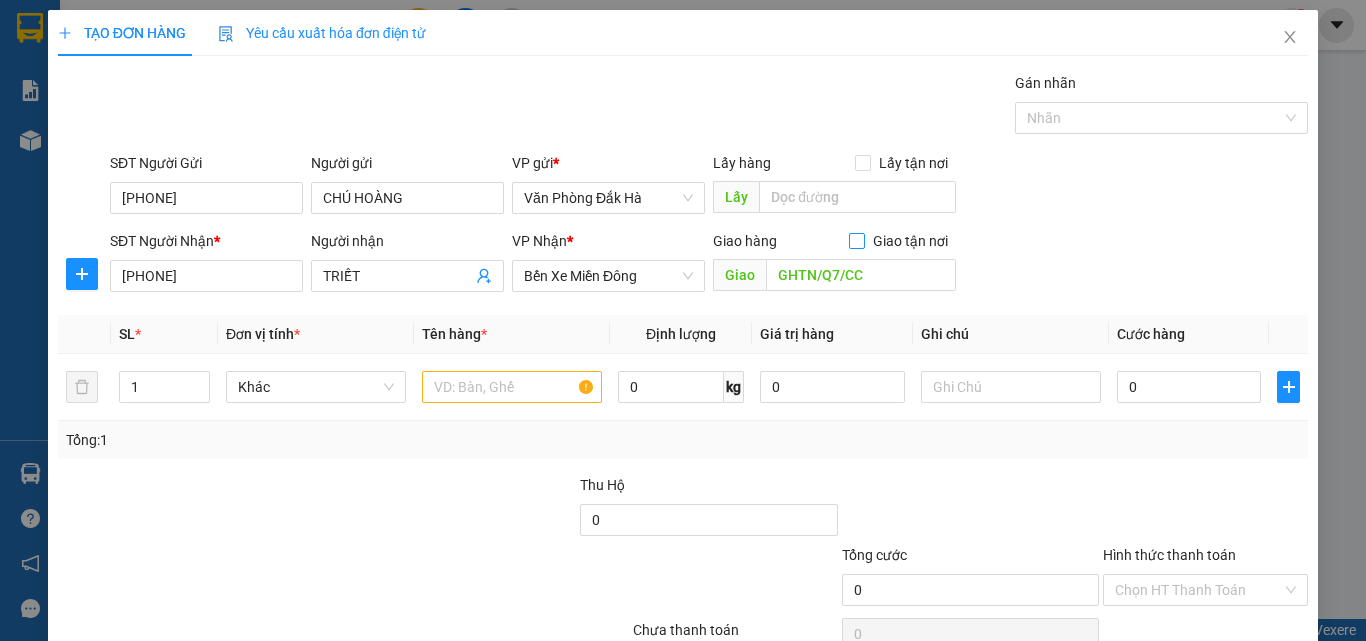 click on "Giao tận nơi" at bounding box center (910, 241) 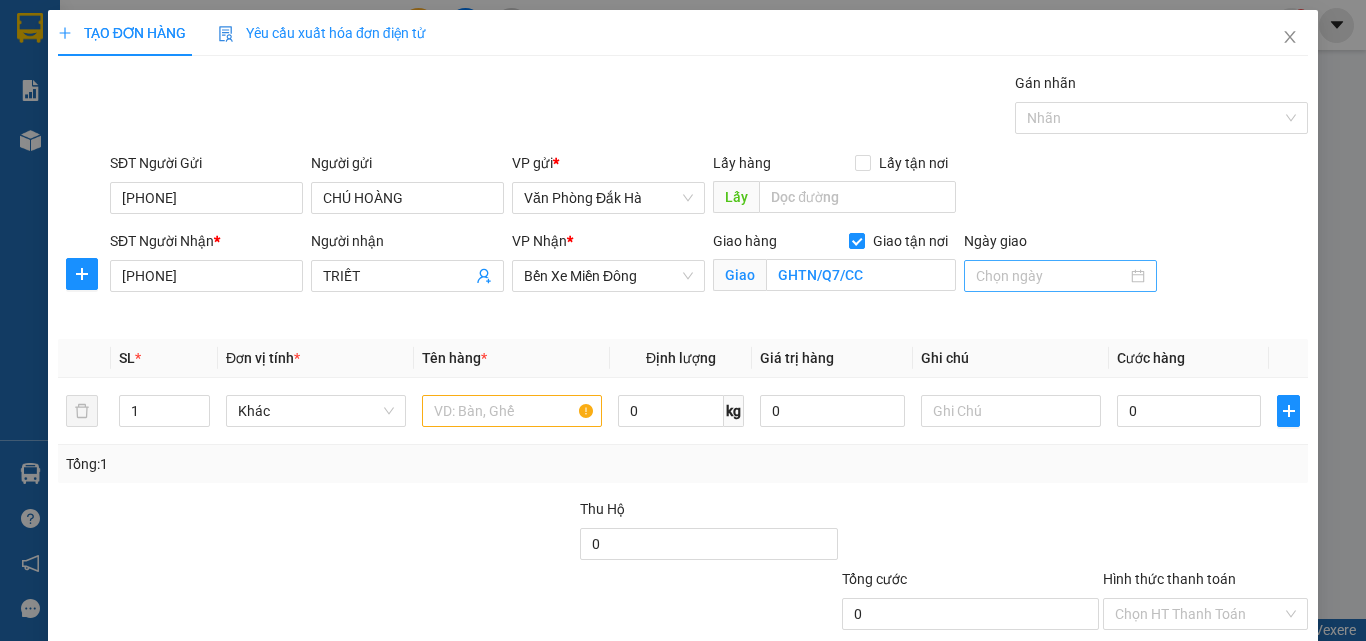 click at bounding box center [1060, 276] 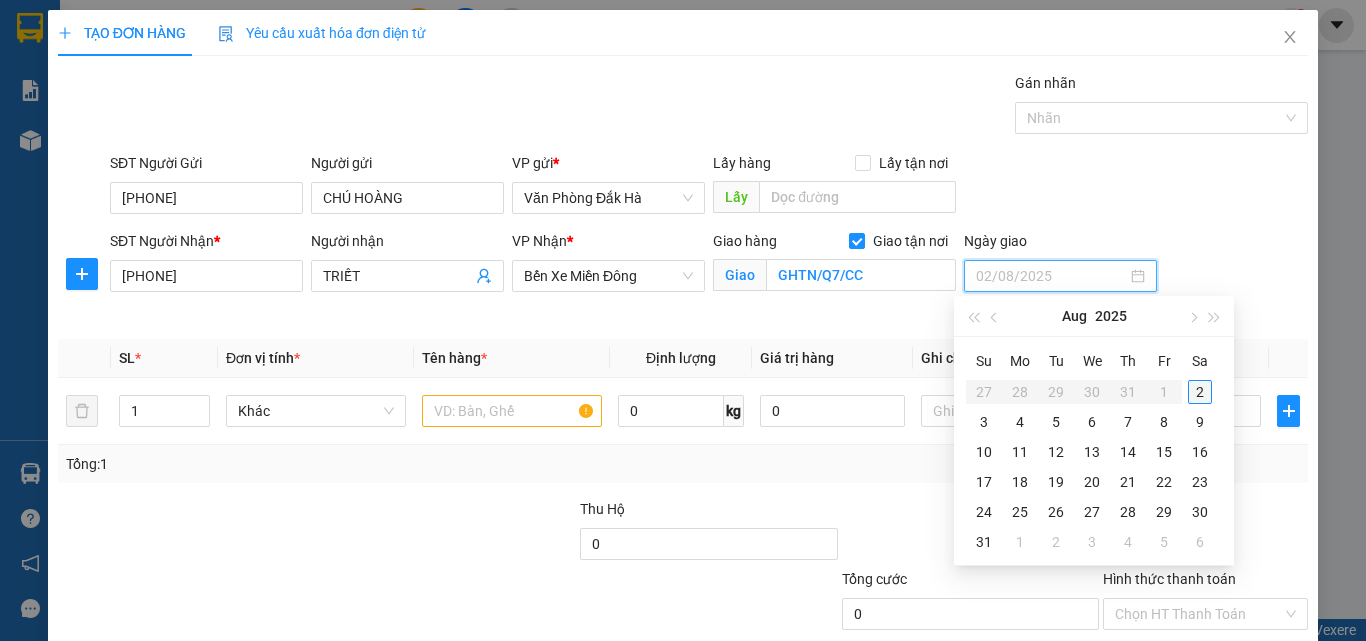 click on "2" at bounding box center (1200, 392) 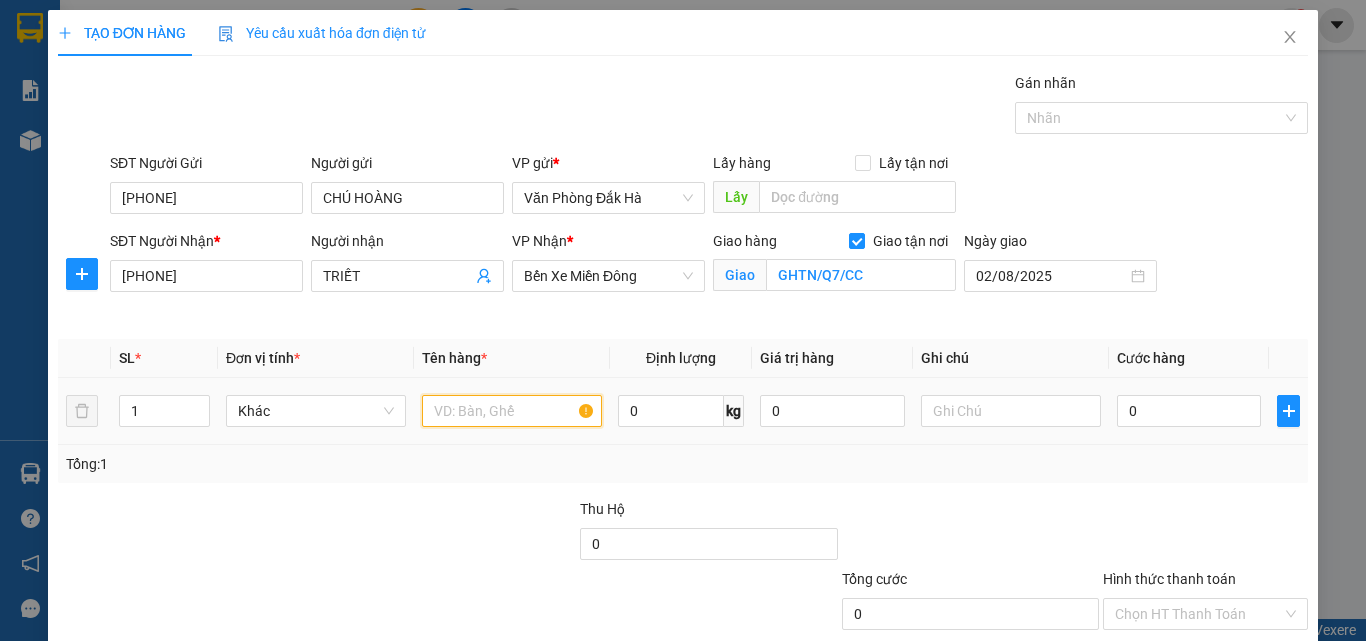 click at bounding box center [512, 411] 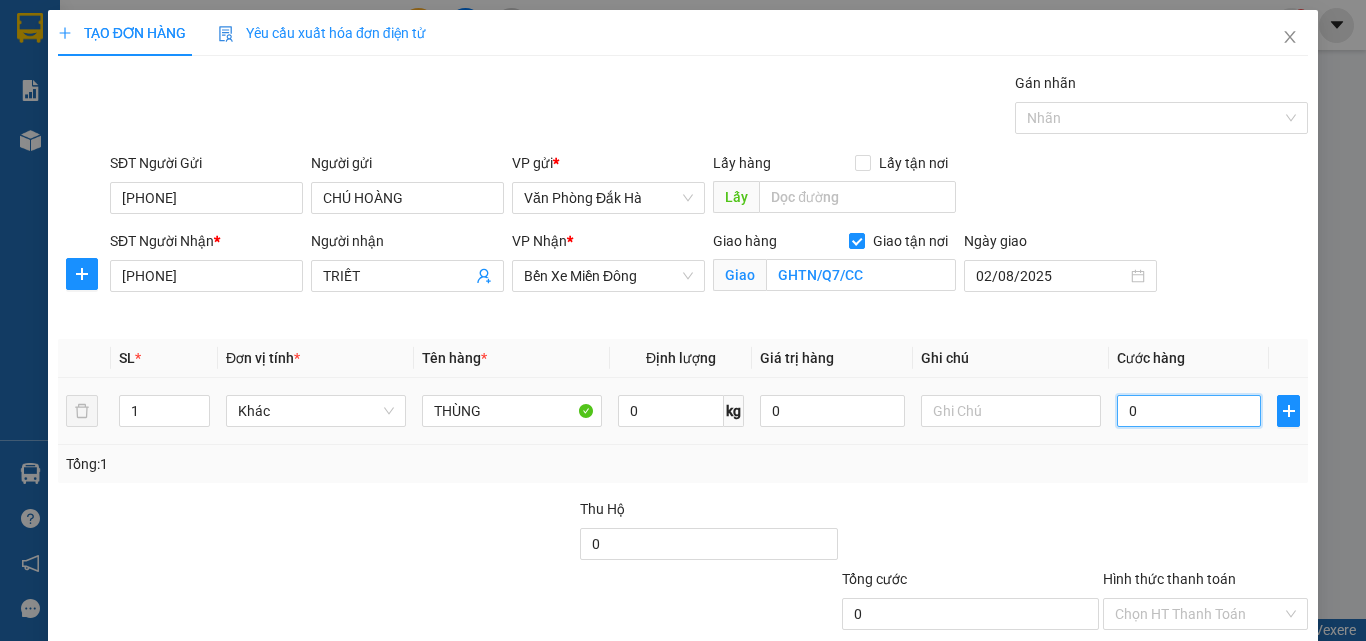 click on "0" at bounding box center (1189, 411) 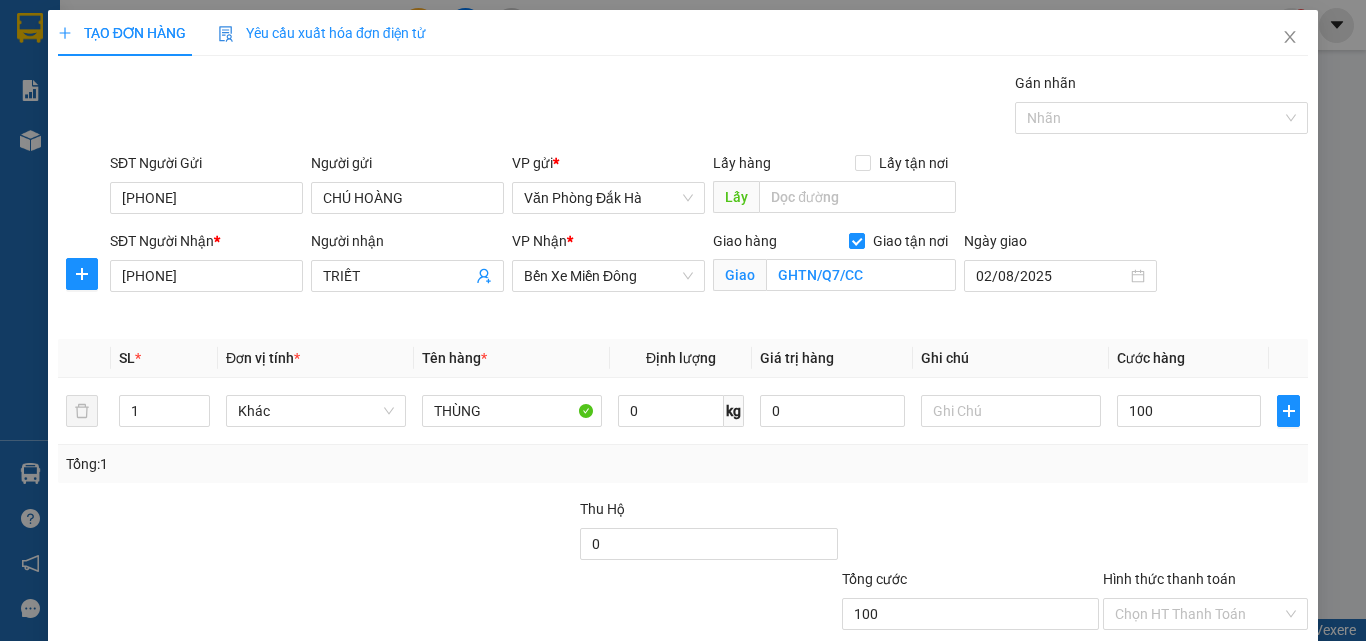 click on "Transit Pickup Surcharge Ids Transit Deliver Surcharge Ids Transit Deliver Surcharge Transit Deliver Surcharge Gán nhãn   Nhãn SĐT Người Gửi [PHONE] Người gửi CHÚ HOÀNG VP gửi  * Văn Phòng Đắk Hà Lấy hàng Lấy tận nơi Lấy SĐT Người Nhận  * [PHONE] Người nhận TRIẾT VP Nhận  * Bến Xe Miền Đông Giao hàng Giao tận nơi Giao GHTN/Q7/CC Ngày giao [DATE]/[DATE]/[DATE] SL  * Đơn vị tính  * Tên hàng  * Định lượng Giá trị hàng Ghi chú Cước hàng                   1 Khác THÙNG 0 kg 0 100 Tổng:  1 Thu Hộ 0 Tổng cước 100 Hình thức thanh toán Chọn HT Thanh Toán Số tiền thu trước 0 Chưa thanh toán 100 Chọn HT Thanh Toán Lưu nháp Xóa Thông tin Lưu Lưu và In" at bounding box center [683, 398] 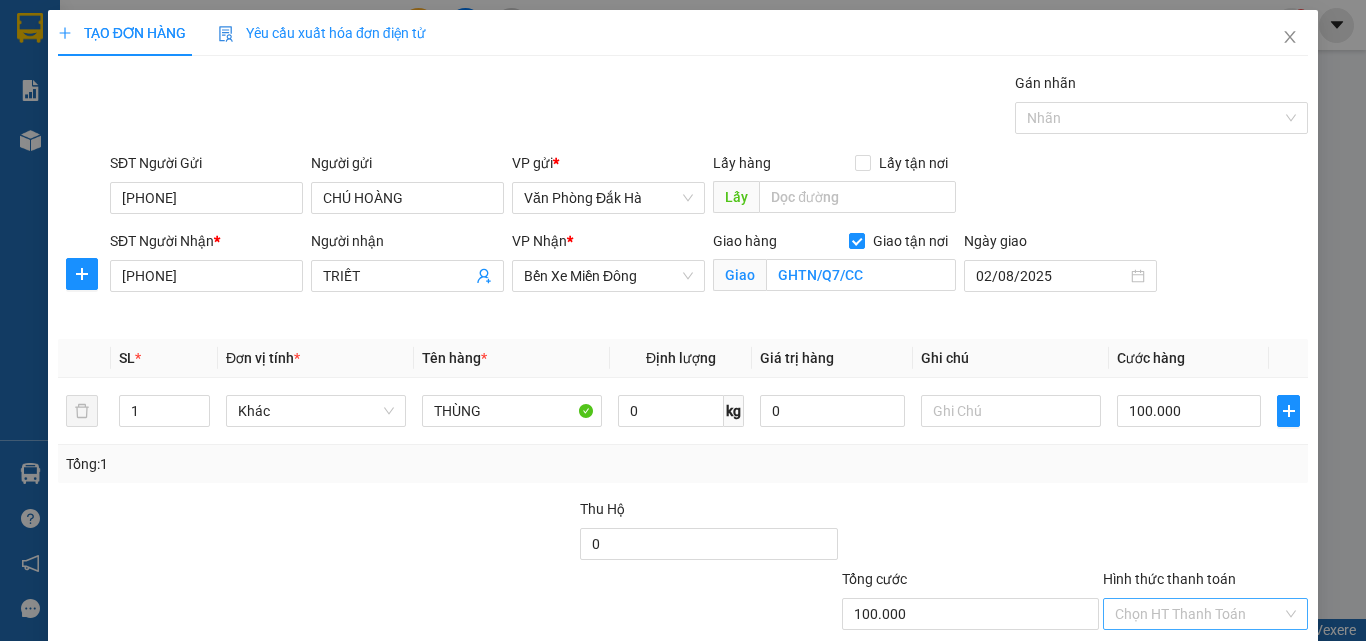 scroll, scrollTop: 123, scrollLeft: 0, axis: vertical 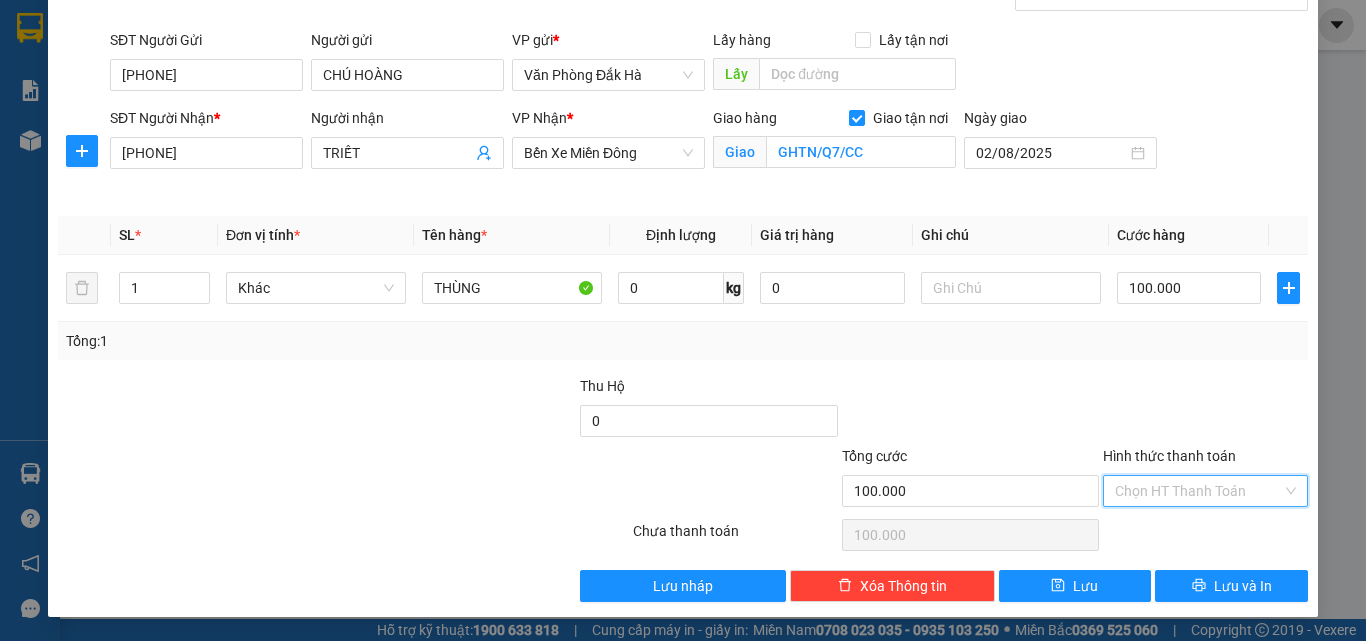 click on "Hình thức thanh toán" at bounding box center [1198, 491] 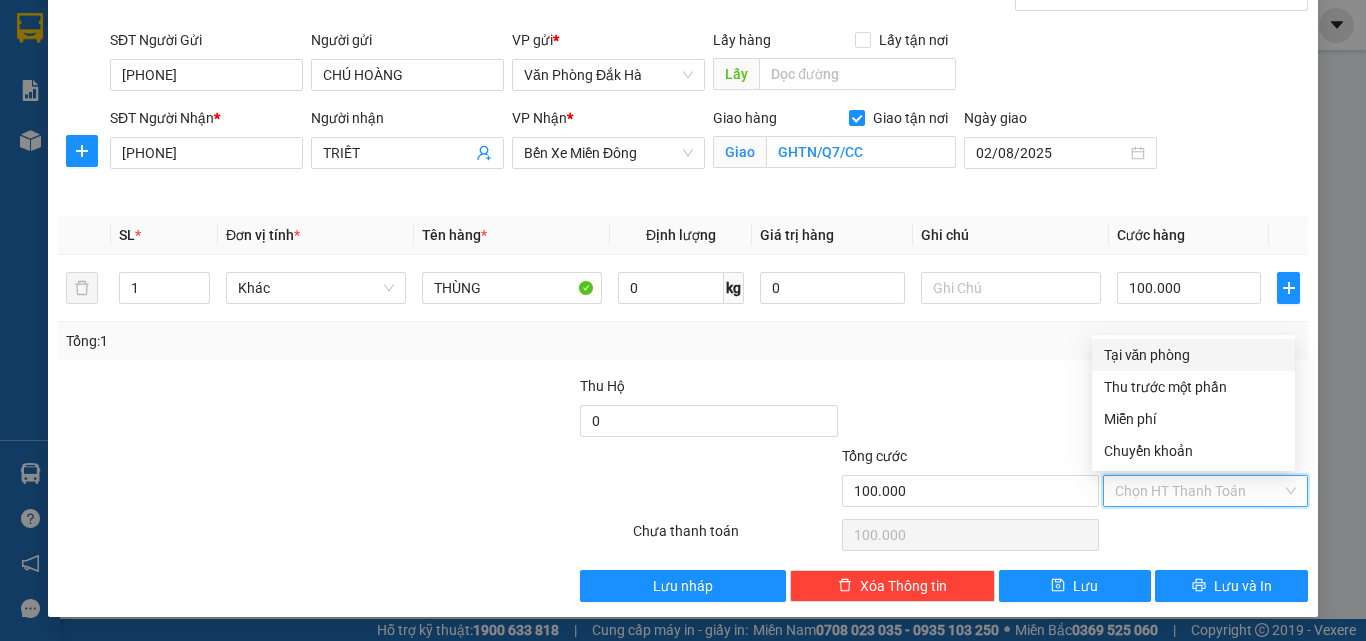 click on "Tại văn phòng" at bounding box center (1193, 355) 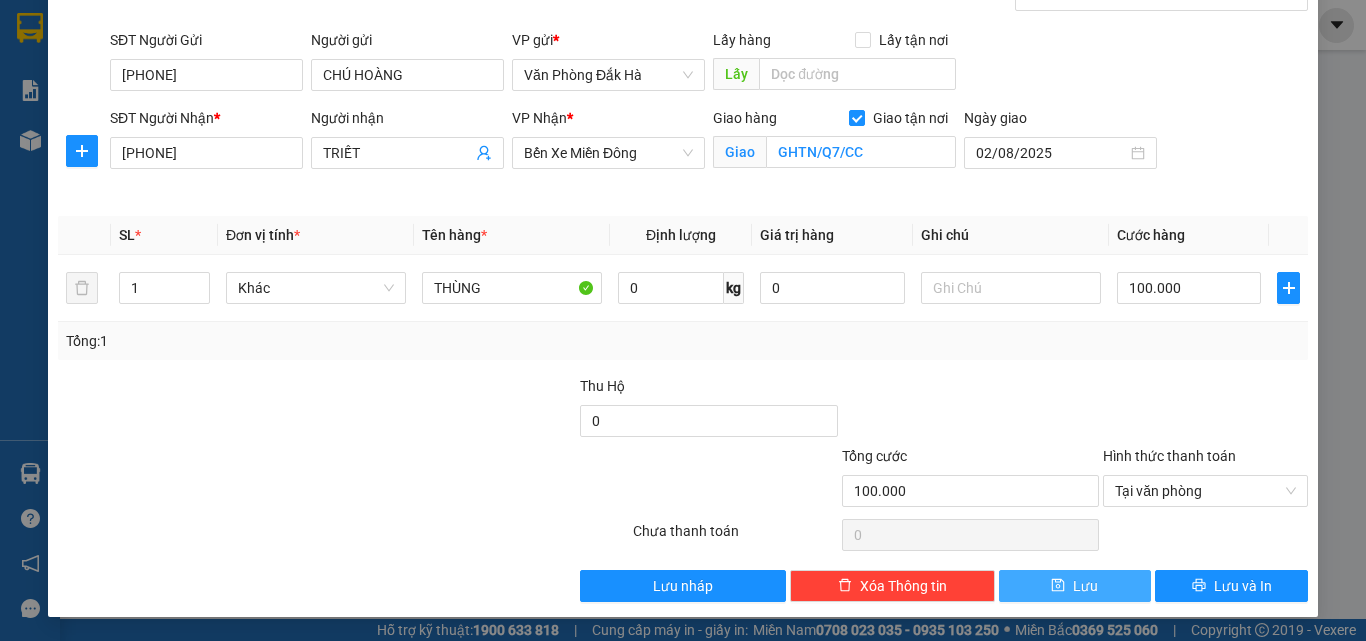 click on "Lưu" at bounding box center (1085, 586) 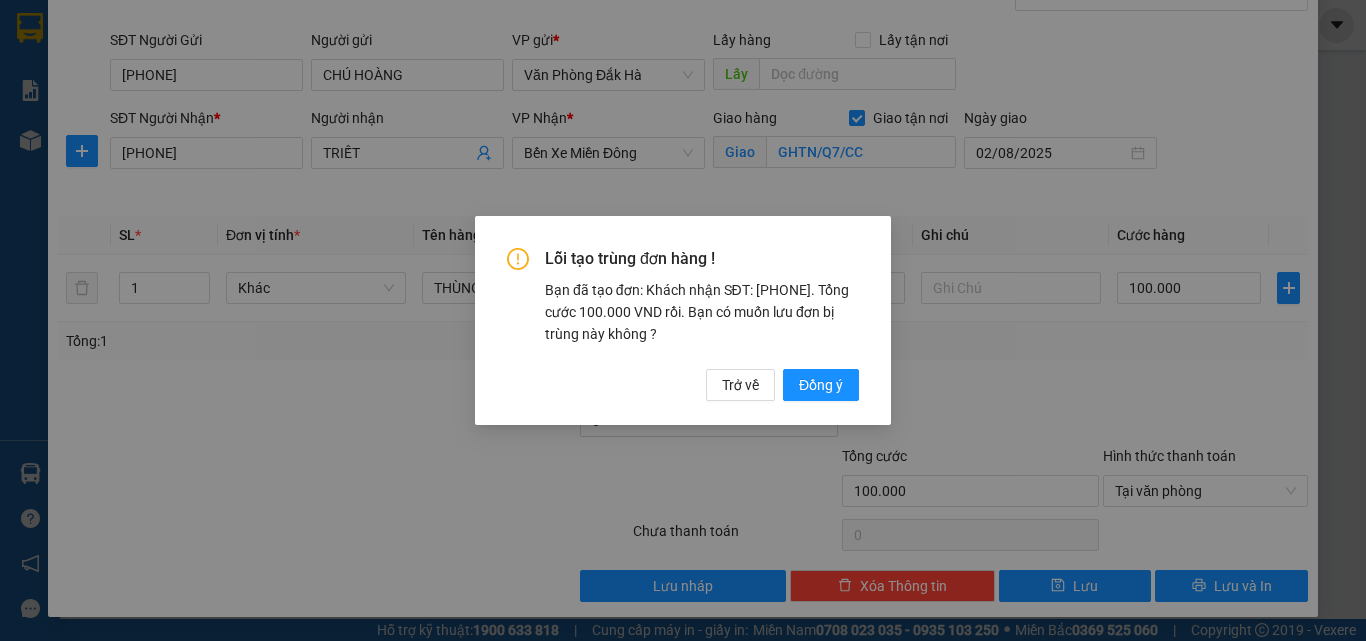 click on "Lỗi tạo trùng đơn hàng ! Bạn đã tạo đơn: Khách nhận SĐT: [PHONE]. Tổng cước 100.000 VND rồi. Bạn có muốn lưu đơn bị trùng này không ? Trở về Đồng ý" at bounding box center [683, 320] 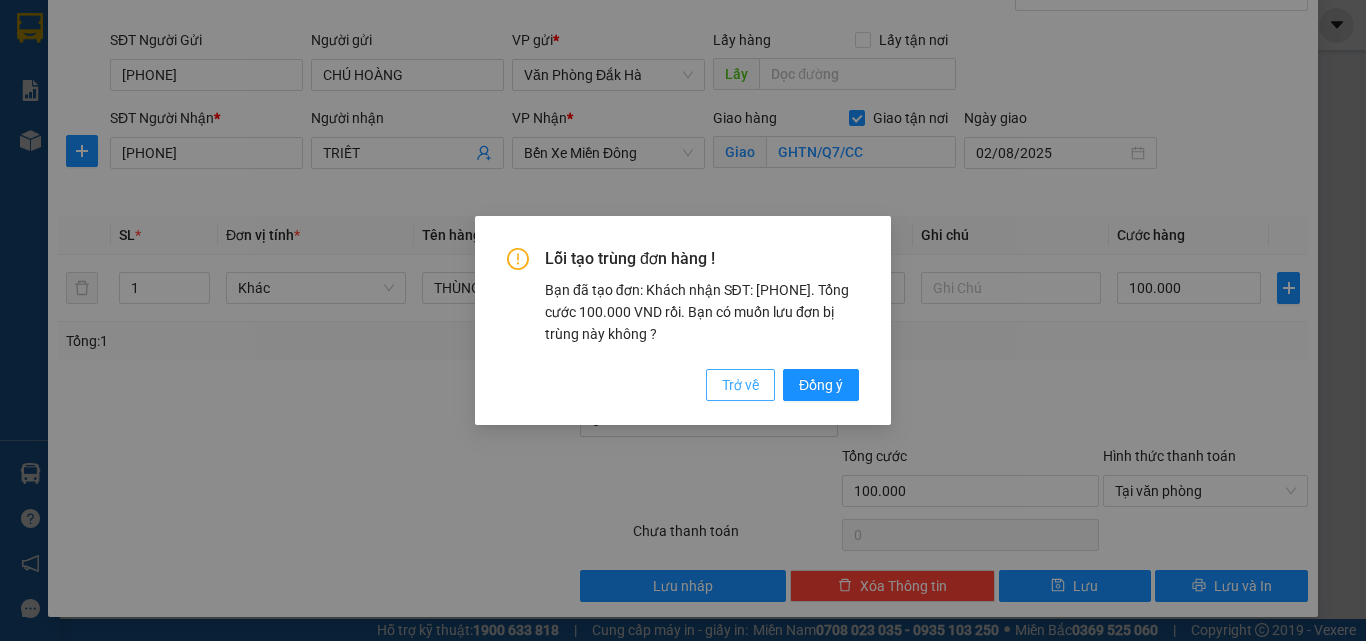 click on "Trở về" at bounding box center [740, 385] 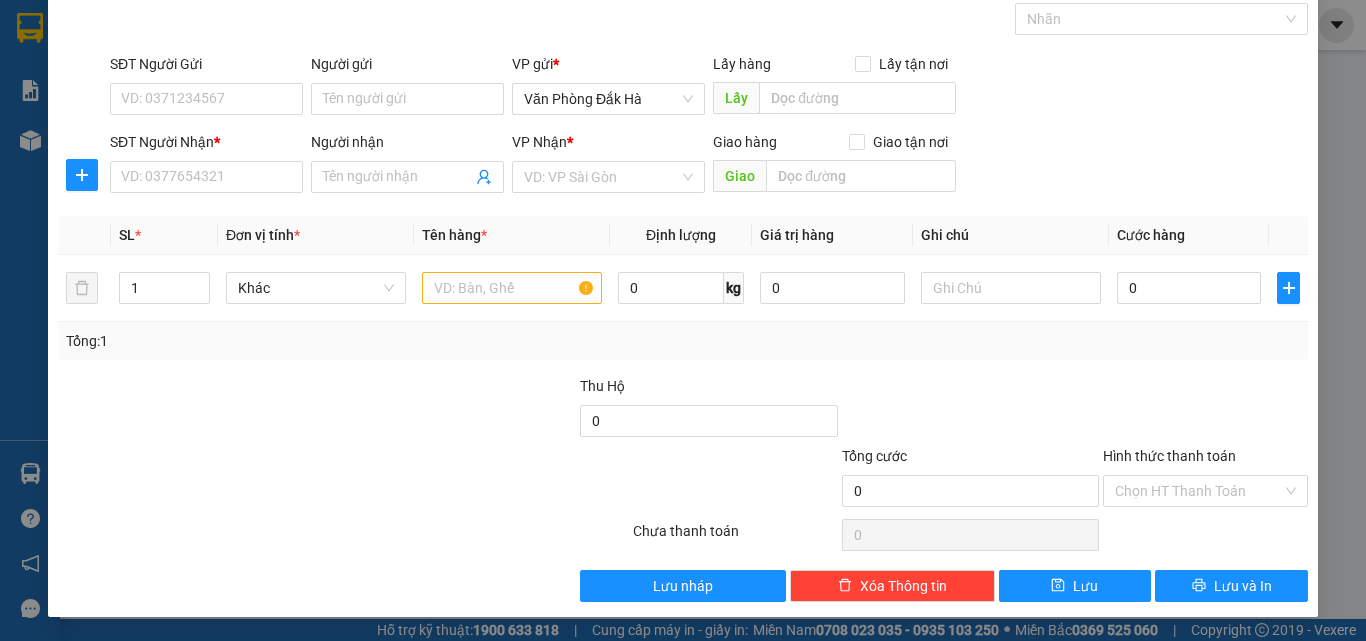 scroll, scrollTop: 99, scrollLeft: 0, axis: vertical 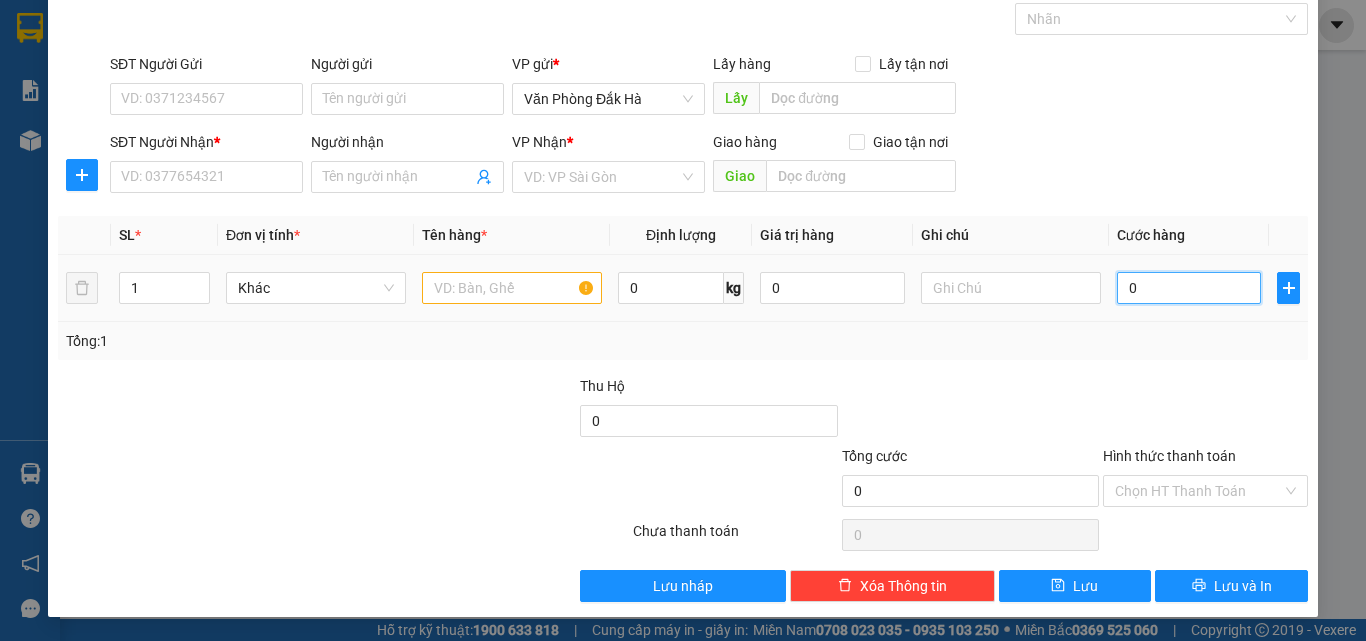 click on "0" at bounding box center [1189, 288] 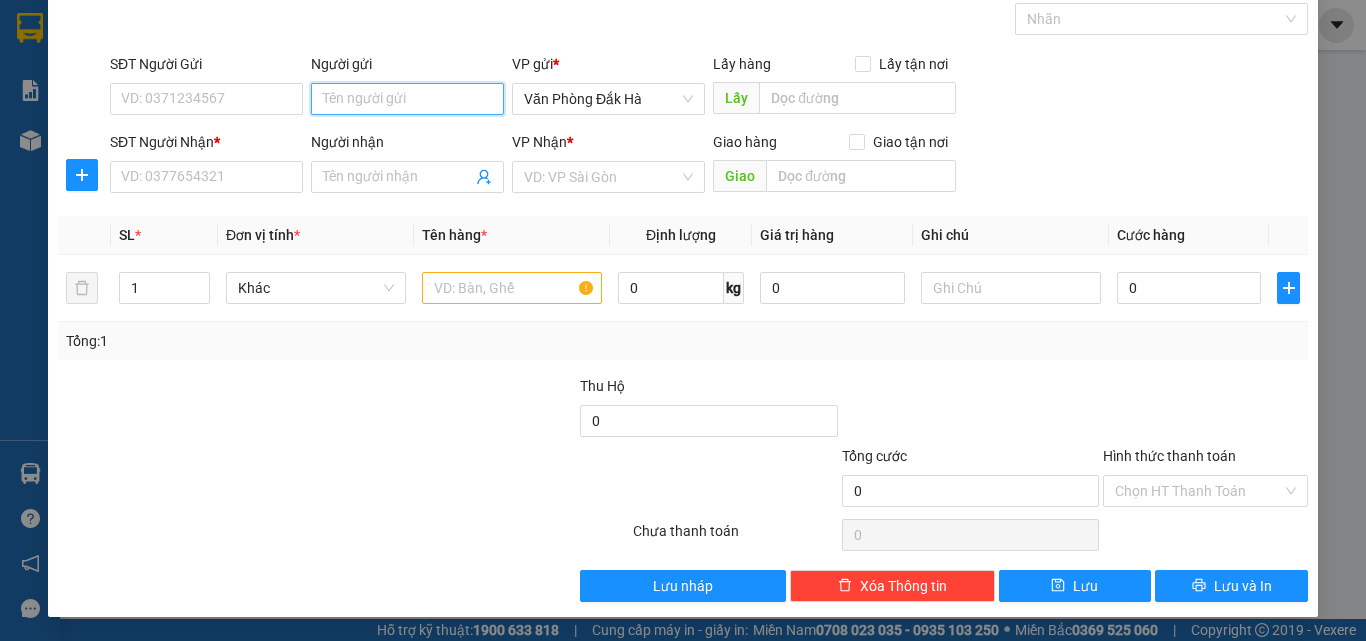 click on "Người gửi" at bounding box center [407, 99] 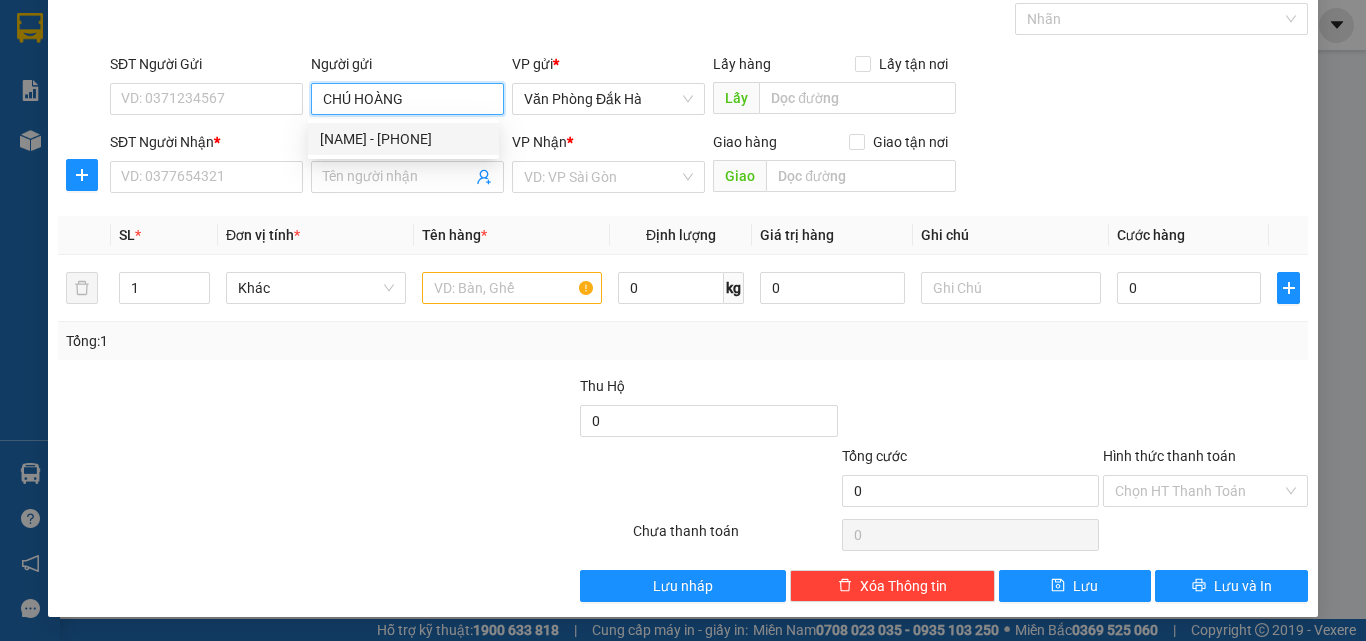 click on "[NAME] - [PHONE]" at bounding box center (403, 139) 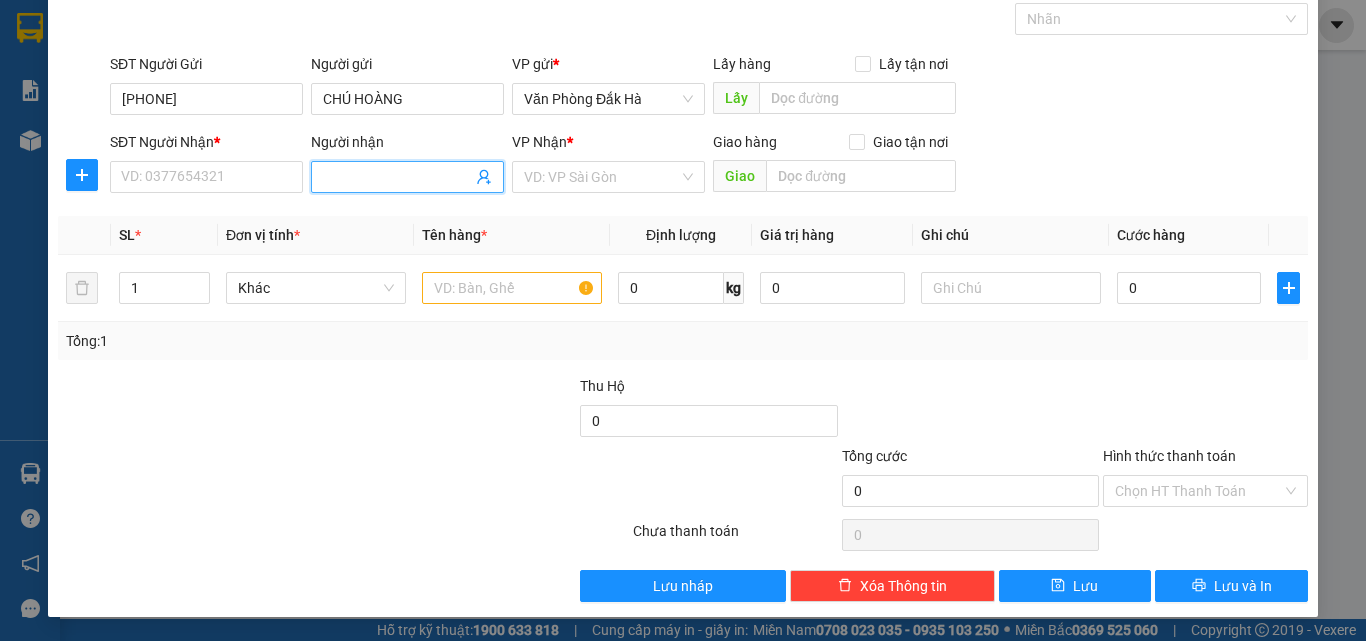 click on "Người nhận" at bounding box center (397, 177) 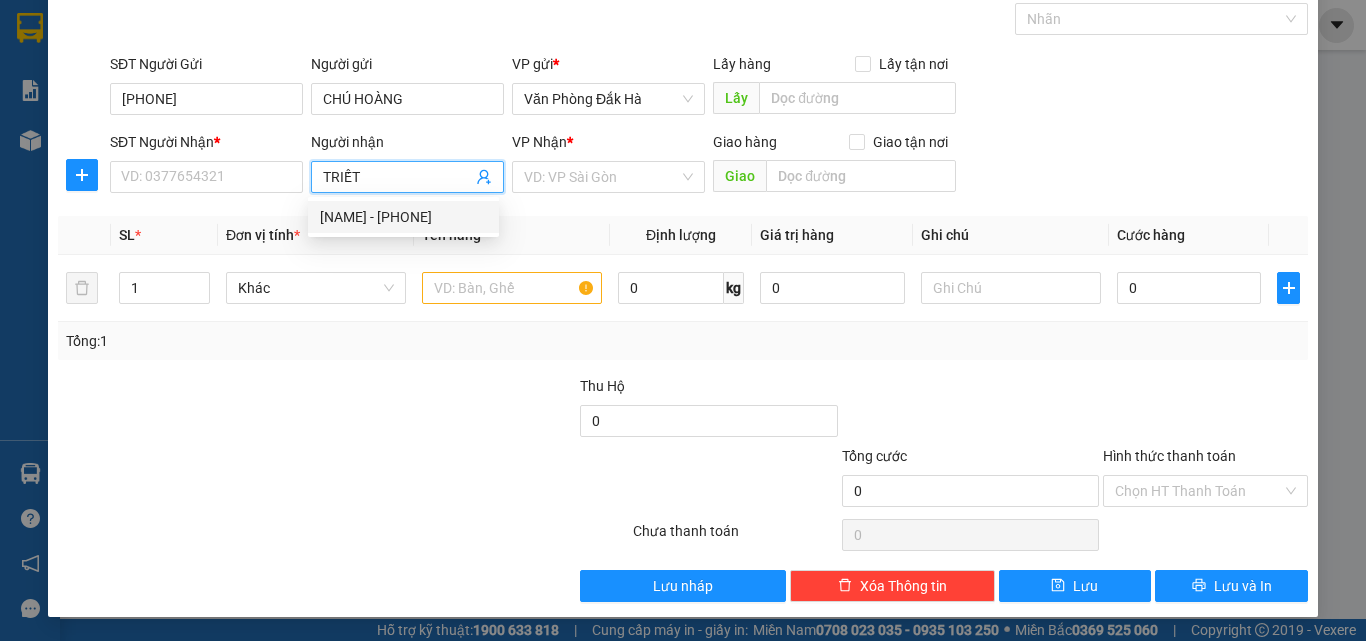 click on "[NAME] - [PHONE]" at bounding box center (403, 217) 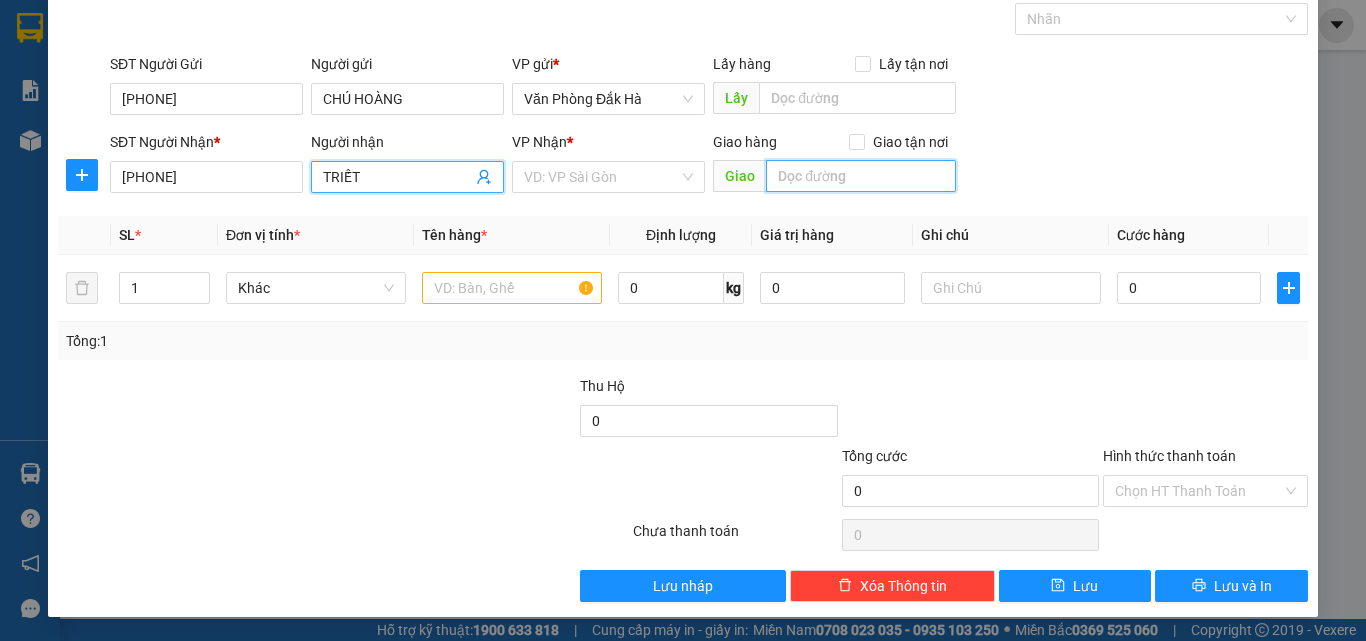 click at bounding box center (861, 176) 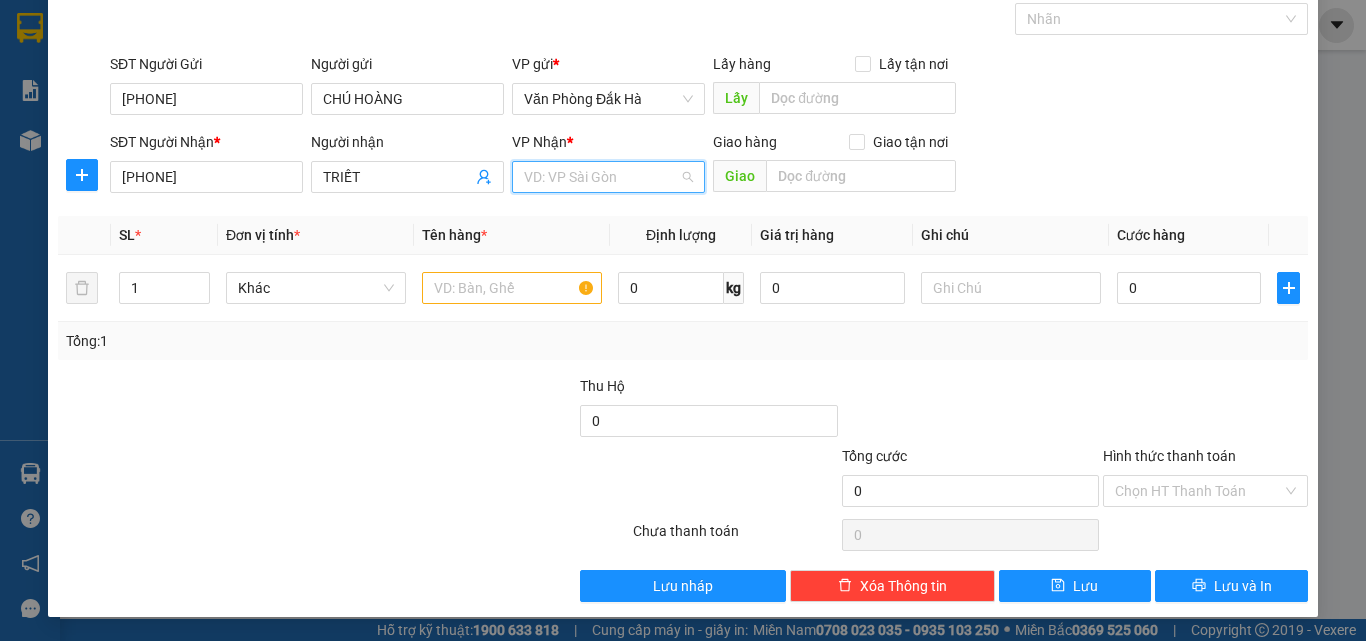 click at bounding box center (601, 177) 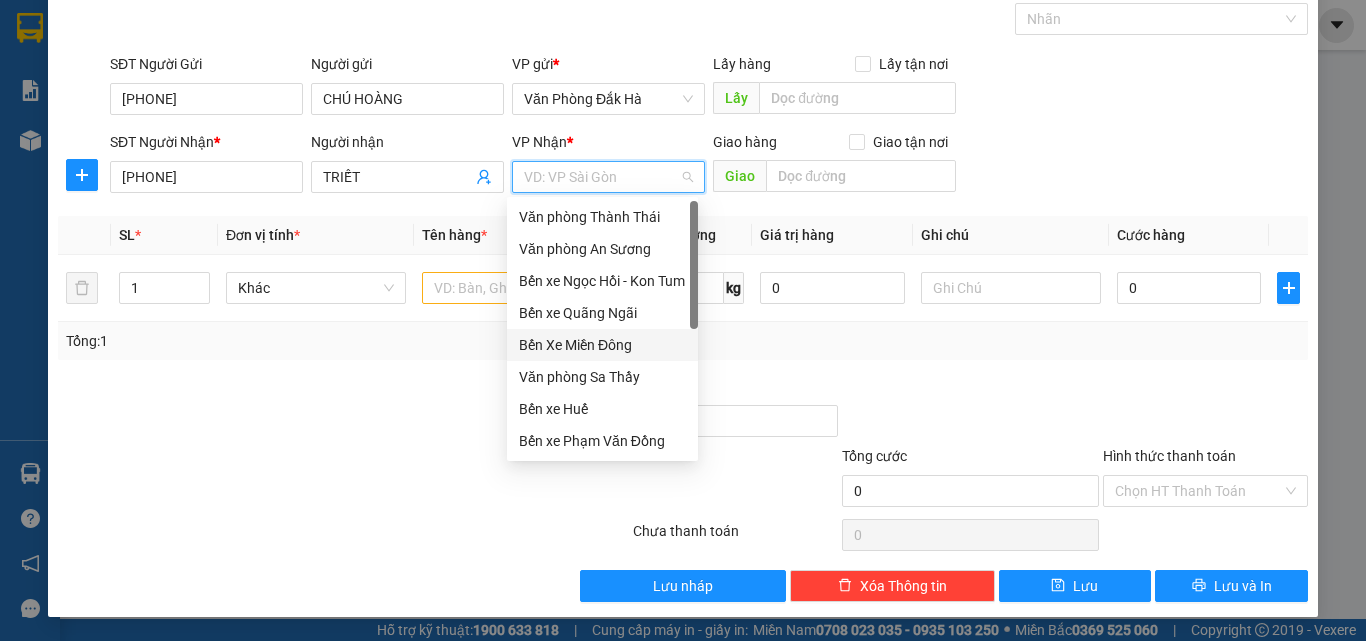 drag, startPoint x: 618, startPoint y: 351, endPoint x: 641, endPoint y: 316, distance: 41.880783 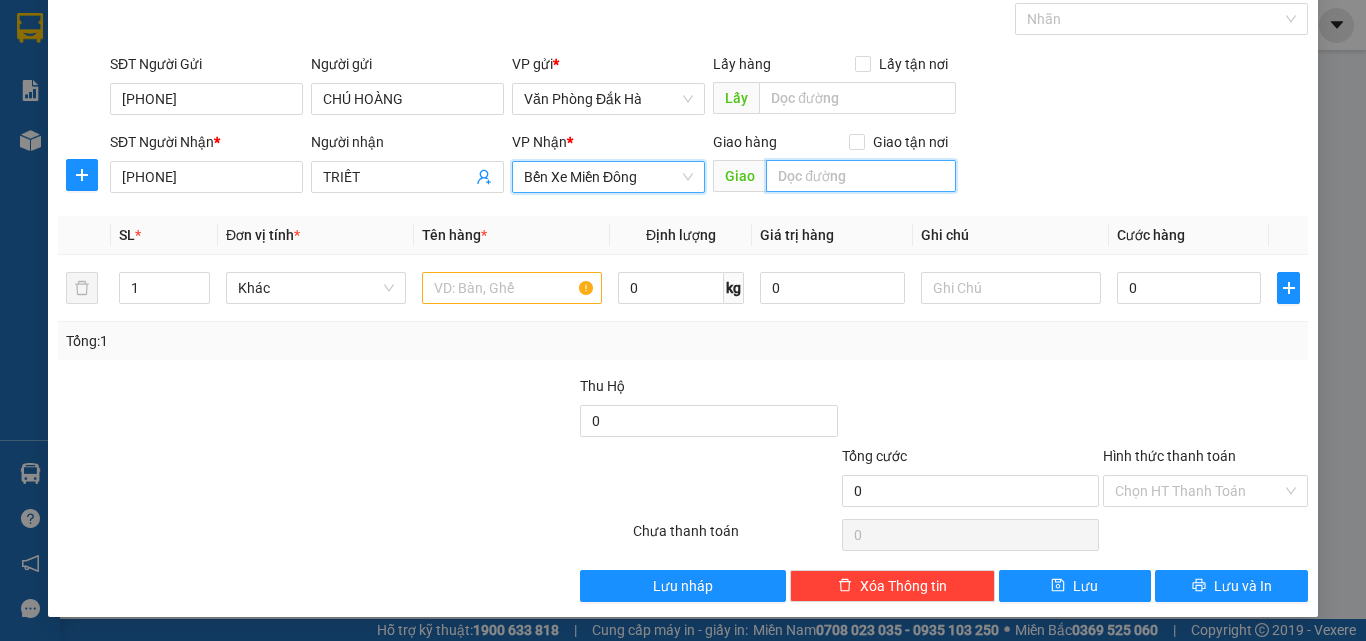 click at bounding box center (861, 176) 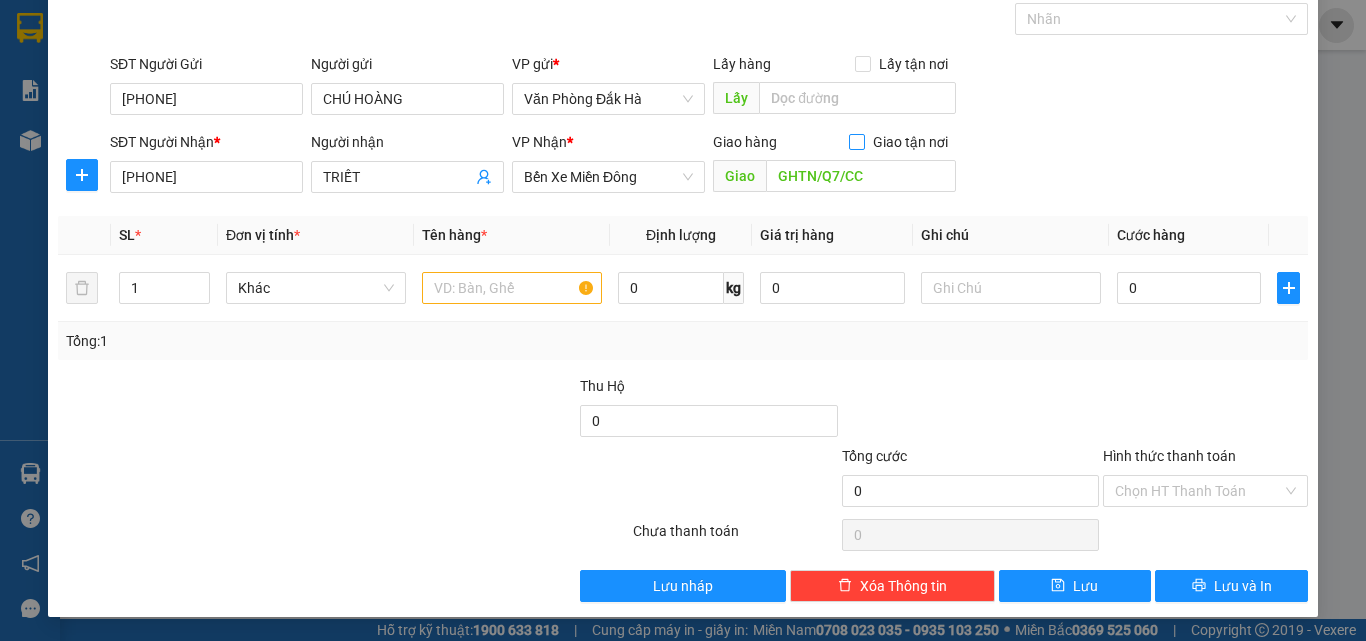 click at bounding box center (857, 142) 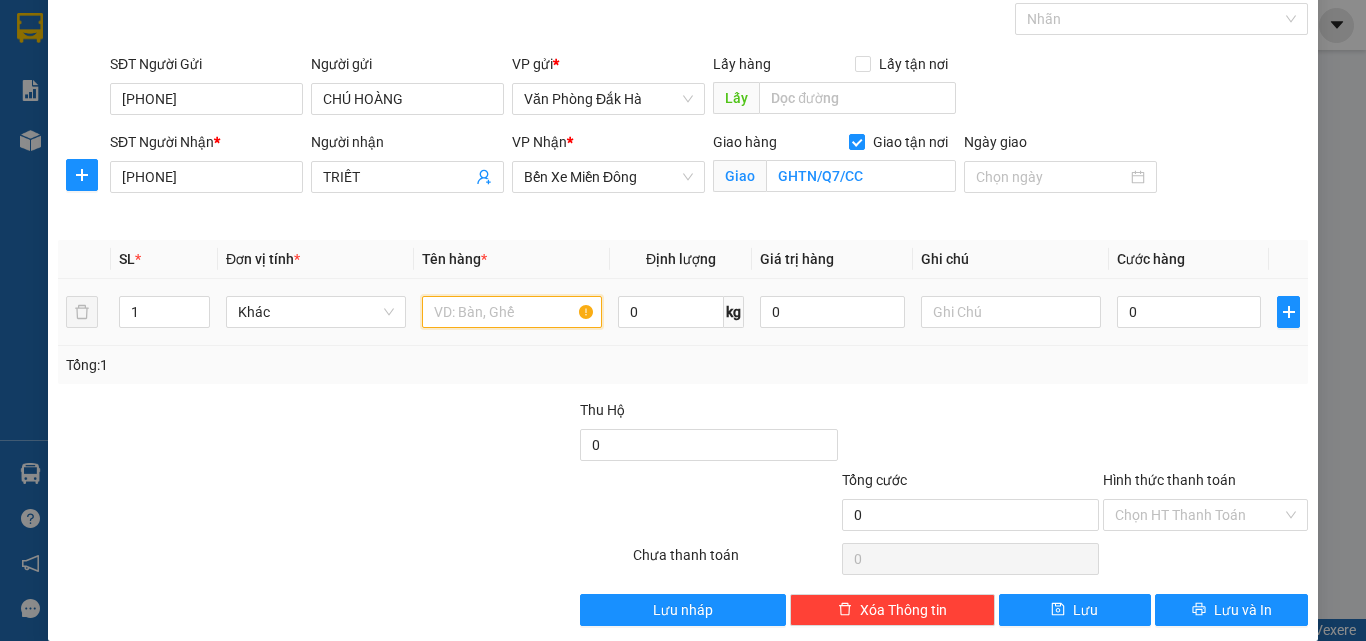 click at bounding box center [512, 312] 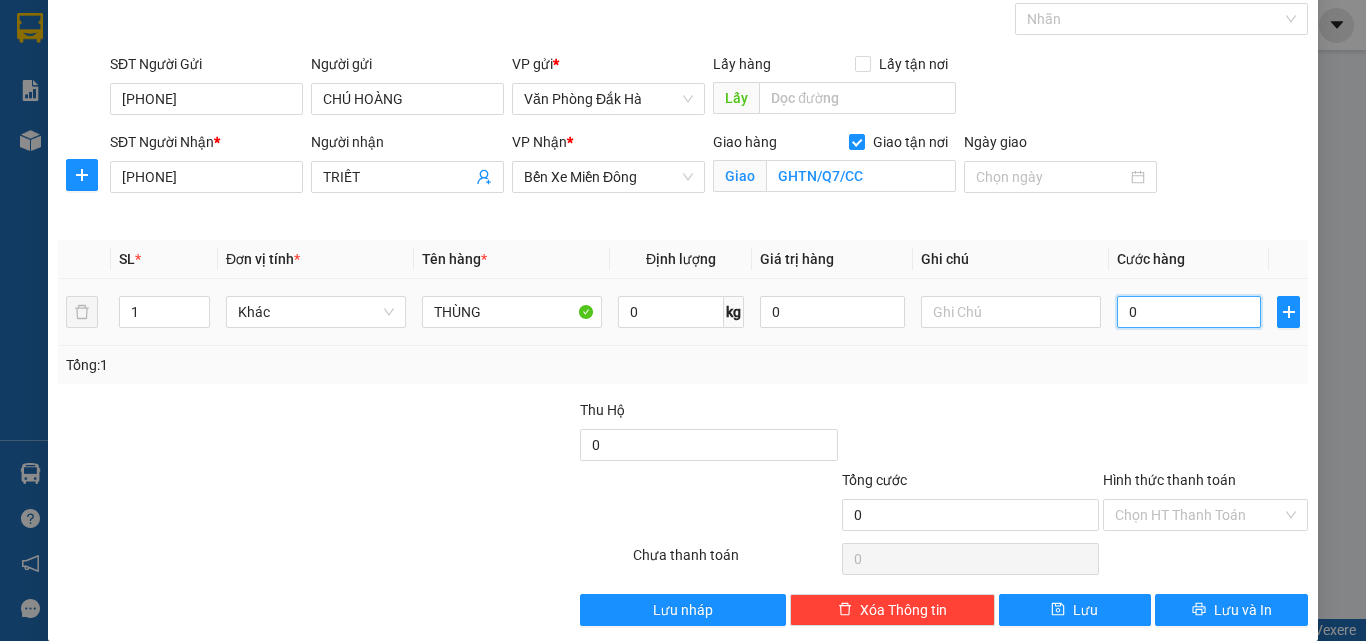 click on "0" at bounding box center (1189, 312) 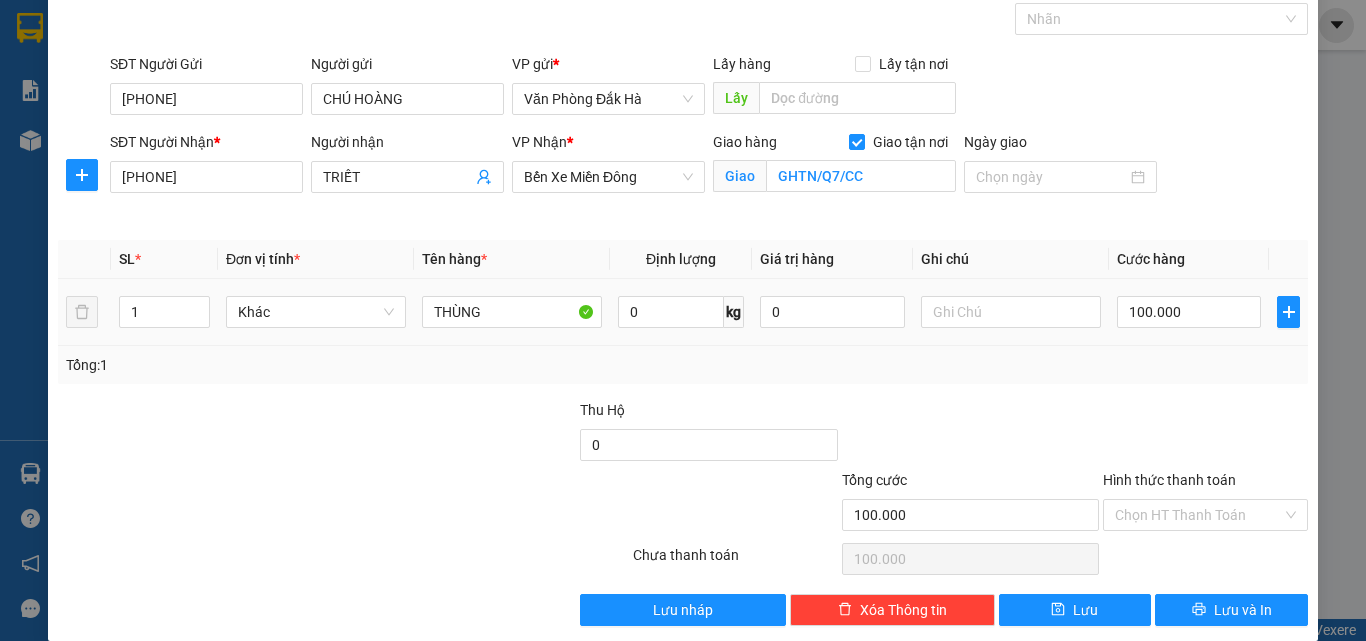 click on "100.000" at bounding box center [1189, 312] 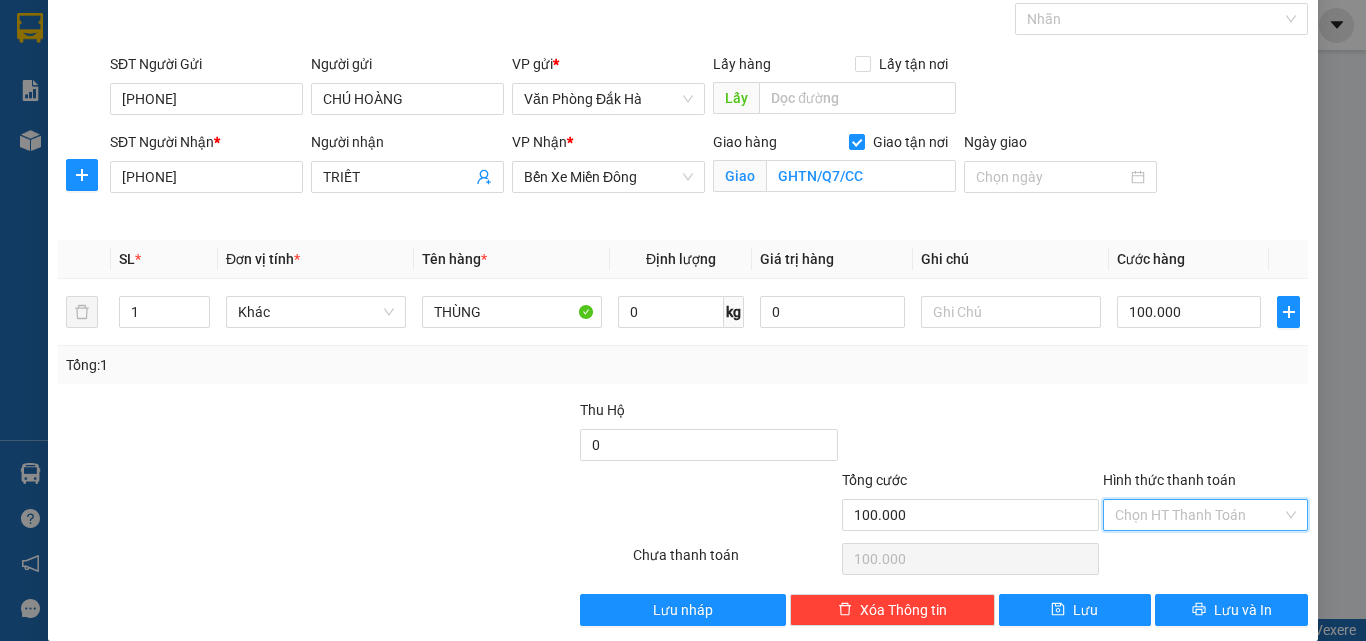click on "Hình thức thanh toán" at bounding box center [1198, 515] 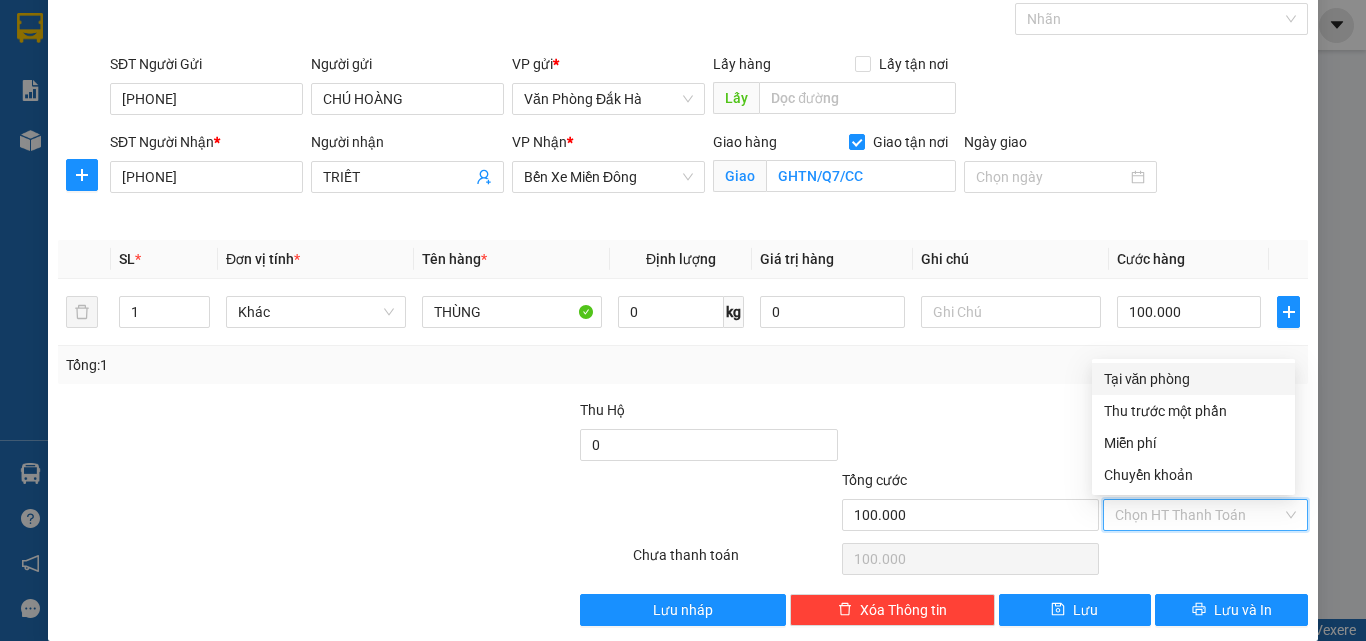 click on "Tại văn phòng" at bounding box center (1193, 379) 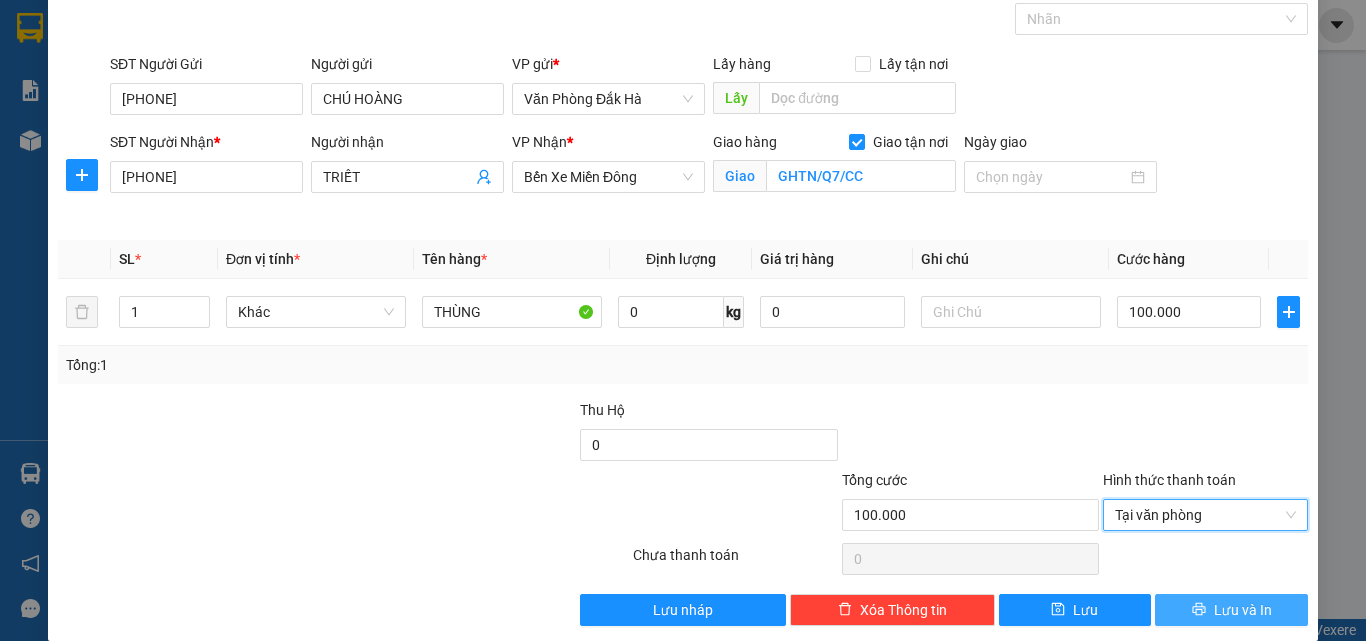 click on "Lưu và In" at bounding box center [1231, 610] 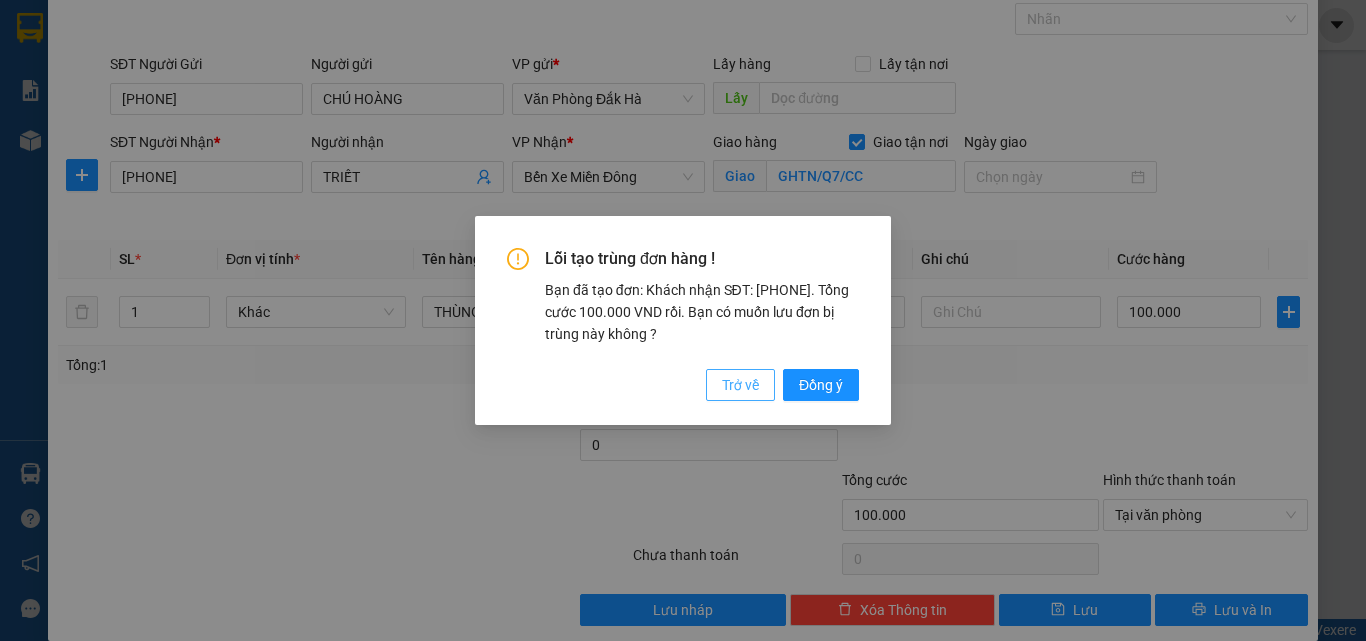 click on "Trở về" at bounding box center (740, 385) 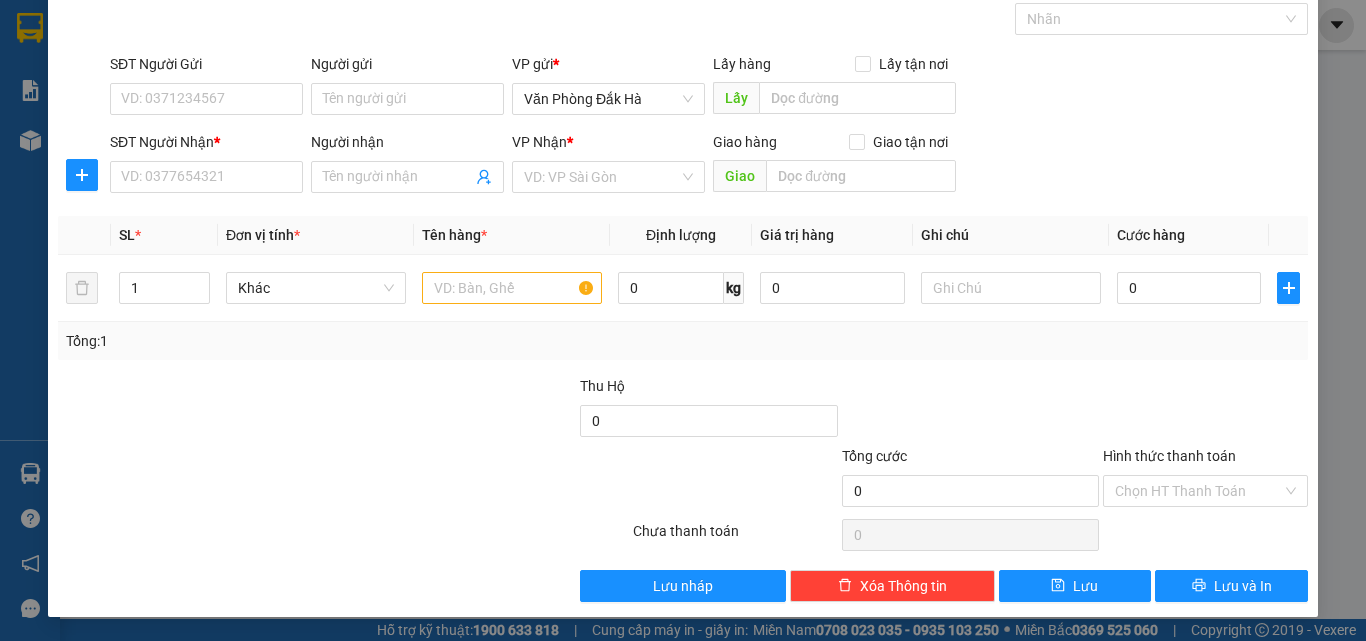 scroll, scrollTop: 0, scrollLeft: 0, axis: both 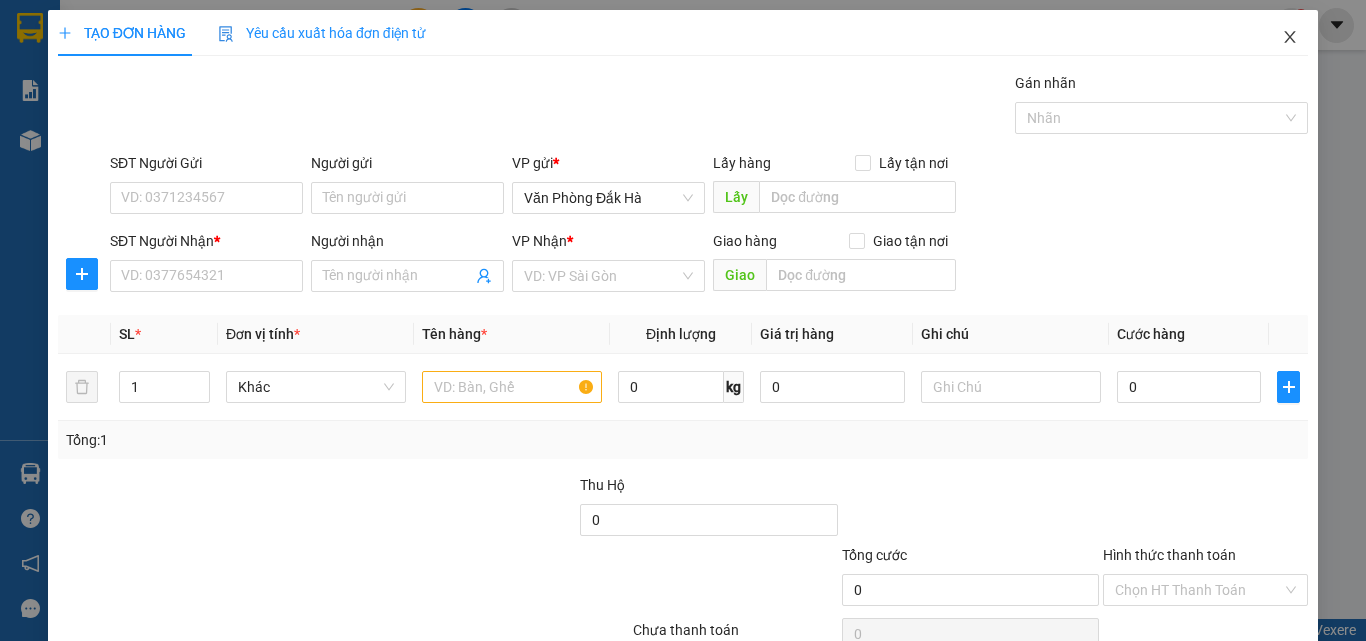 click 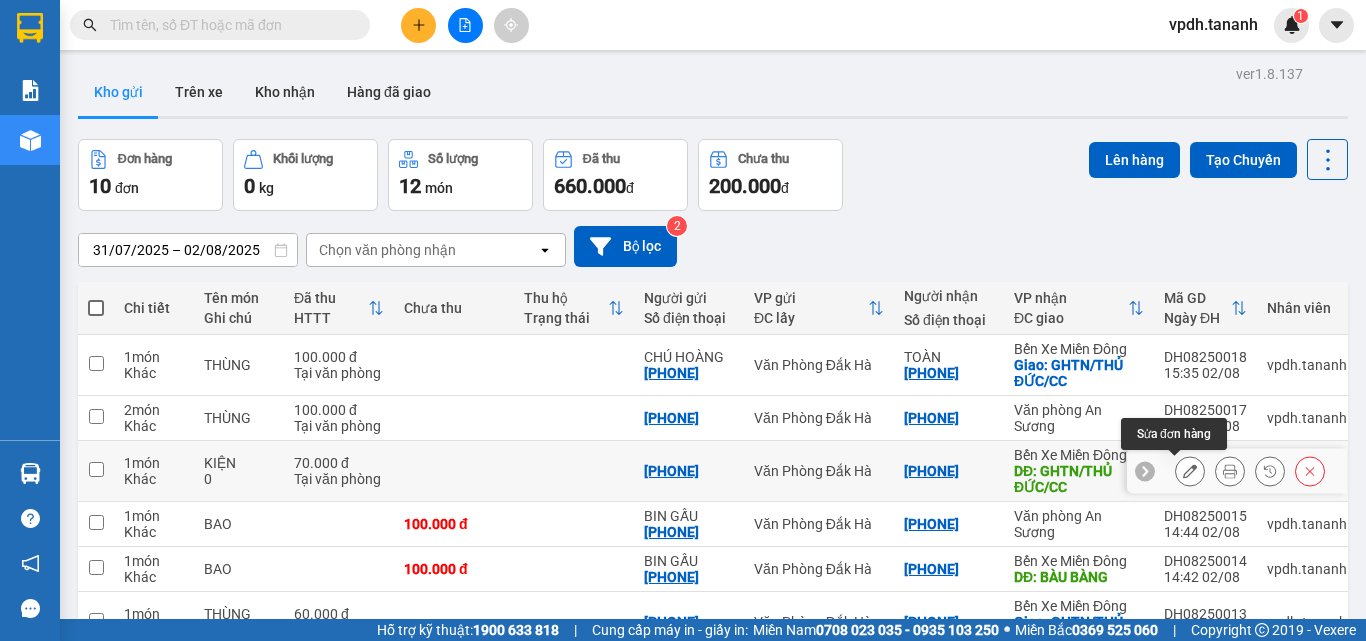 click 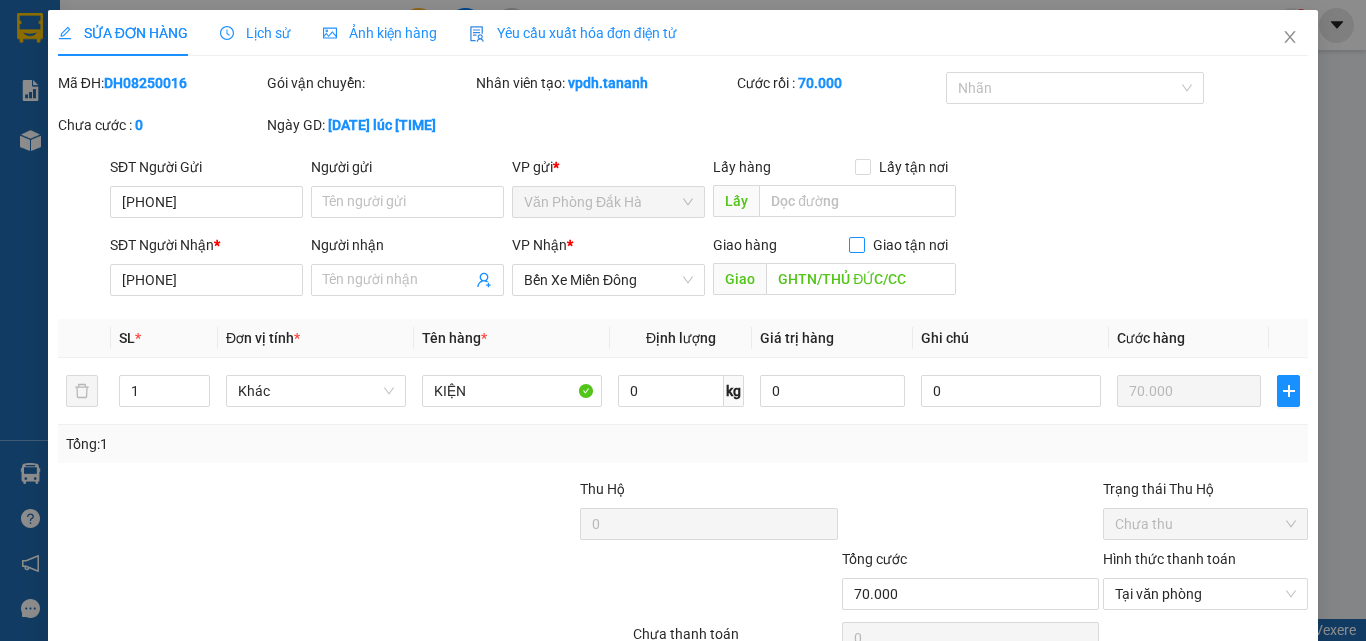 click on "Giao tận nơi" at bounding box center (910, 245) 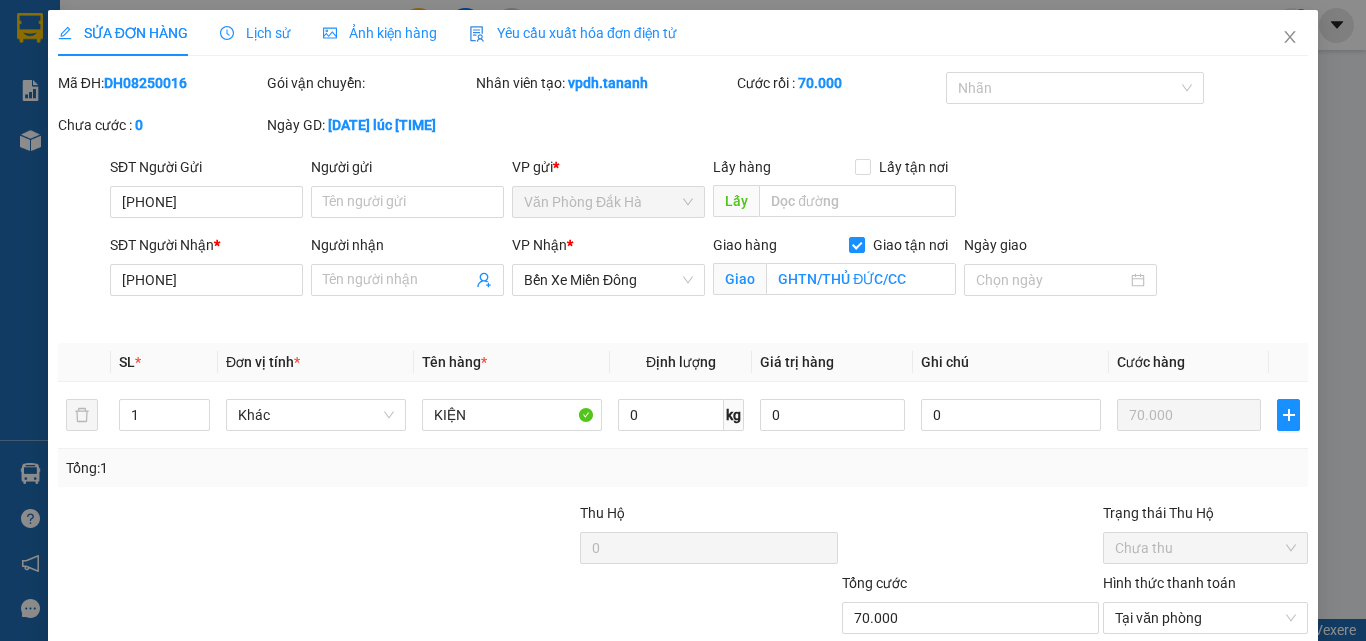 scroll, scrollTop: 127, scrollLeft: 0, axis: vertical 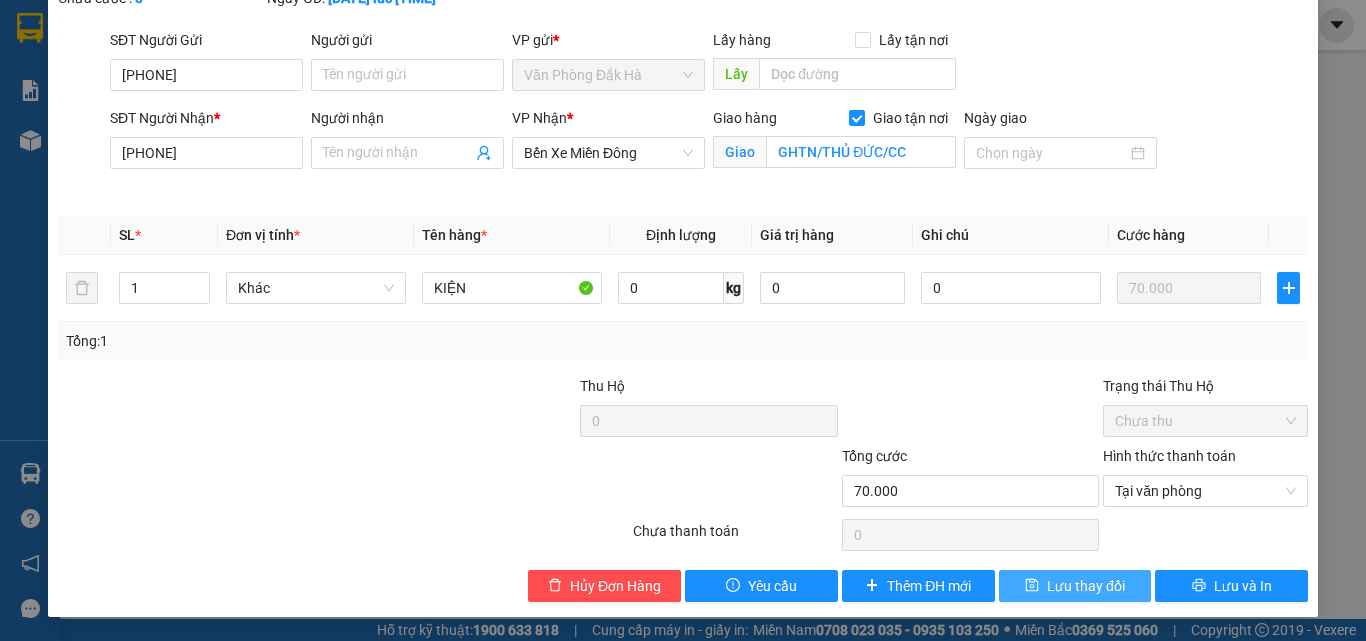 click on "Lưu thay đổi" at bounding box center (1086, 586) 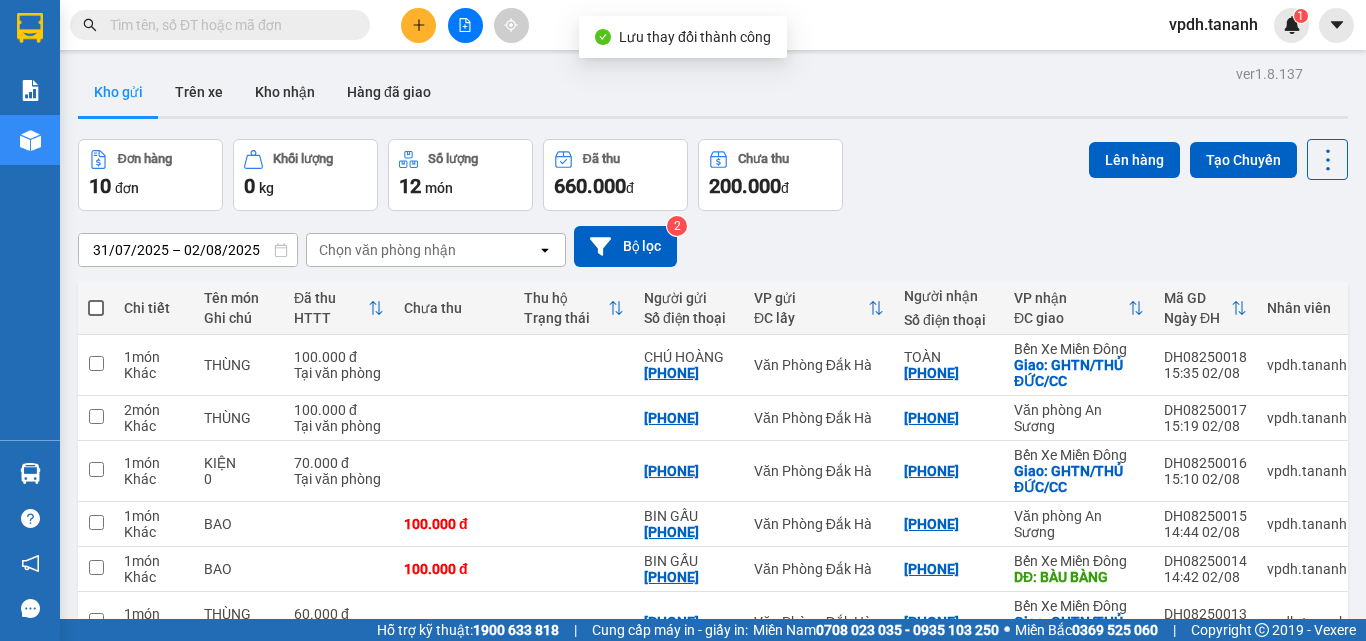 click at bounding box center [418, 25] 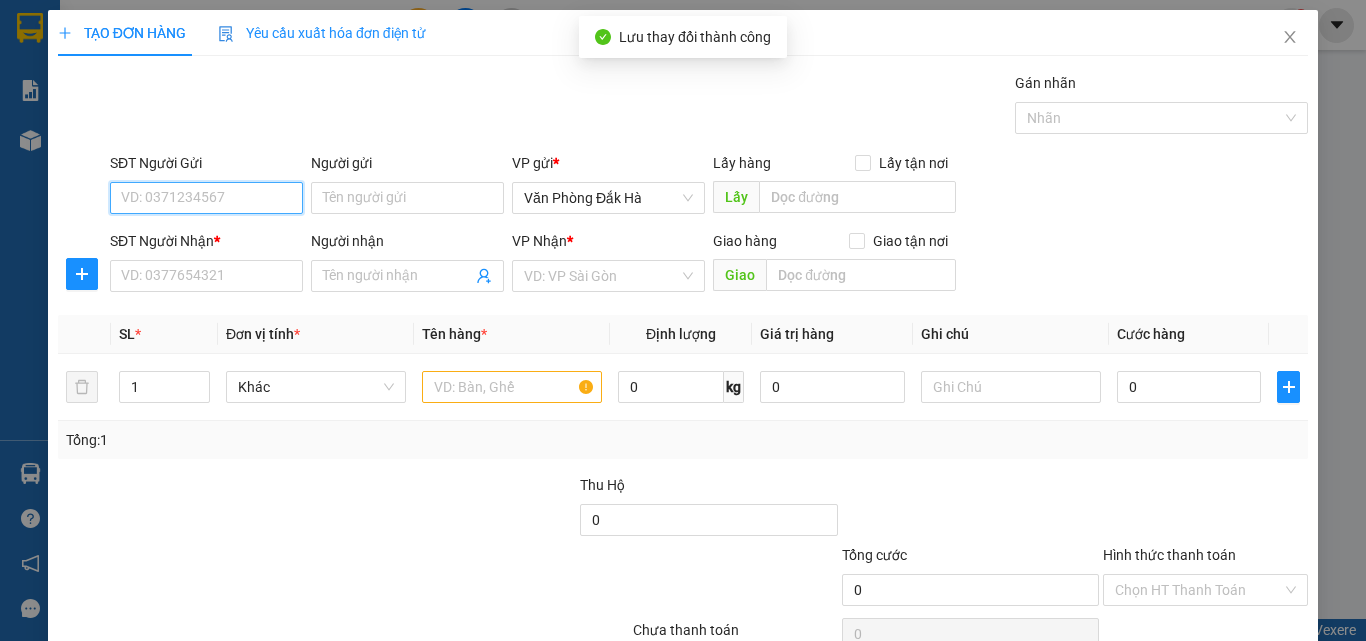 click on "SĐT Người Gửi" at bounding box center [206, 198] 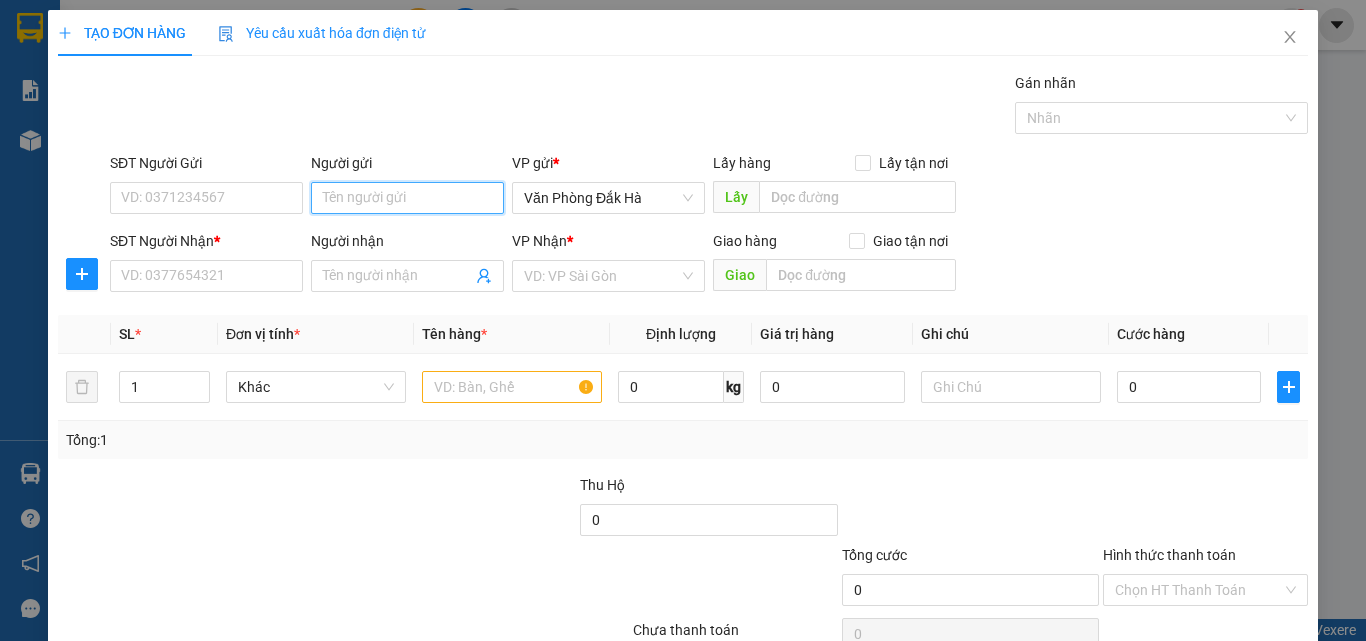 click on "Người gửi" at bounding box center (407, 198) 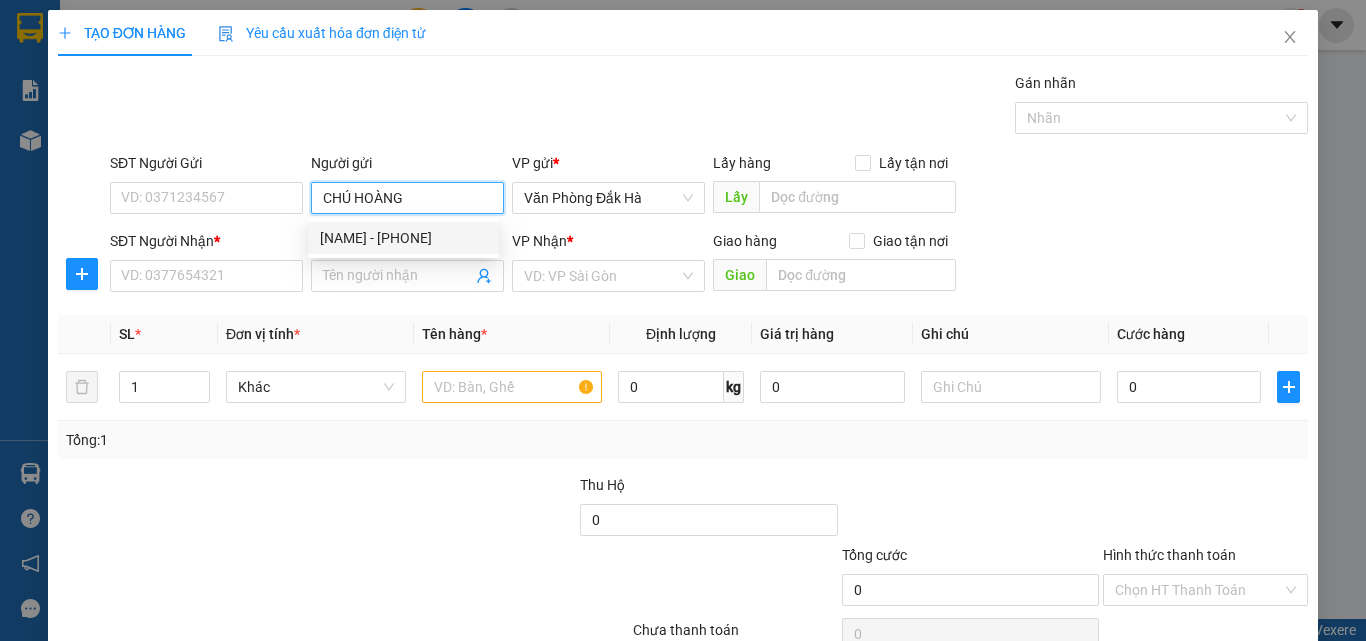 click on "[NAME] - [PHONE]" at bounding box center (403, 238) 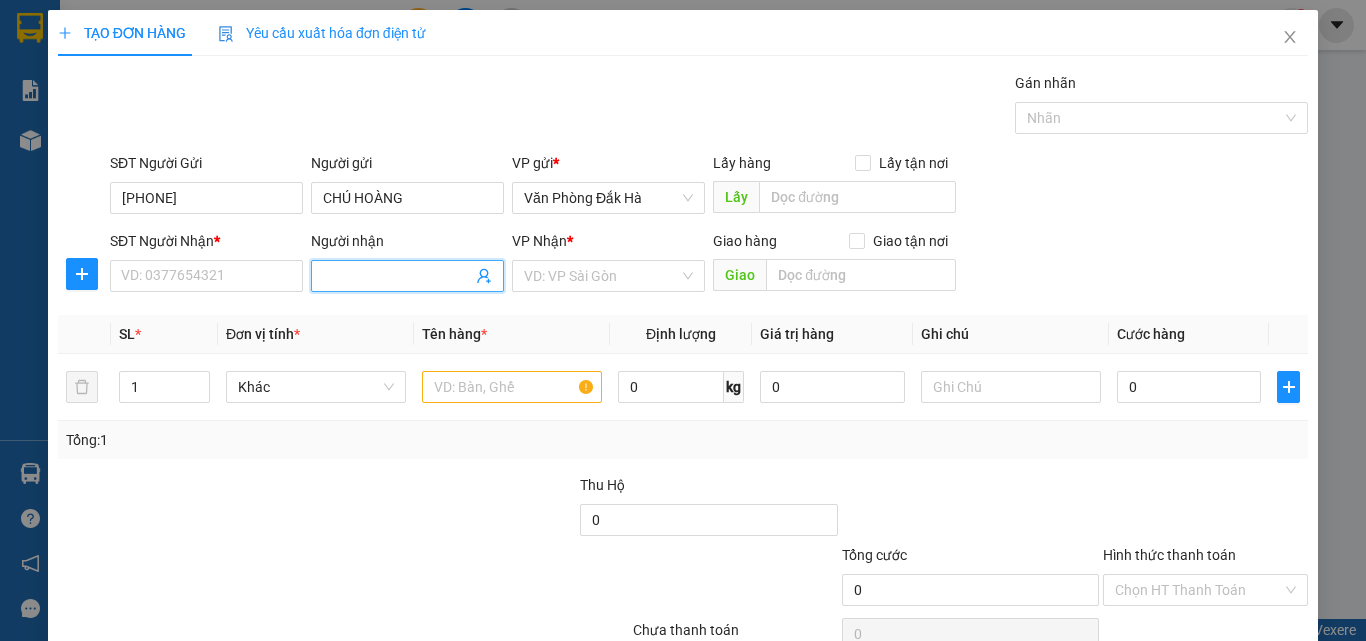click on "Người nhận" at bounding box center (397, 276) 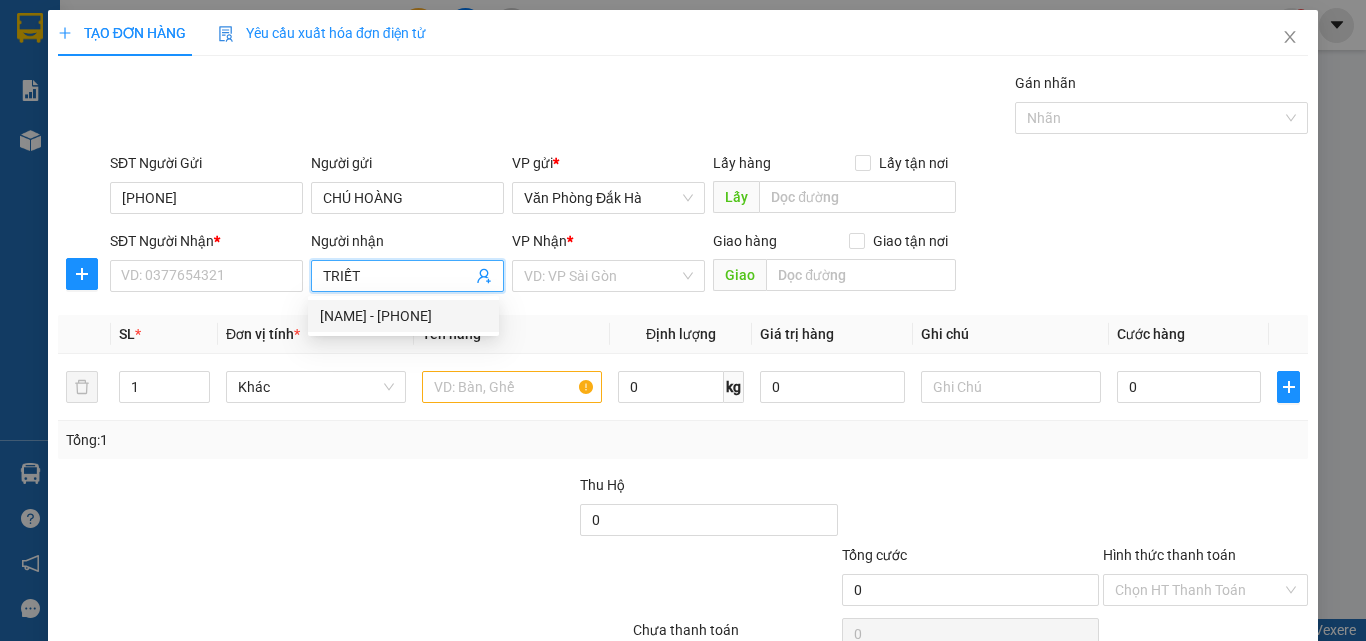 click on "[NAME] - [PHONE]" at bounding box center (403, 316) 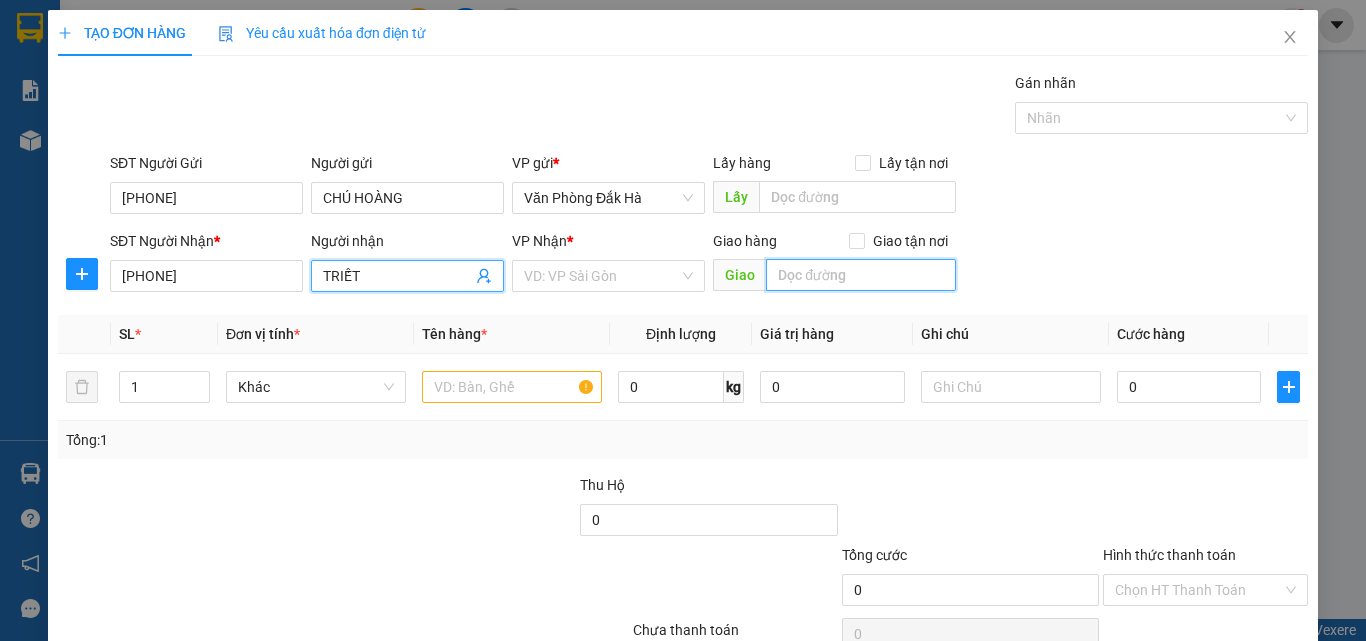 click at bounding box center (861, 275) 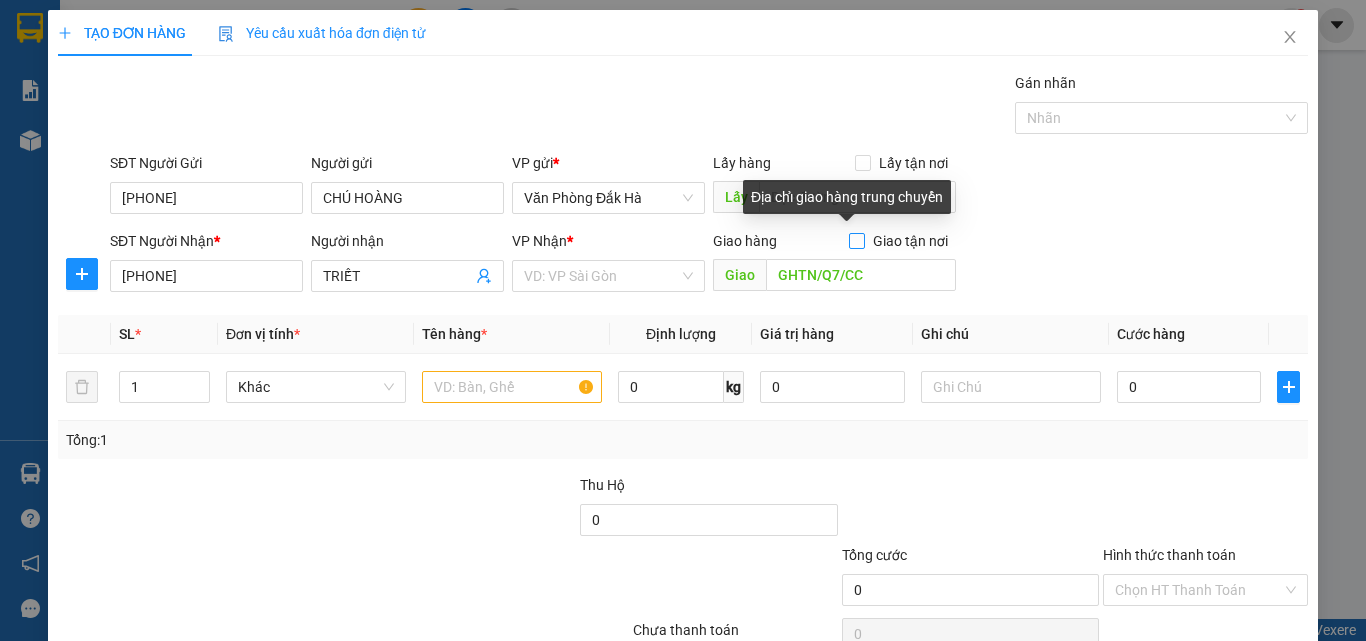 click on "Giao tận nơi" at bounding box center (856, 240) 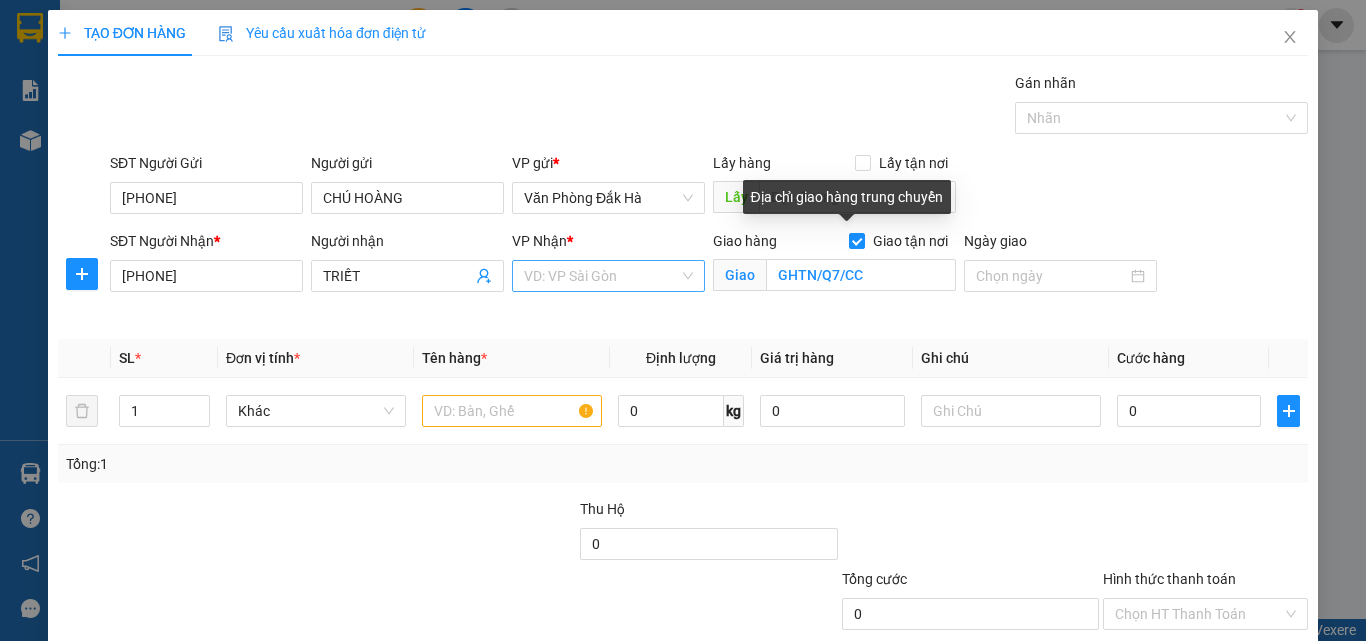 click at bounding box center [601, 276] 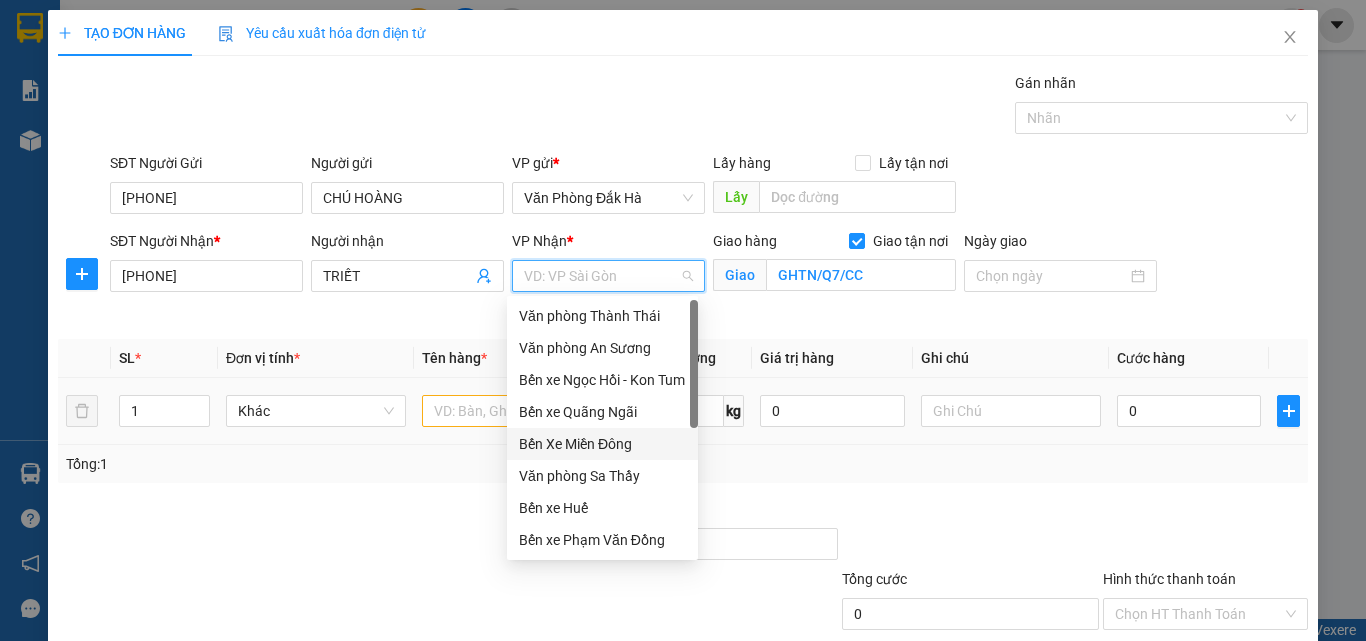 drag, startPoint x: 613, startPoint y: 446, endPoint x: 608, endPoint y: 428, distance: 18.681541 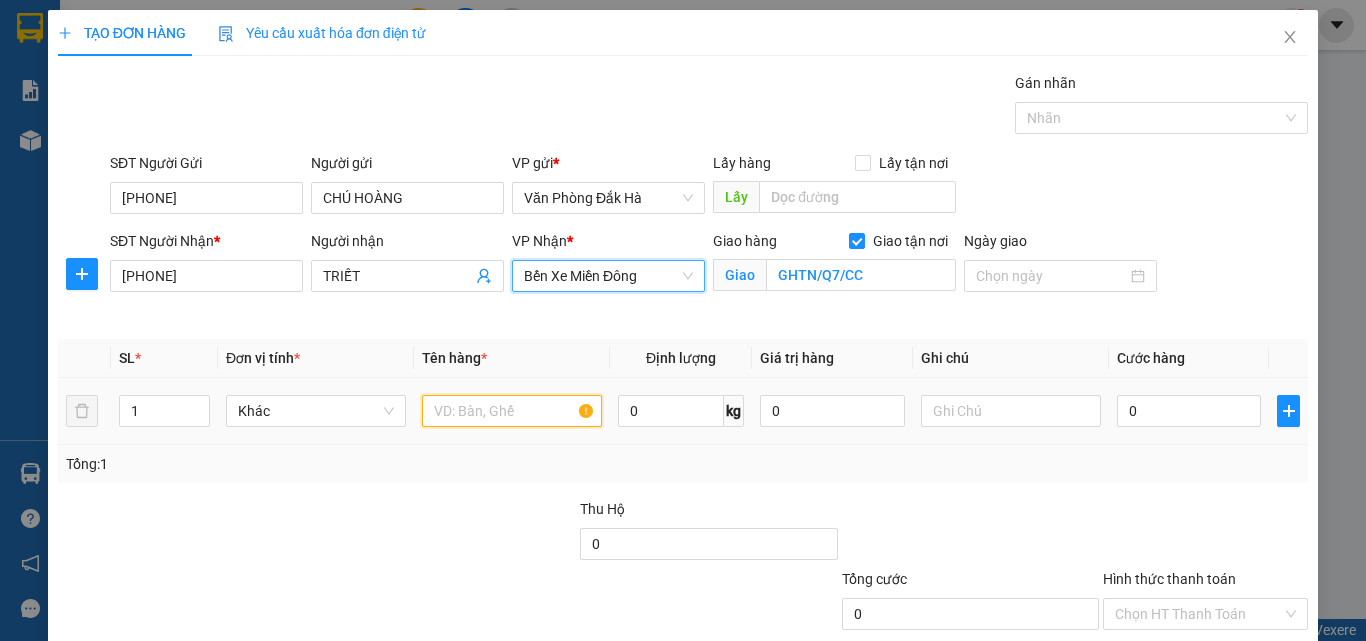 click at bounding box center [512, 411] 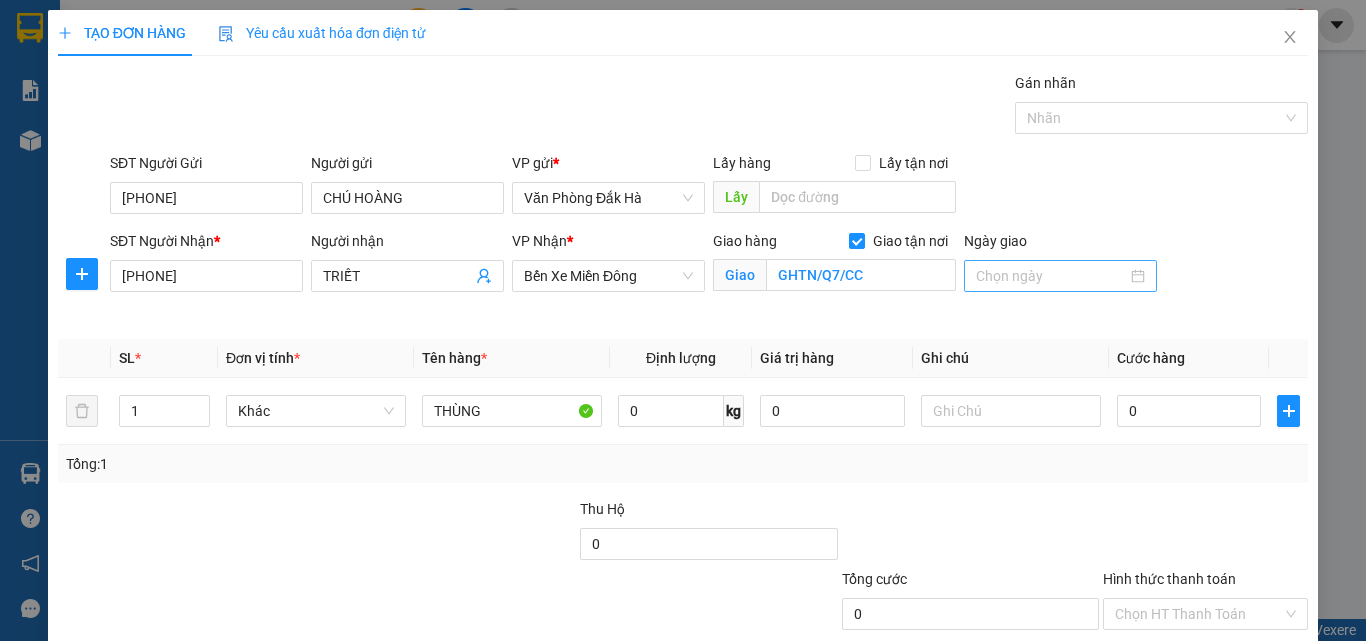 click at bounding box center (1060, 276) 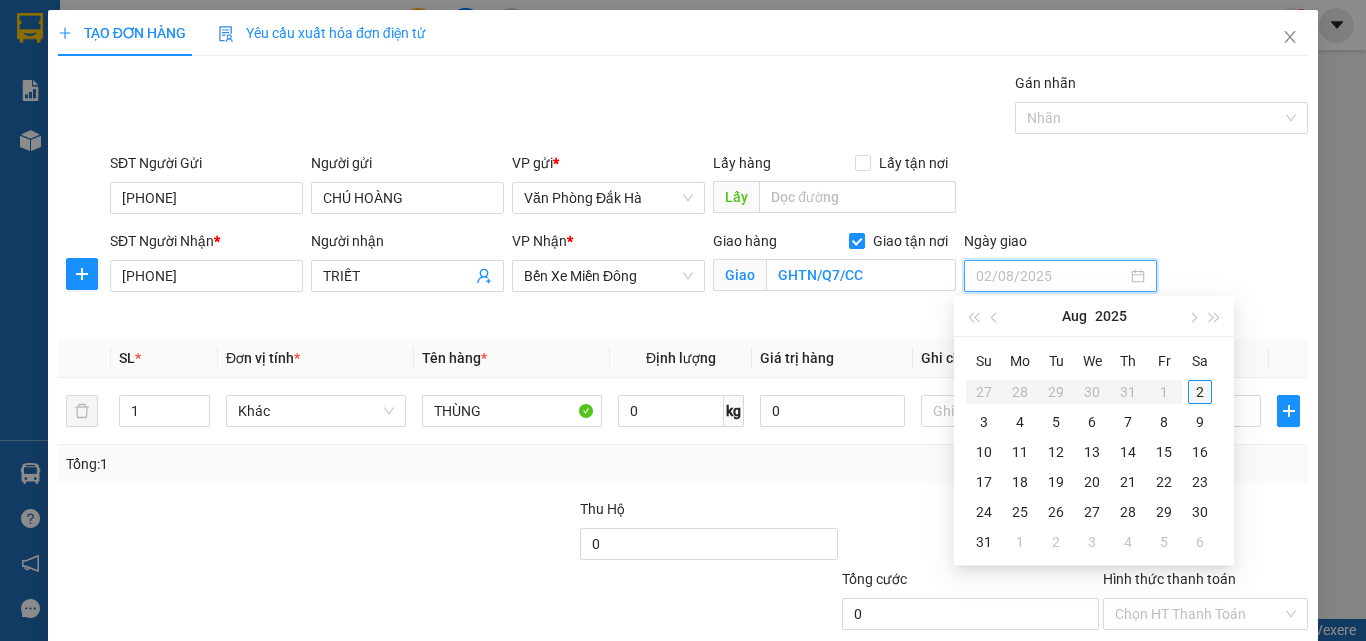 click on "2" at bounding box center [1200, 392] 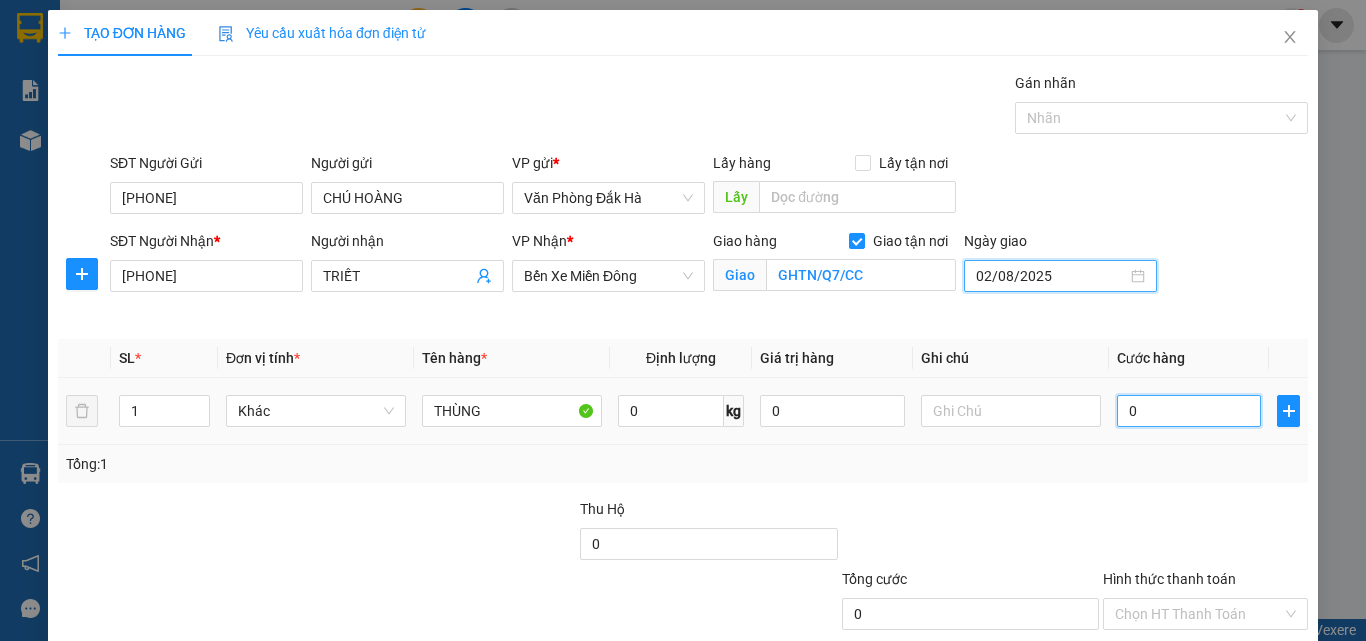click on "0" at bounding box center (1189, 411) 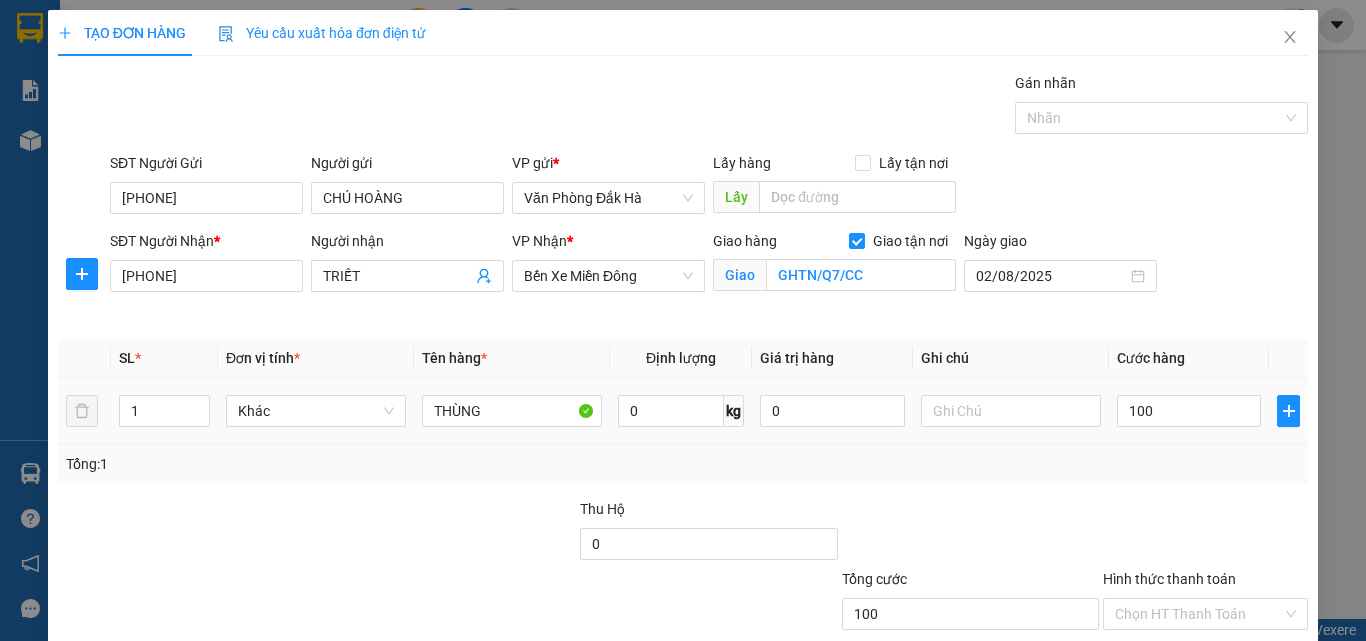 click at bounding box center (1011, 411) 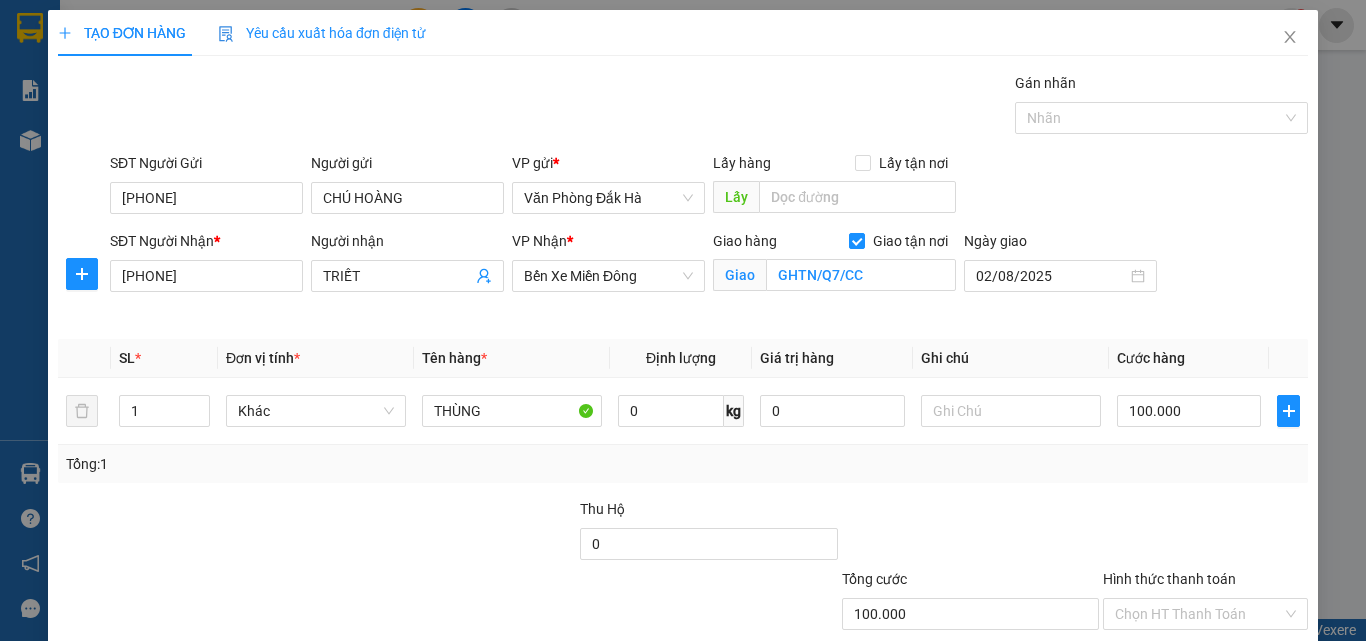 scroll, scrollTop: 123, scrollLeft: 0, axis: vertical 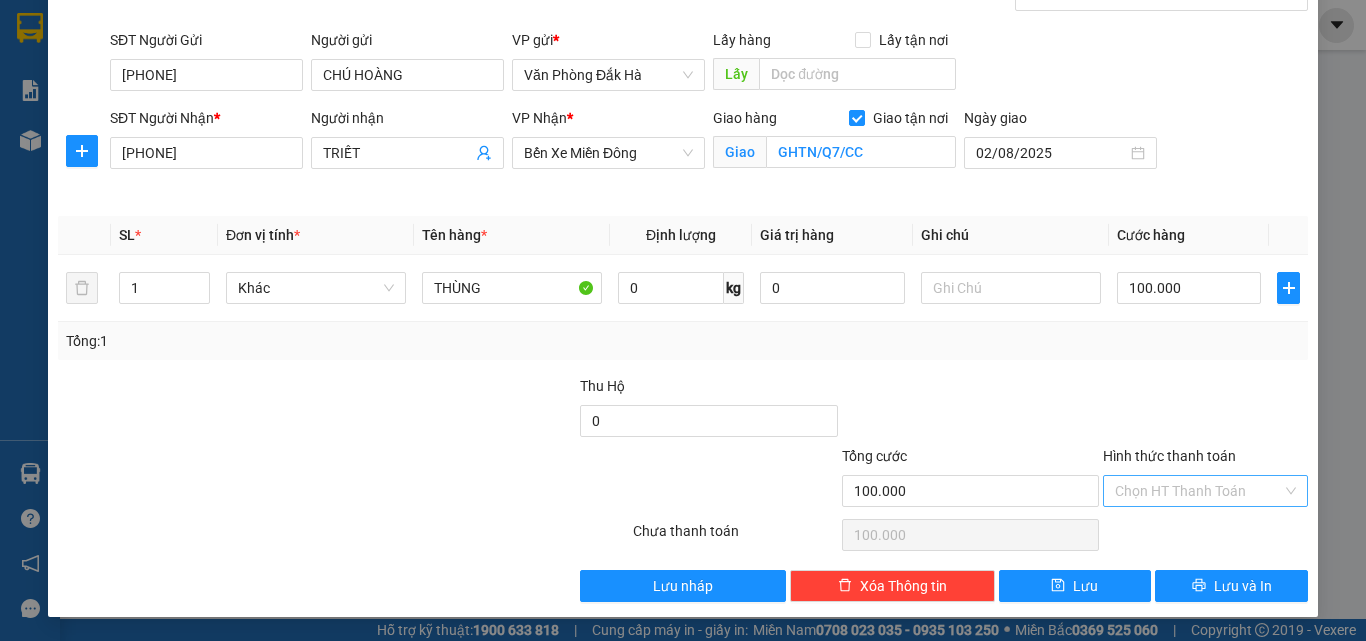 click on "Hình thức thanh toán" at bounding box center (1198, 491) 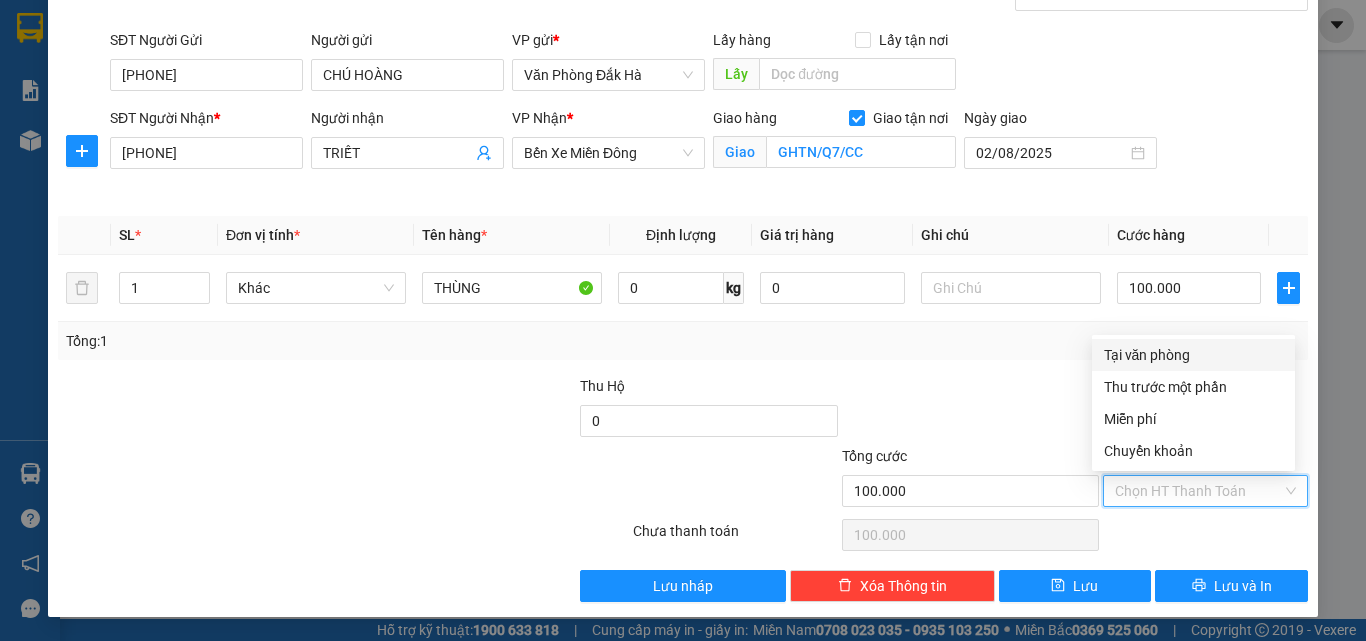click on "Tại văn phòng" at bounding box center [1193, 355] 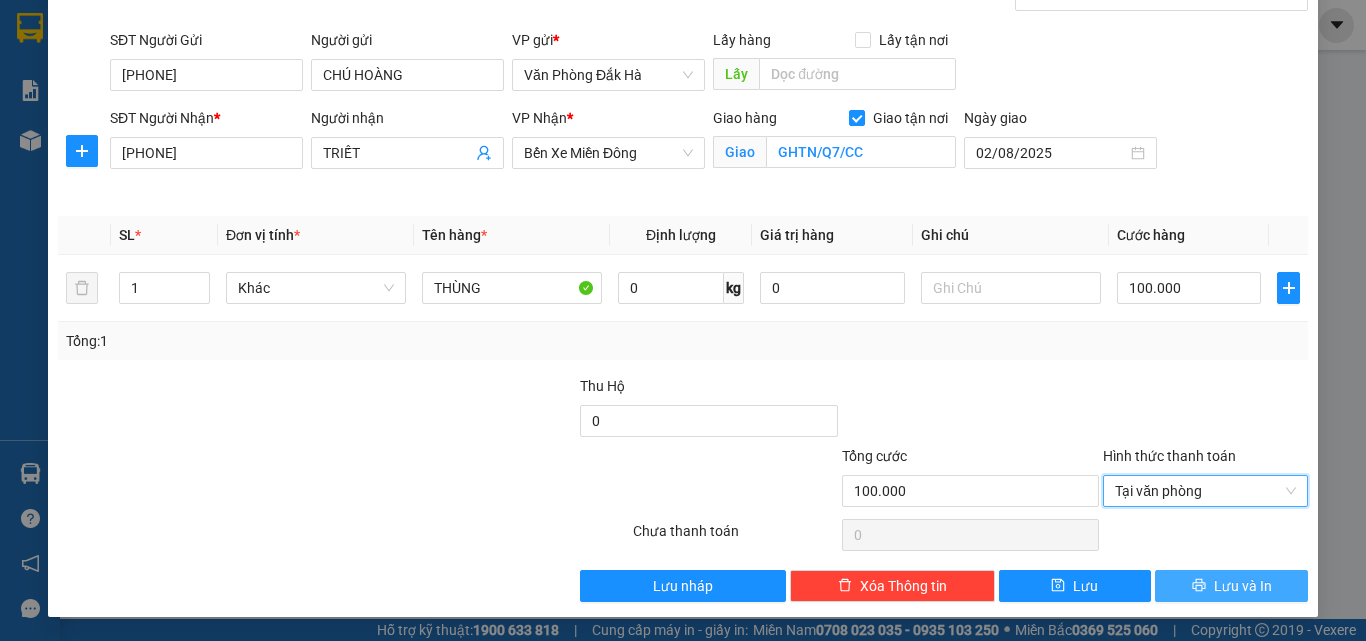 click on "Lưu và In" at bounding box center (1243, 586) 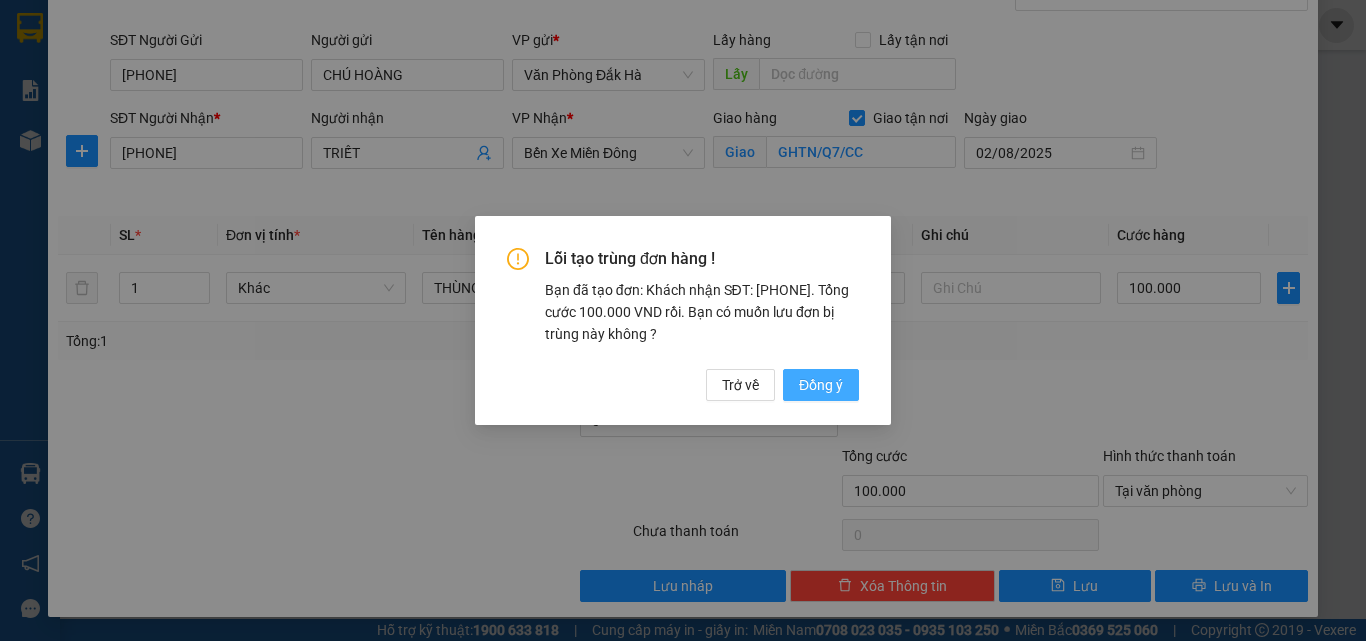 click on "Đồng ý" at bounding box center [821, 385] 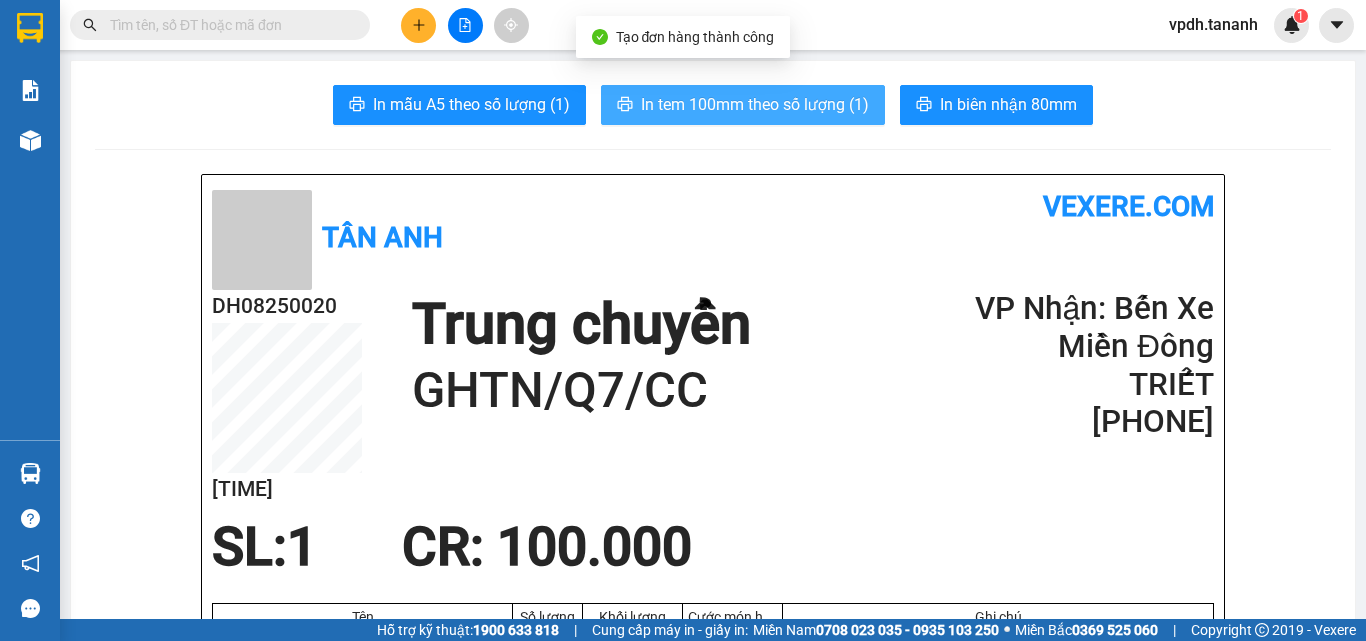 click on "In tem 100mm theo số lượng
(1)" at bounding box center [755, 104] 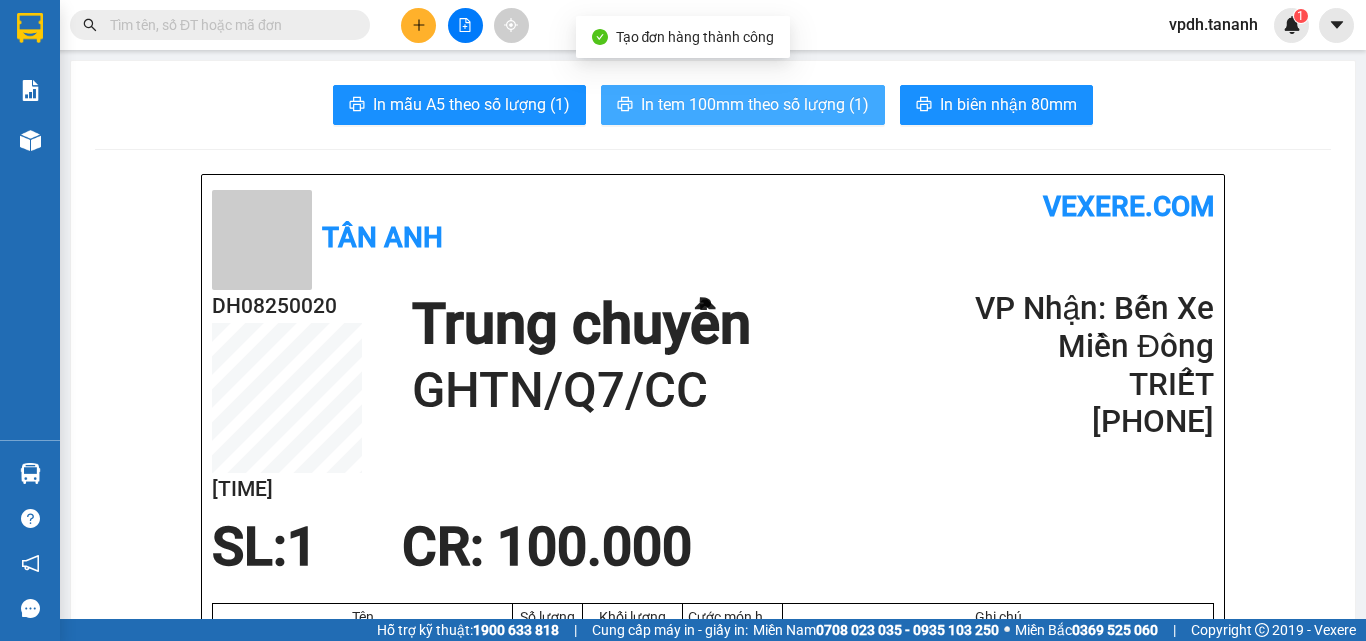 scroll, scrollTop: 0, scrollLeft: 0, axis: both 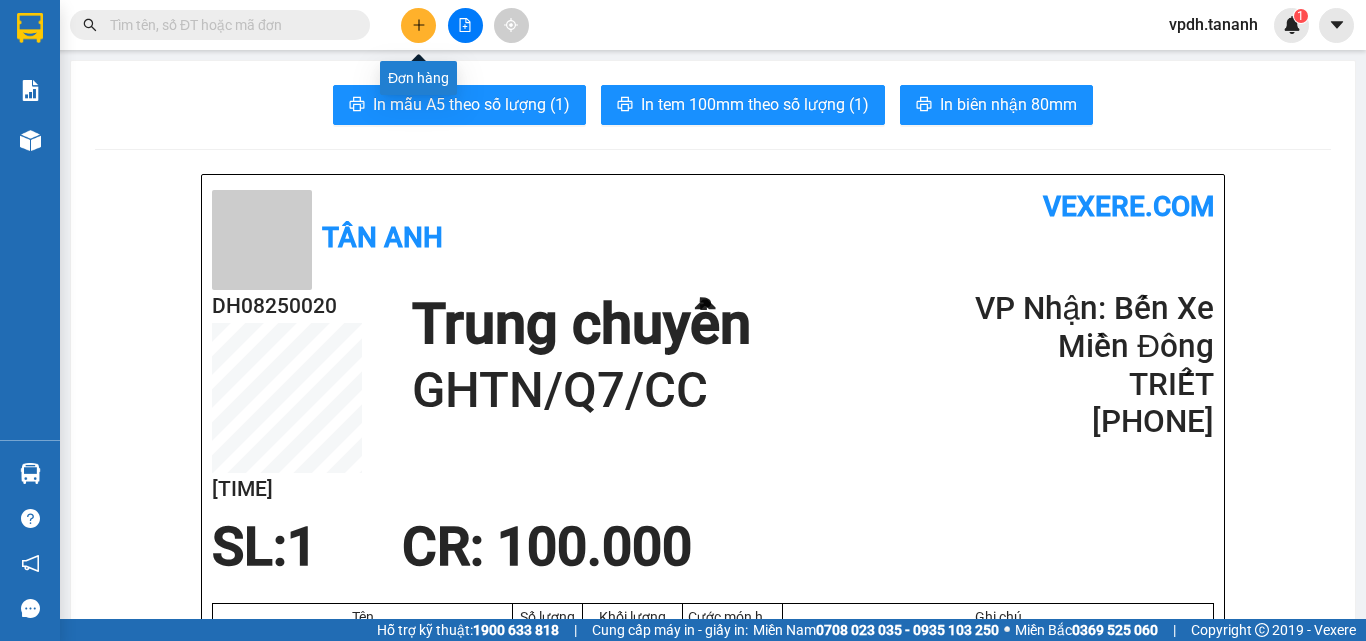 click at bounding box center [418, 25] 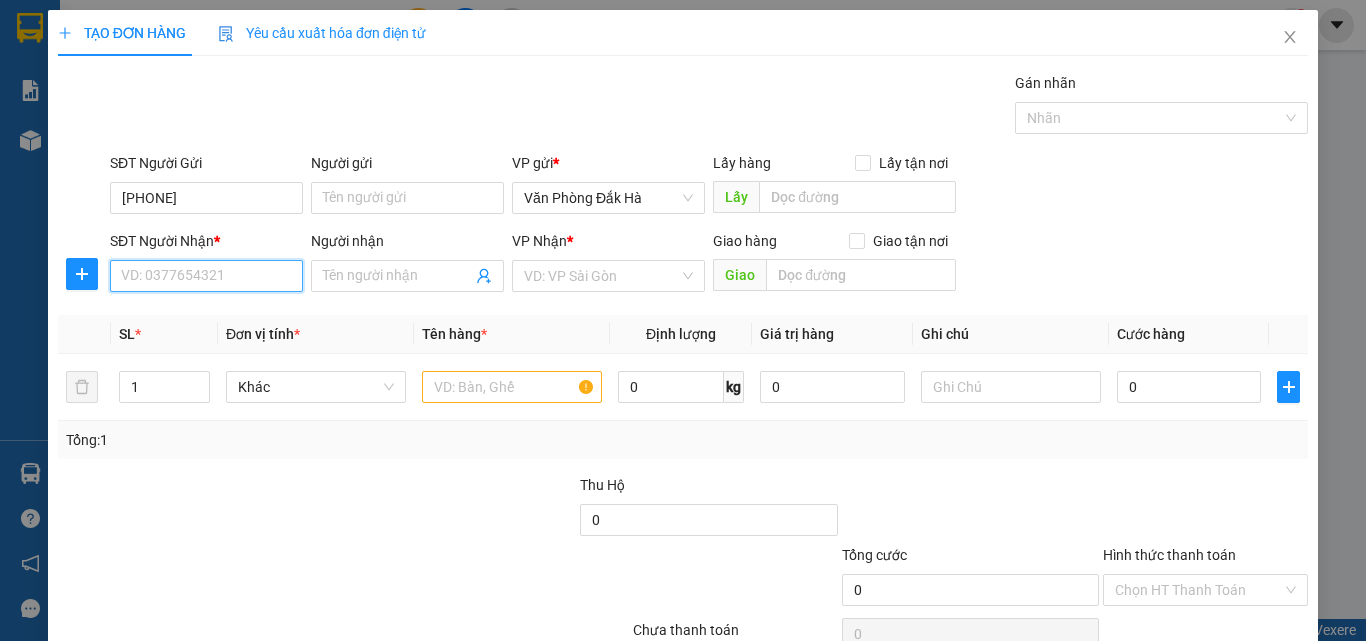 click on "SĐT Người Nhận  *" at bounding box center [206, 276] 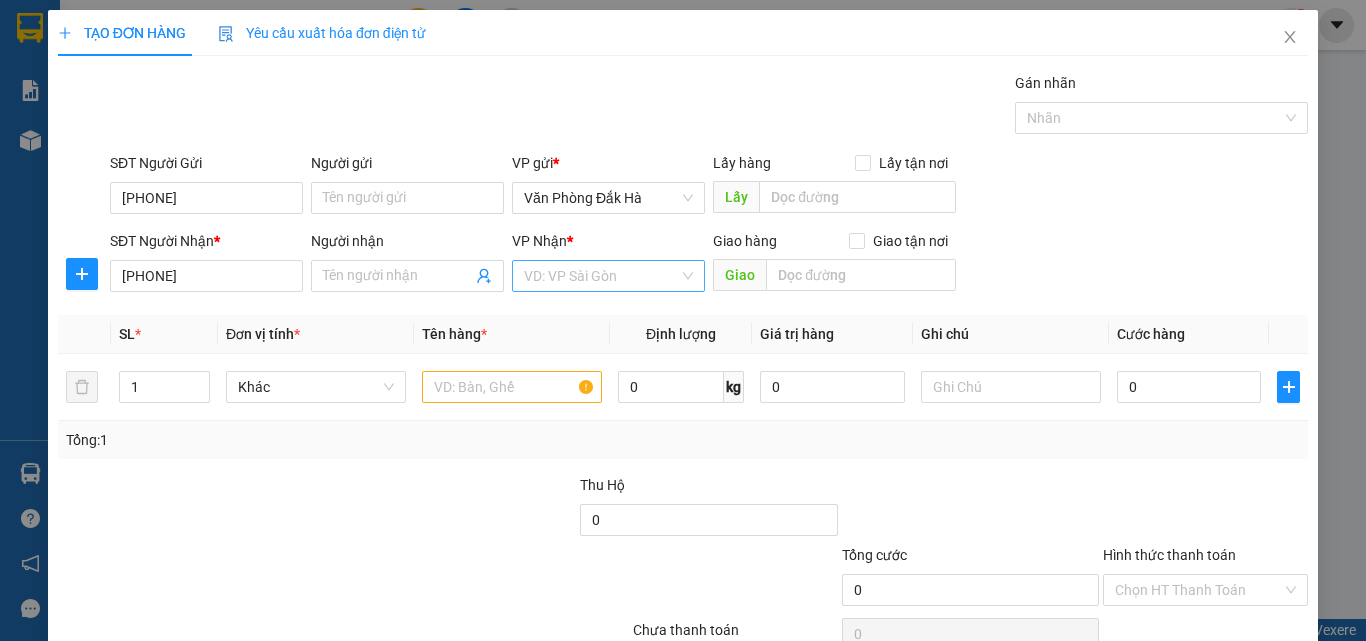 click at bounding box center [601, 276] 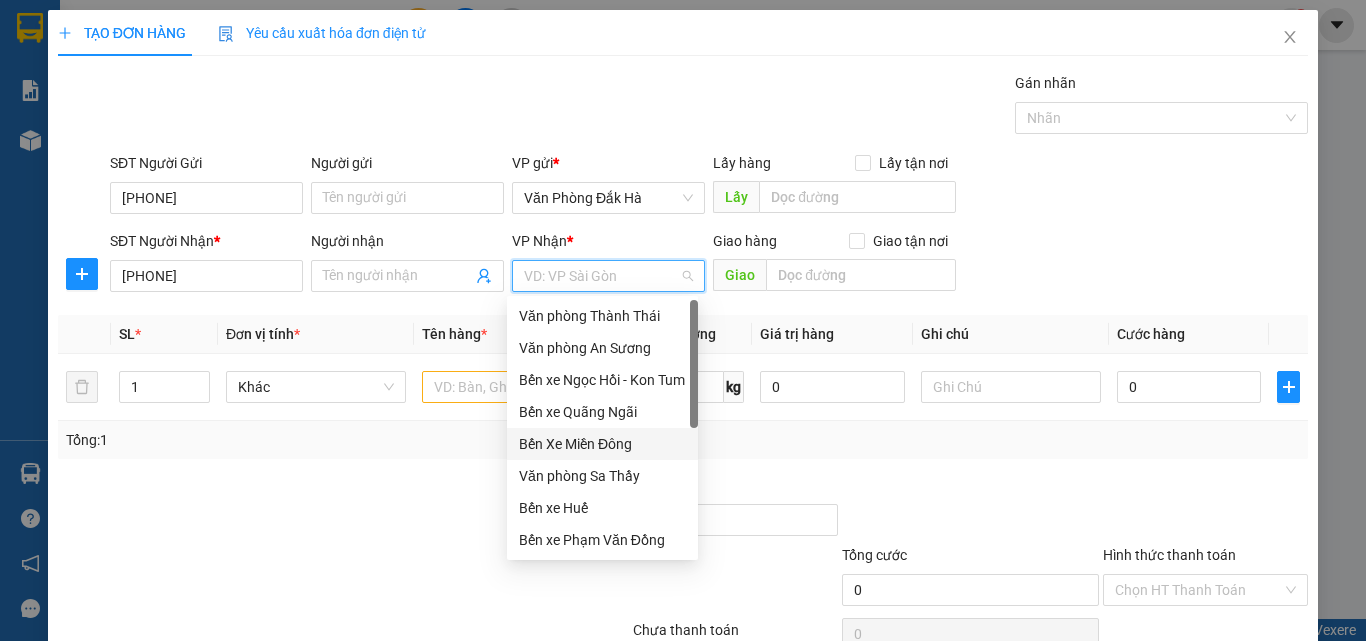 click on "Bến Xe Miền Đông" at bounding box center [602, 444] 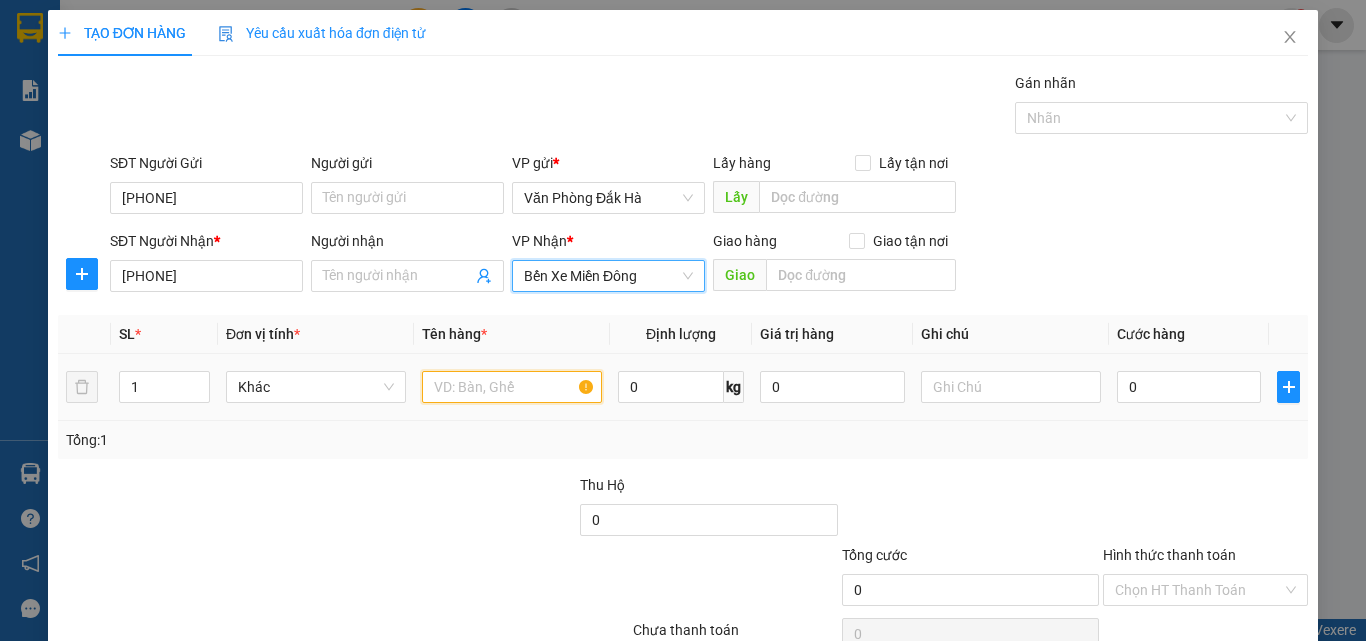 click at bounding box center (512, 387) 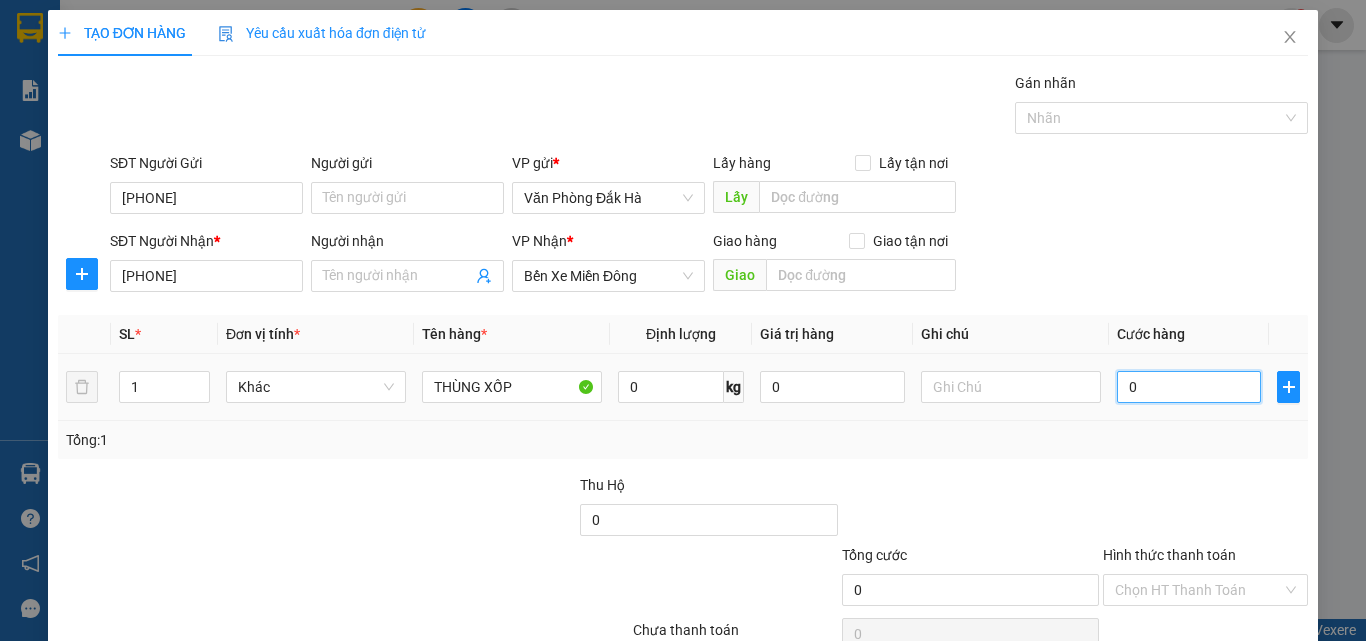 click on "0" at bounding box center (1189, 387) 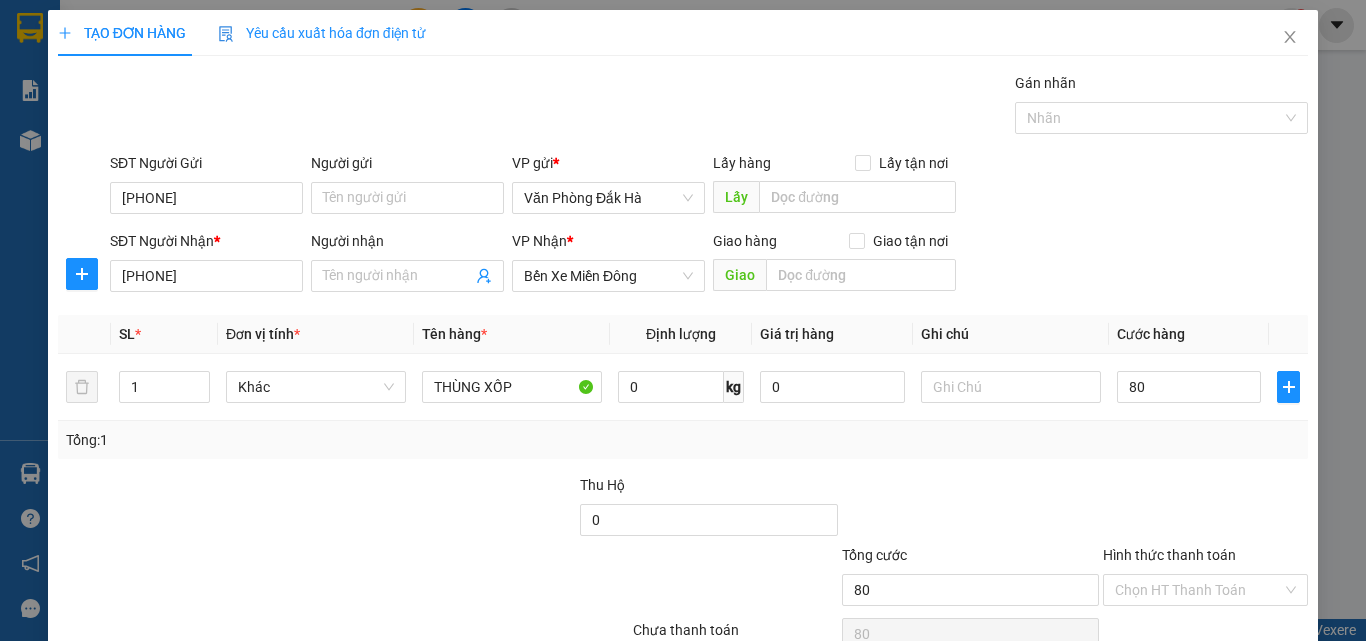 click on "Tổng:  1" at bounding box center [683, 440] 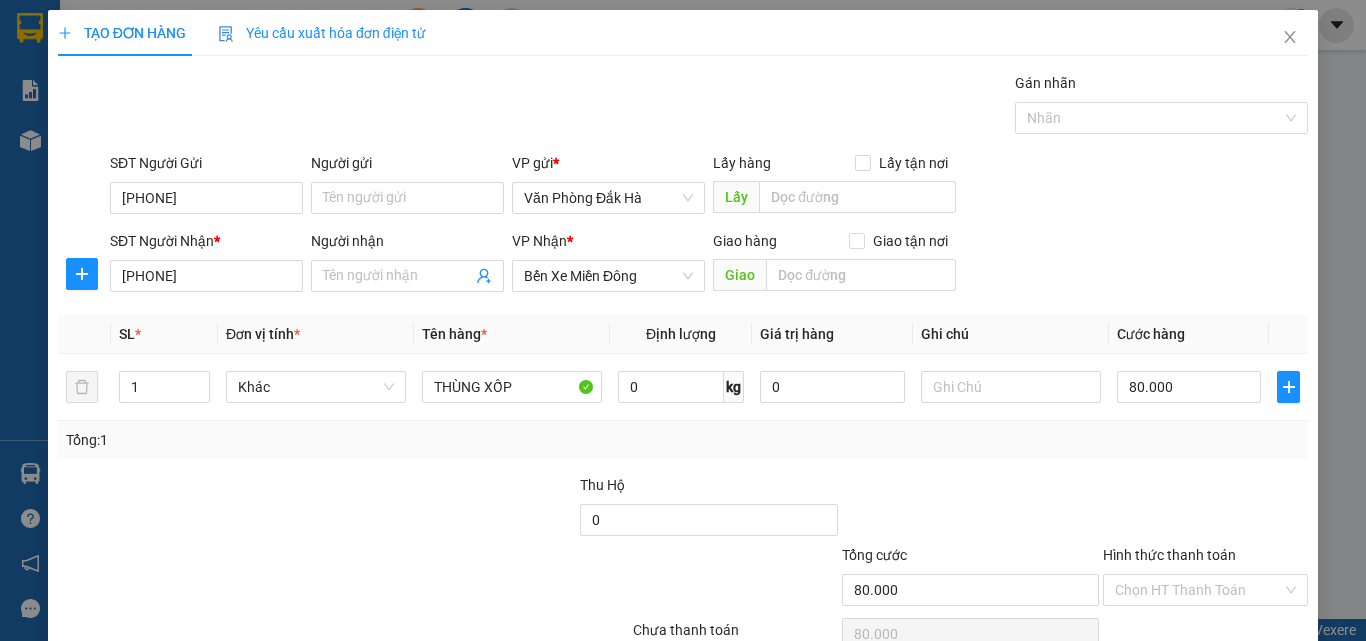 scroll, scrollTop: 99, scrollLeft: 0, axis: vertical 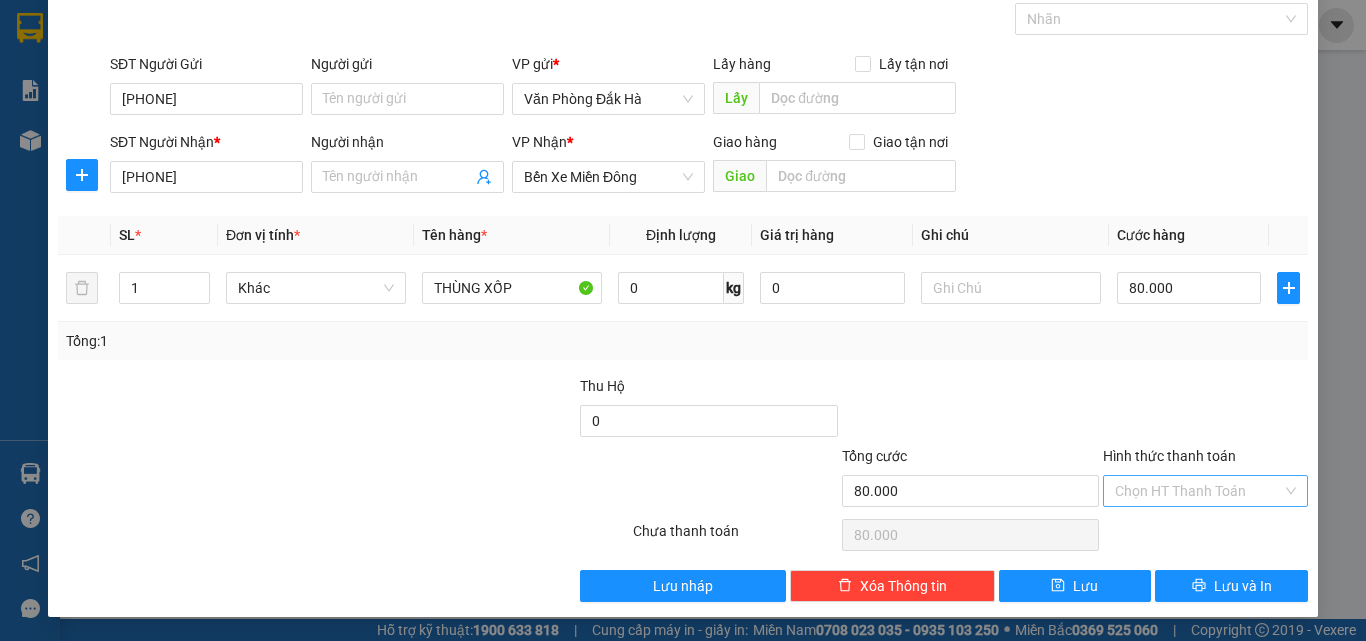 click on "Hình thức thanh toán" at bounding box center [1198, 491] 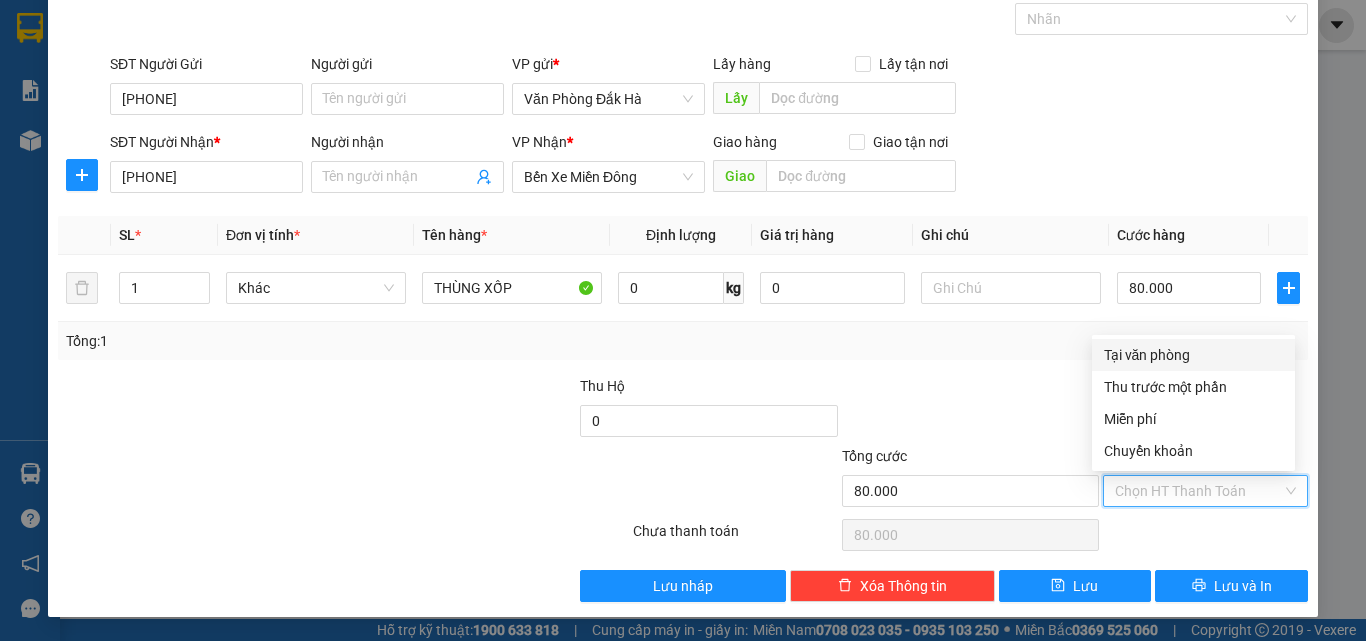 click on "Tại văn phòng" at bounding box center (1193, 355) 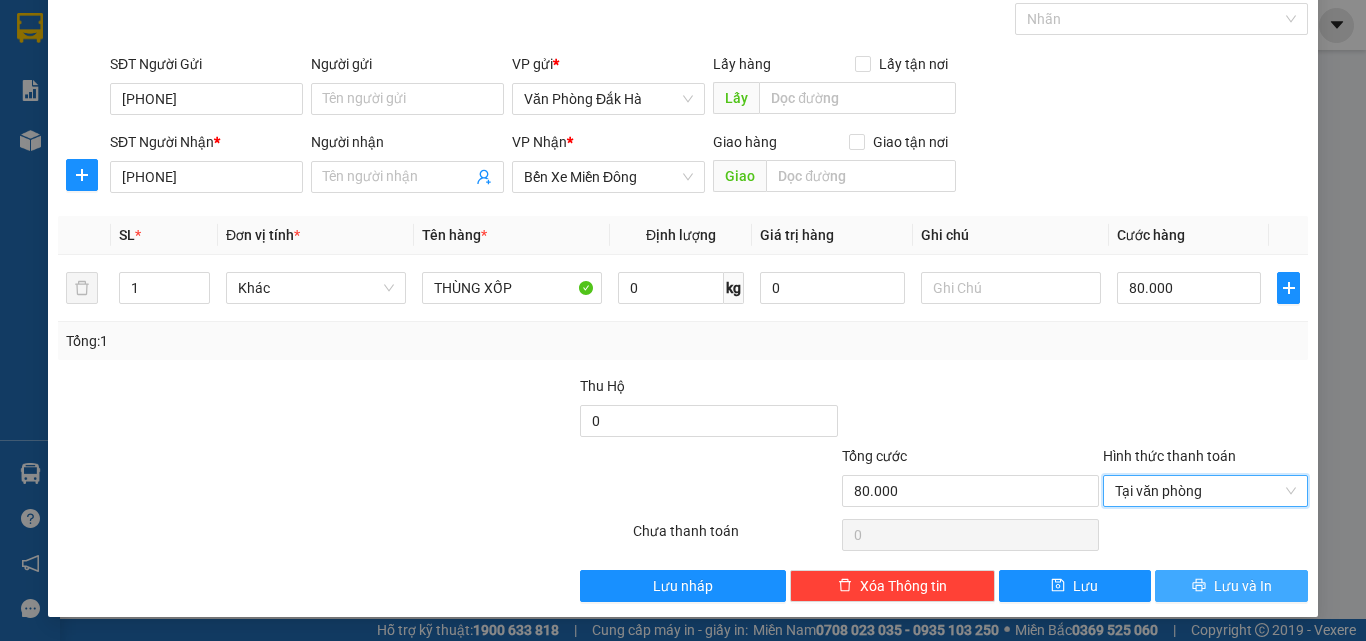 click on "Lưu và In" at bounding box center (1243, 586) 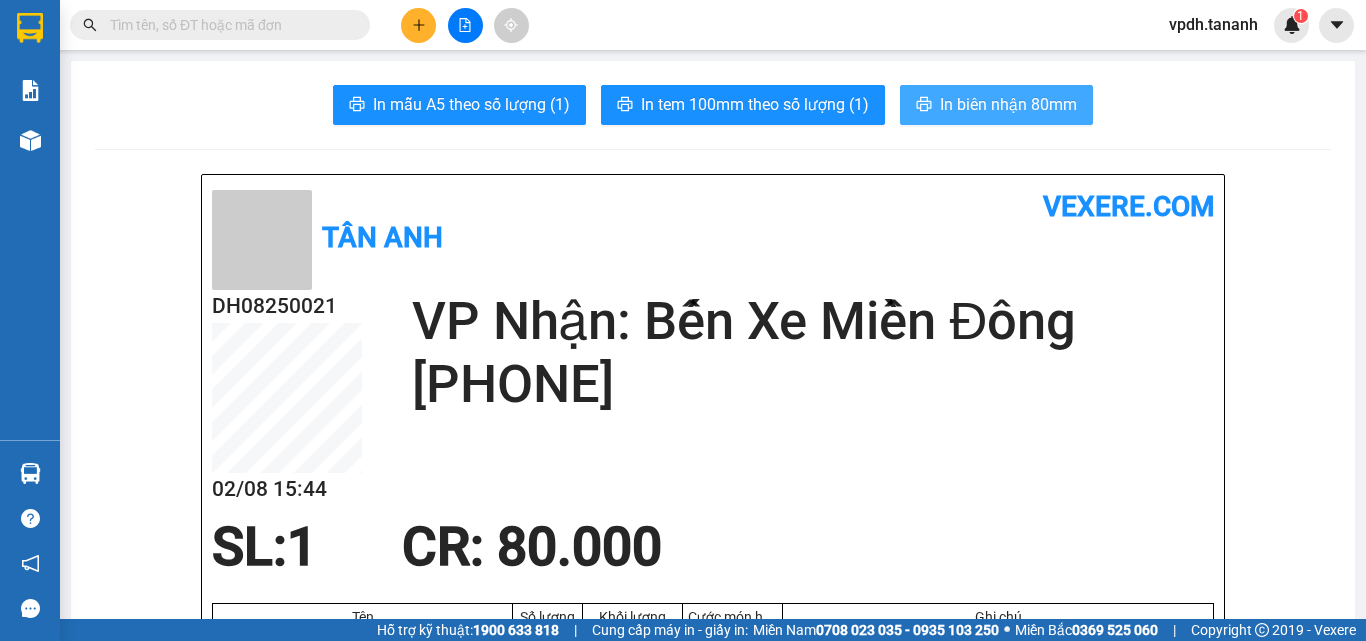 click on "In biên nhận 80mm" at bounding box center [996, 105] 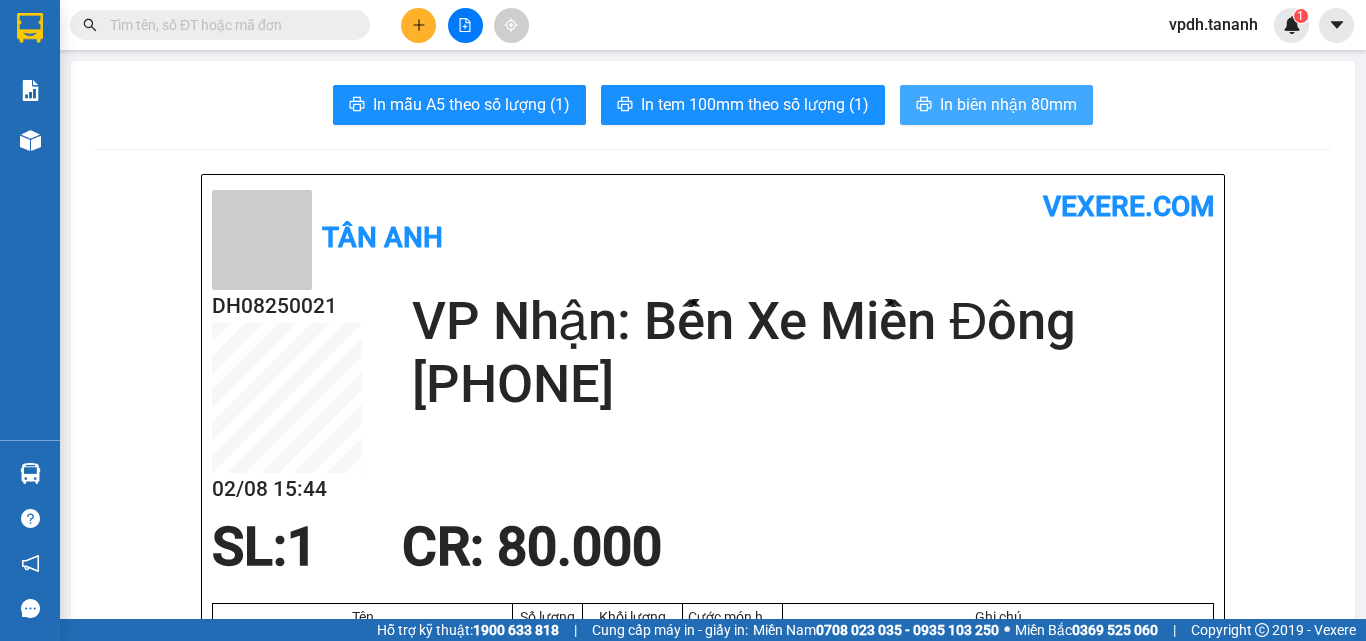 scroll, scrollTop: 0, scrollLeft: 0, axis: both 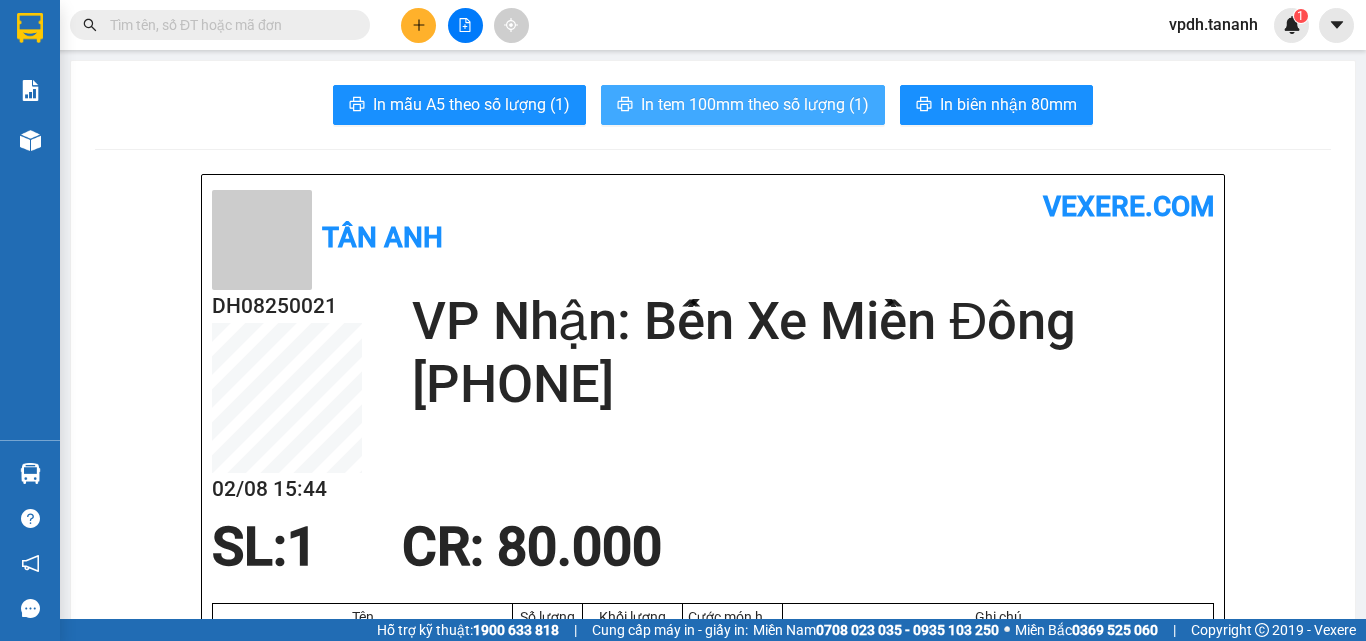 click on "In tem 100mm theo số lượng
(1)" at bounding box center [755, 104] 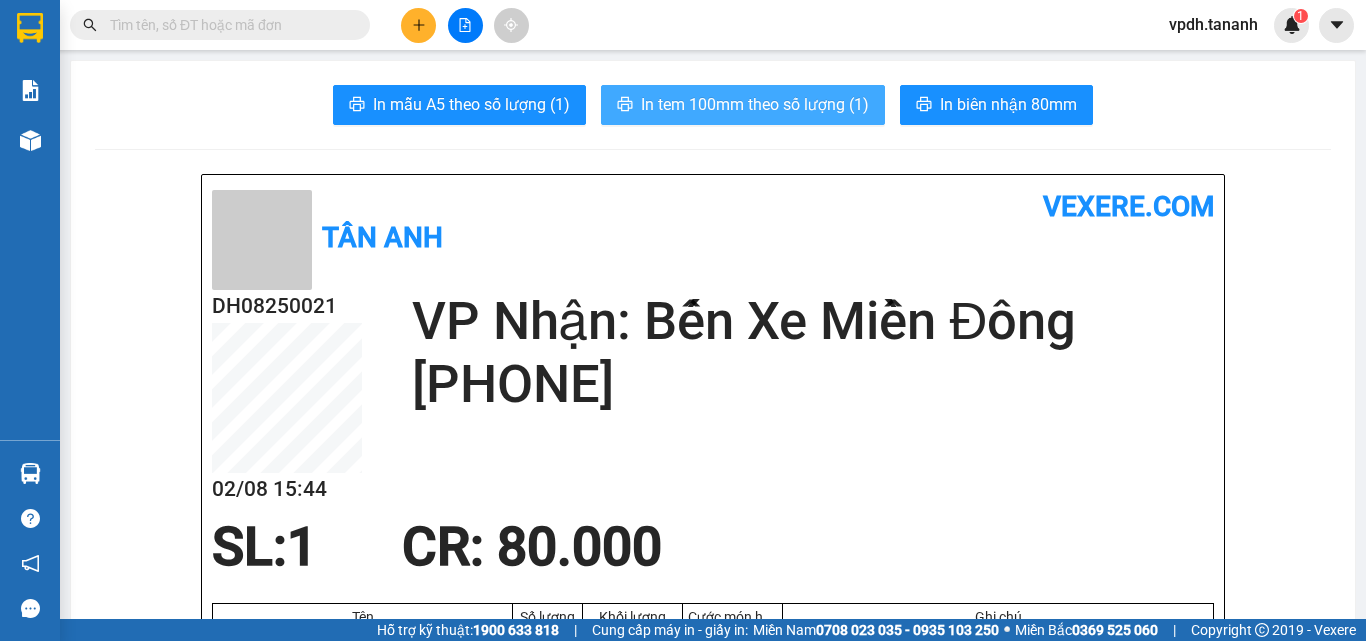 scroll, scrollTop: 0, scrollLeft: 0, axis: both 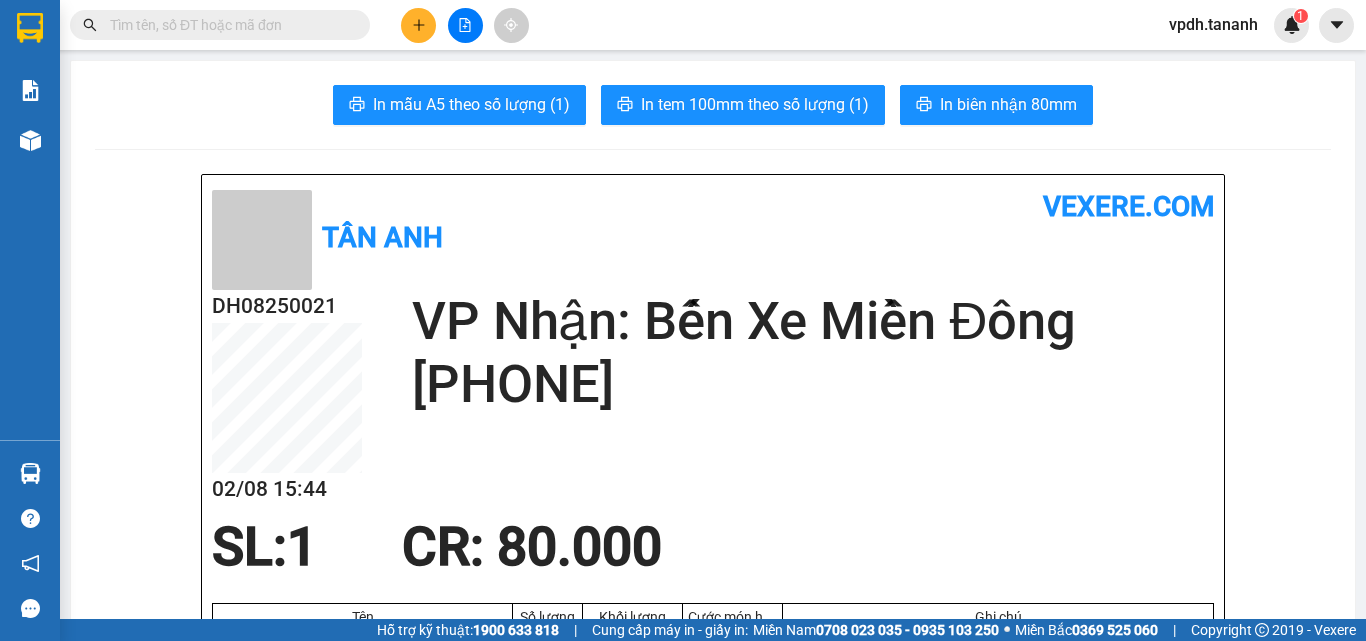 click at bounding box center [418, 25] 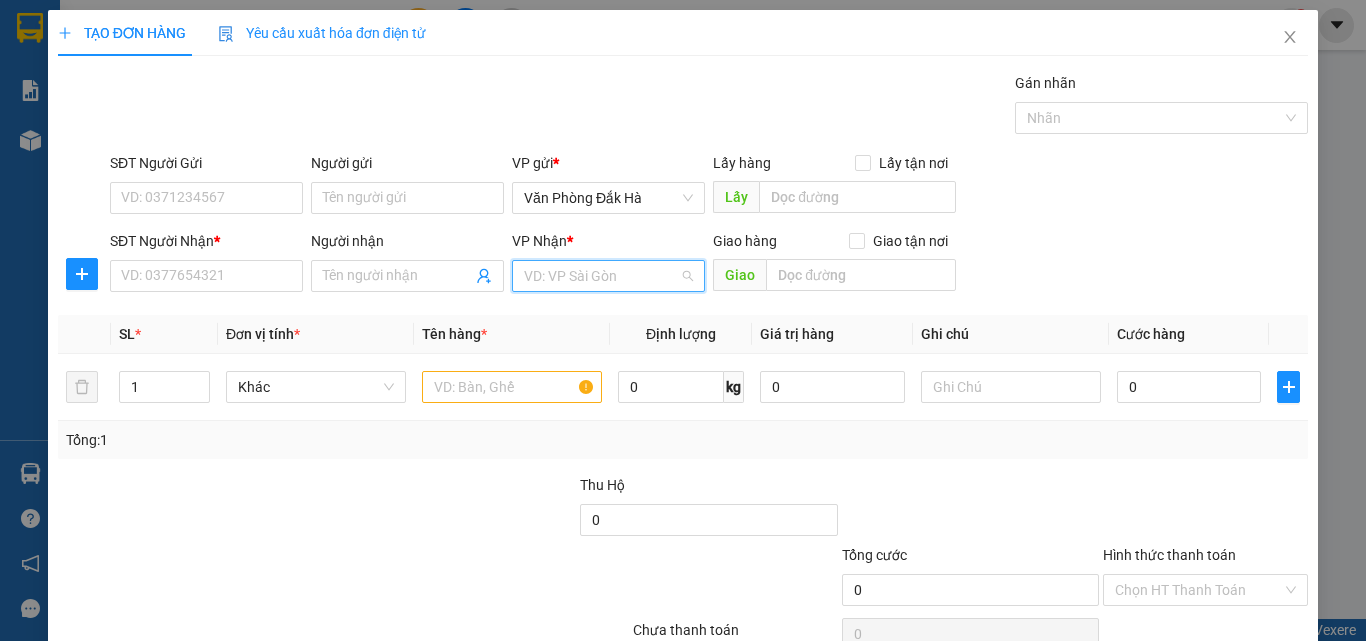 click at bounding box center [601, 276] 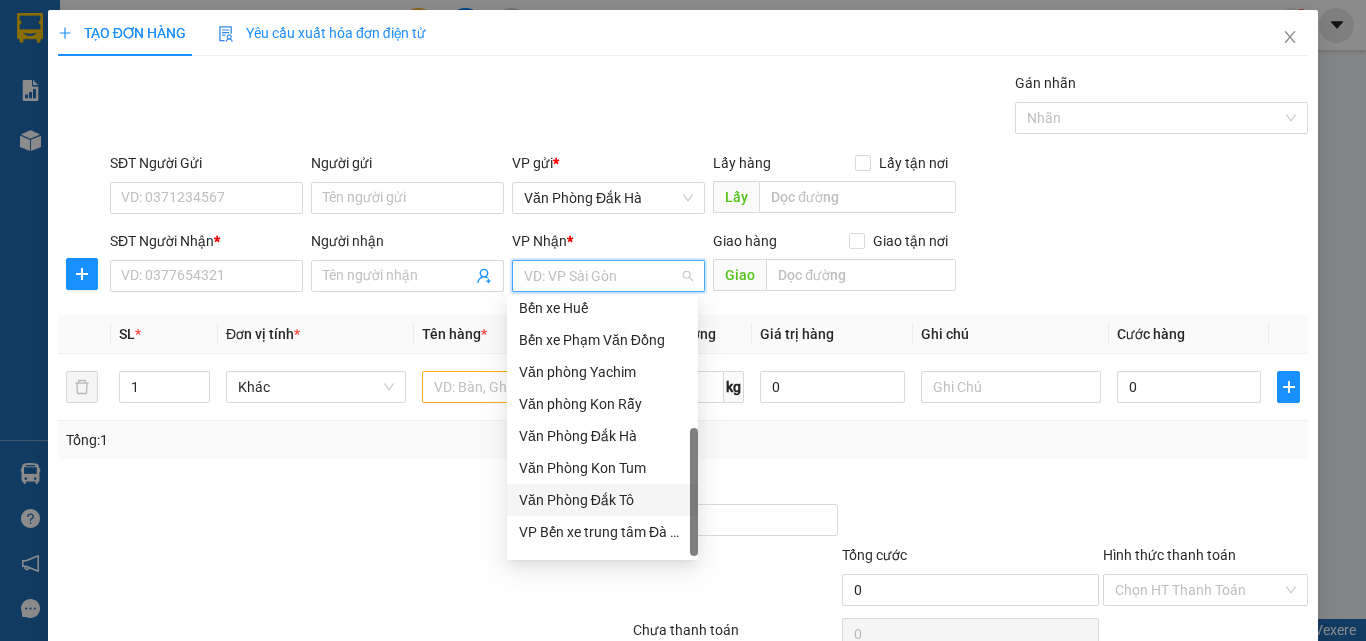 scroll, scrollTop: 224, scrollLeft: 0, axis: vertical 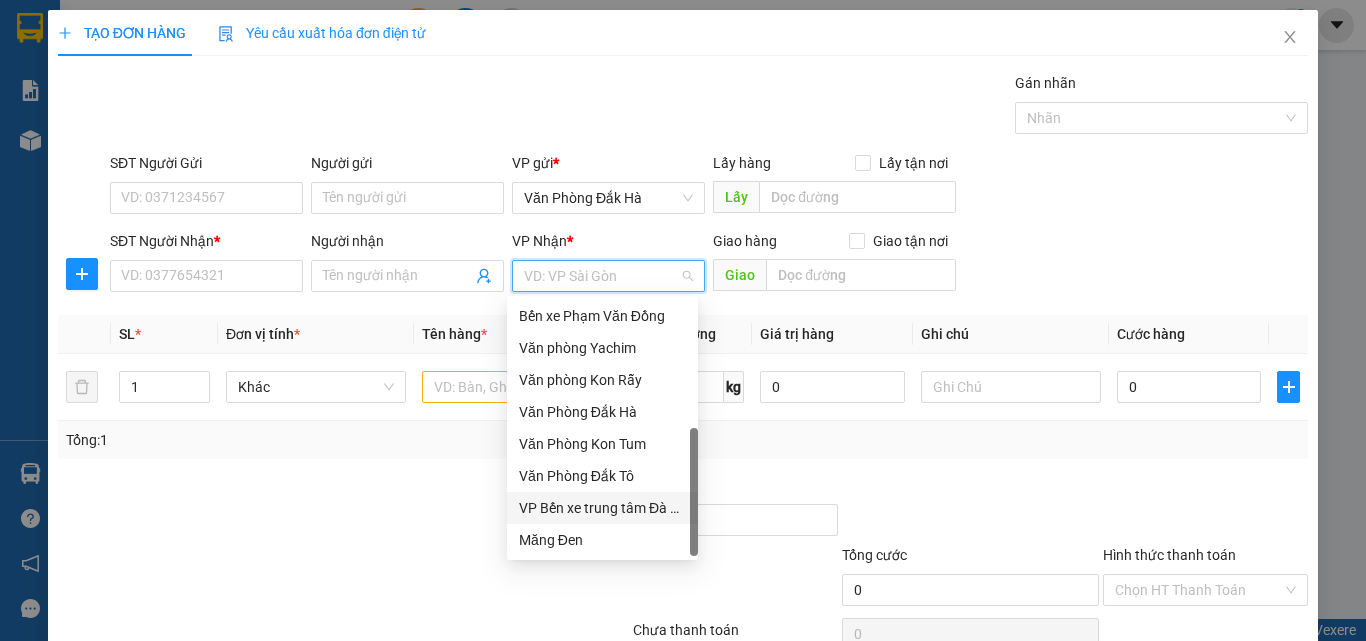 click on "VP Bến xe trung tâm Đà Nẵng" at bounding box center [602, 508] 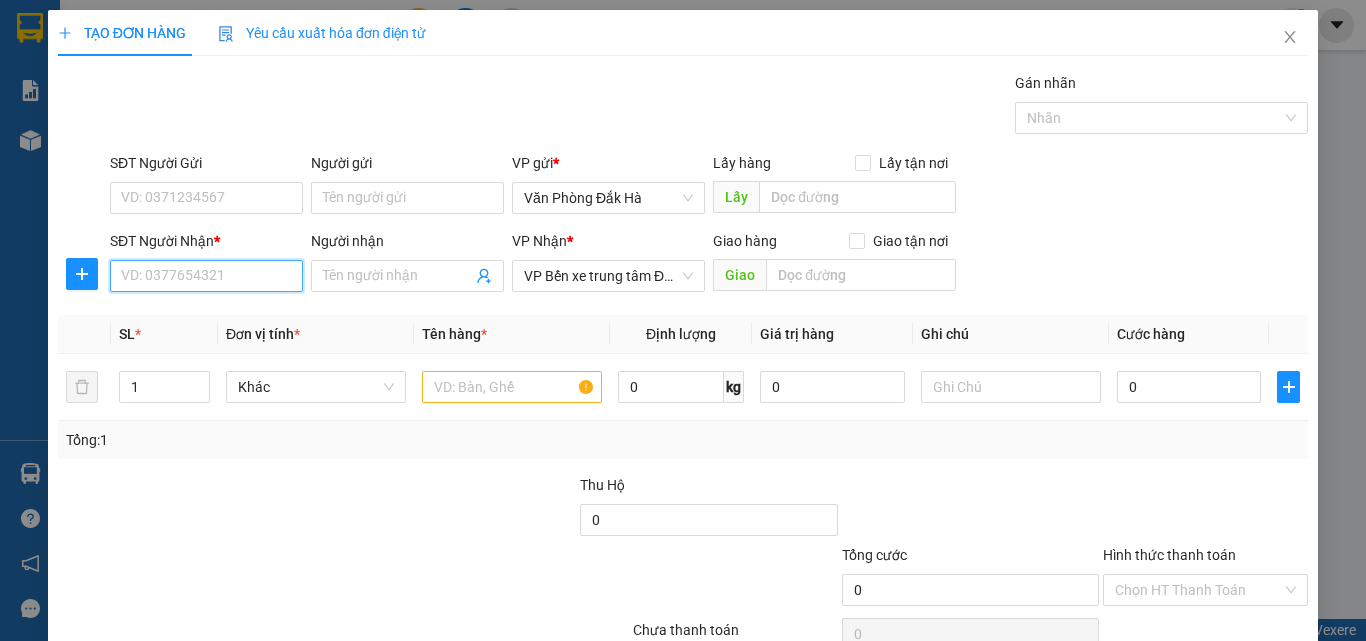 click on "SĐT Người Nhận  *" at bounding box center (206, 276) 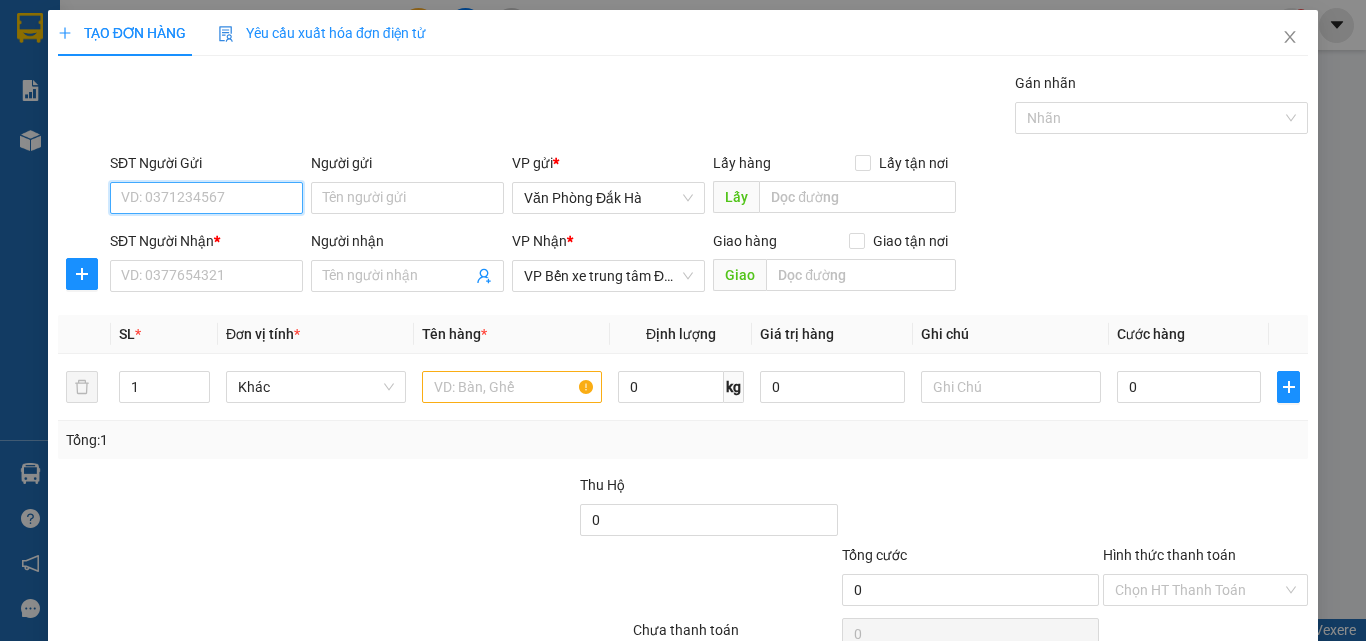 click on "SĐT Người Gửi" at bounding box center [206, 198] 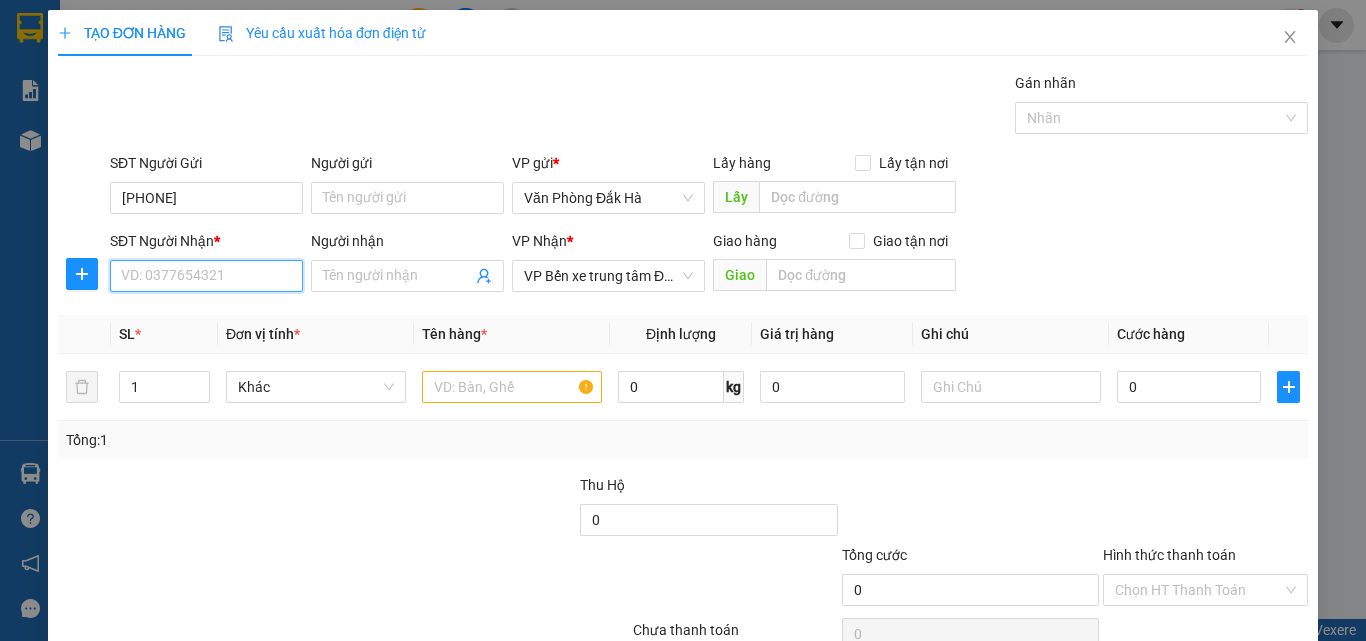 click on "SĐT Người Nhận  *" at bounding box center (206, 276) 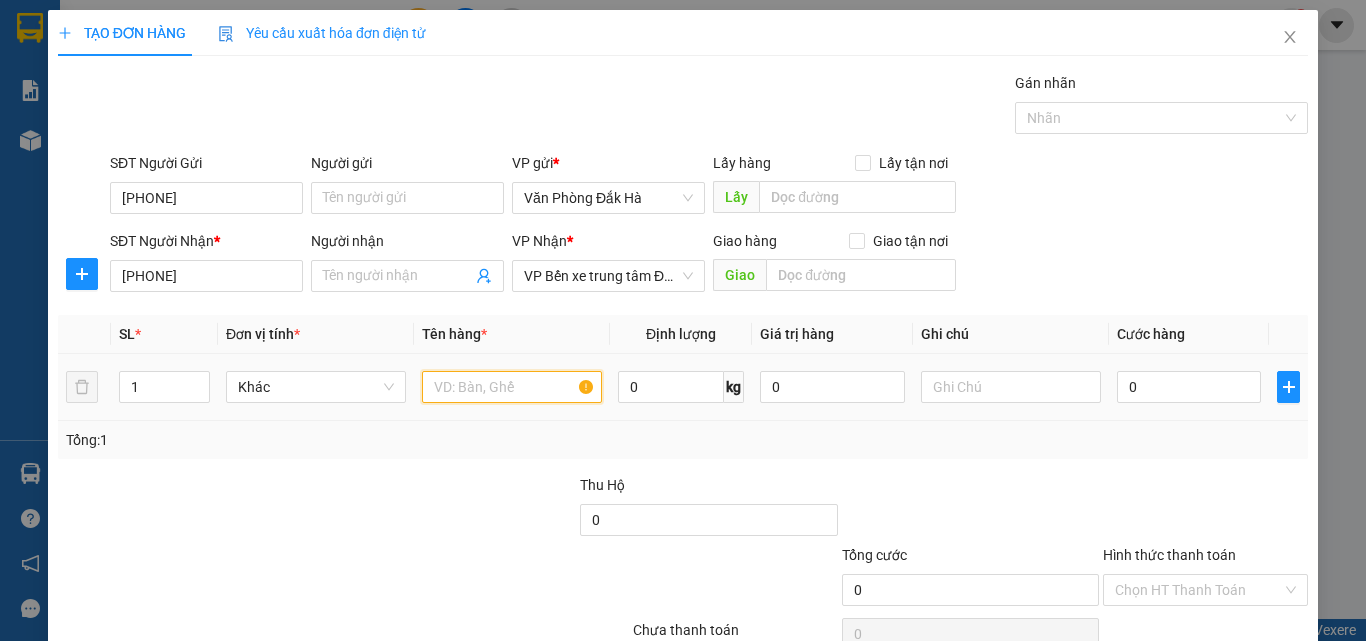 click at bounding box center (512, 387) 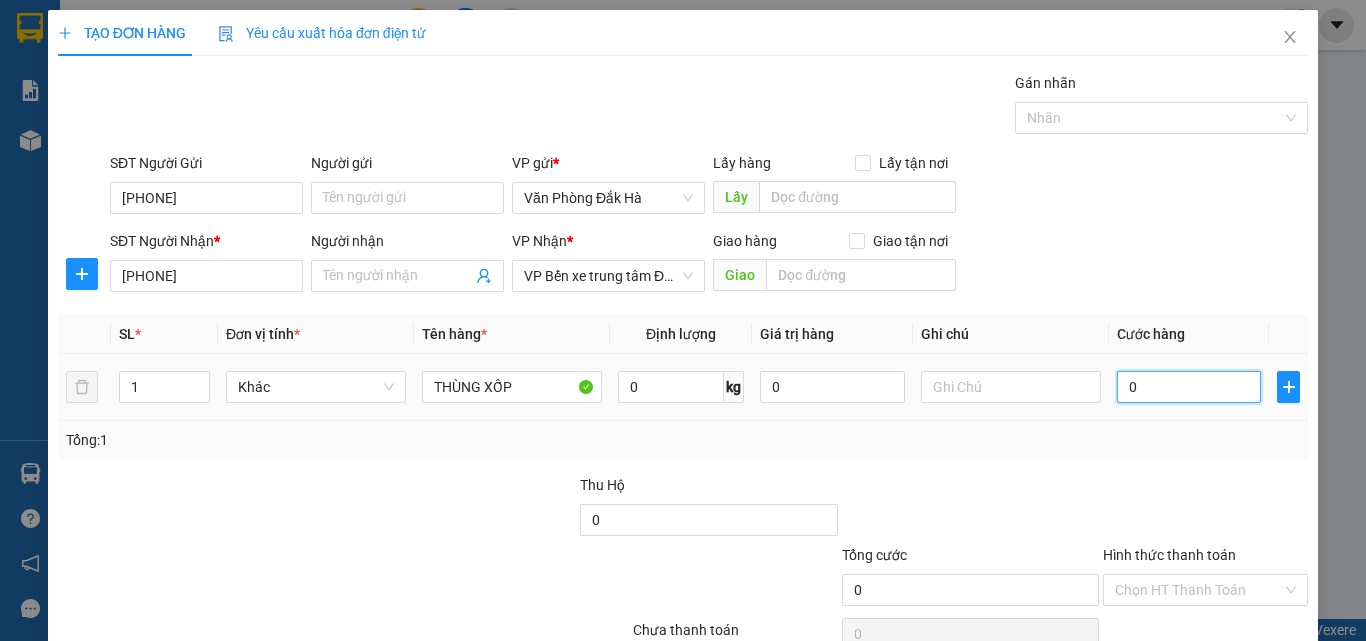 click on "0" at bounding box center (1189, 387) 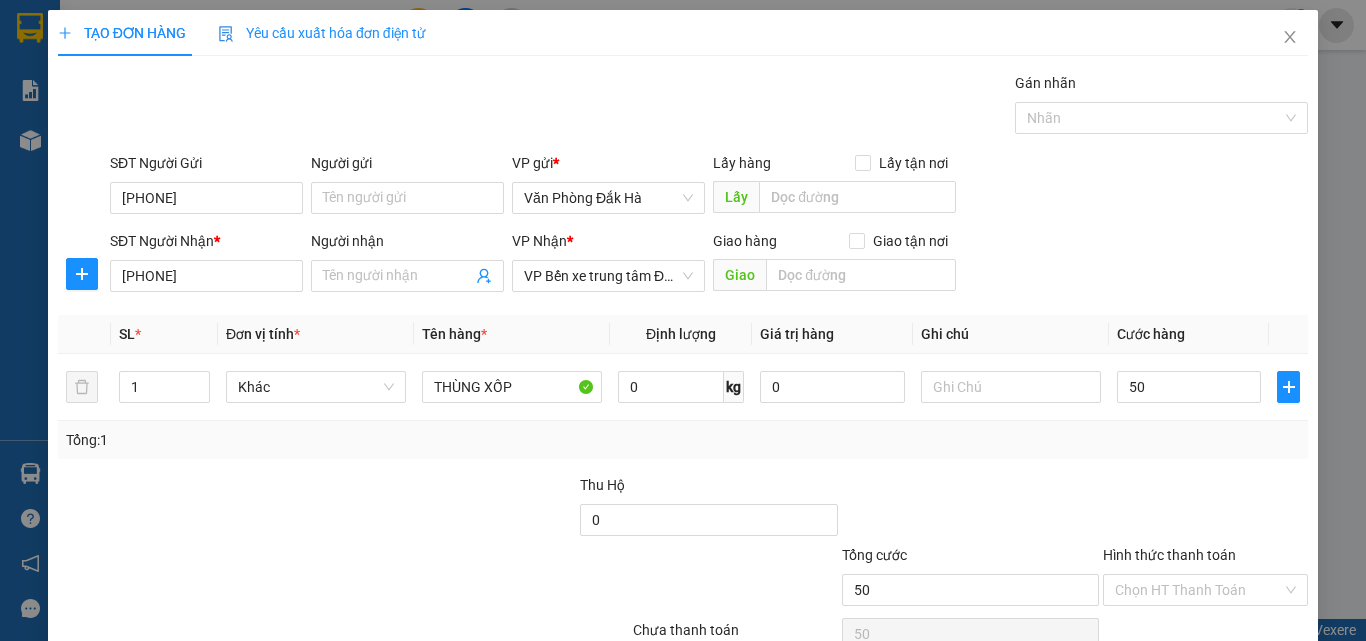 click on "Tổng:  1" at bounding box center (683, 440) 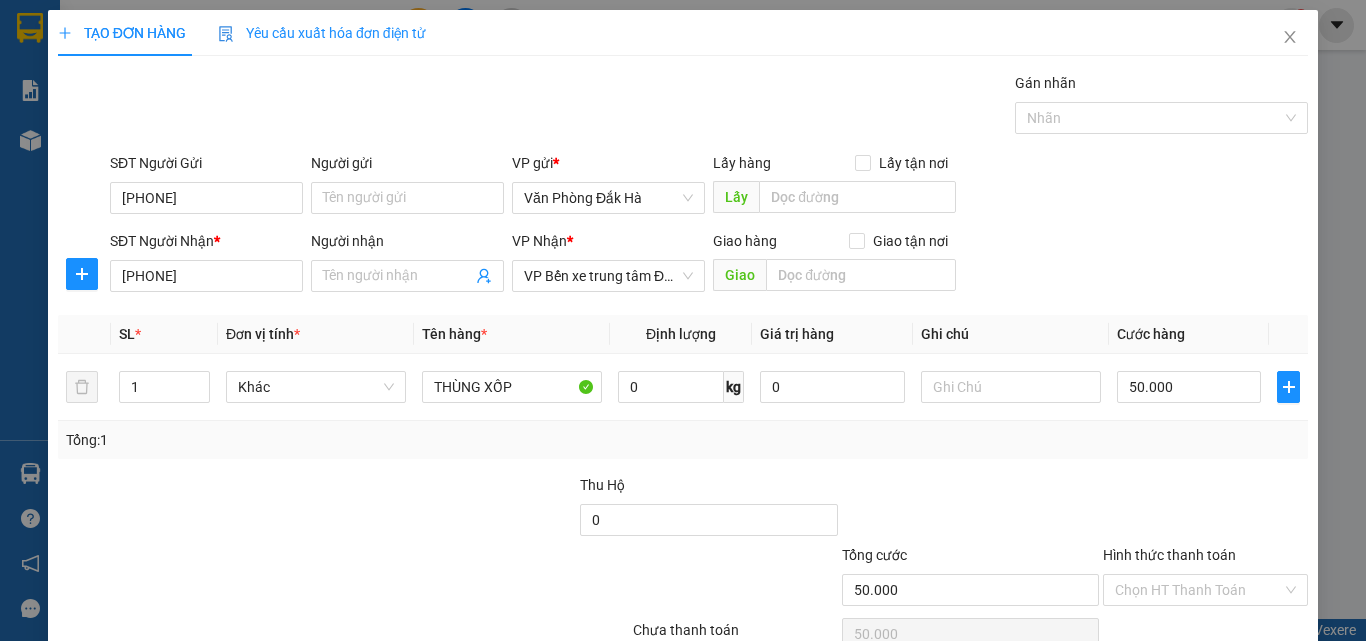 scroll, scrollTop: 99, scrollLeft: 0, axis: vertical 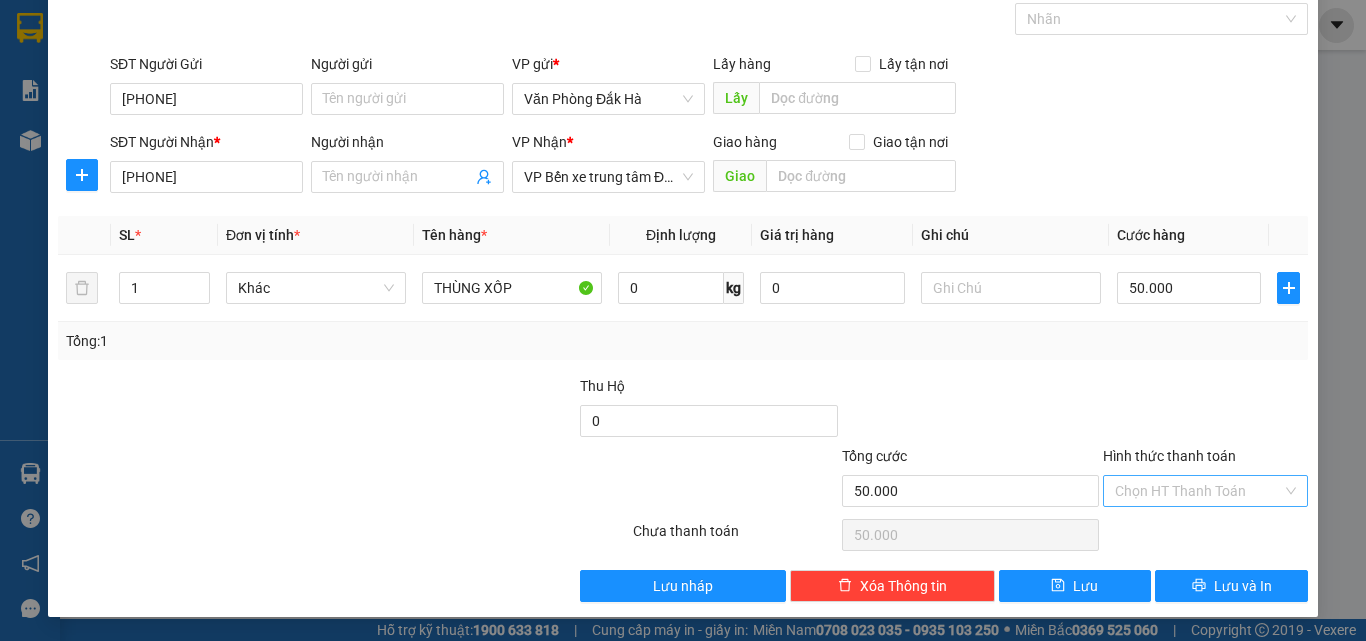 click on "Hình thức thanh toán" at bounding box center [1198, 491] 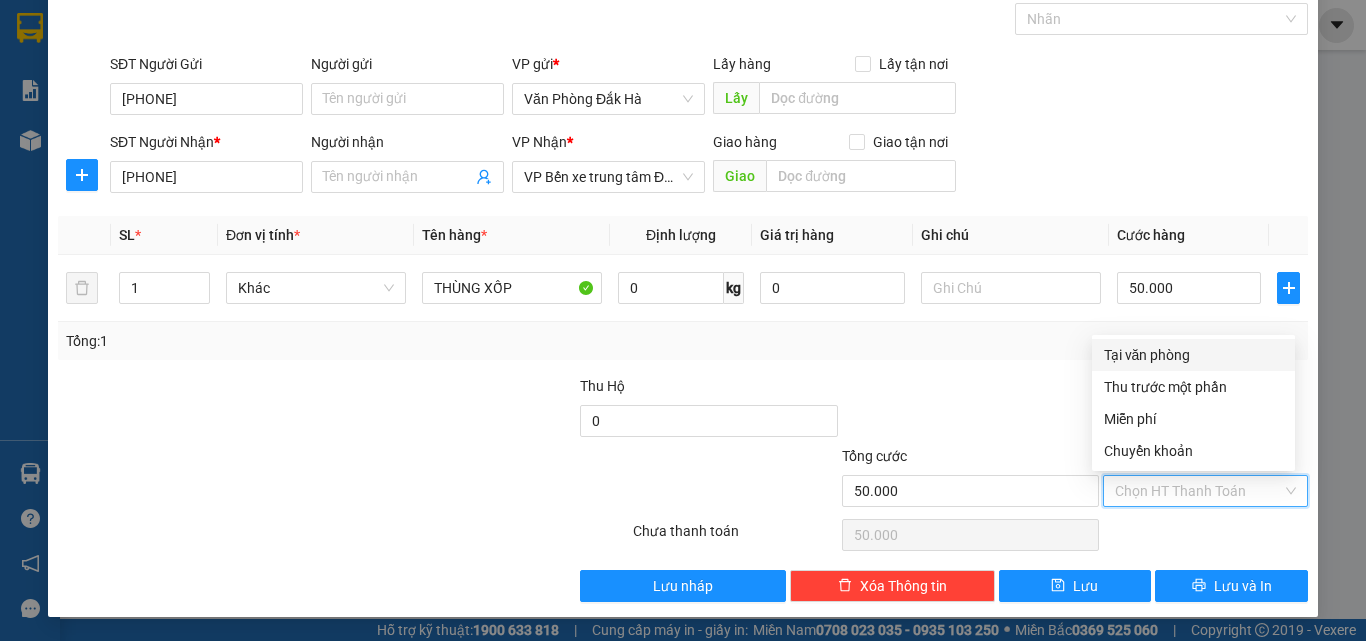 click on "Tại văn phòng" at bounding box center (1193, 355) 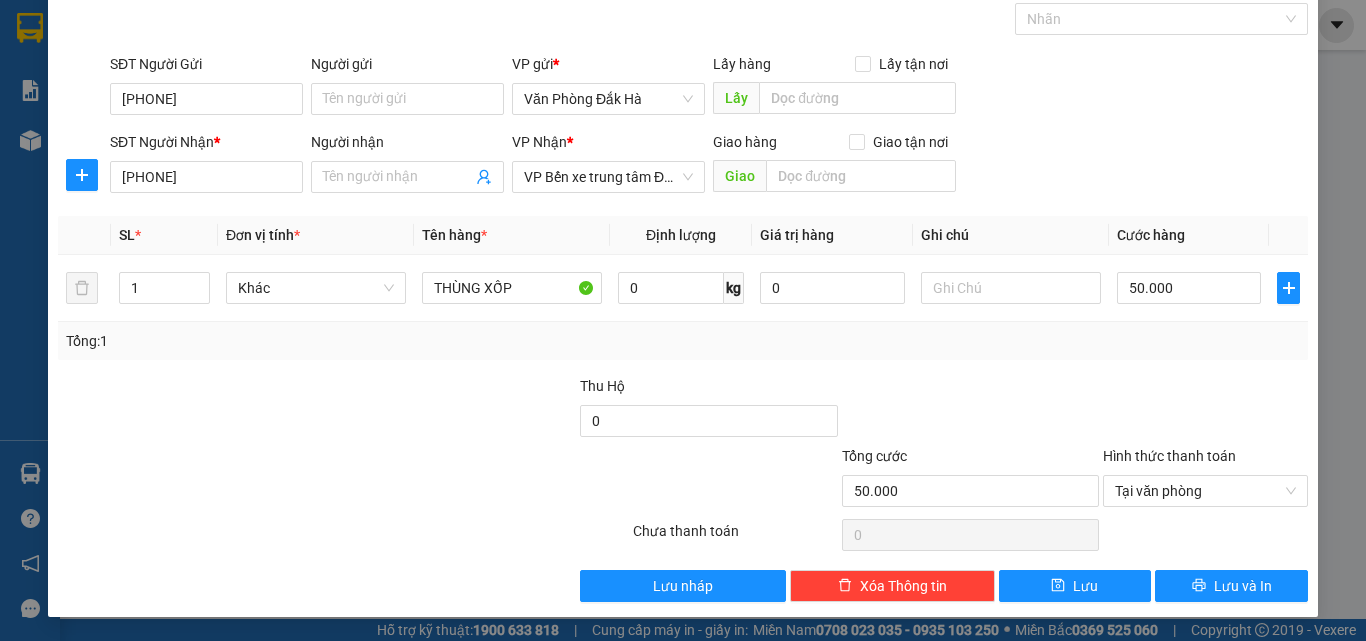 click on "Tổng:  1" at bounding box center [683, 341] 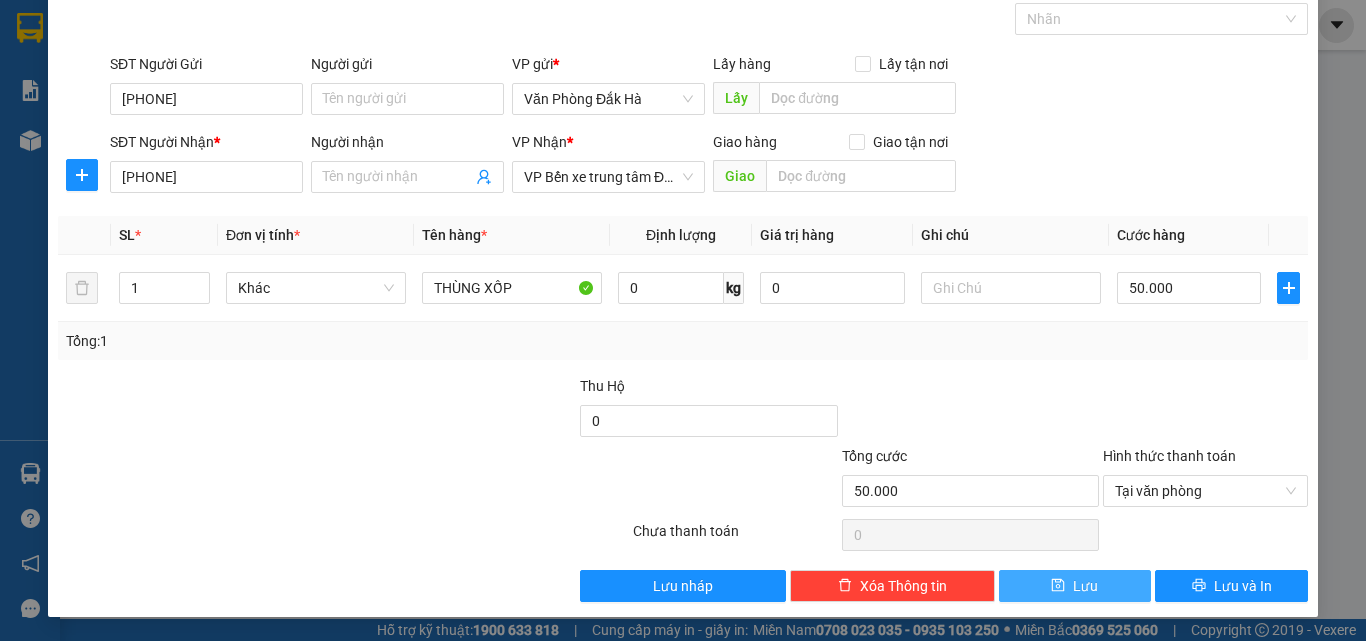 click on "Lưu" at bounding box center [1075, 586] 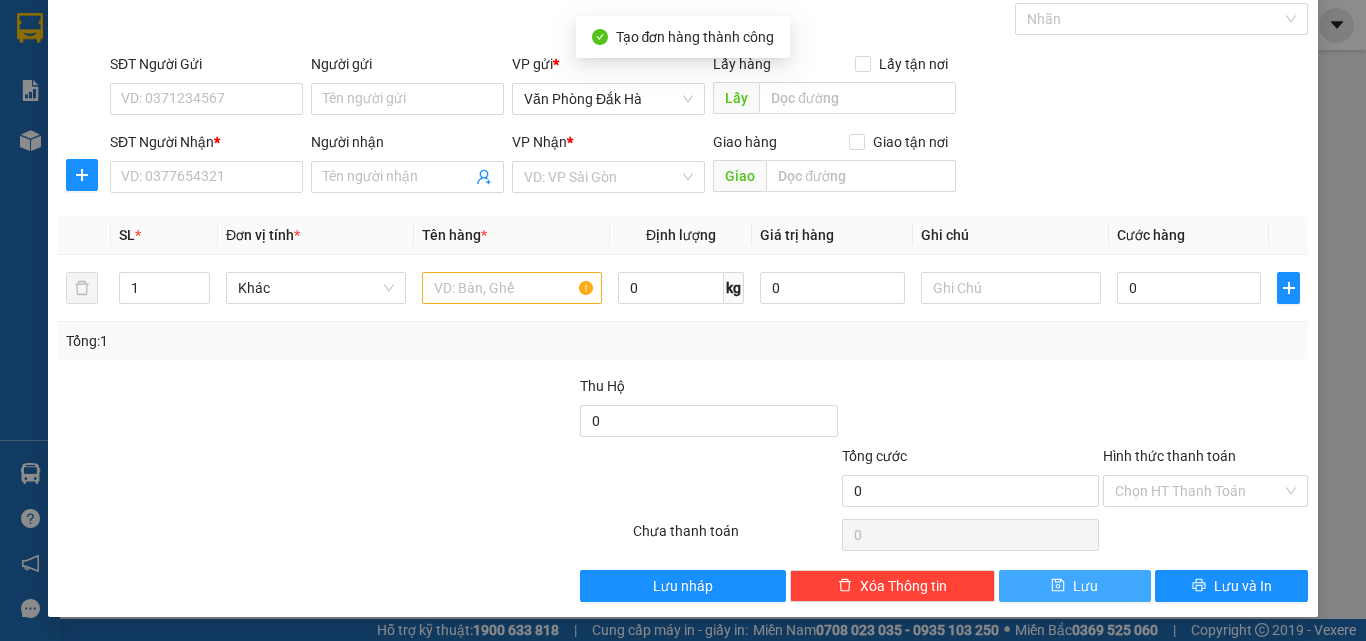 scroll, scrollTop: 0, scrollLeft: 0, axis: both 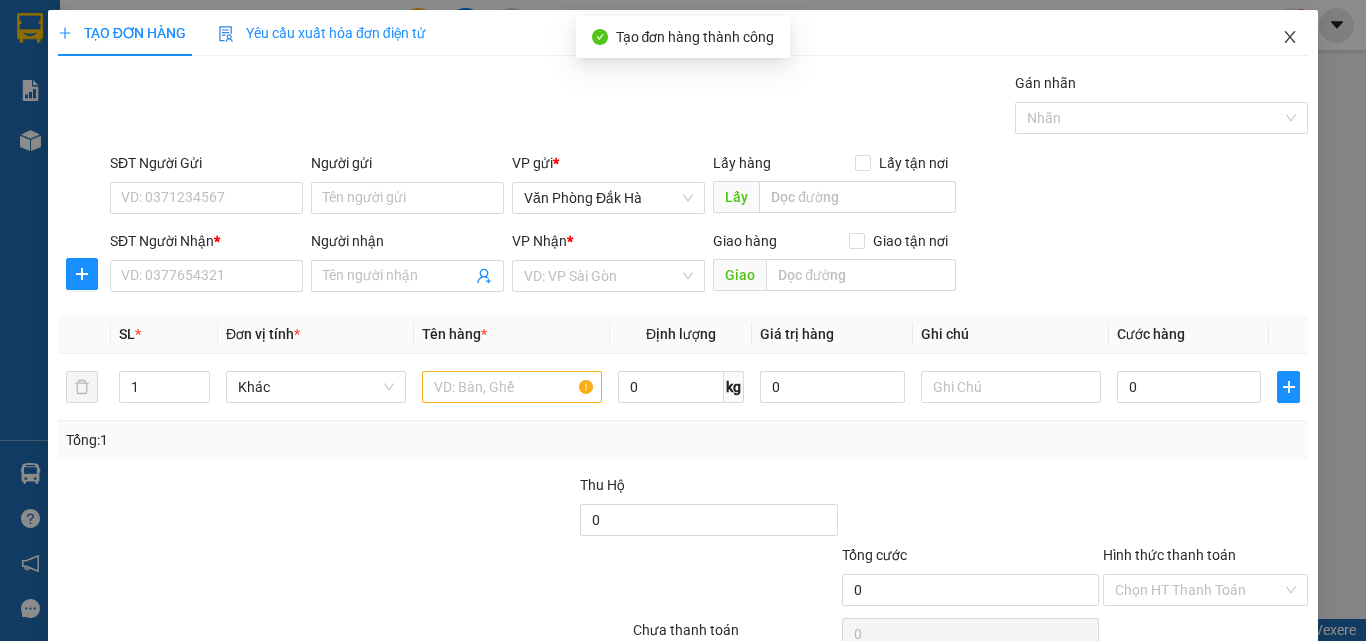 click 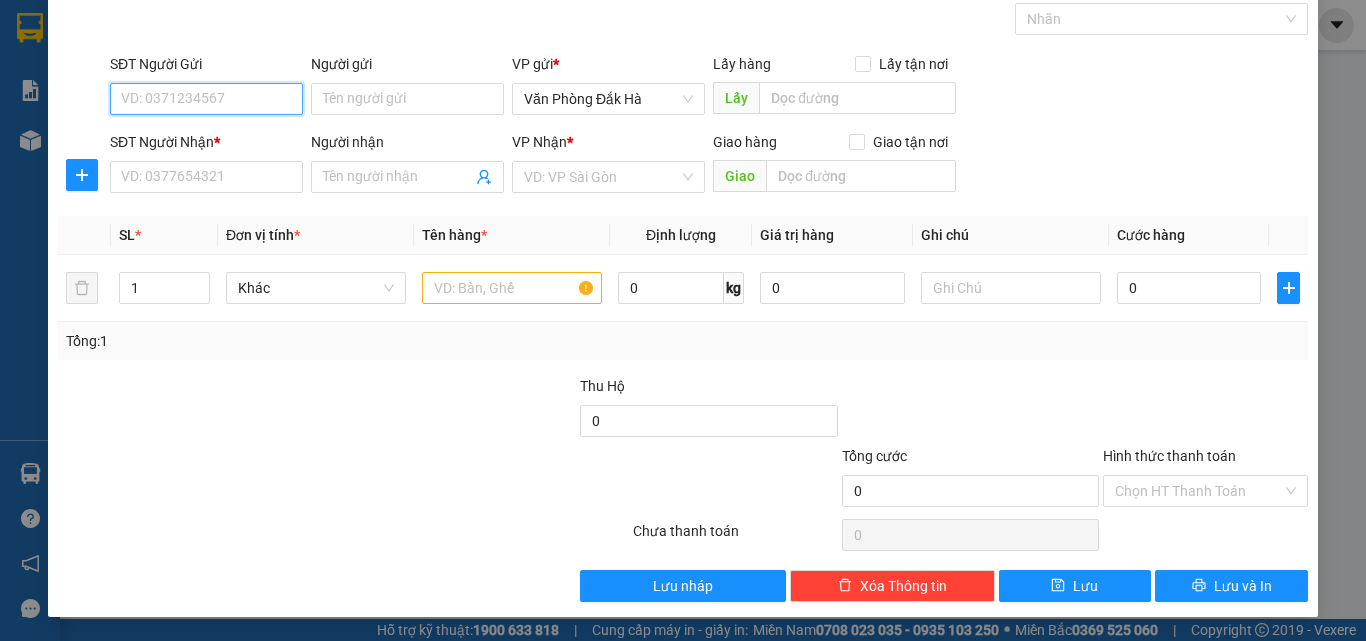 scroll, scrollTop: 0, scrollLeft: 0, axis: both 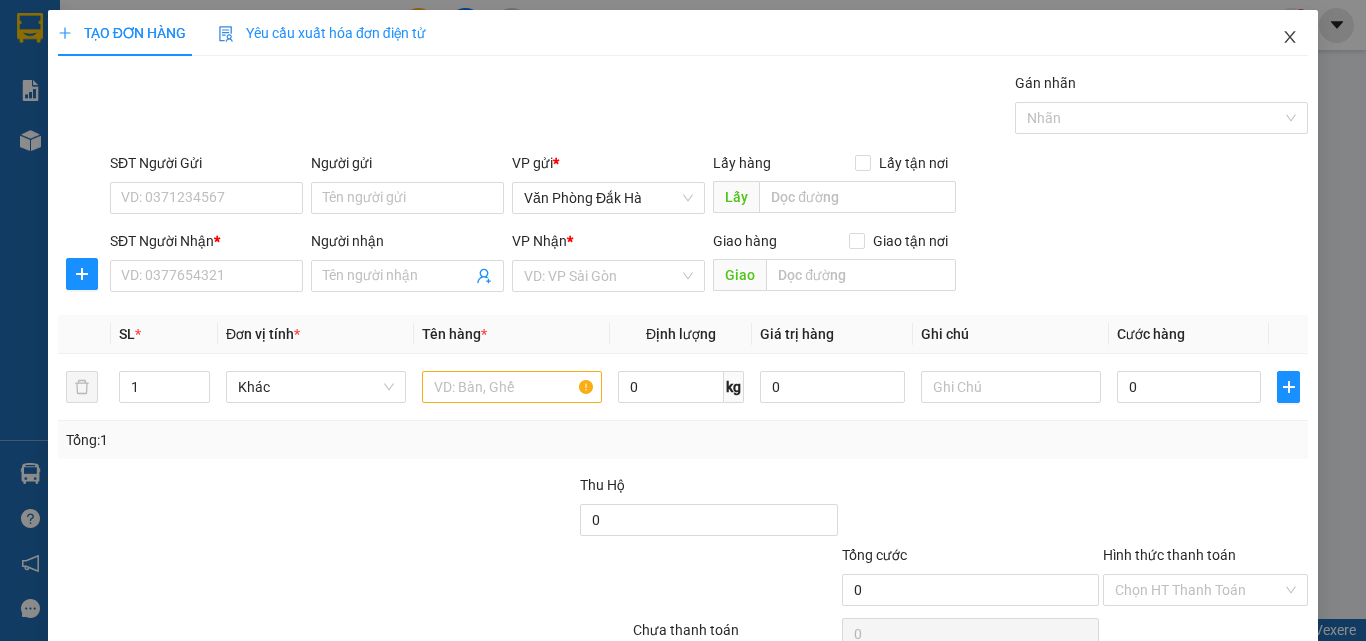 click 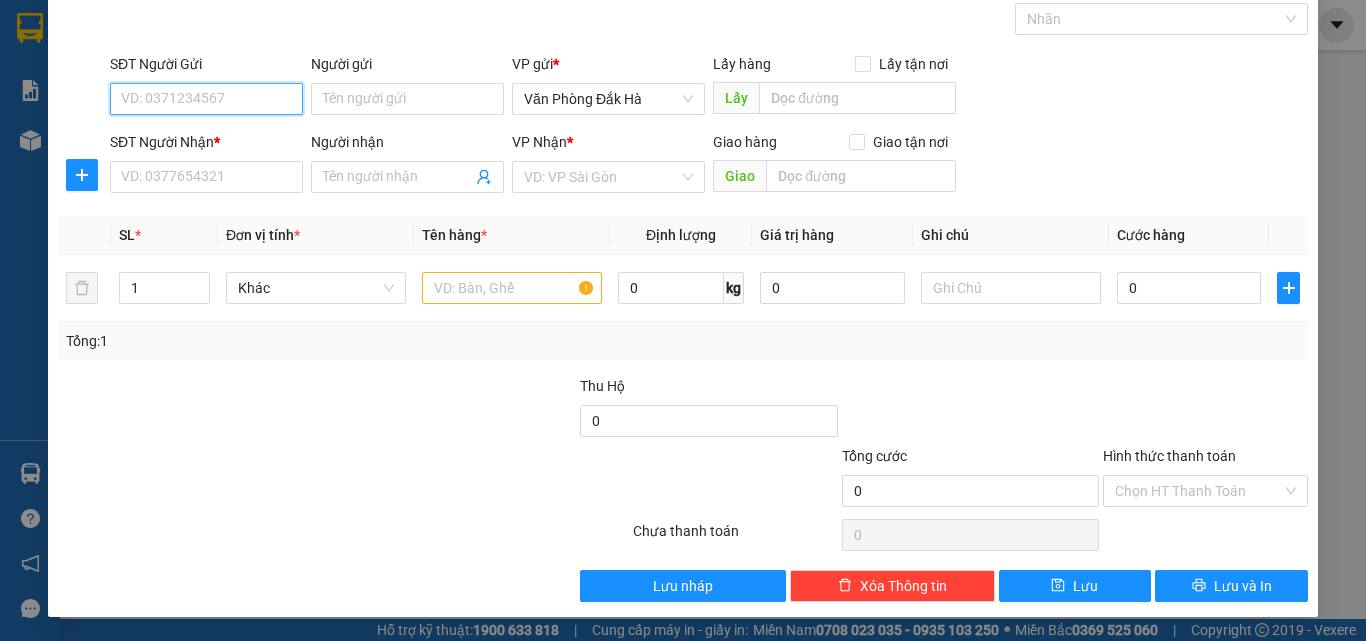 scroll, scrollTop: 0, scrollLeft: 0, axis: both 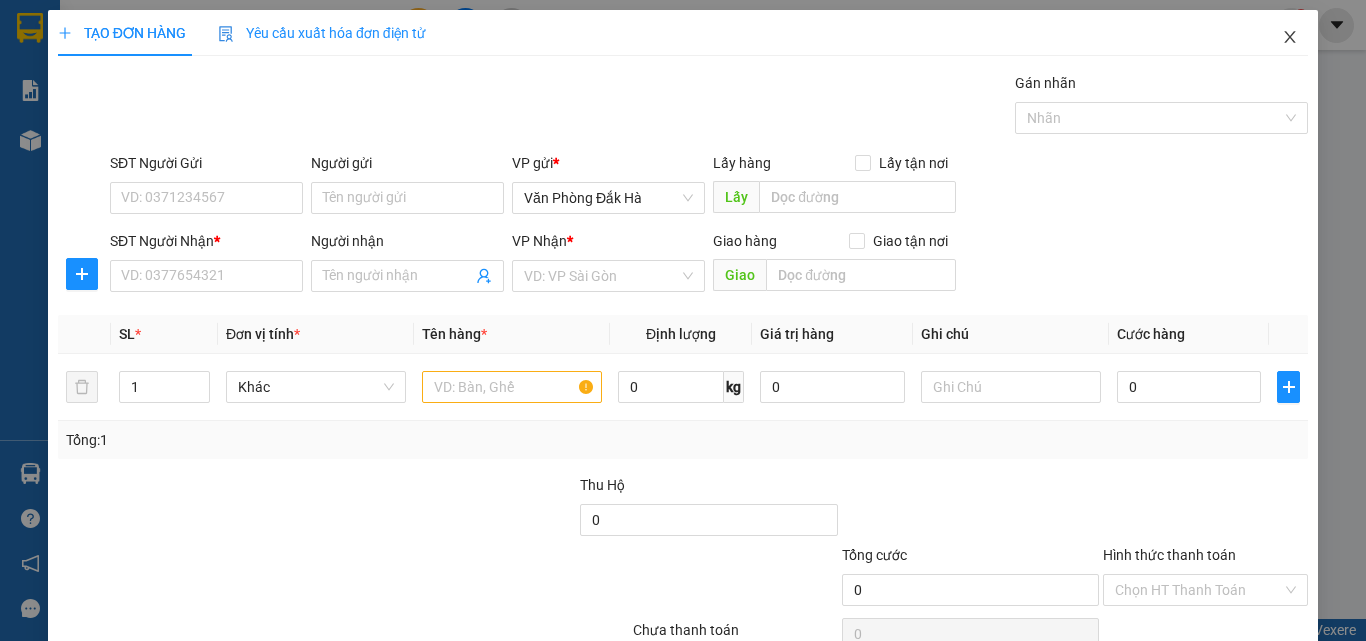 click 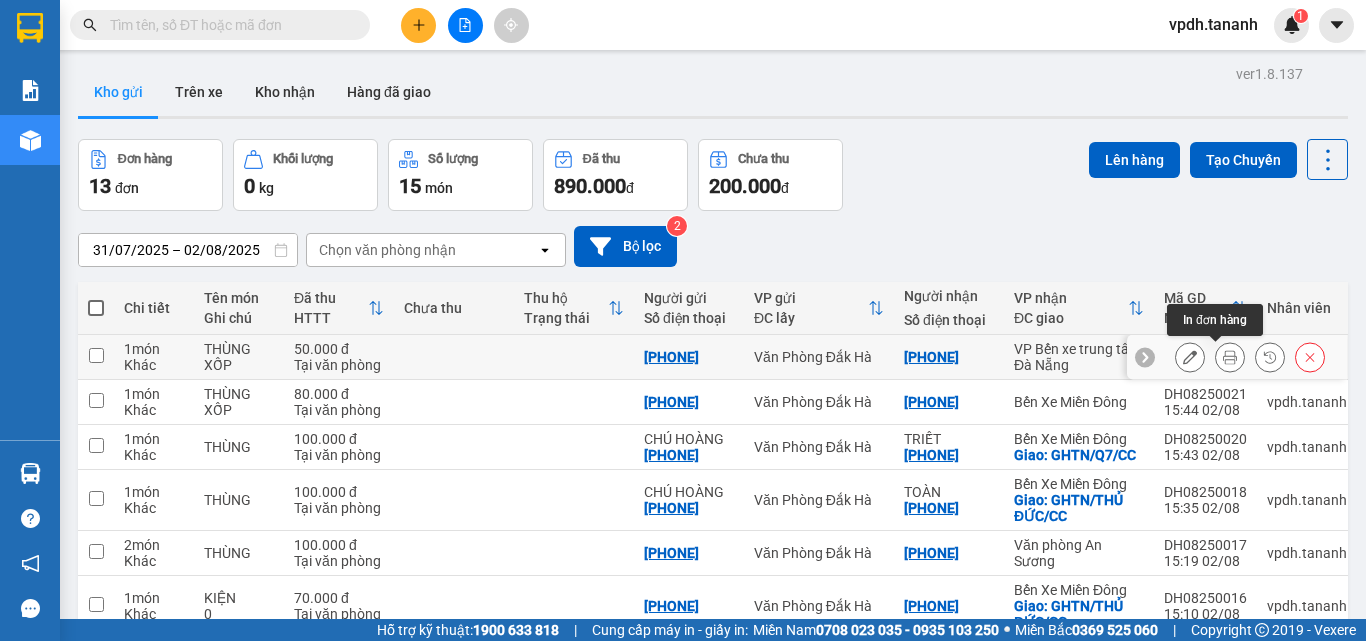 click 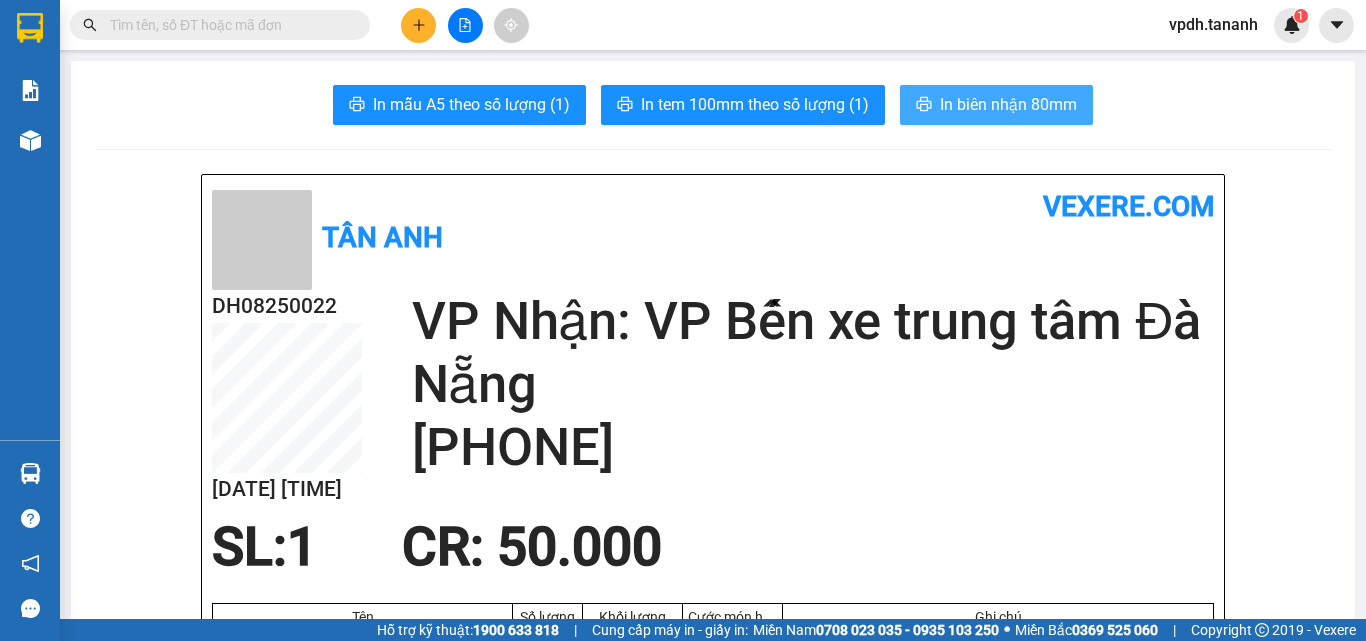 click on "In biên nhận 80mm" at bounding box center (1008, 104) 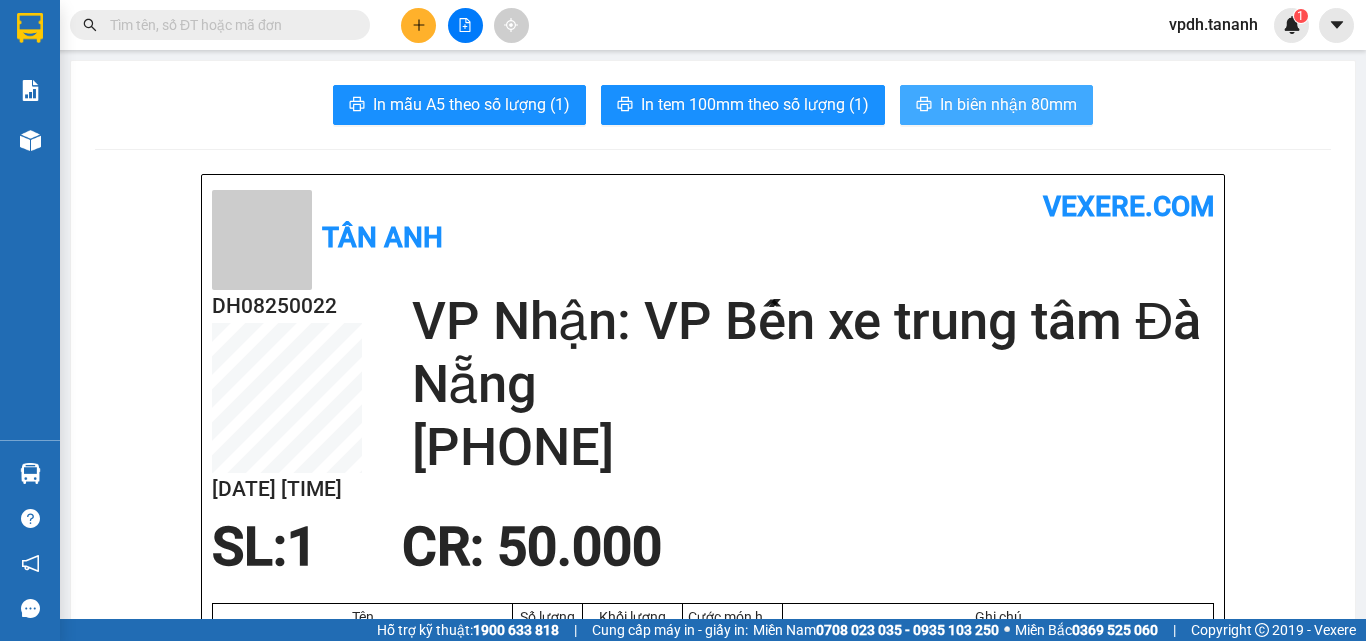 scroll, scrollTop: 0, scrollLeft: 0, axis: both 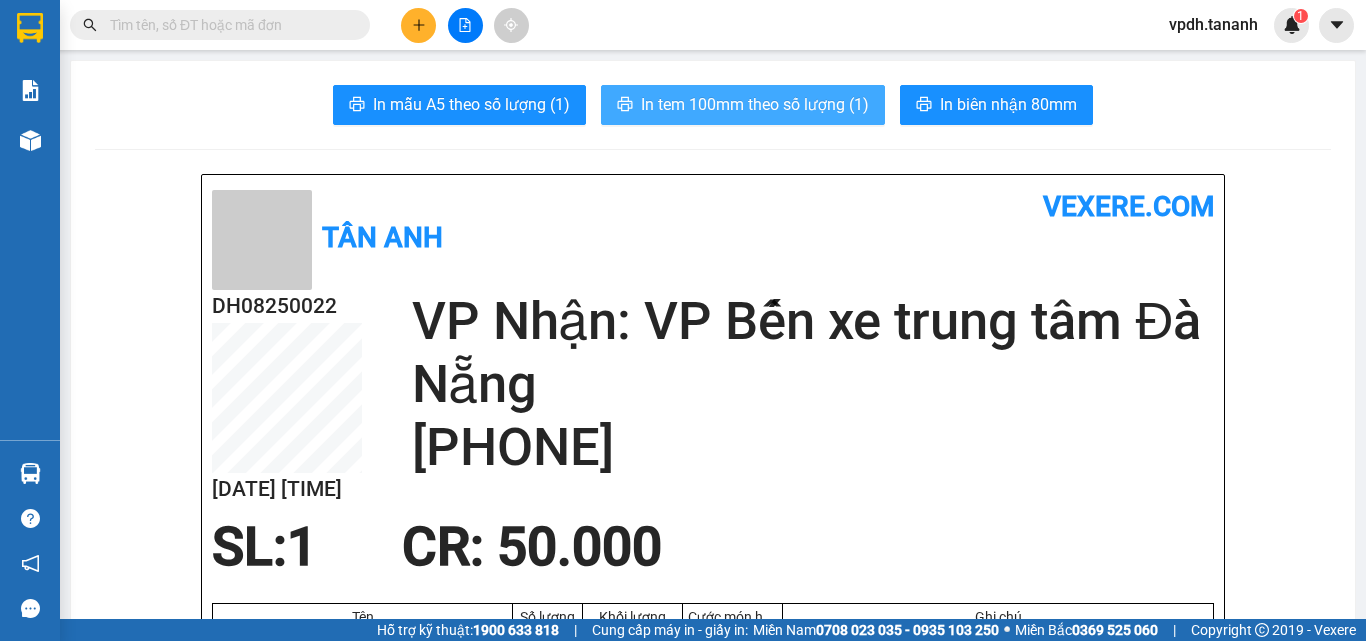 click on "In tem 100mm theo số lượng
(1)" at bounding box center [755, 104] 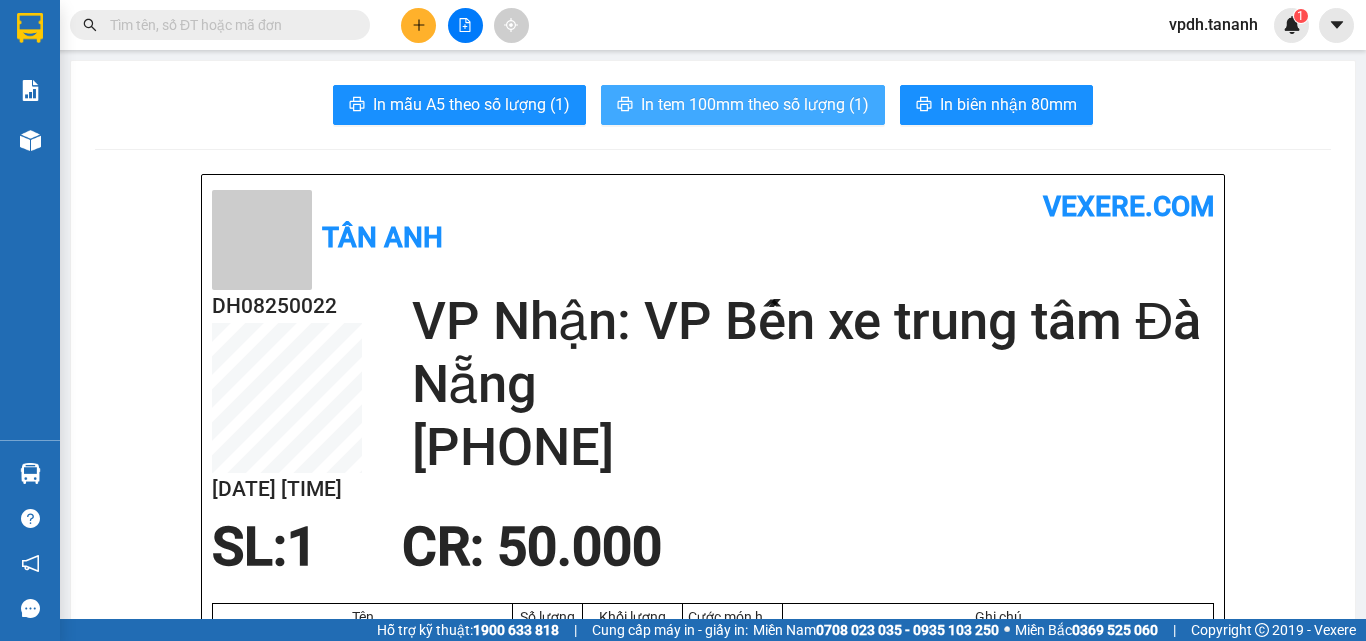 scroll, scrollTop: 0, scrollLeft: 0, axis: both 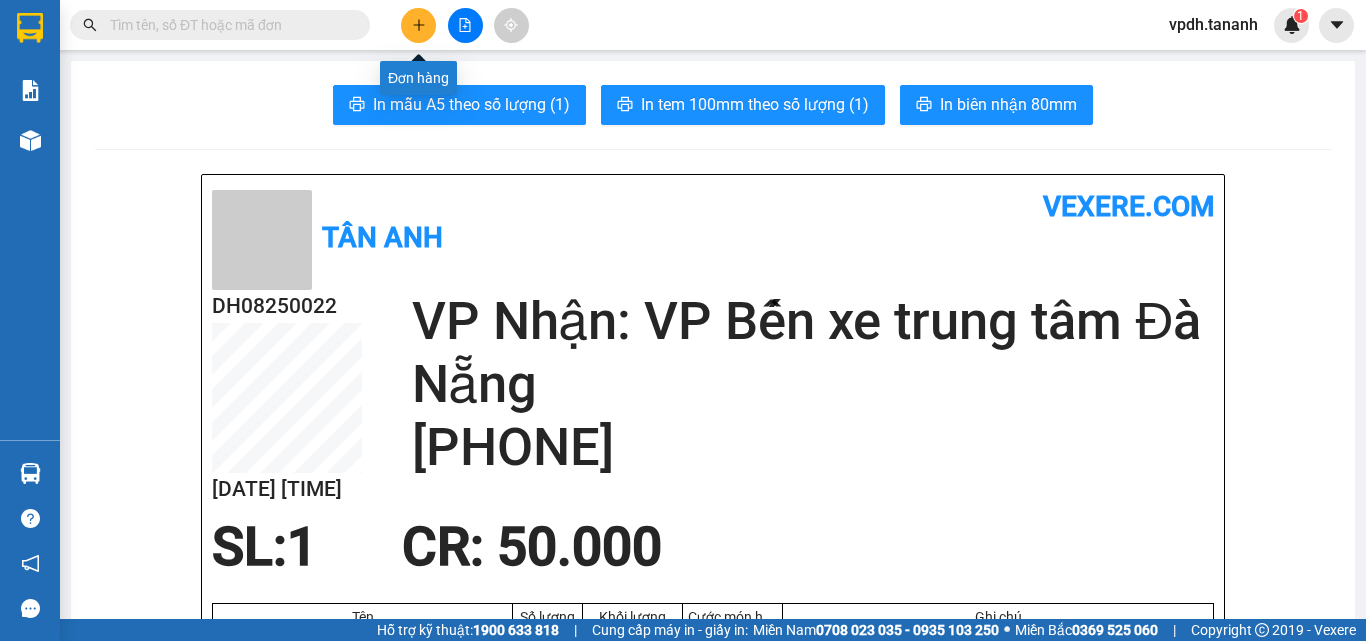 click at bounding box center (418, 25) 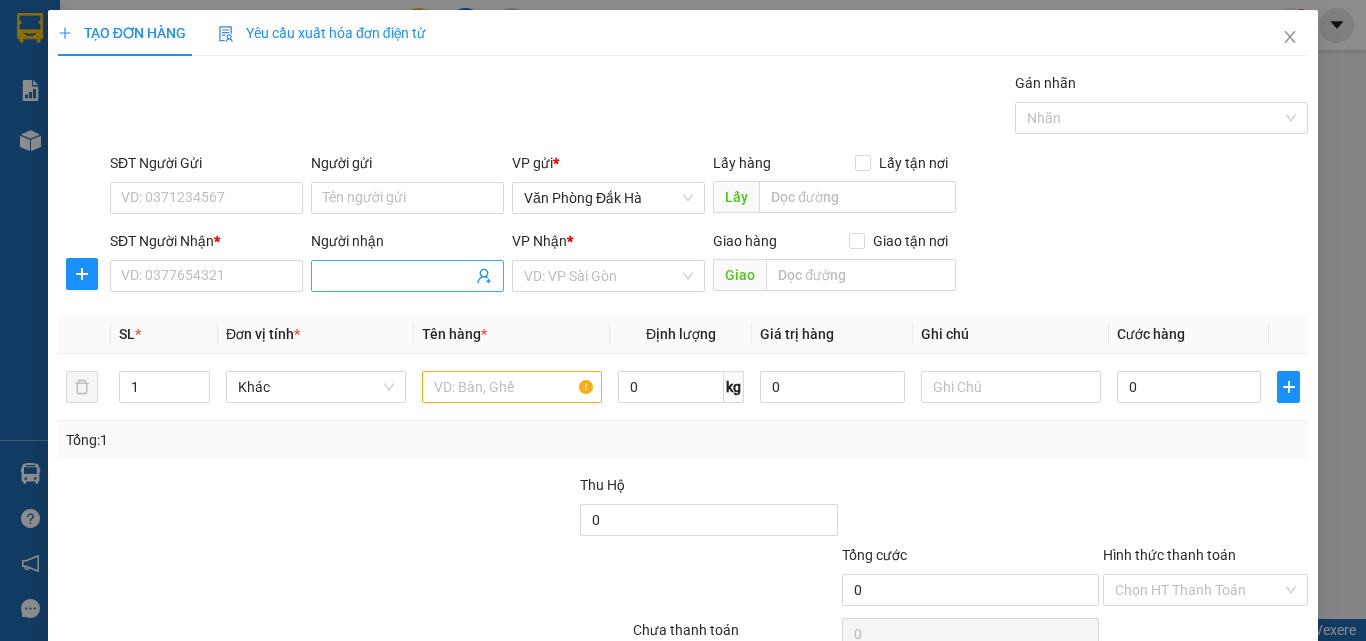drag, startPoint x: 365, startPoint y: 276, endPoint x: 366, endPoint y: 263, distance: 13.038404 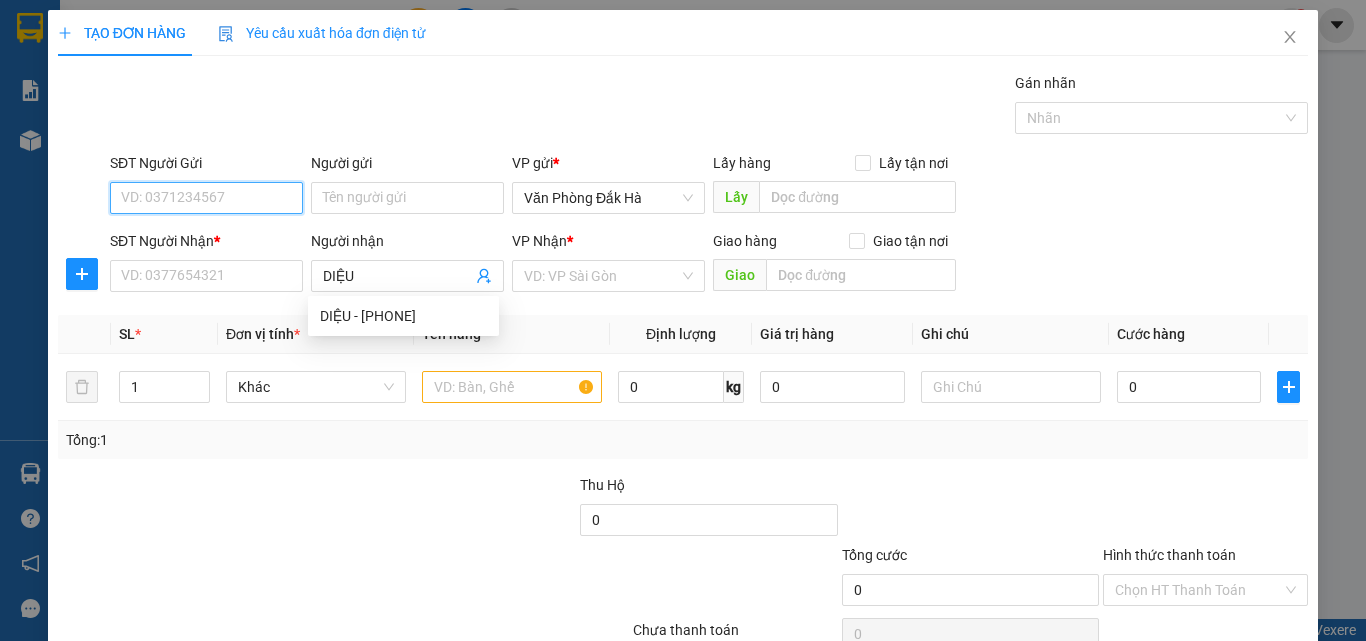 click on "SĐT Người Gửi" at bounding box center (206, 198) 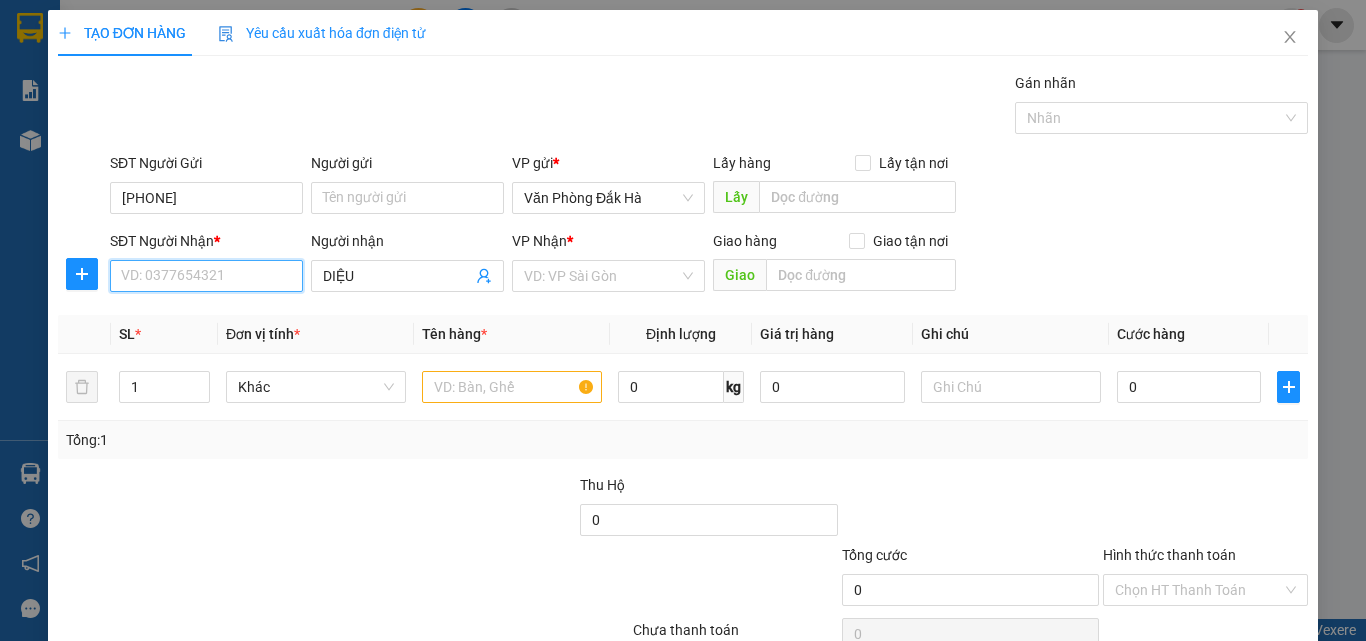 click on "SĐT Người Nhận  *" at bounding box center (206, 276) 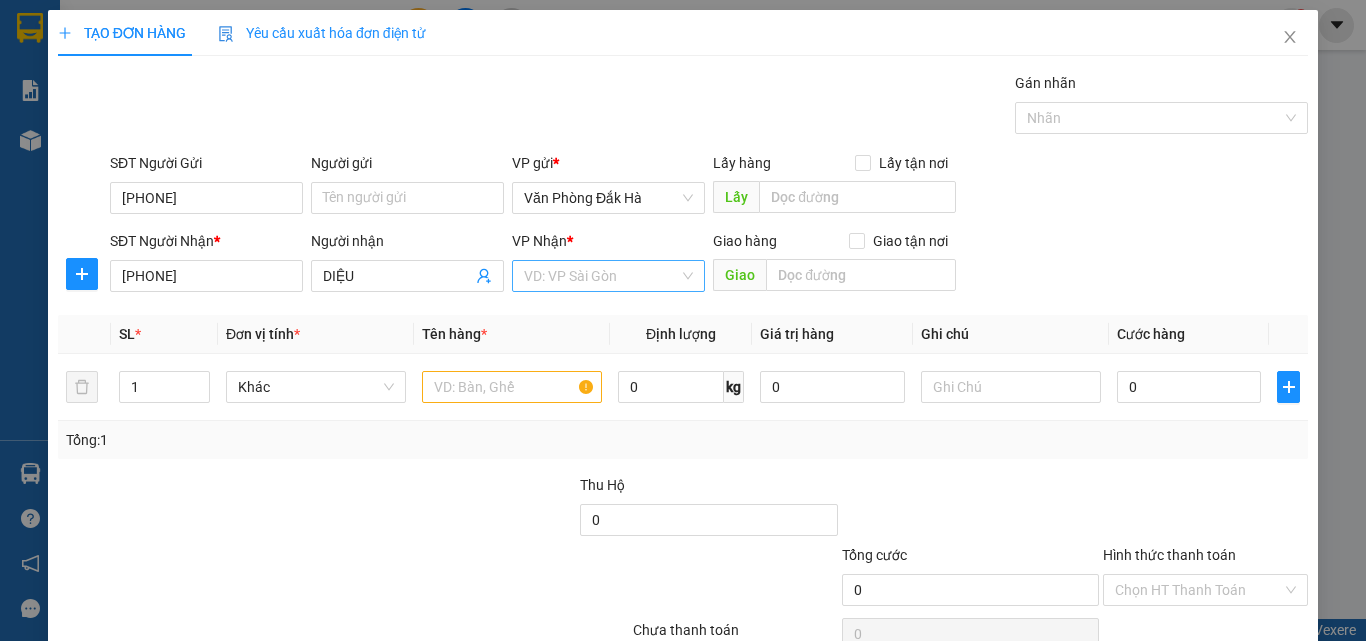 click at bounding box center (601, 276) 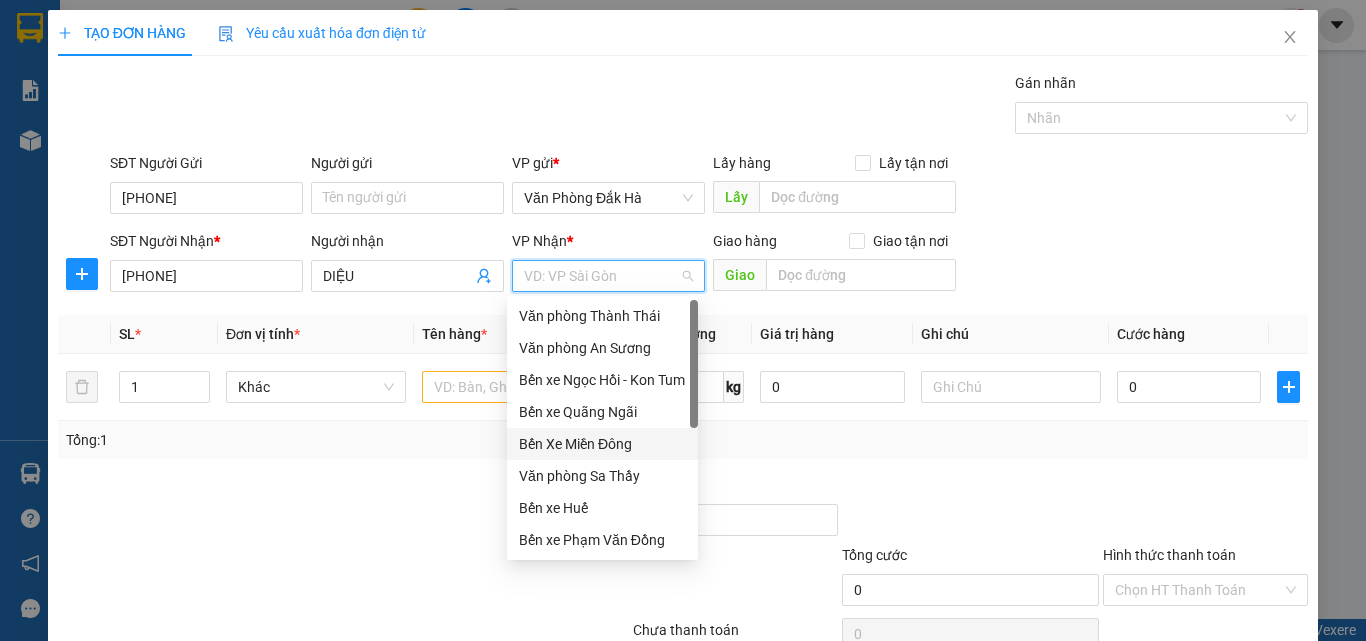 click on "Bến Xe Miền Đông" at bounding box center (602, 444) 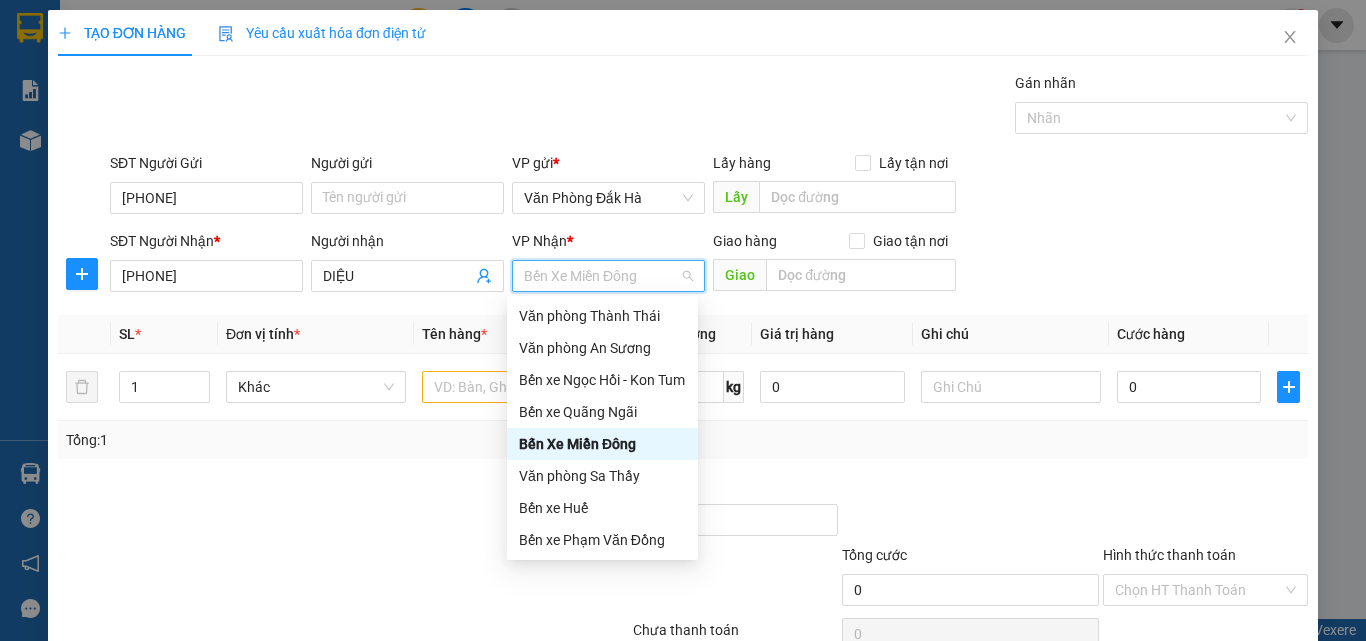 click on "Bến Xe Miền Đông" at bounding box center (602, 444) 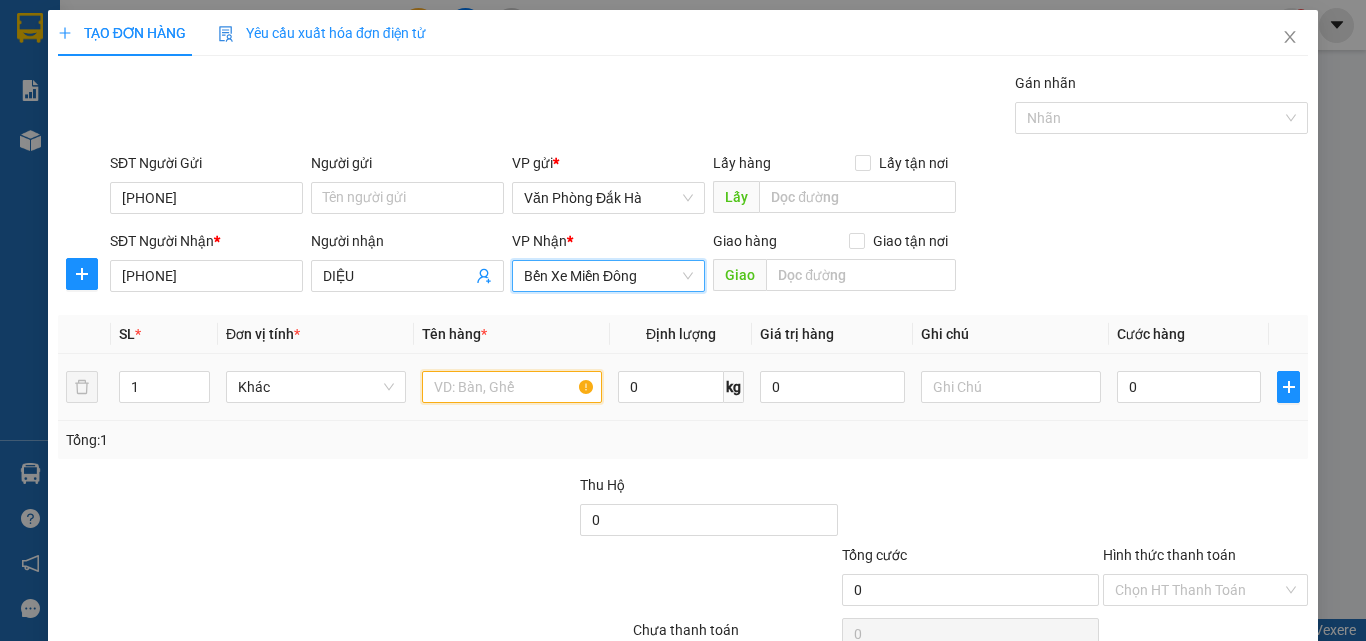 click at bounding box center [512, 387] 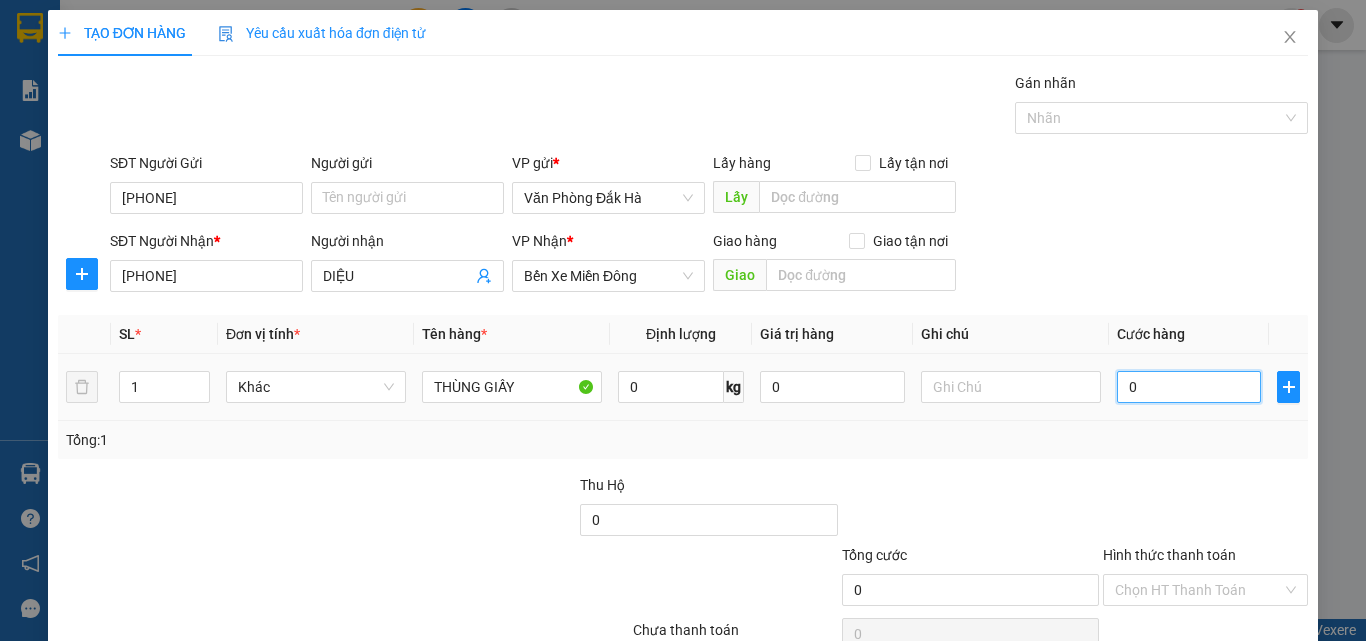 click on "0" at bounding box center (1189, 387) 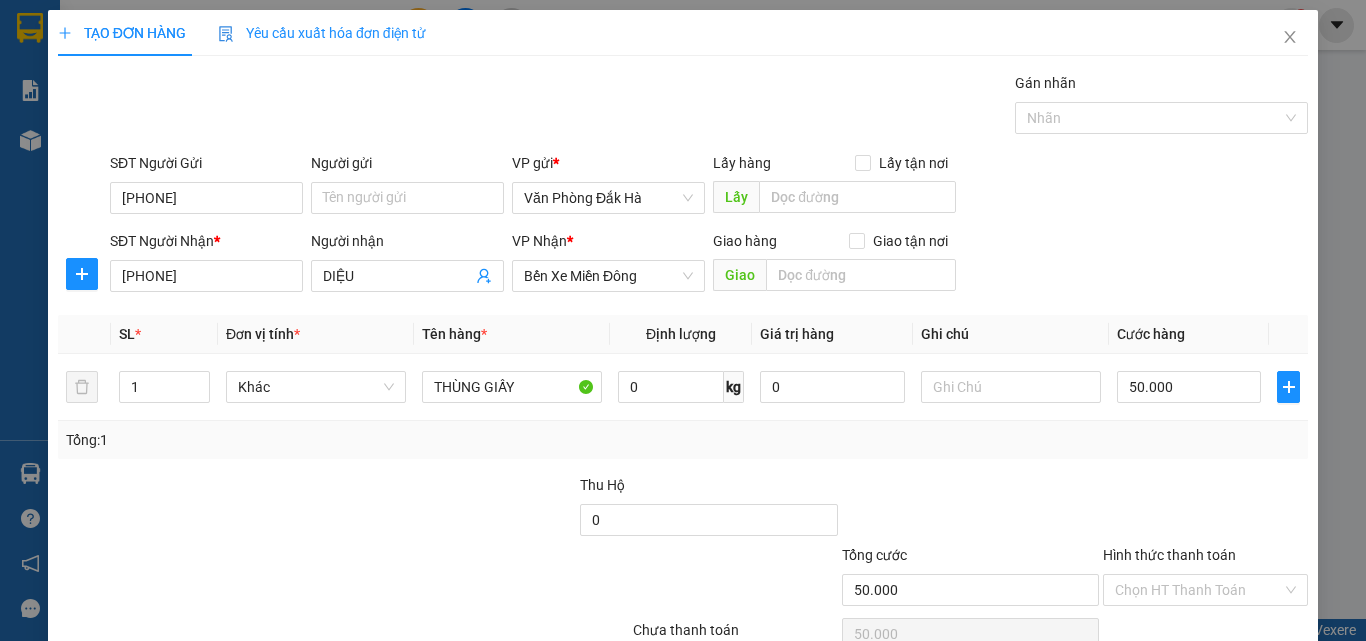 click at bounding box center (1205, 509) 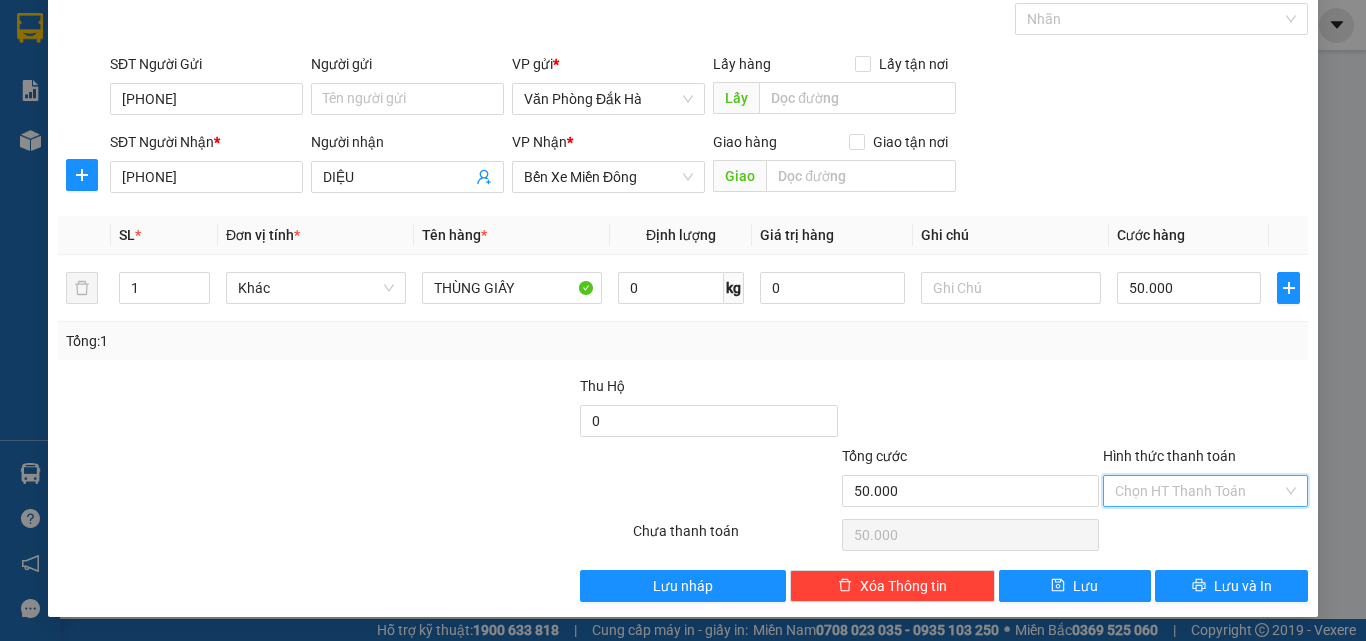 click on "Hình thức thanh toán" at bounding box center [1198, 491] 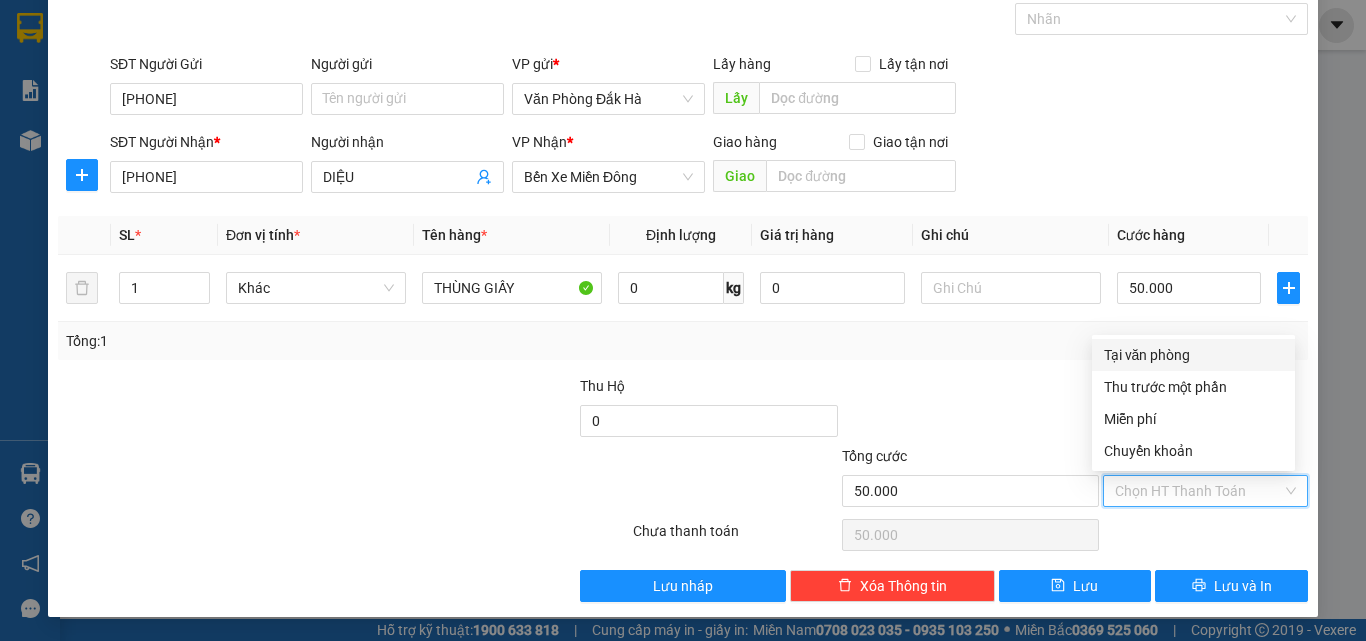 click on "Tại văn phòng" at bounding box center (1193, 355) 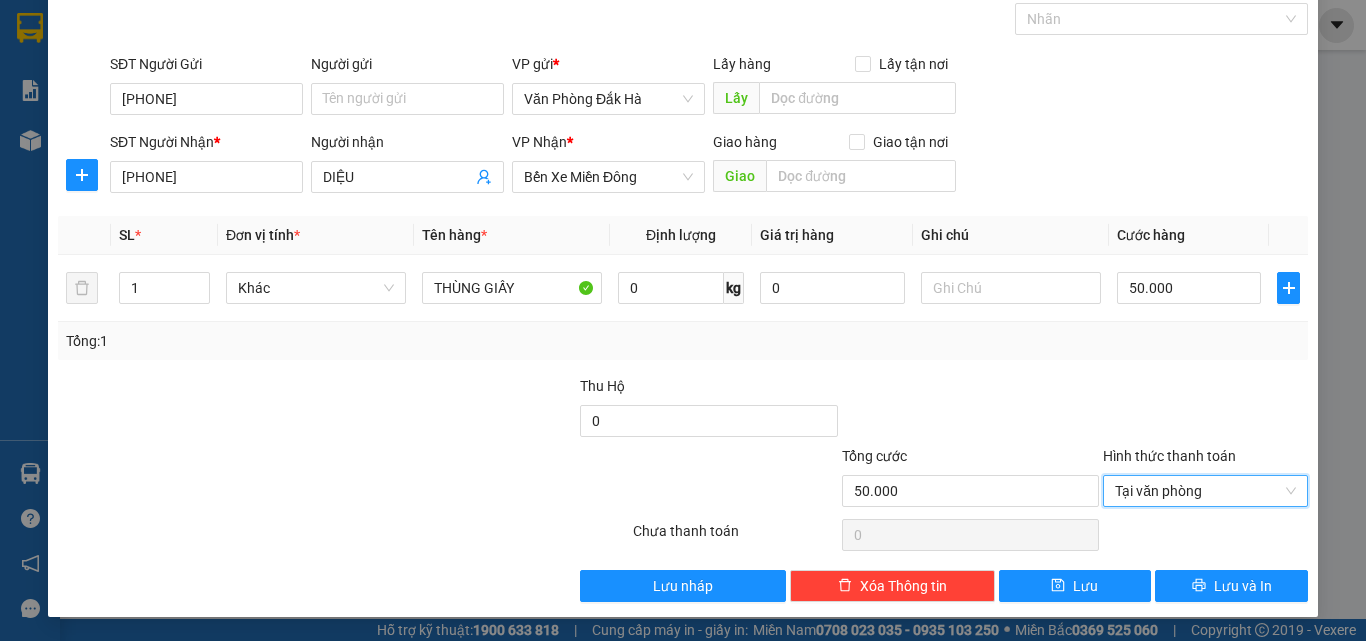 click on "Transit Pickup Surcharge Ids Transit Deliver Surcharge Ids Transit Deliver Surcharge Transit Deliver Surcharge Gán nhãn   Nhãn SĐT Người Gửi [PHONE] Người gửi Tên người gửi VP gửi  * Văn Phòng Đắk Hà Lấy hàng Lấy tận nơi Lấy SĐT Người Nhận  * [PHONE] Người nhận DIỆU VP Nhận  * Bến Xe Miền Đông Giao hàng Giao tận nơi Giao SL  * Đơn vị tính  * Tên hàng  * Định lượng Giá trị hàng Ghi chú Cước hàng                   1 Khác THÙNG GIẤY 0 kg 0 50.000 Tổng:  1 Thu Hộ 0 Tổng cước 50.000 Hình thức thanh toán Tại văn phòng Tại văn phòng Số tiền thu trước 0 Tại văn phòng Chưa thanh toán 0 Lưu nháp Xóa Thông tin Lưu Lưu và In Tại văn phòng Thu trước một phần Tại văn phòng Thu trước một phần Miễn phí Chuyển khoản" at bounding box center (683, 287) 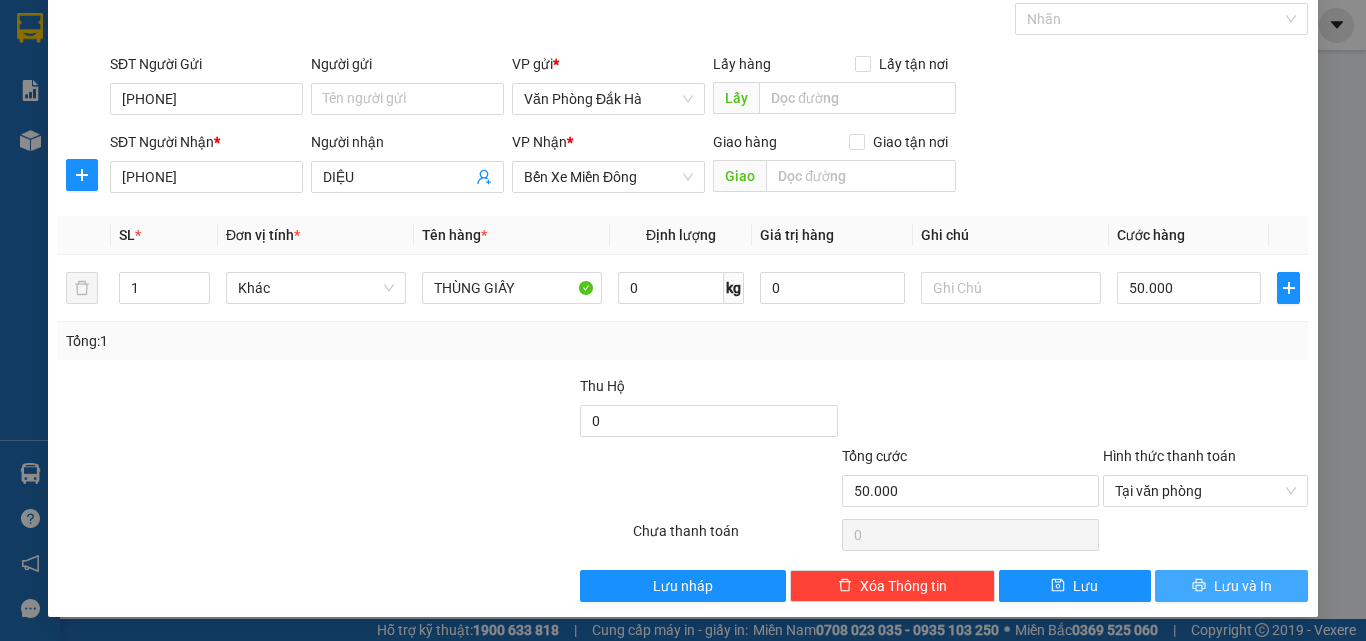 click on "Lưu và In" at bounding box center [1243, 586] 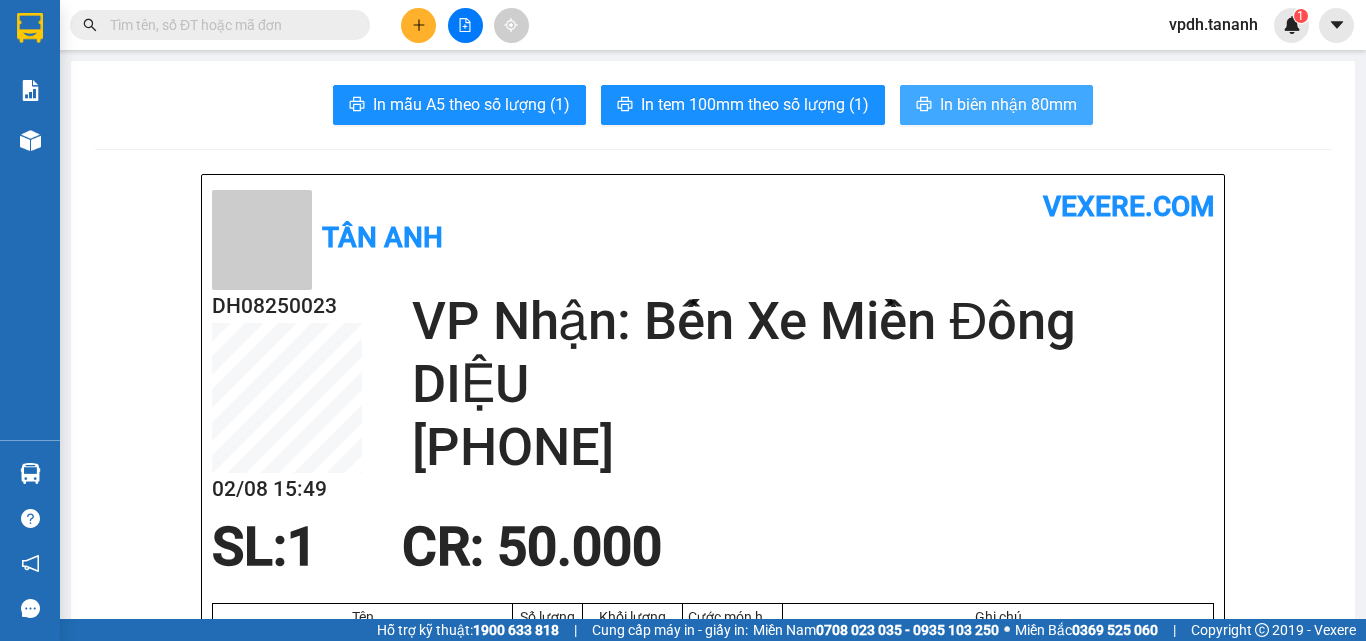 click on "In biên nhận 80mm" at bounding box center [1008, 104] 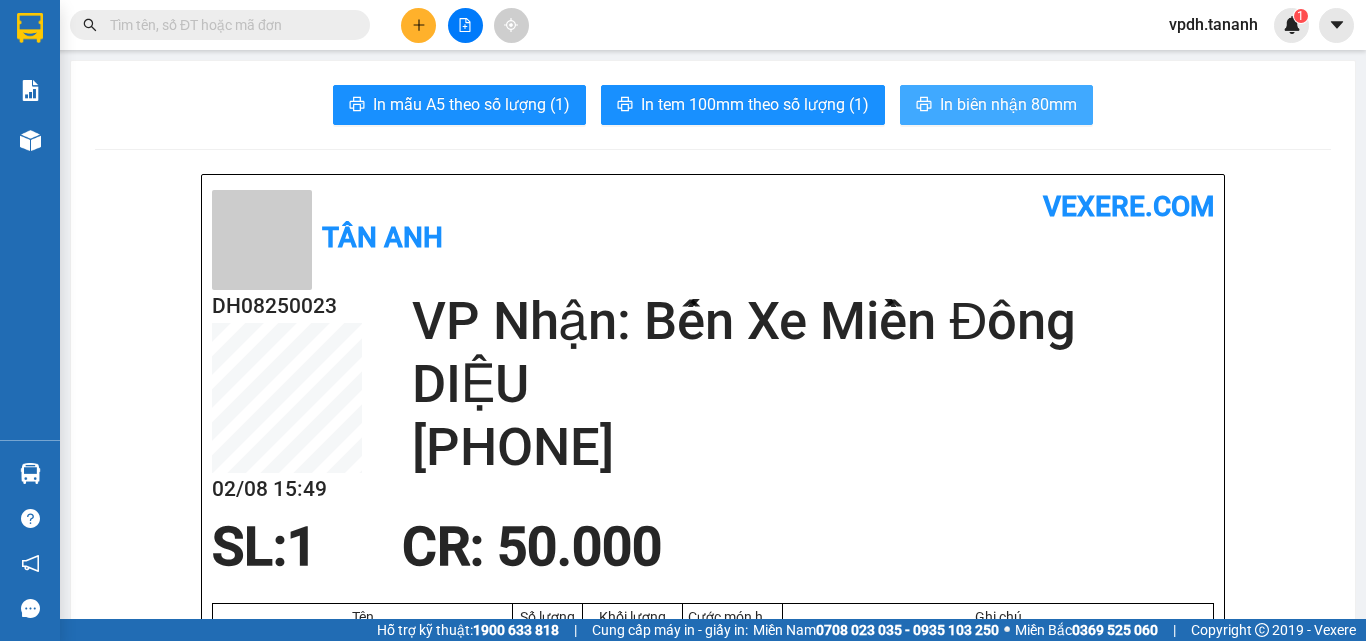scroll, scrollTop: 0, scrollLeft: 0, axis: both 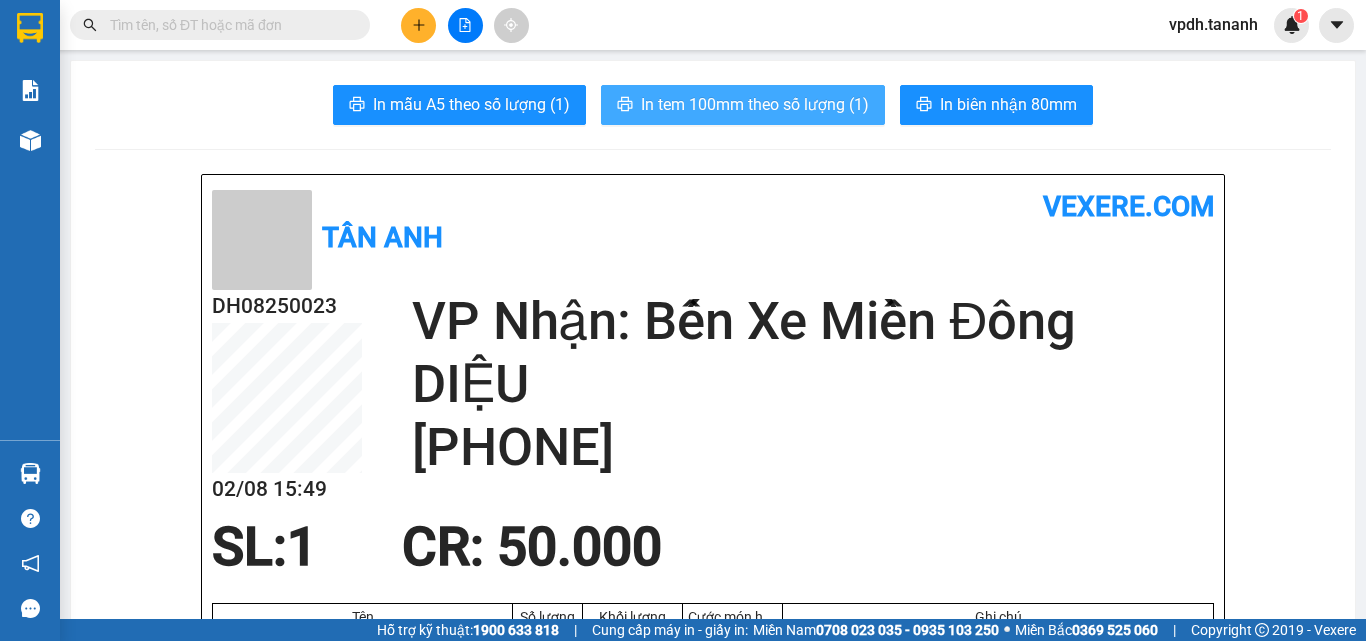 click on "In tem 100mm theo số lượng
(1)" at bounding box center (755, 104) 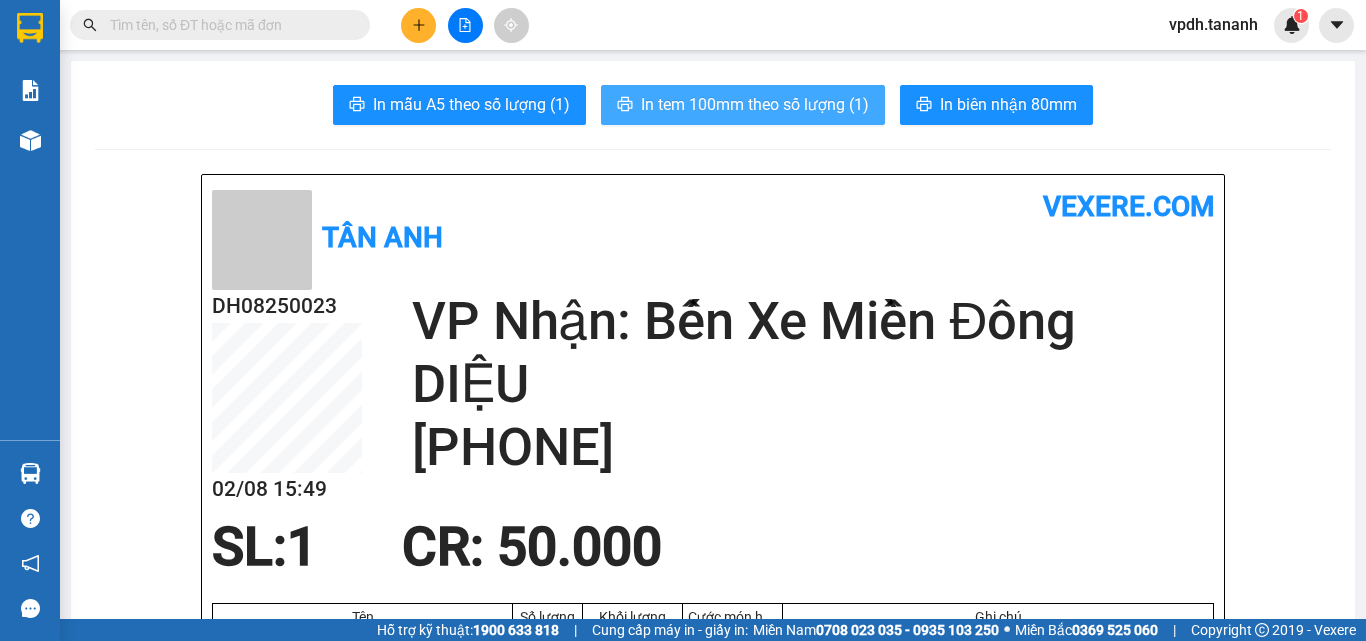 scroll, scrollTop: 0, scrollLeft: 0, axis: both 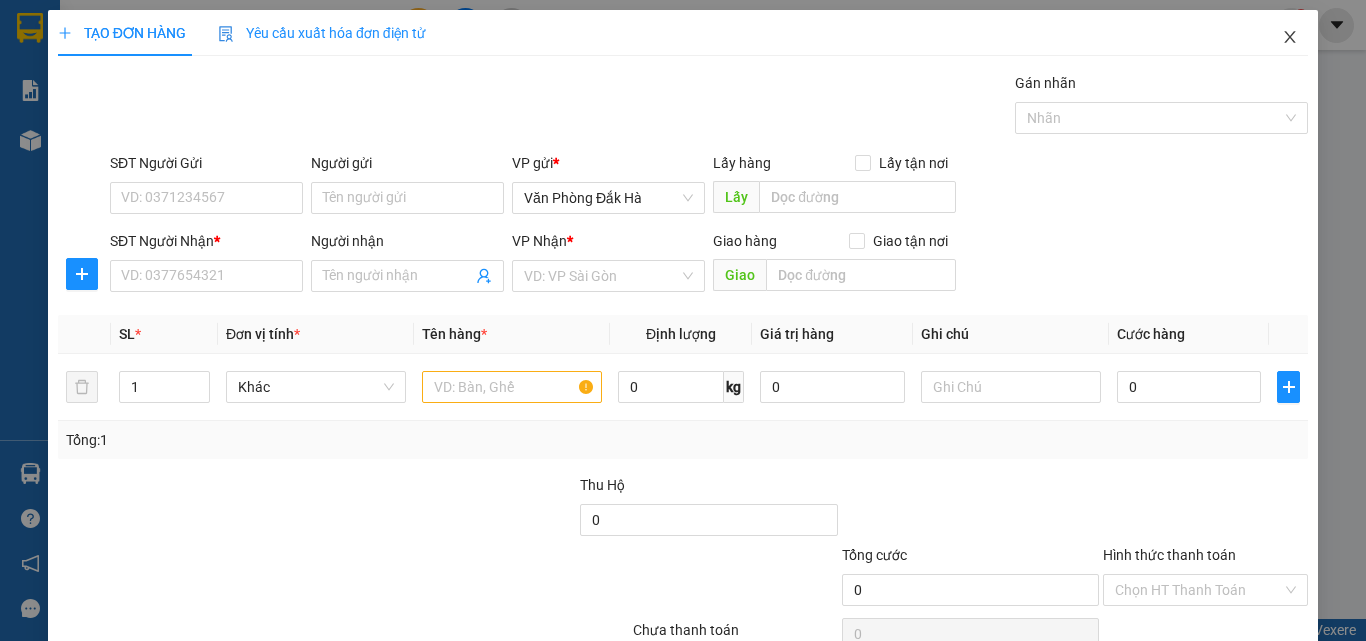 click 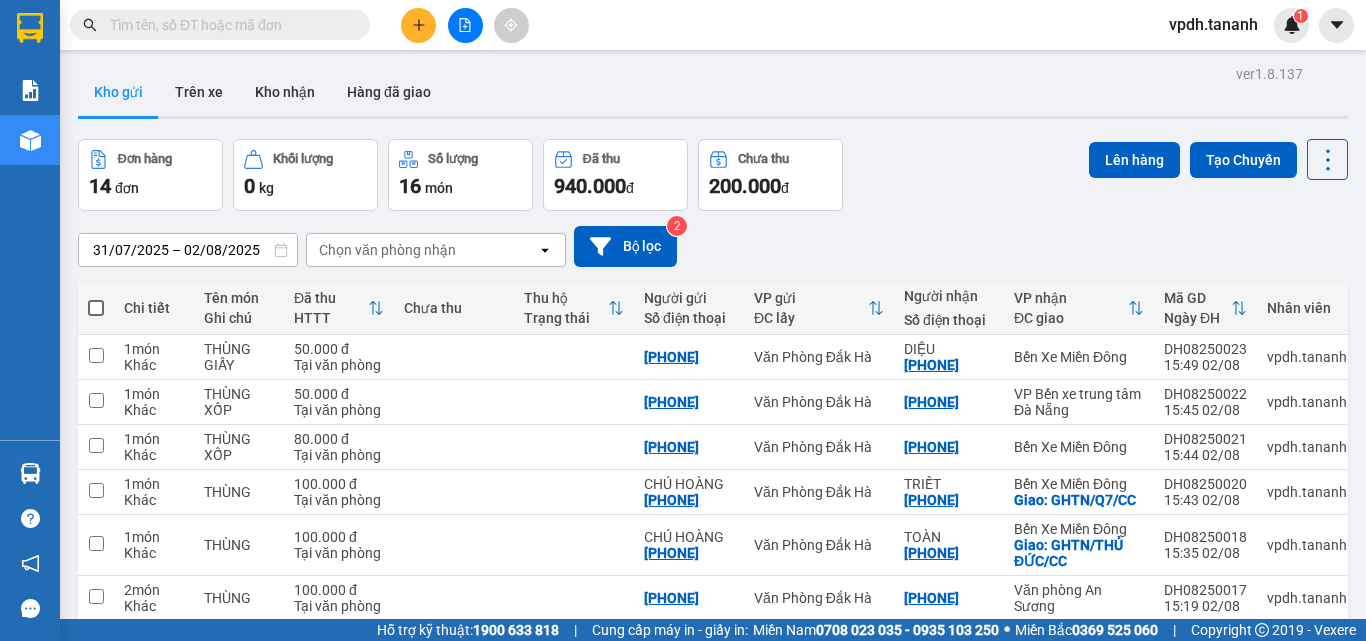 drag, startPoint x: 81, startPoint y: 1, endPoint x: 957, endPoint y: 207, distance: 899.89557 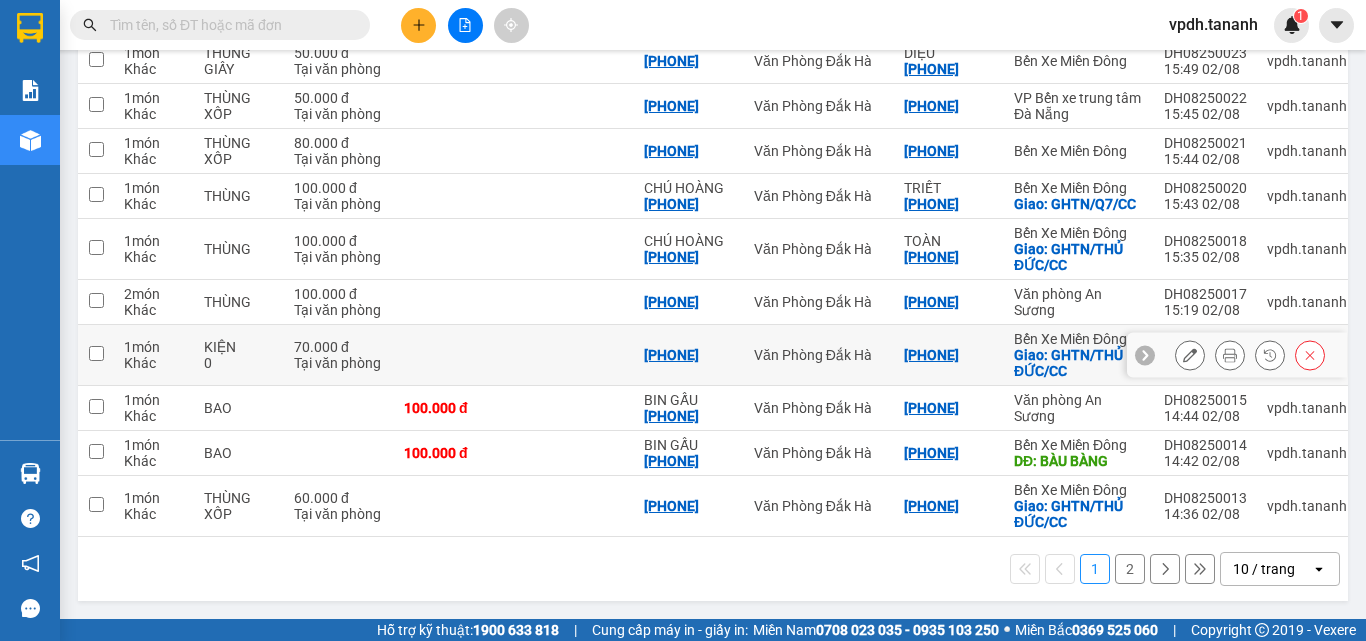scroll, scrollTop: 0, scrollLeft: 0, axis: both 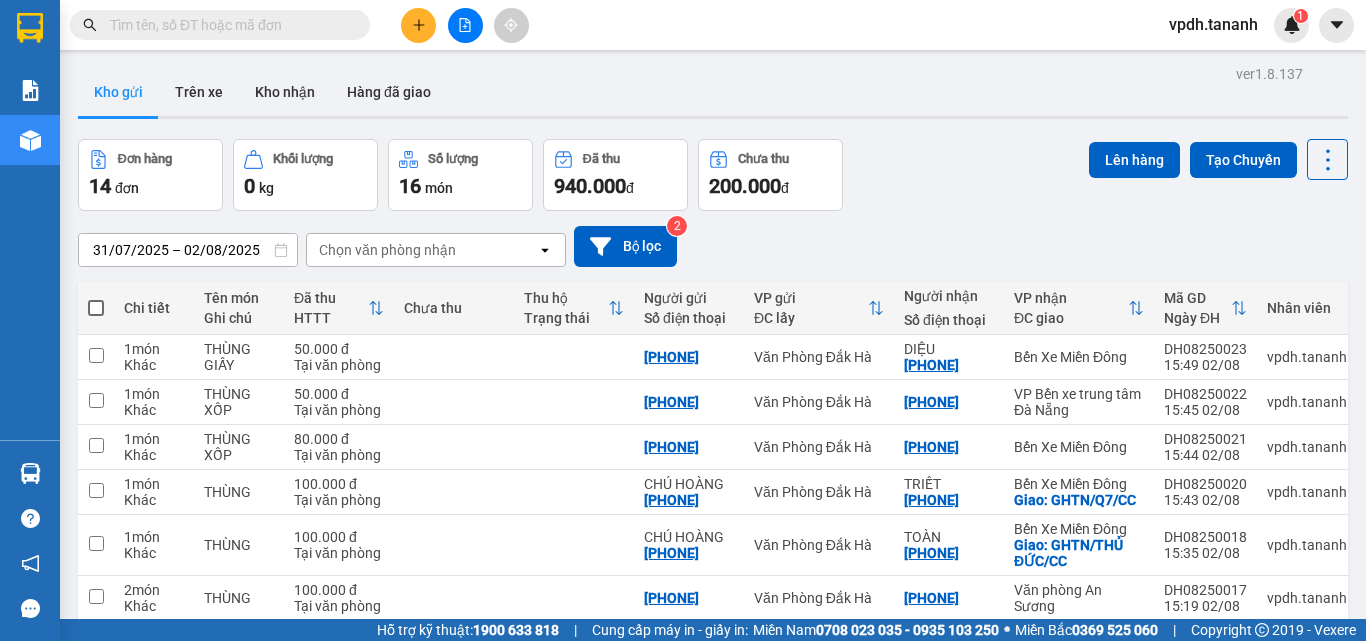 click at bounding box center (96, 308) 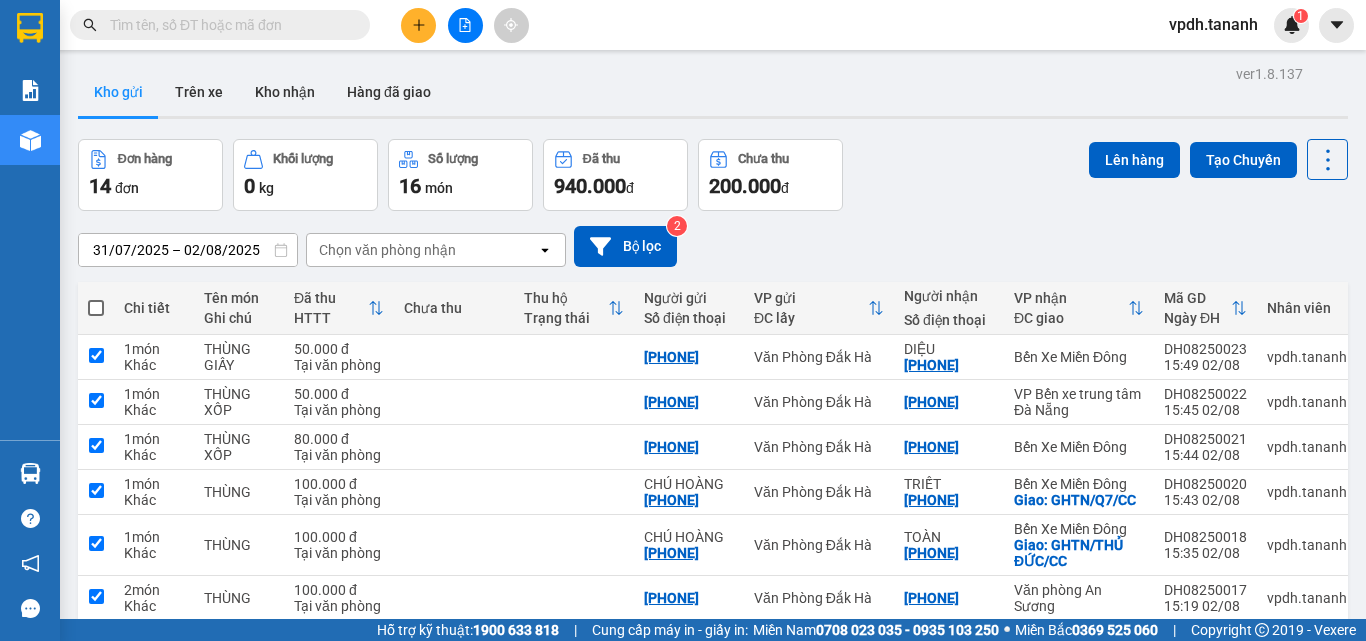 checkbox on "true" 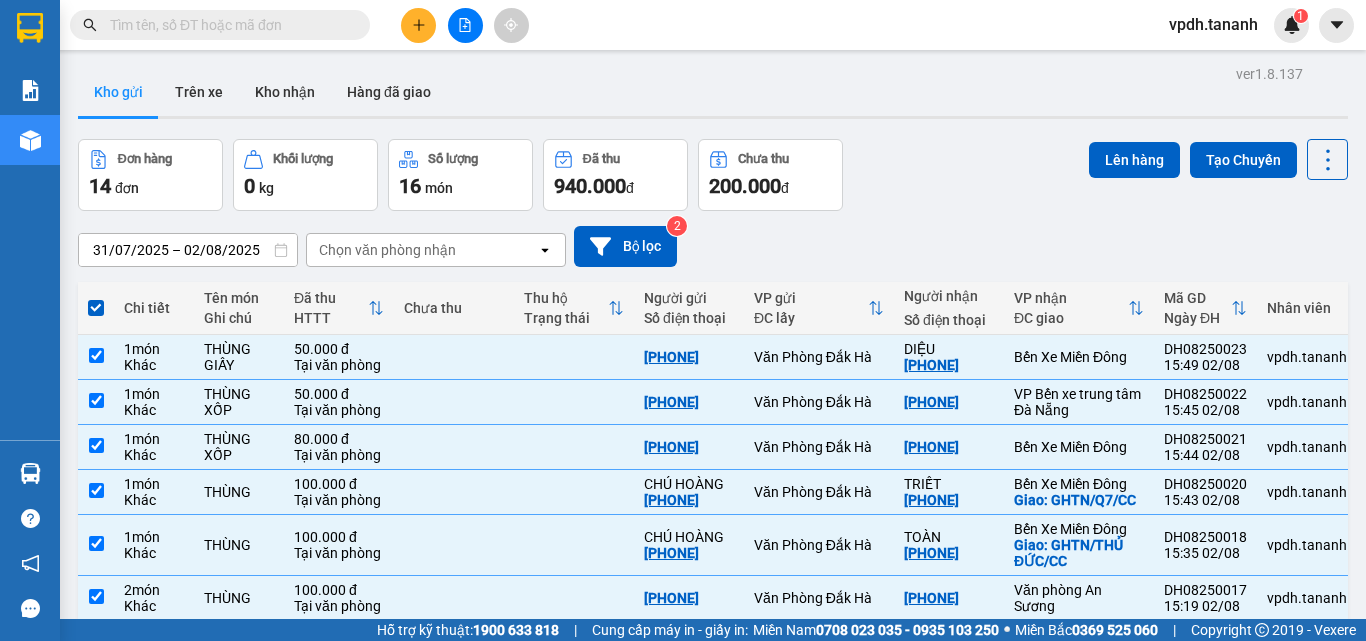 click at bounding box center (96, 308) 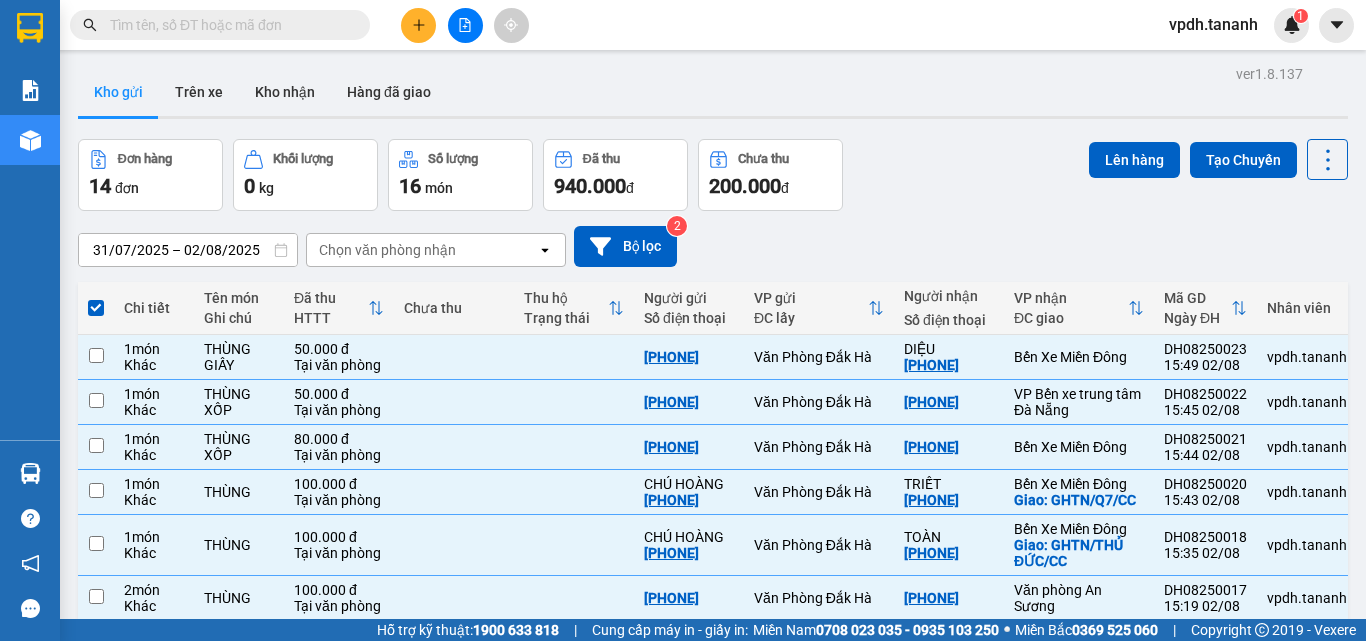 checkbox on "false" 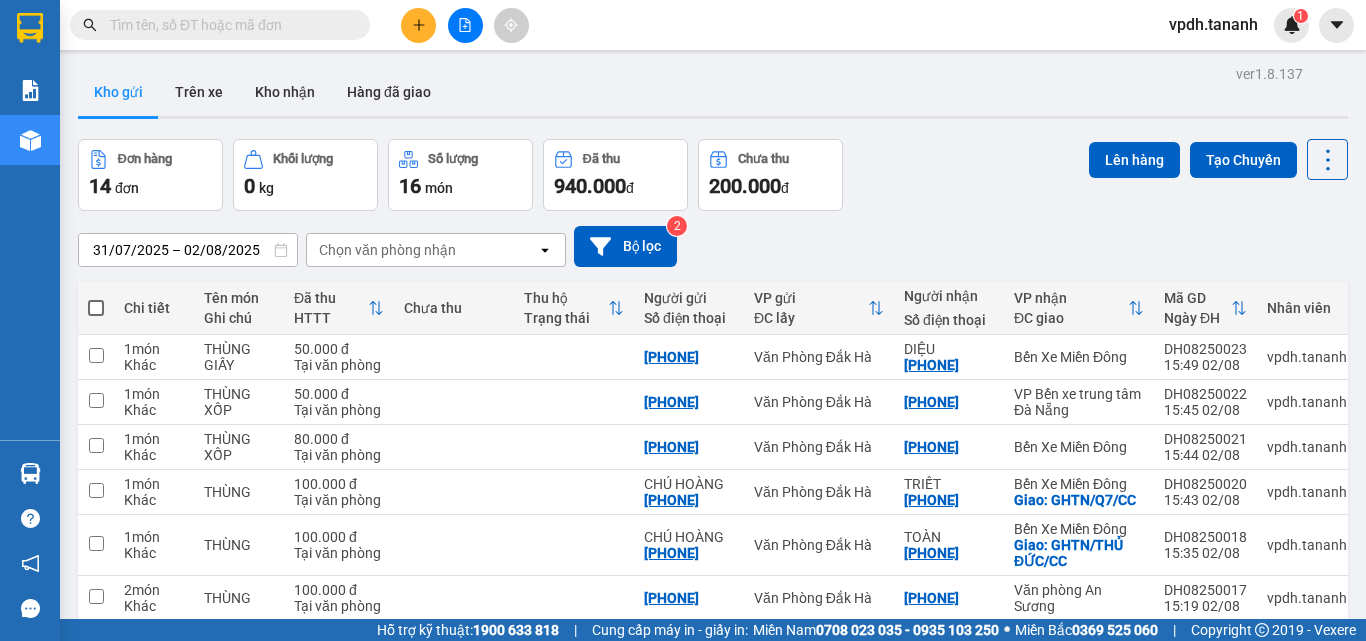 click at bounding box center (96, 308) 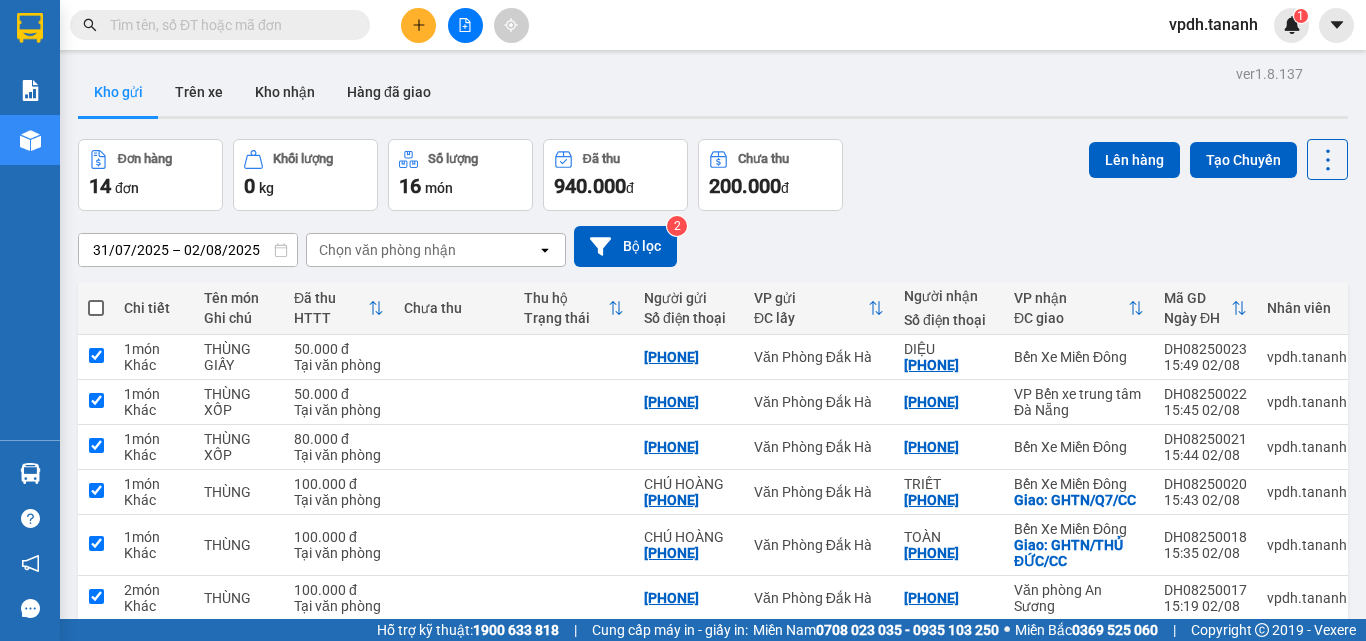 checkbox on "true" 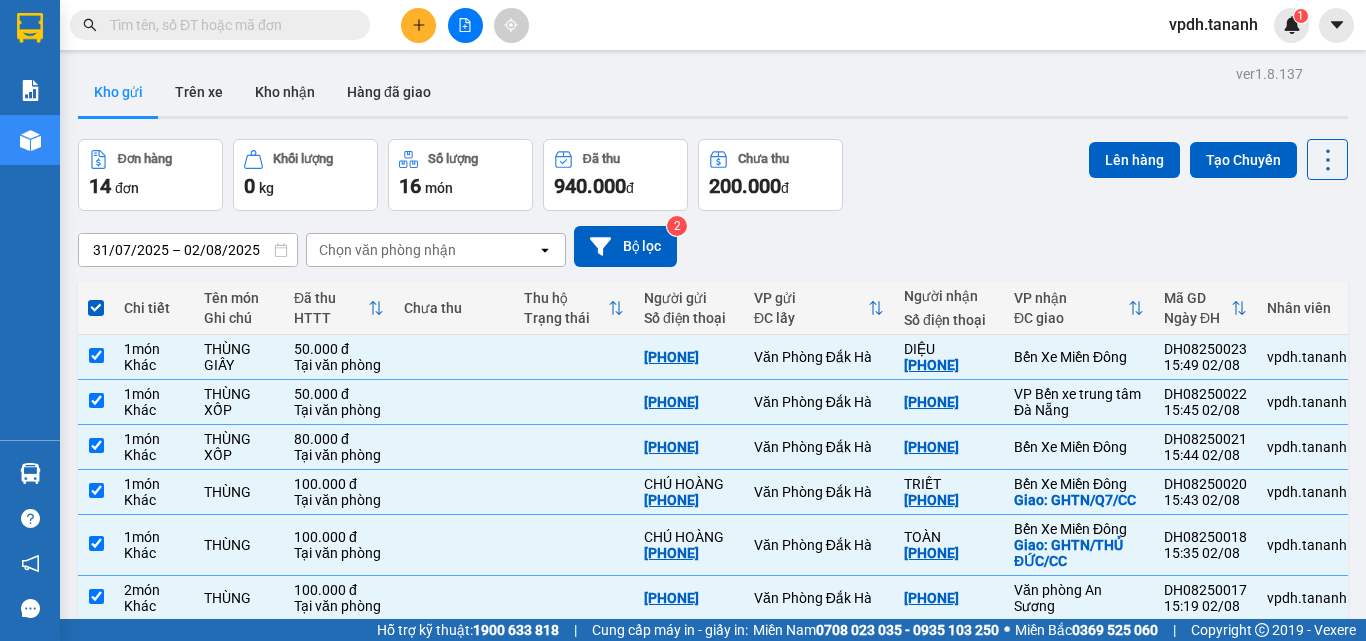 click at bounding box center (96, 308) 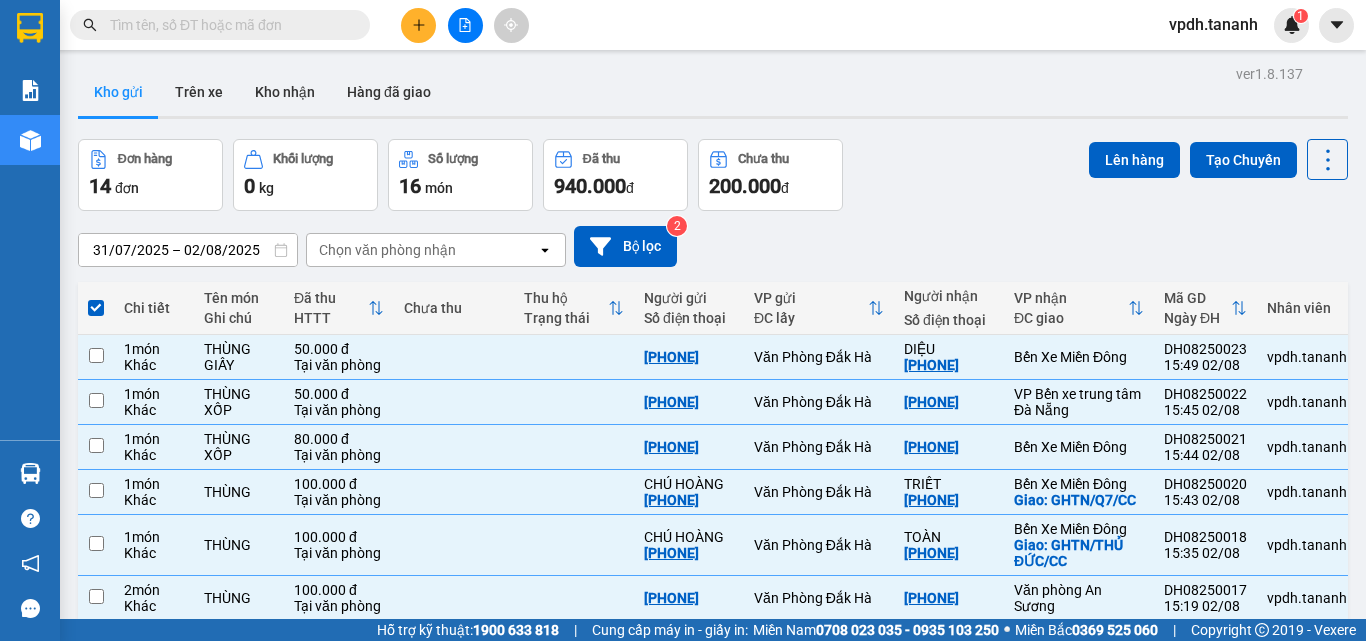 checkbox on "false" 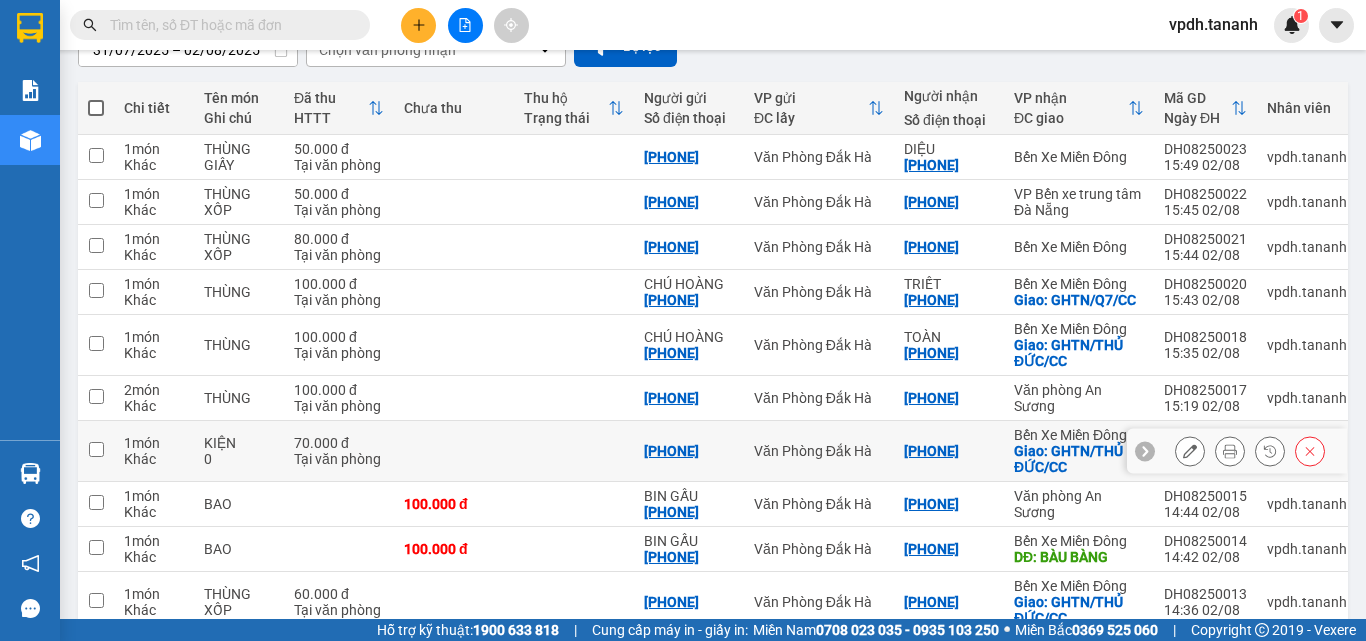 scroll, scrollTop: 304, scrollLeft: 0, axis: vertical 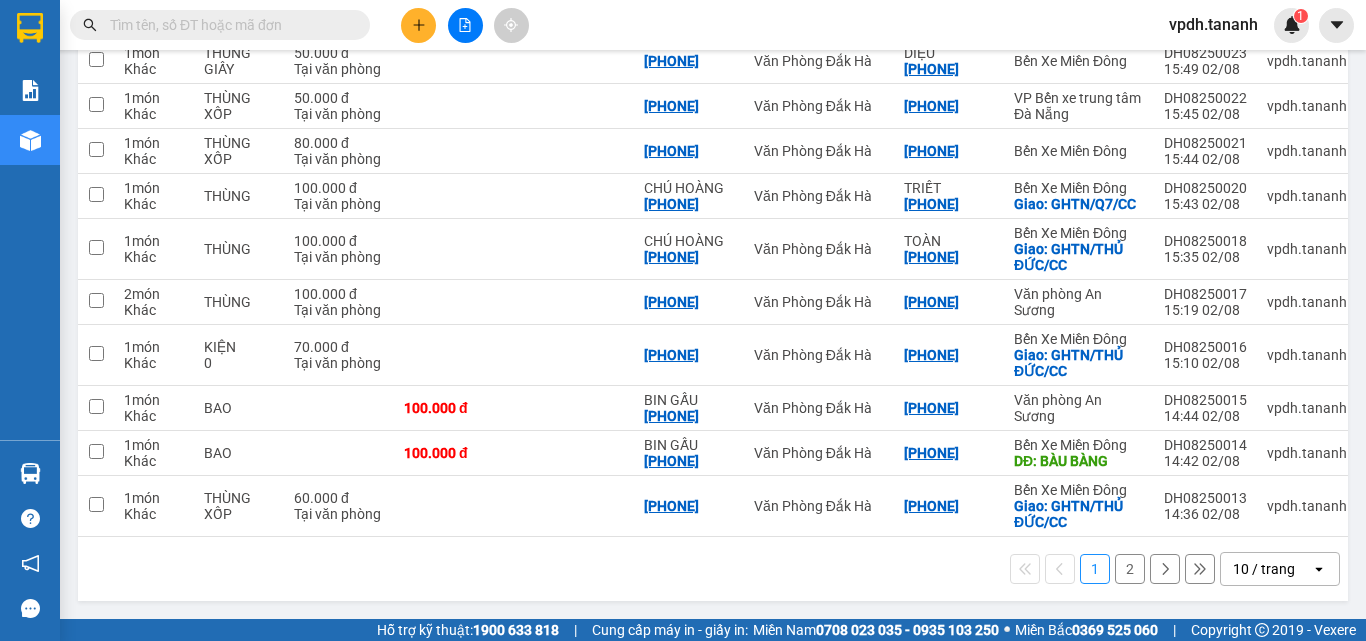 click 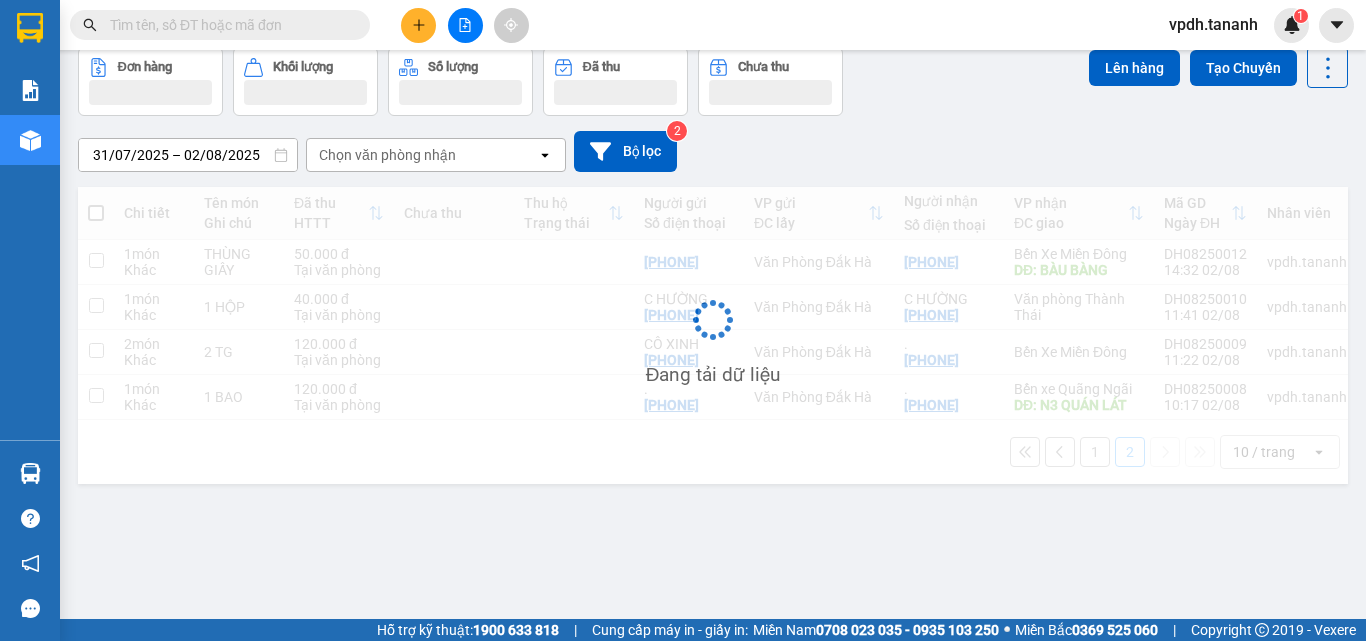 scroll, scrollTop: 92, scrollLeft: 0, axis: vertical 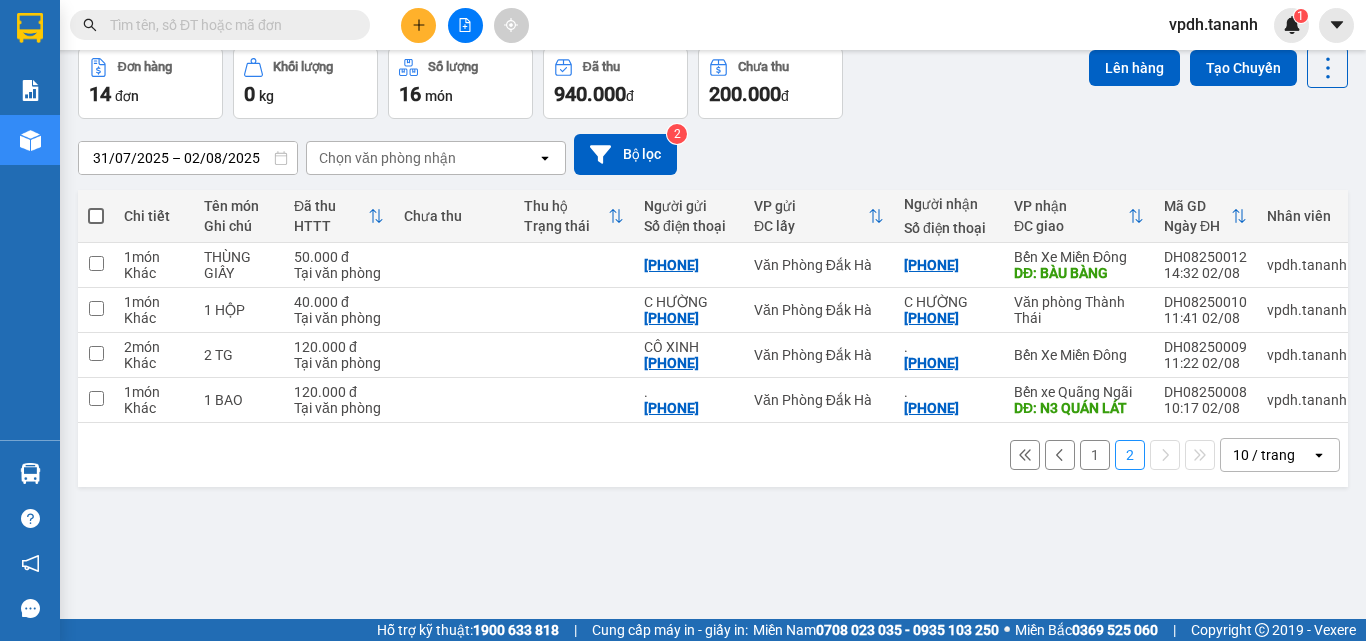 click 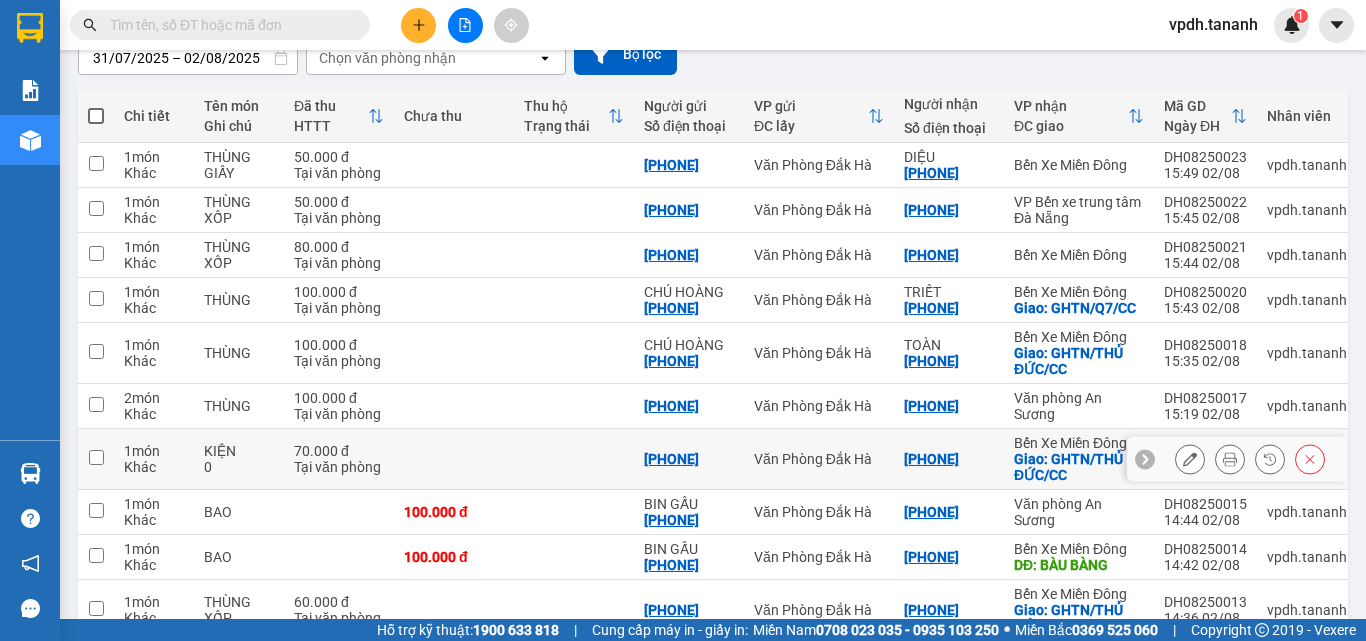 scroll, scrollTop: 292, scrollLeft: 0, axis: vertical 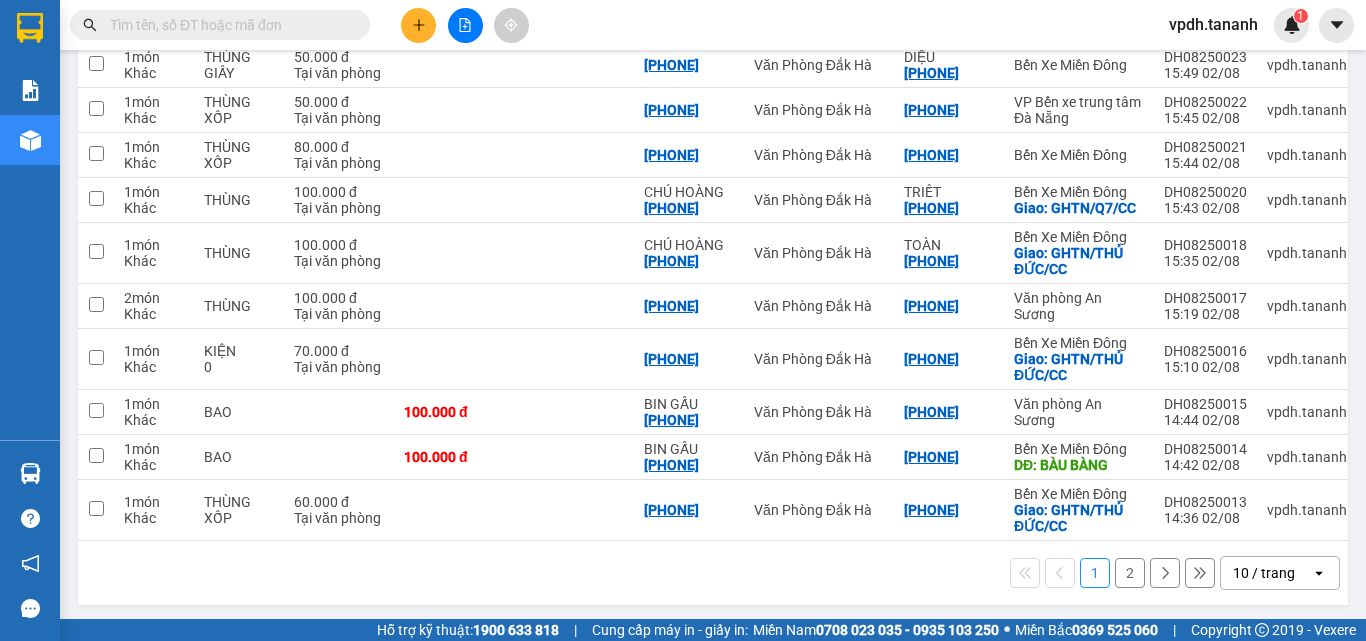click at bounding box center [1165, 573] 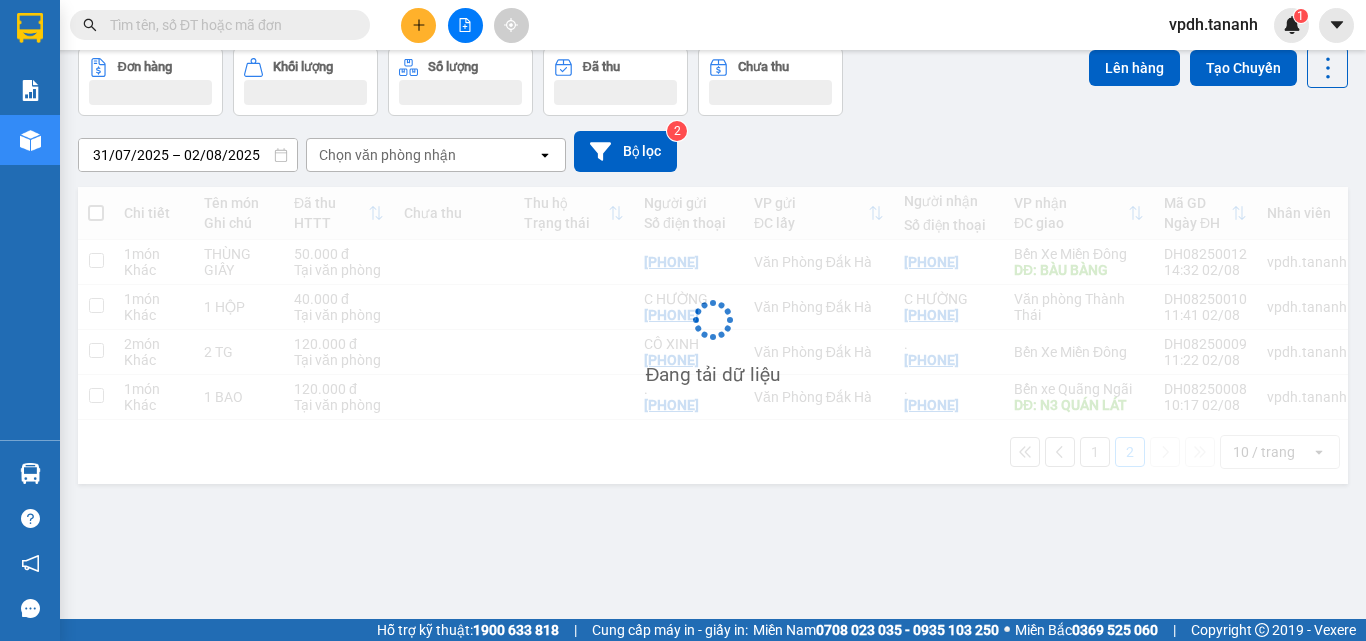 scroll, scrollTop: 92, scrollLeft: 0, axis: vertical 